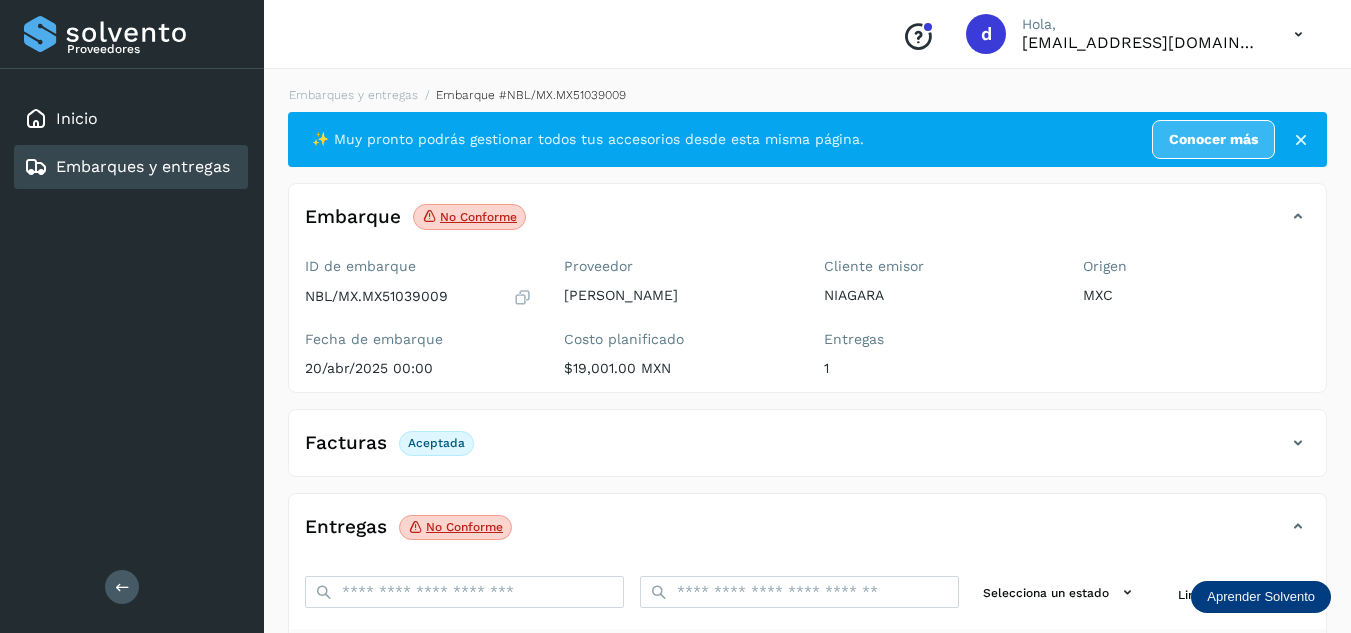 scroll, scrollTop: 216, scrollLeft: 0, axis: vertical 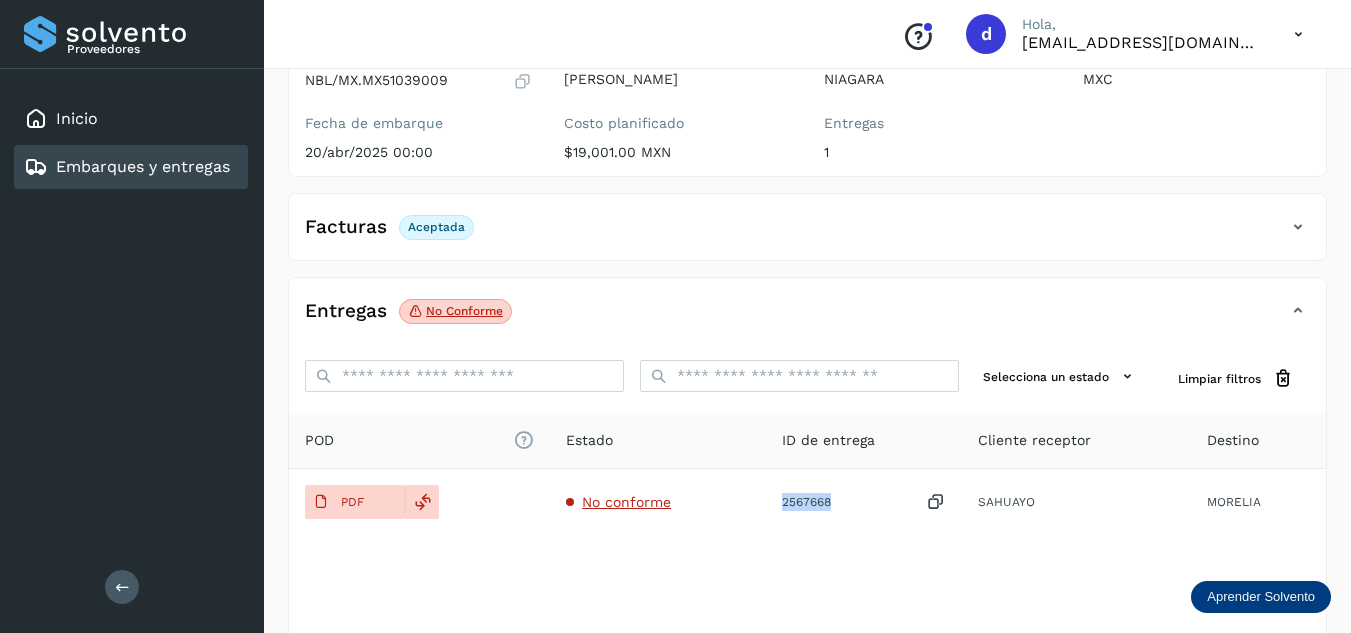 drag, startPoint x: 176, startPoint y: 169, endPoint x: 547, endPoint y: 292, distance: 390.85803 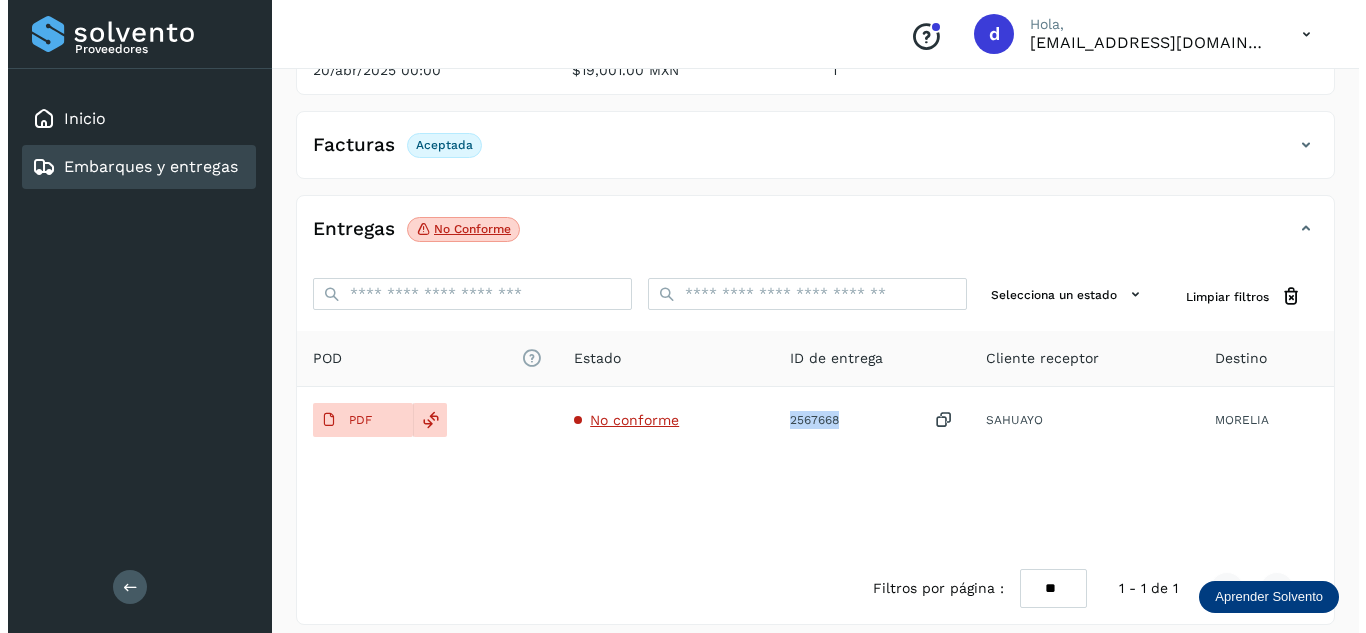 scroll, scrollTop: 300, scrollLeft: 0, axis: vertical 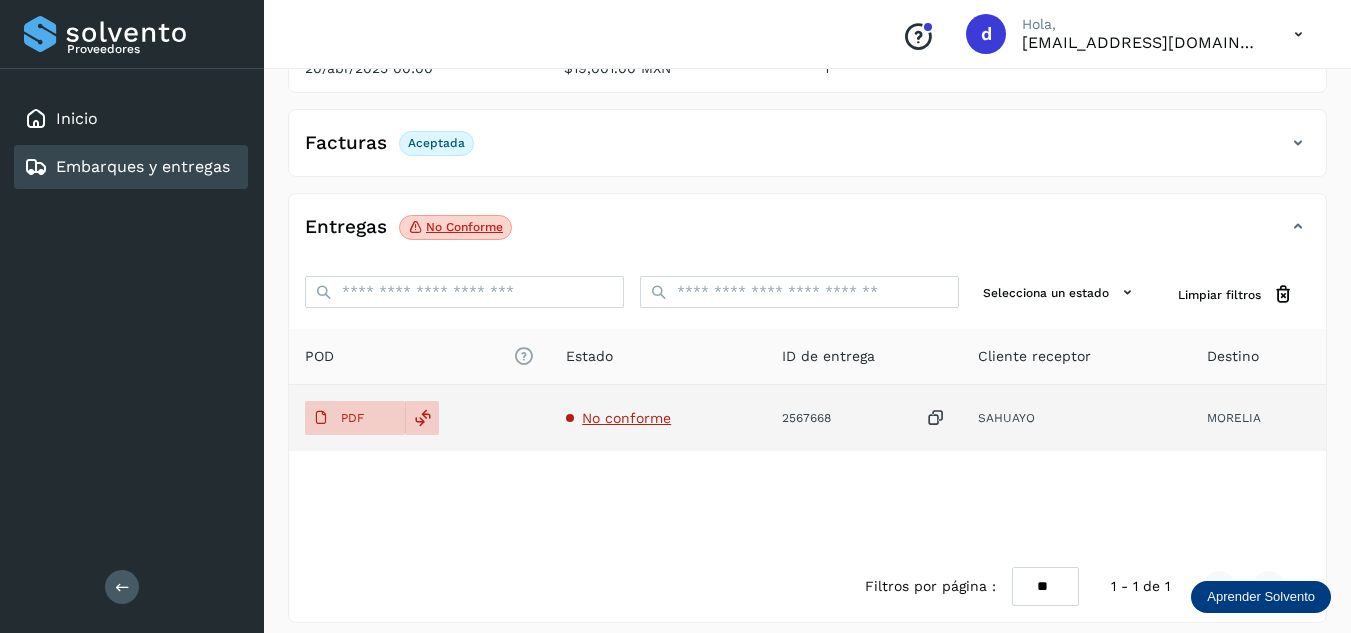 click on "No conforme" 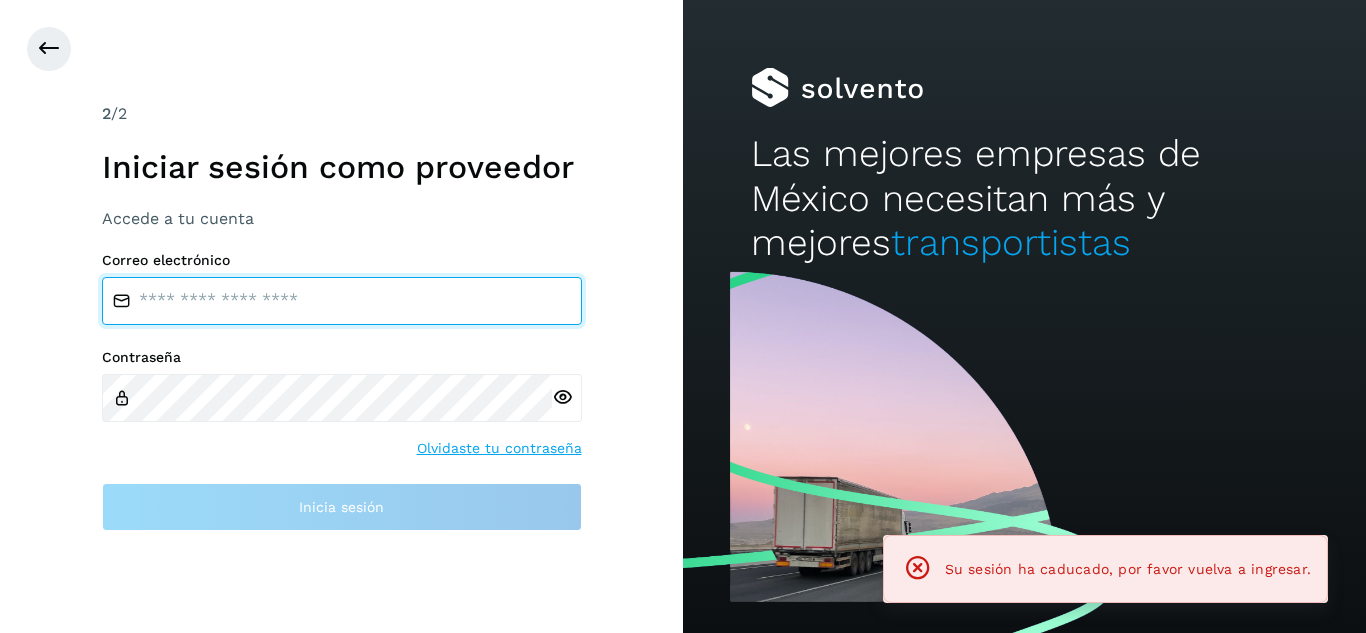 type on "**********" 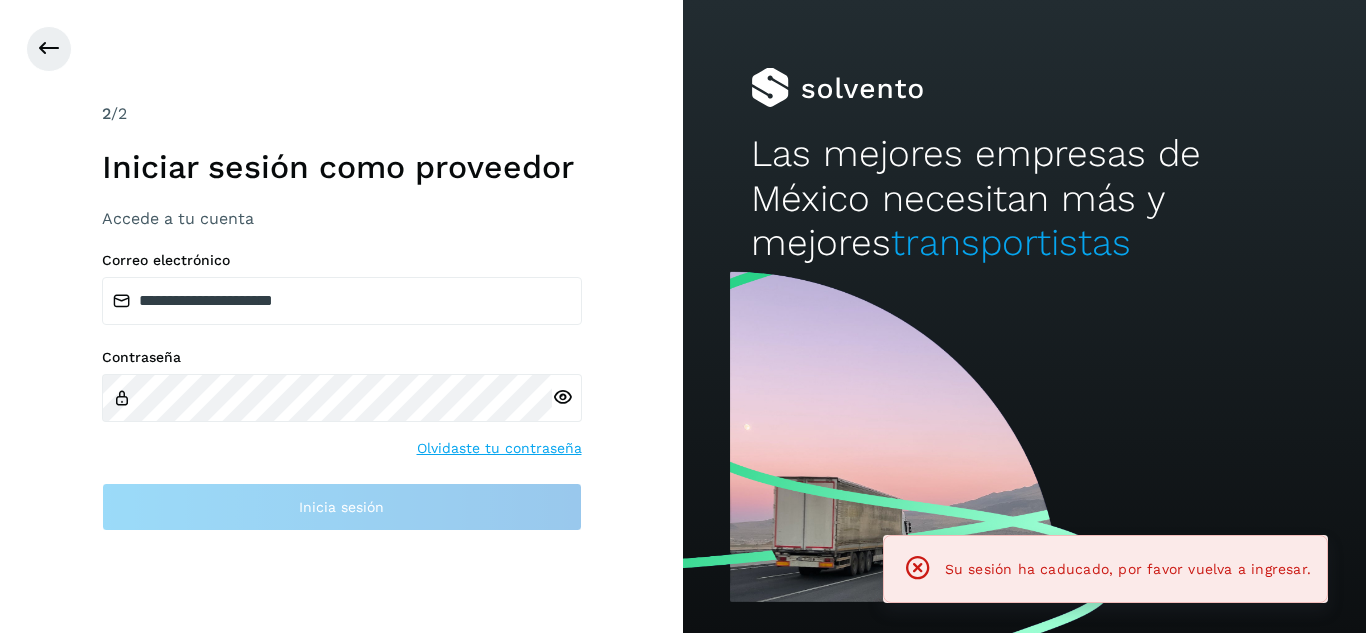 scroll, scrollTop: 0, scrollLeft: 0, axis: both 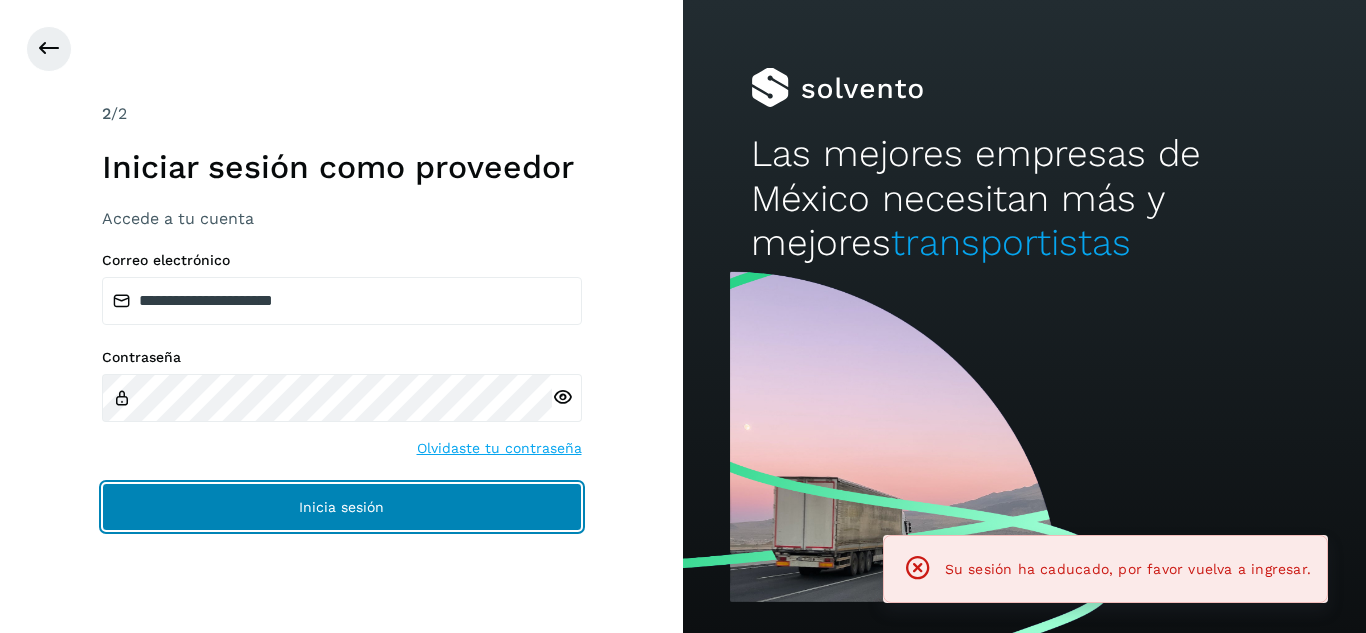 click on "Inicia sesión" at bounding box center (342, 507) 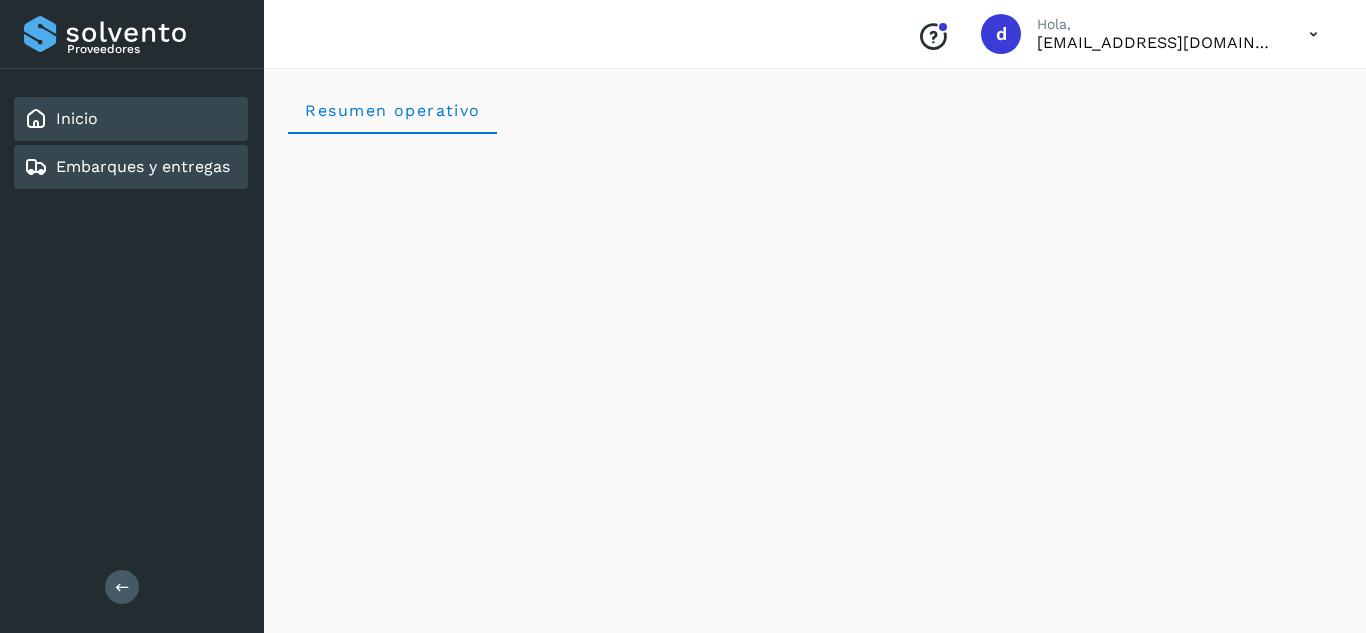 click on "Embarques y entregas" at bounding box center (143, 166) 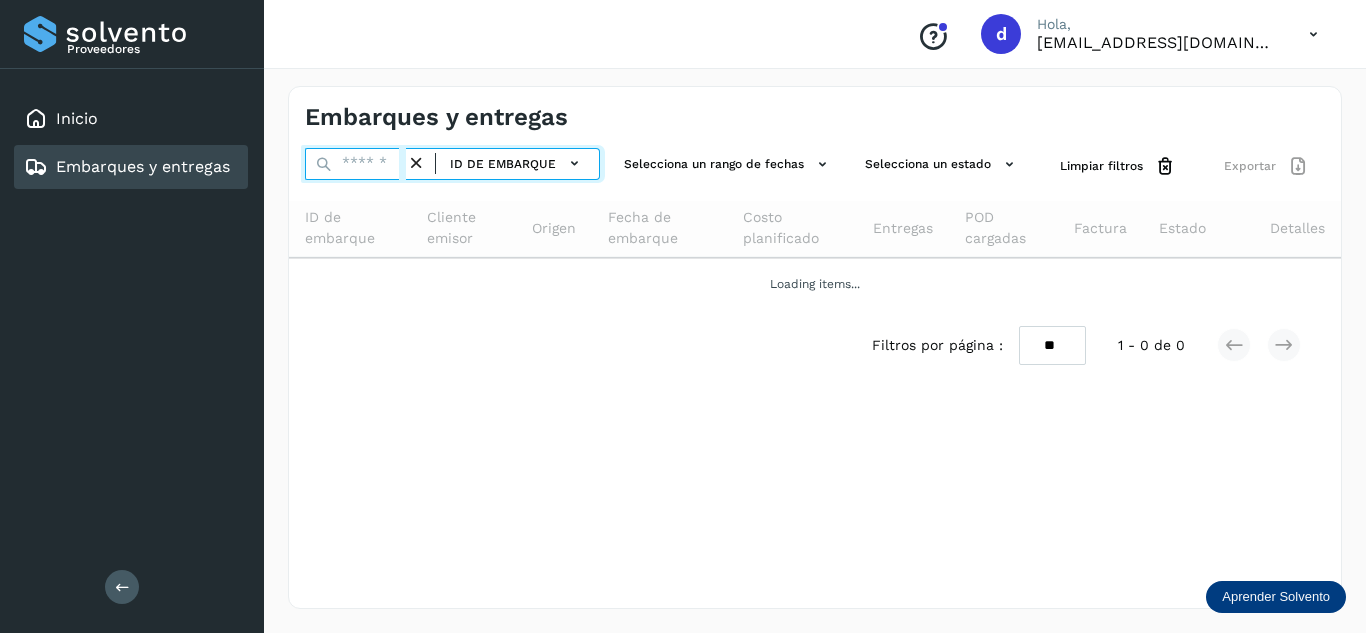 click at bounding box center (355, 164) 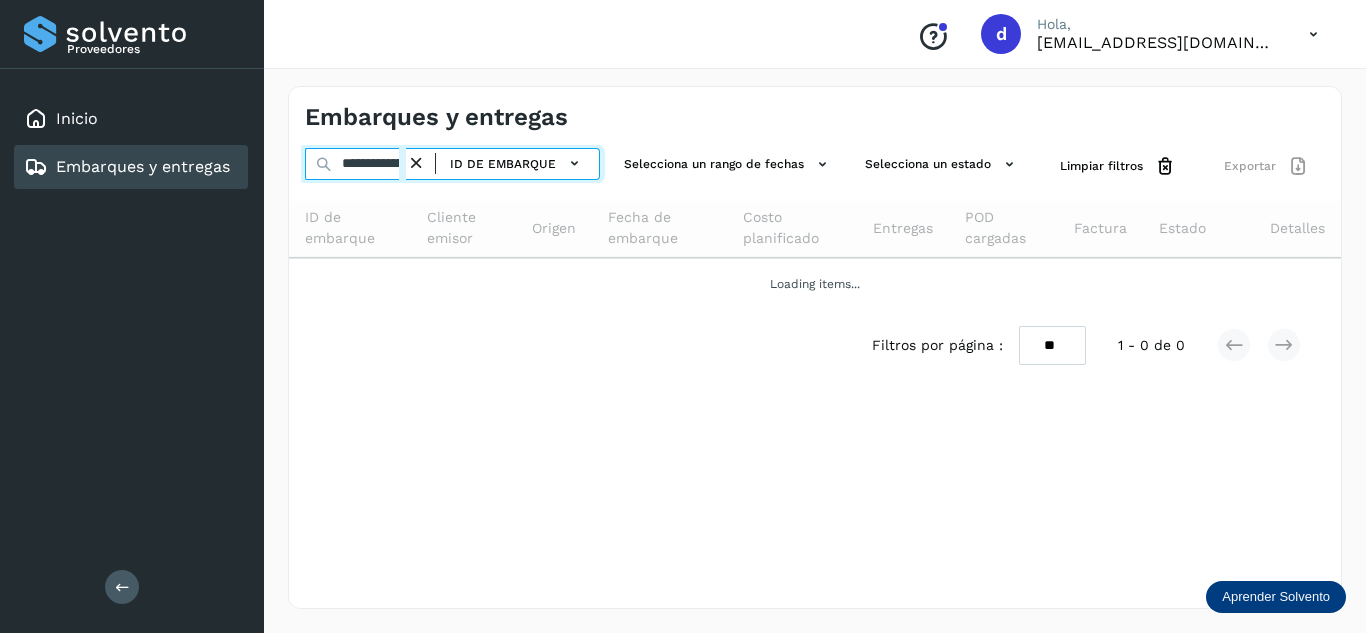 scroll, scrollTop: 0, scrollLeft: 76, axis: horizontal 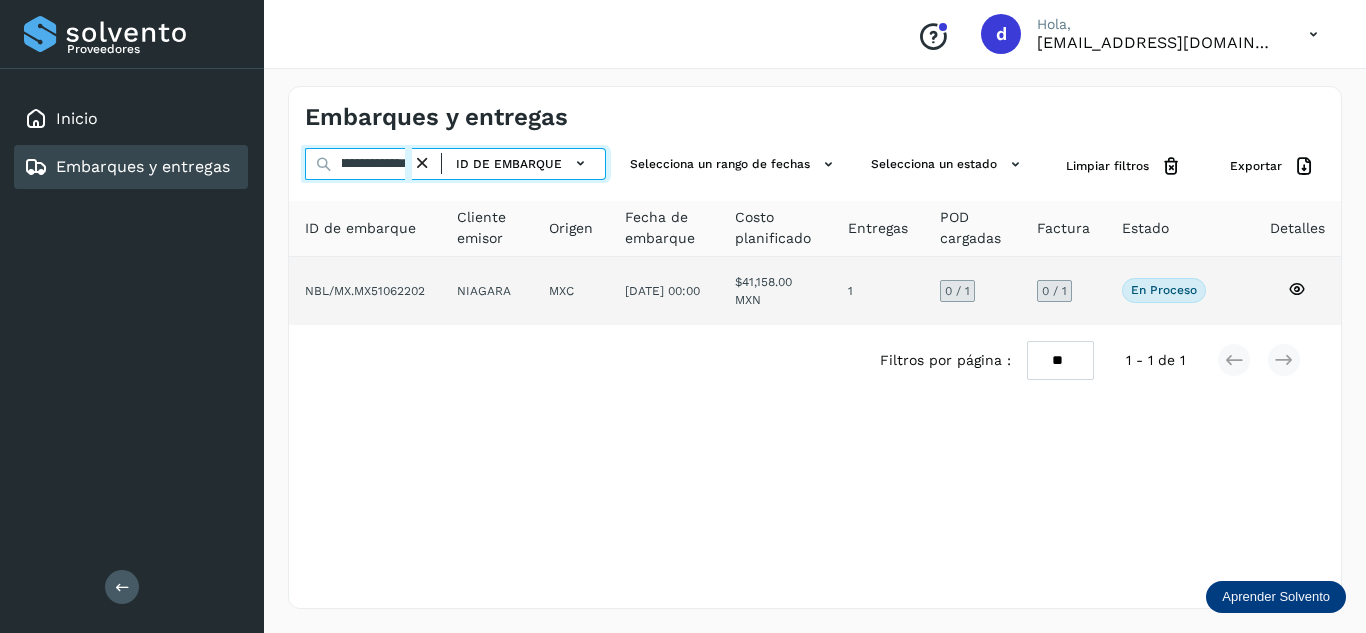type on "**********" 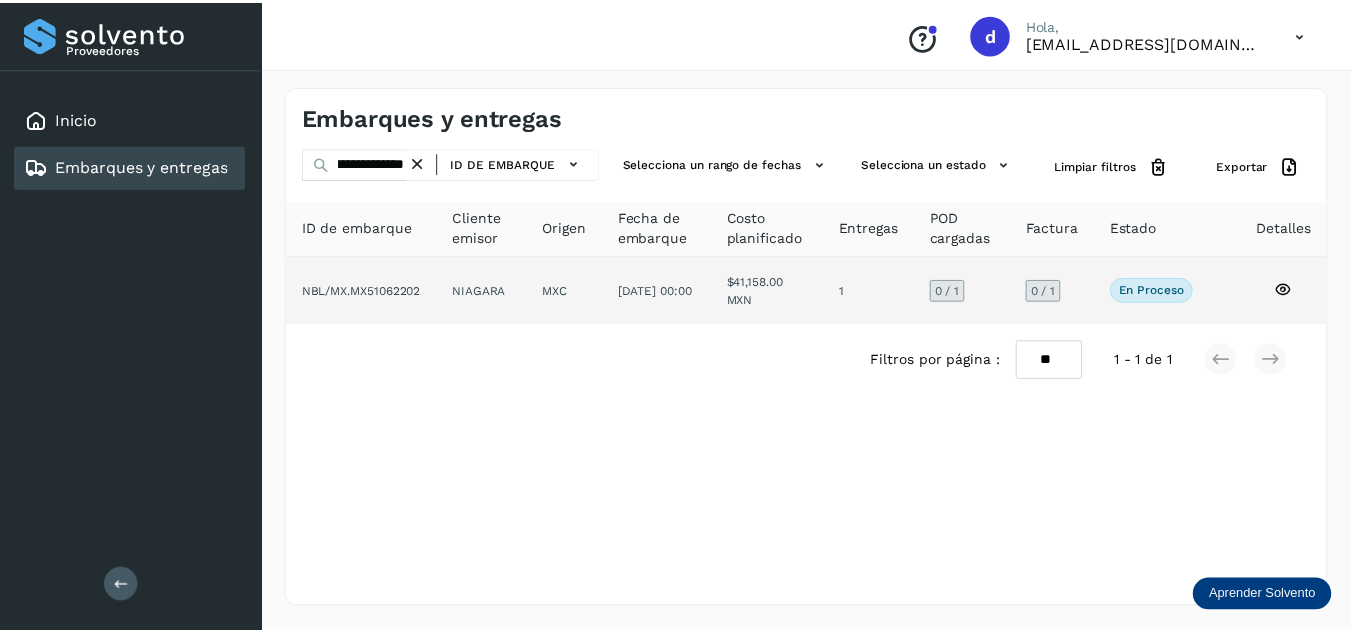scroll, scrollTop: 0, scrollLeft: 0, axis: both 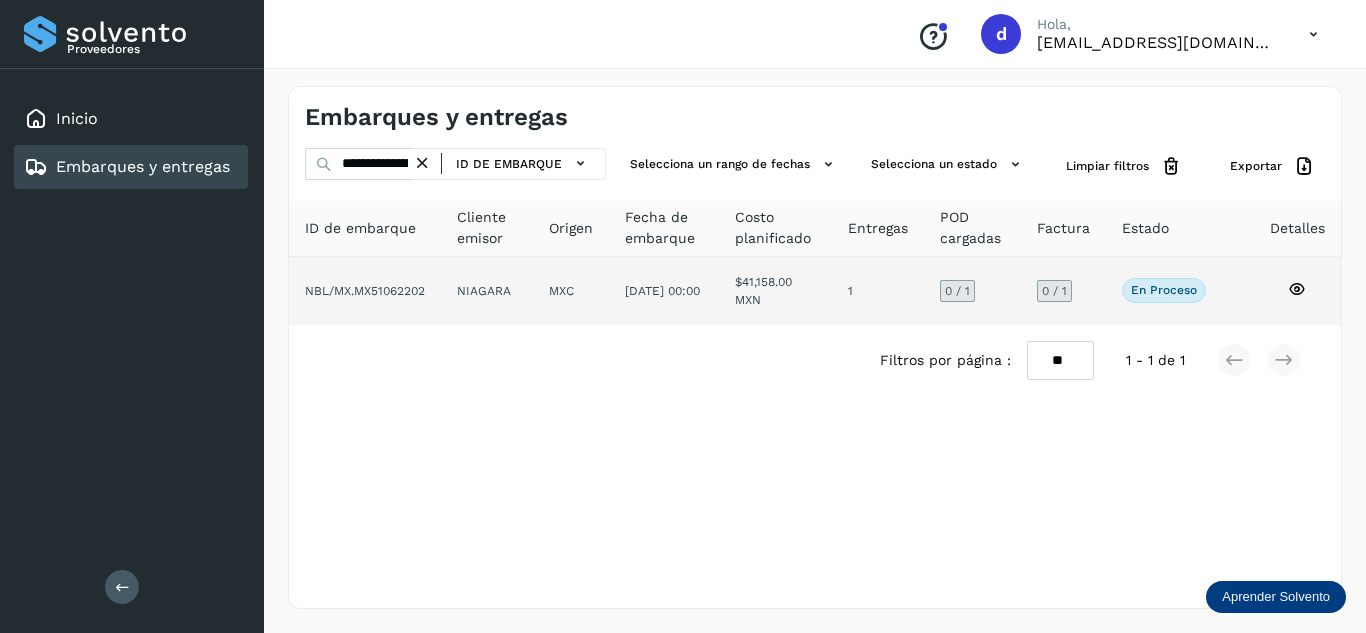 click 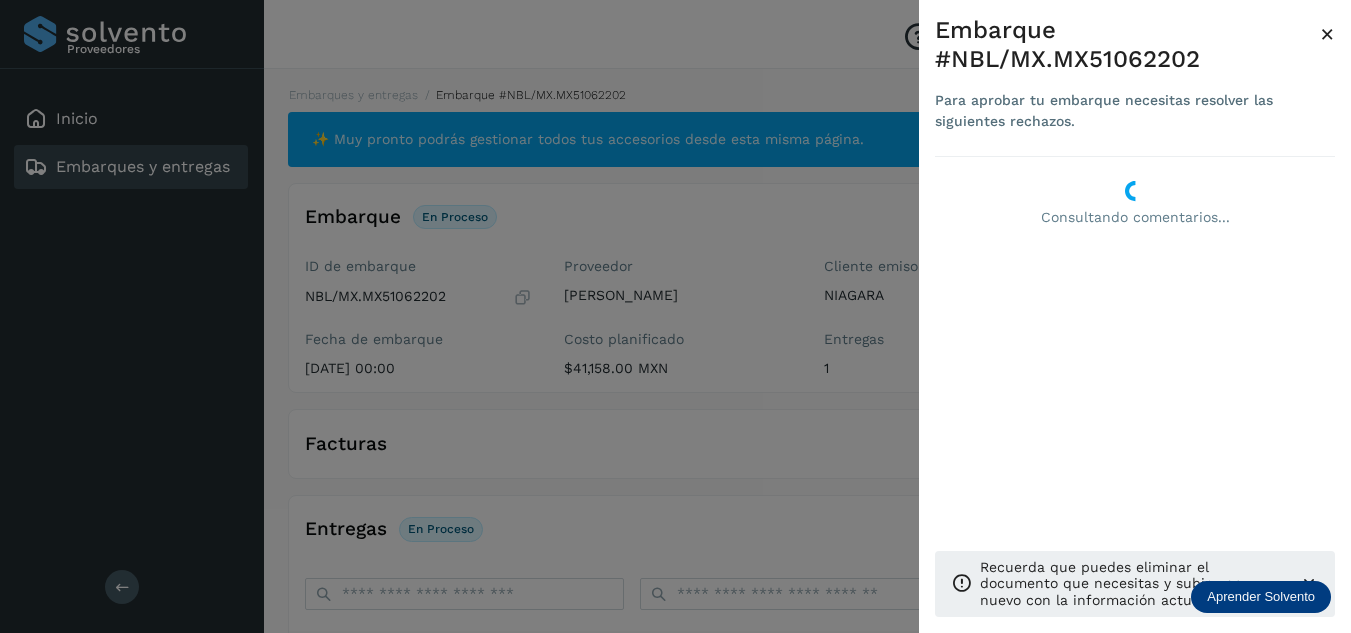 click on "×" at bounding box center [1327, 34] 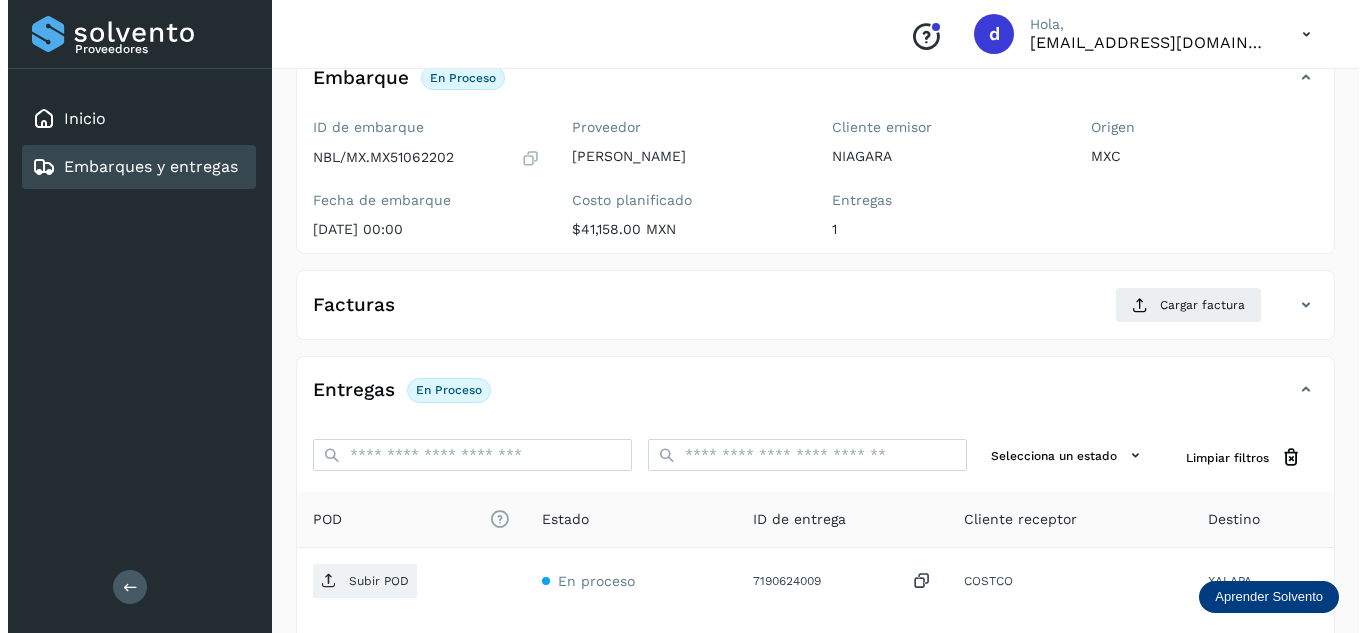 scroll, scrollTop: 316, scrollLeft: 0, axis: vertical 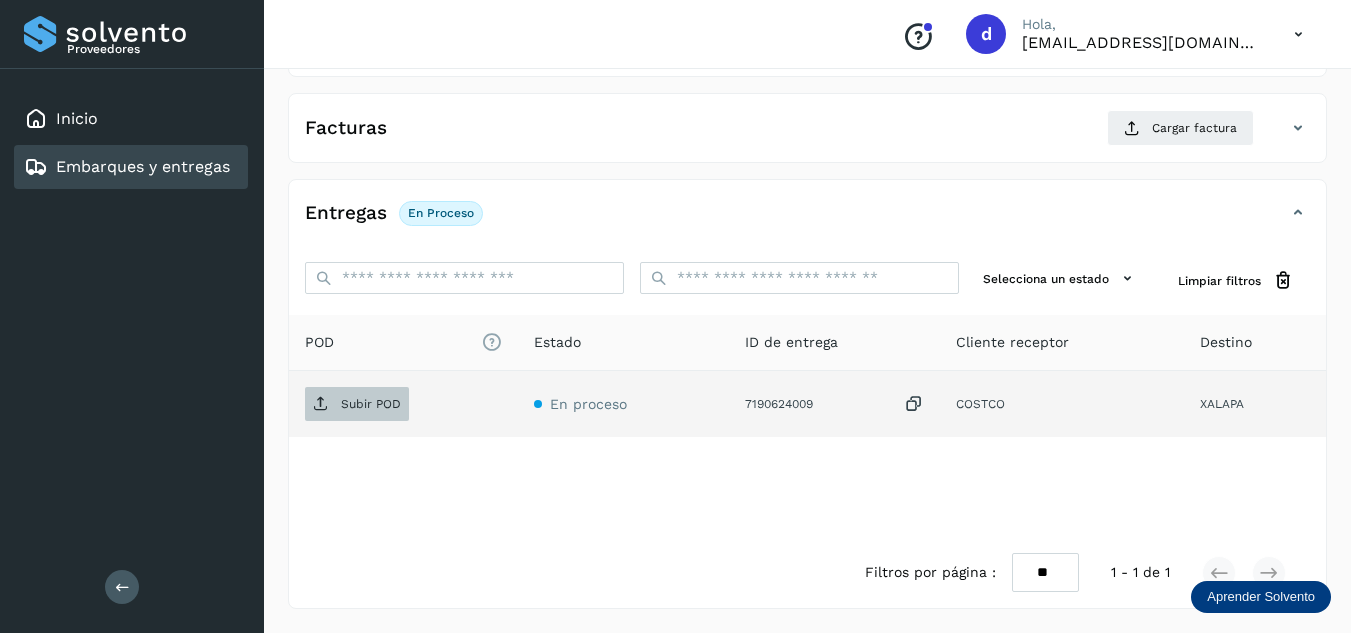 click on "Subir POD" 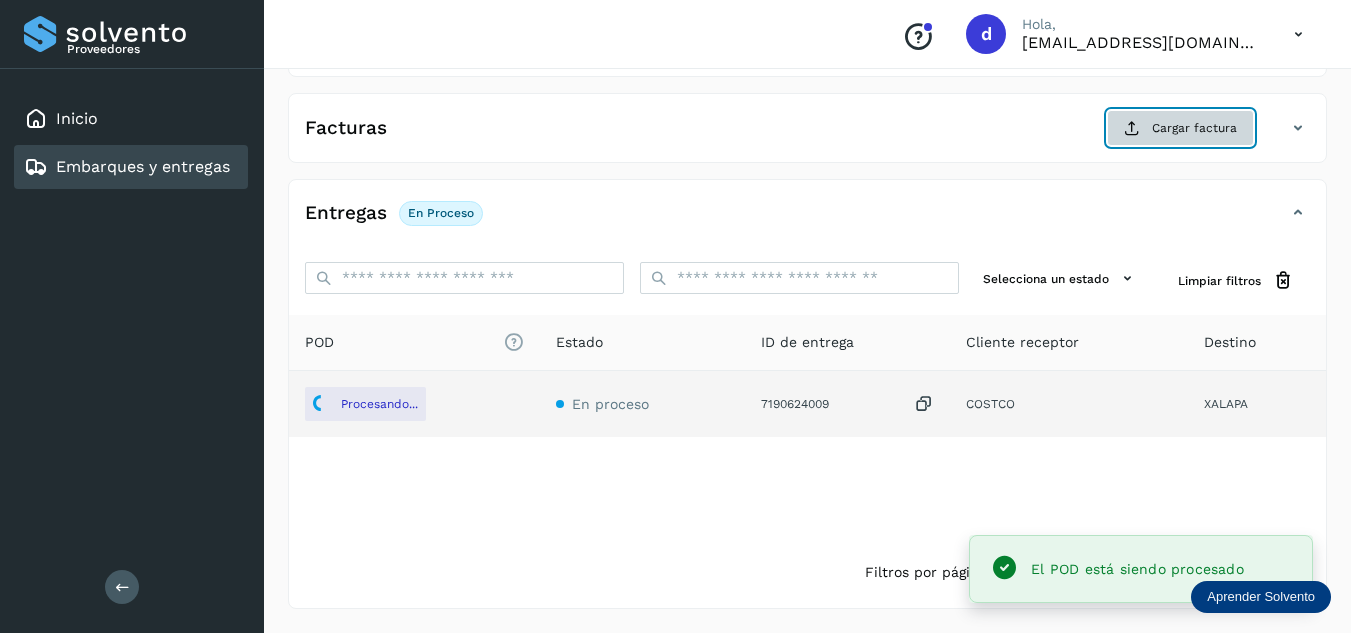 click on "Cargar factura" 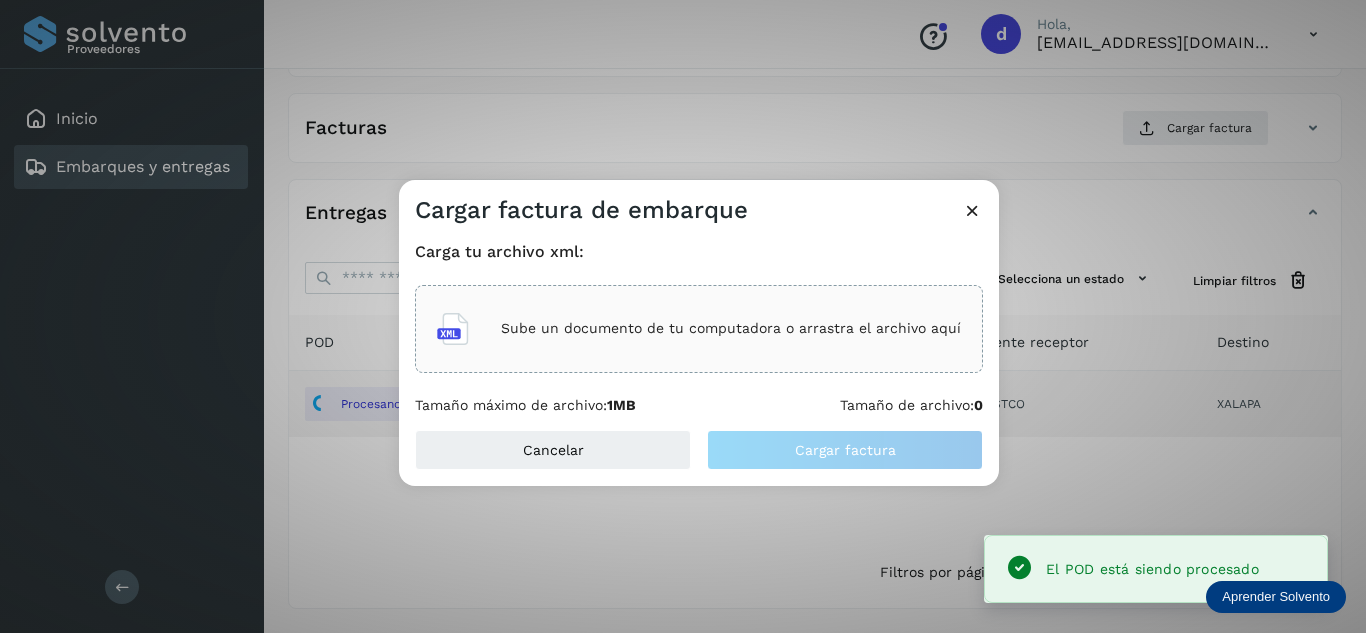click on "Sube un documento de tu computadora o arrastra el archivo aquí" 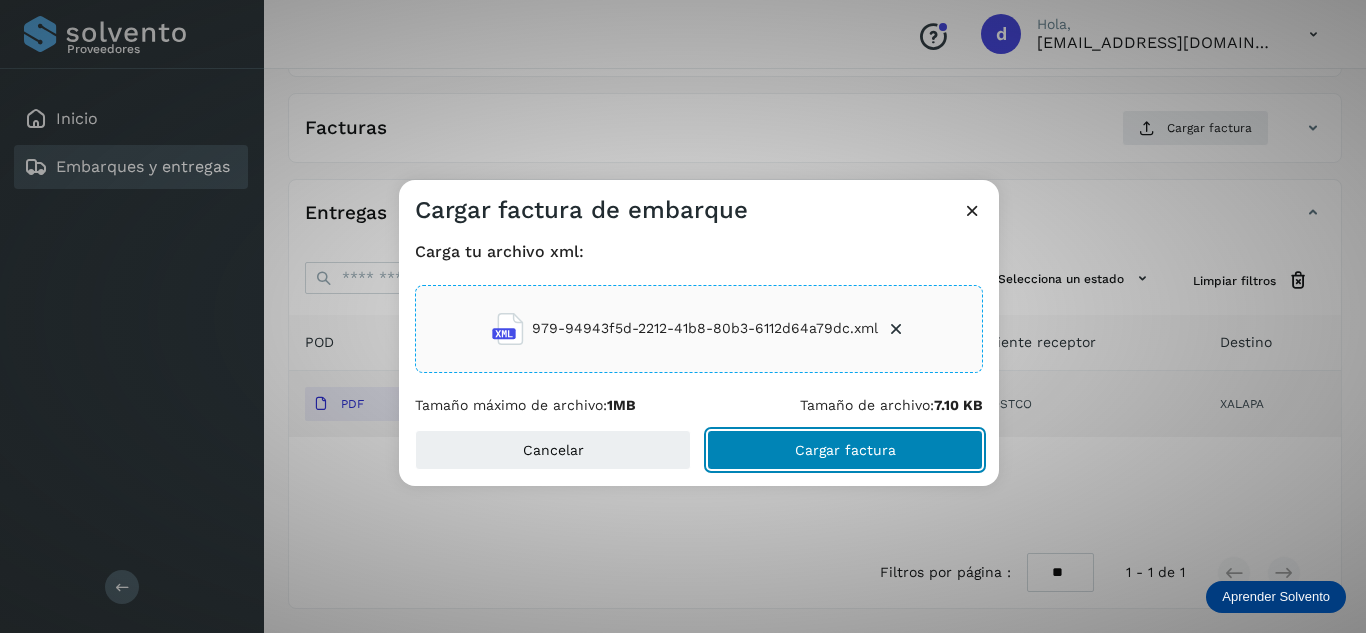 click on "Cargar factura" 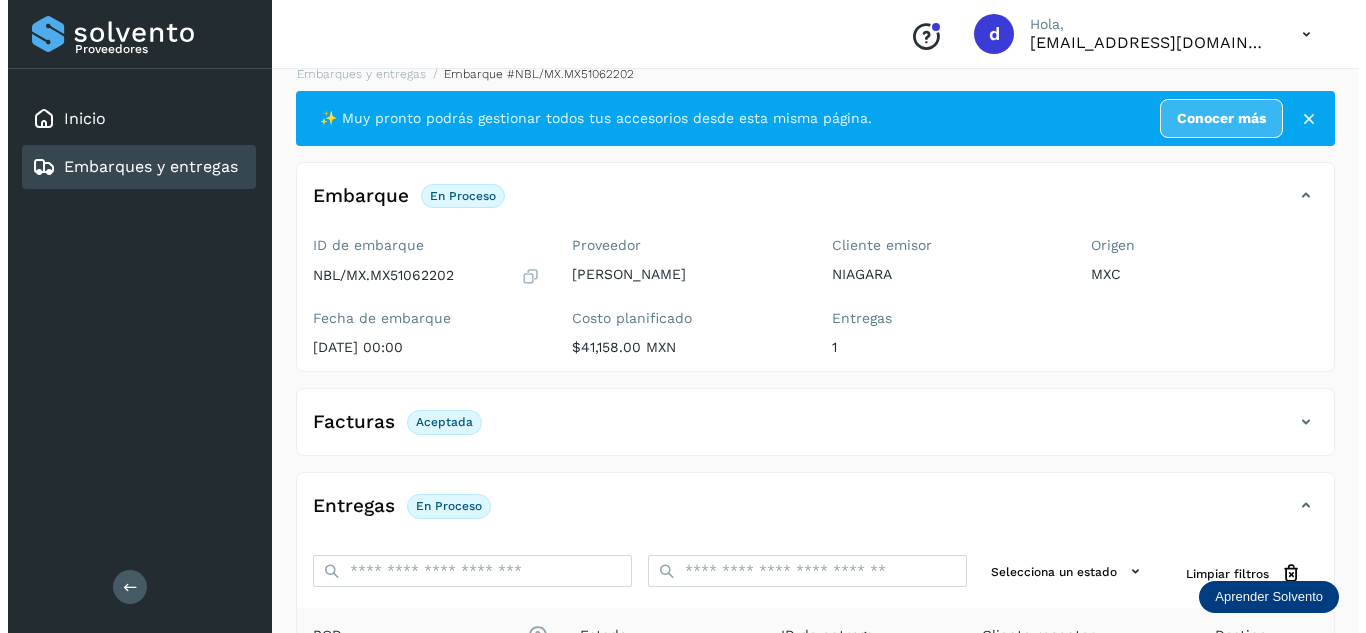scroll, scrollTop: 0, scrollLeft: 0, axis: both 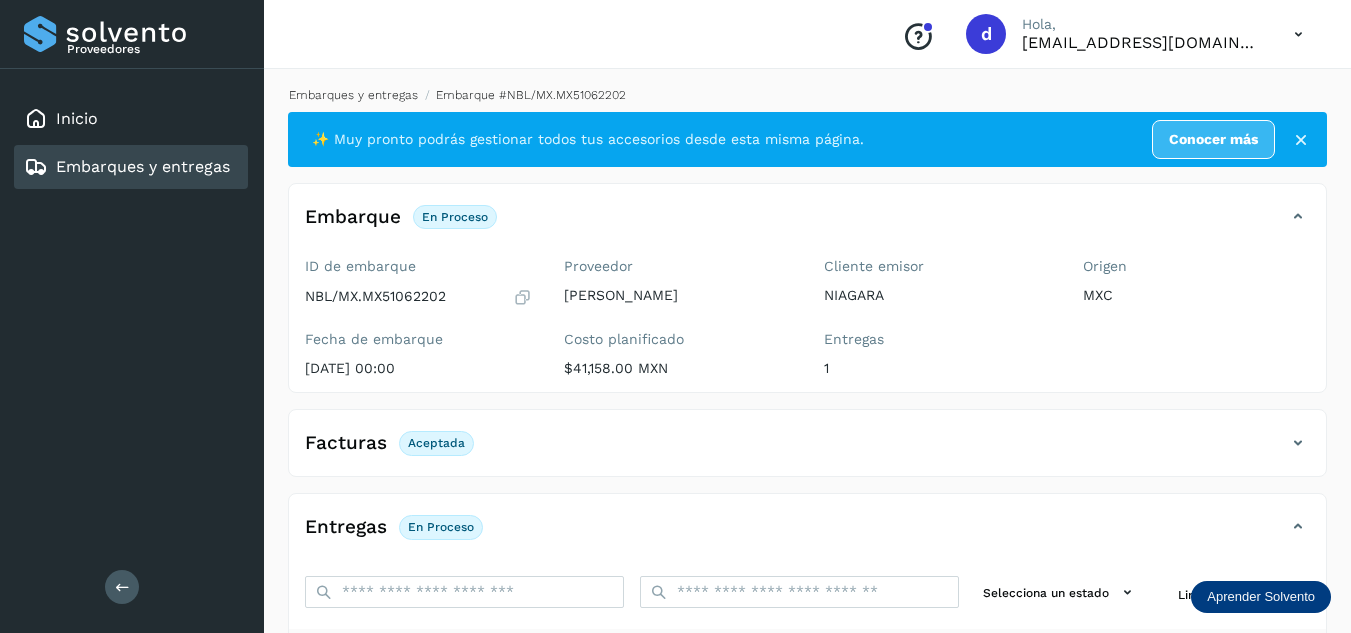click on "Embarques y entregas" at bounding box center [353, 95] 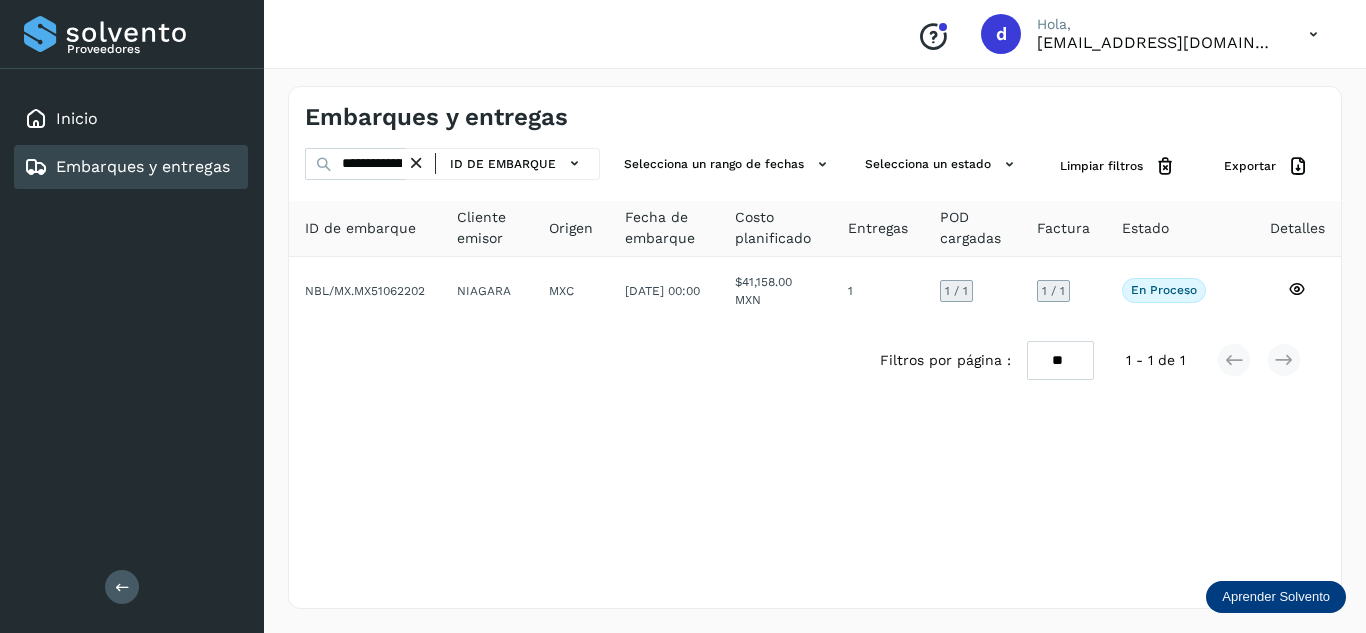 click at bounding box center [416, 163] 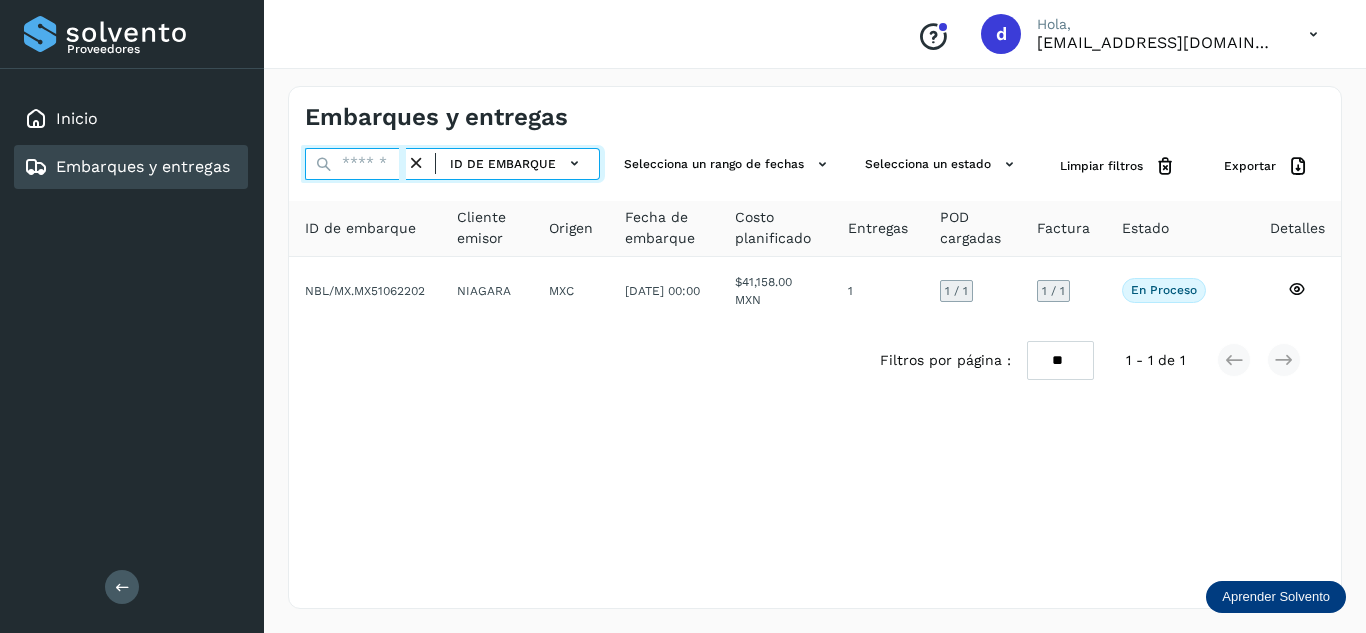 click at bounding box center (355, 164) 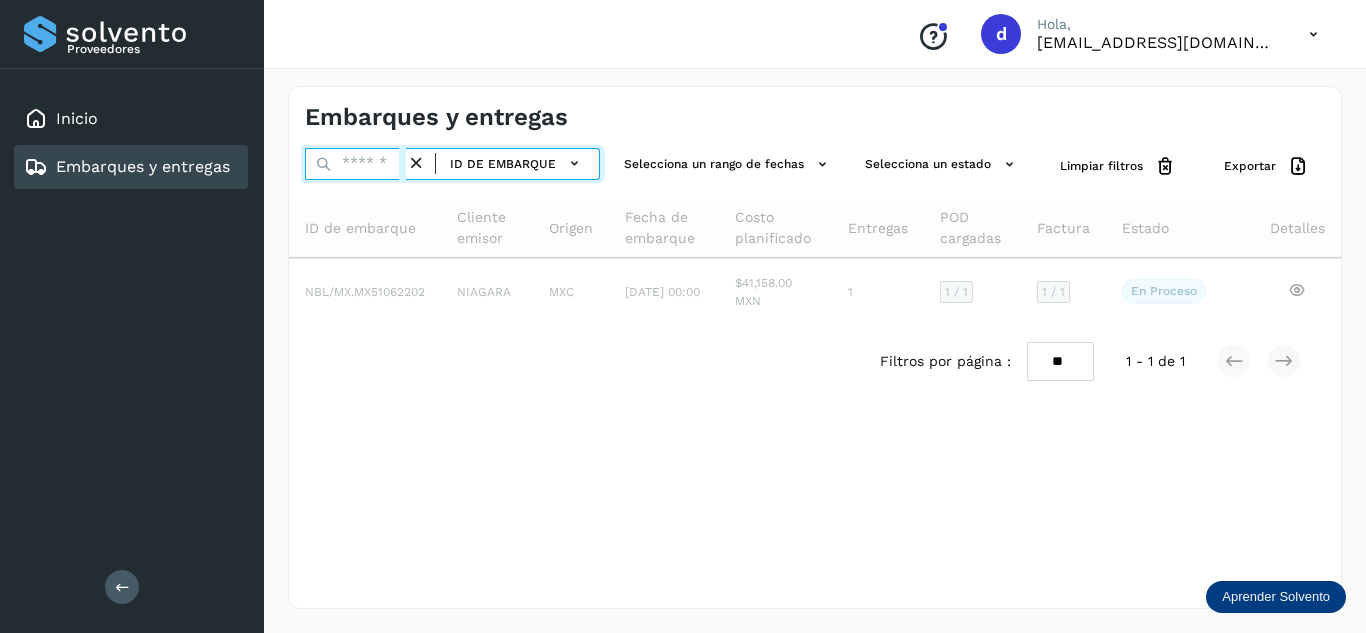 paste on "**********" 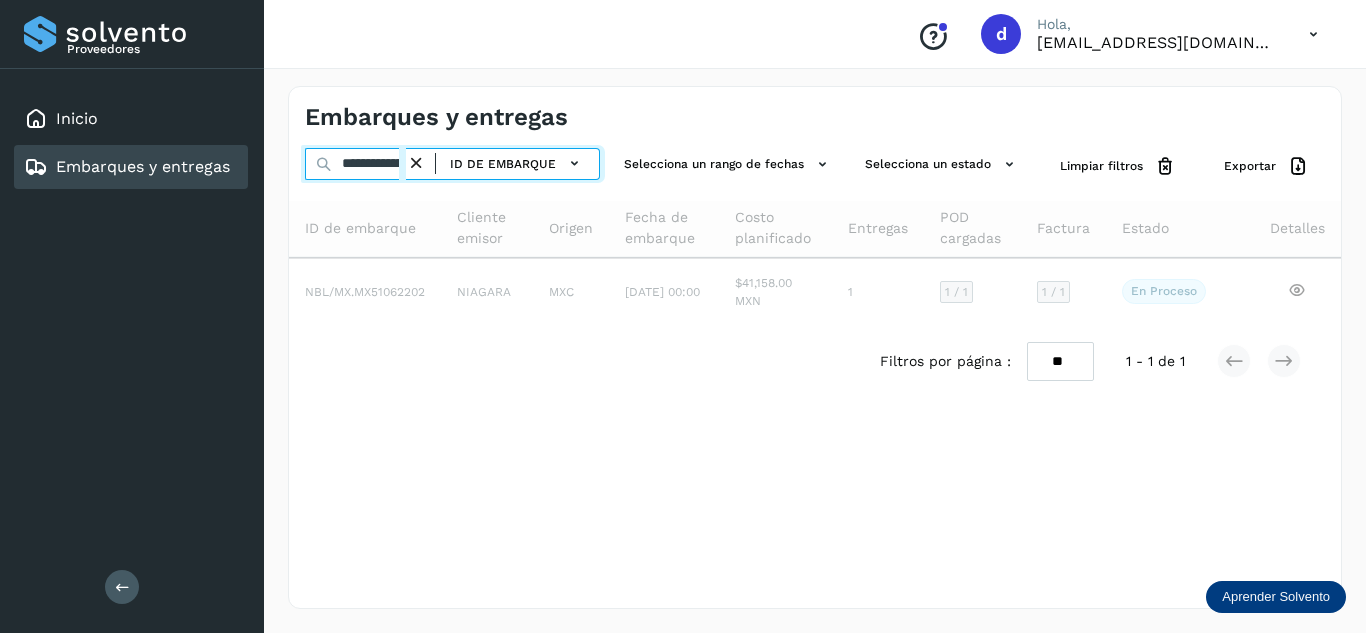 scroll, scrollTop: 0, scrollLeft: 75, axis: horizontal 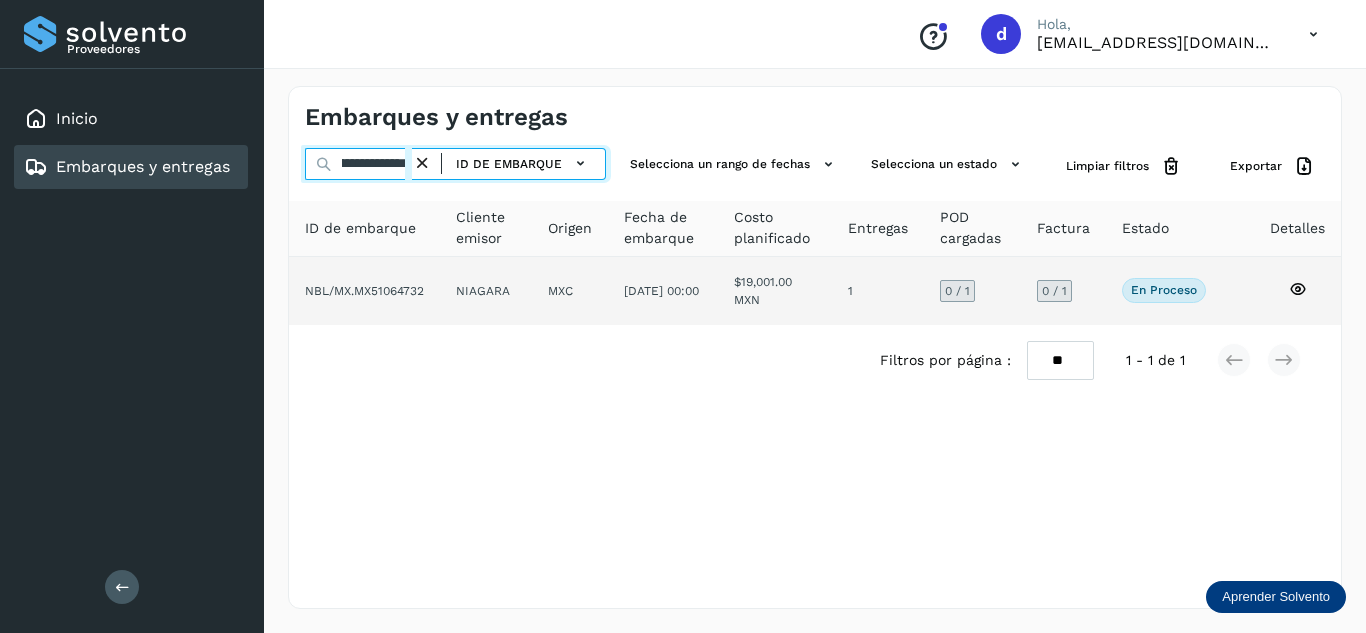 type on "**********" 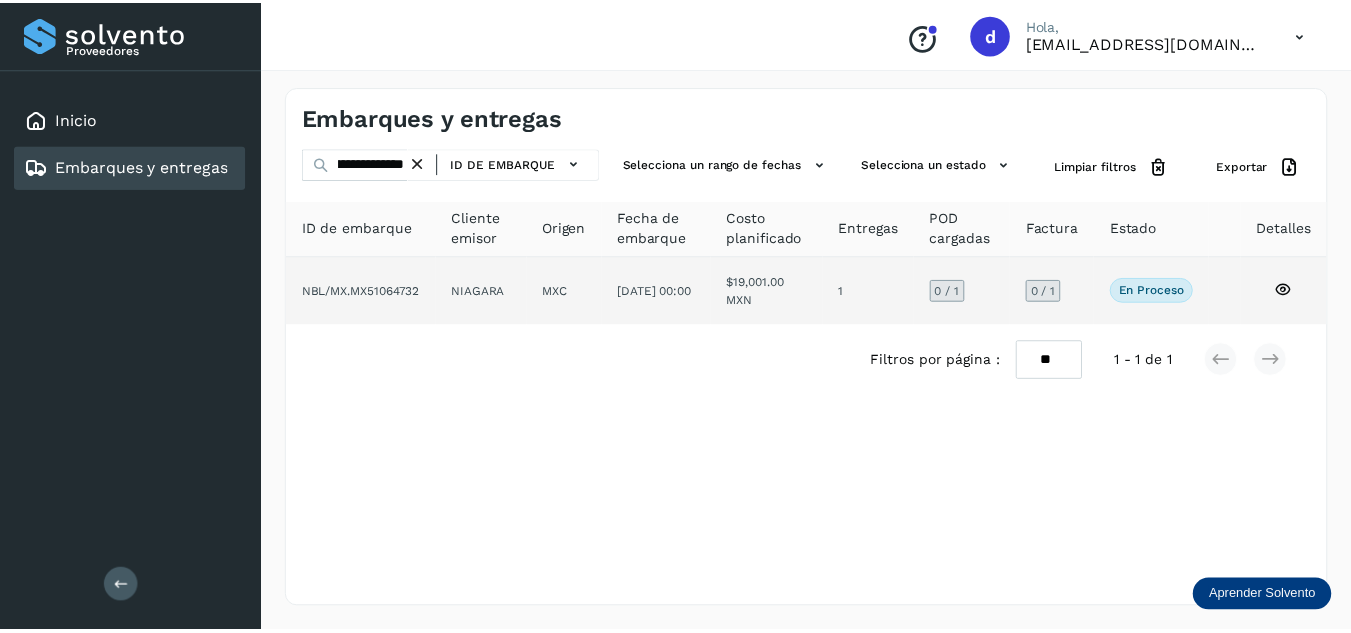 scroll, scrollTop: 0, scrollLeft: 0, axis: both 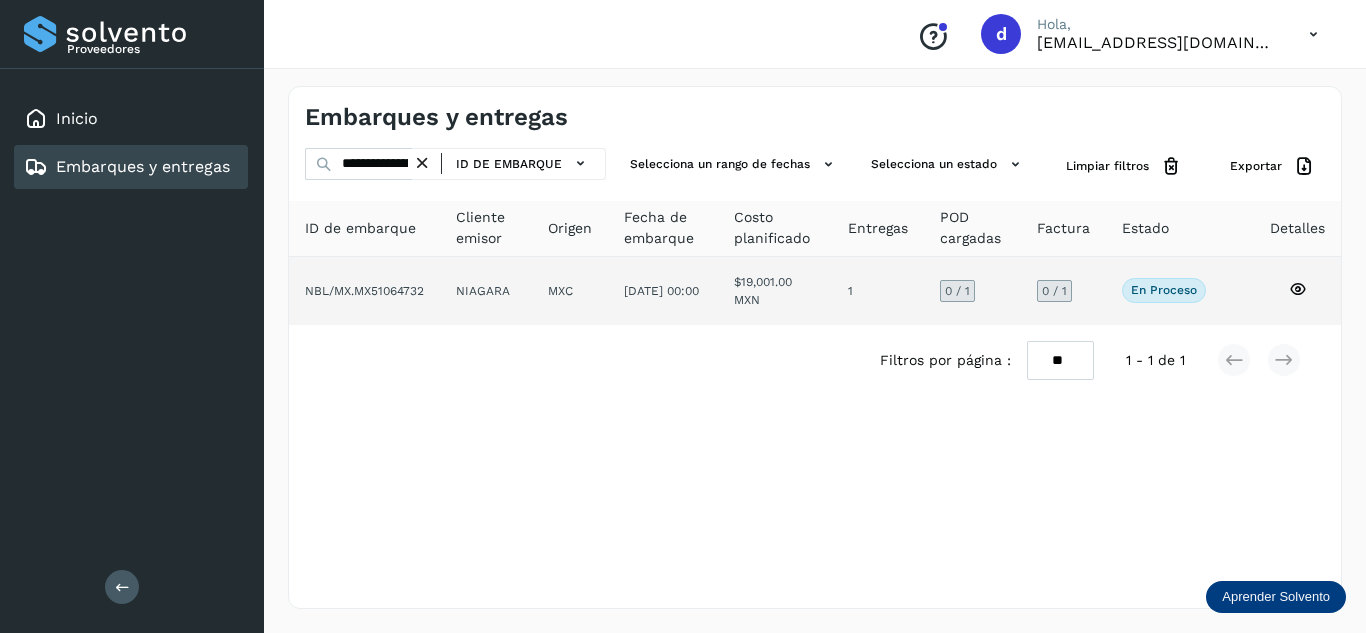 click 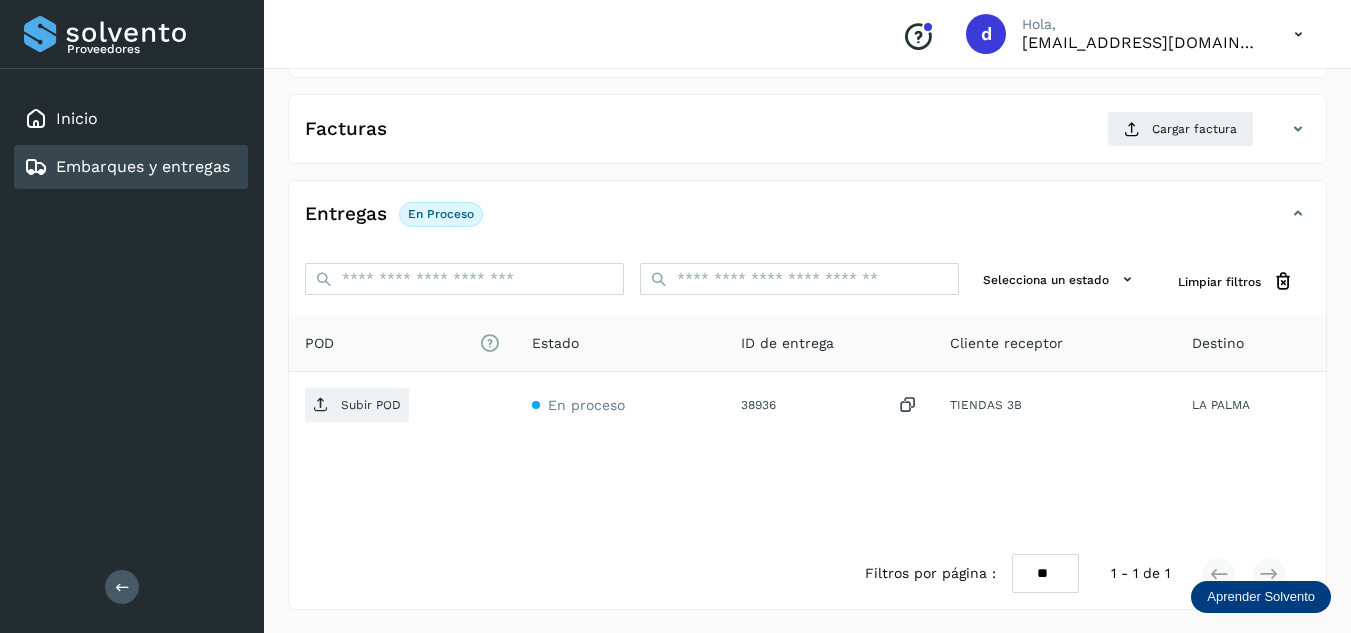 scroll, scrollTop: 316, scrollLeft: 0, axis: vertical 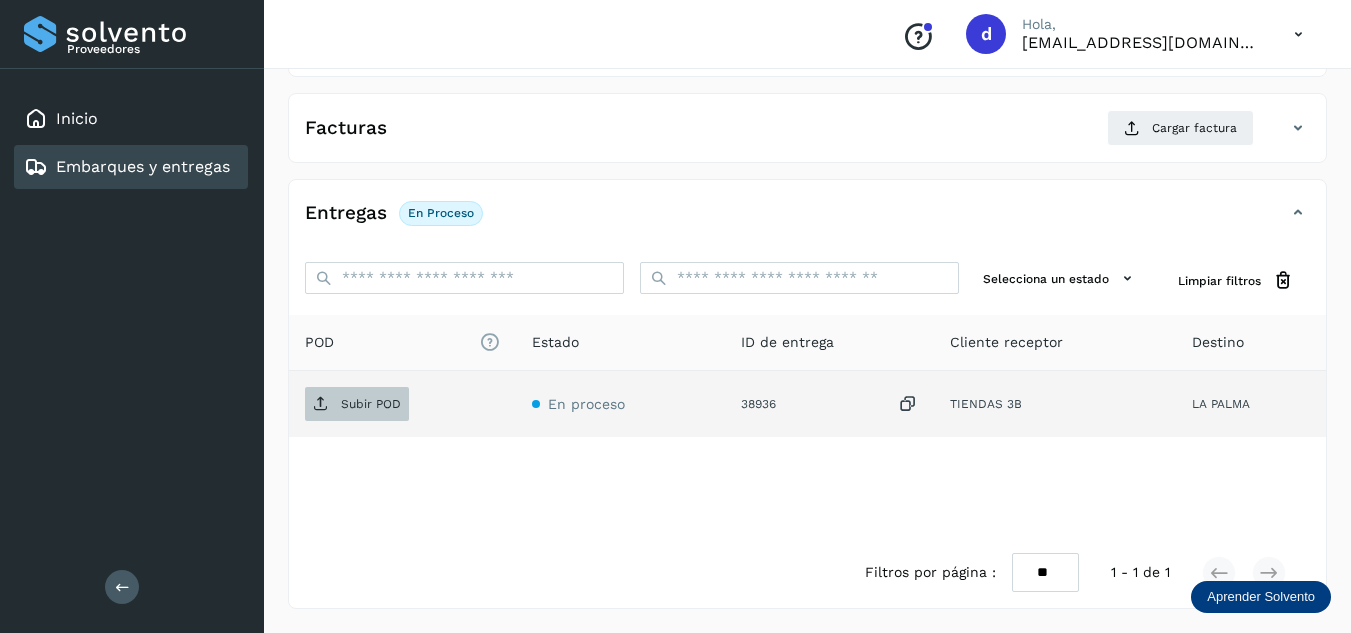 click on "Subir POD" at bounding box center (357, 404) 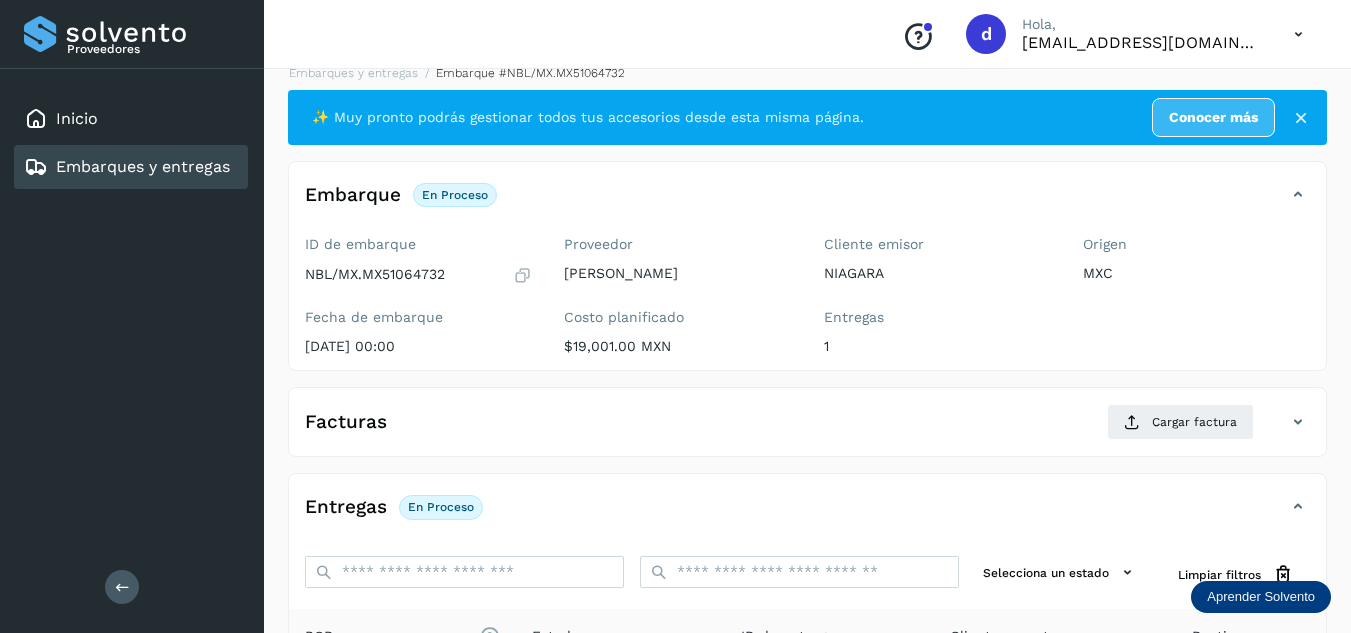 scroll, scrollTop: 16, scrollLeft: 0, axis: vertical 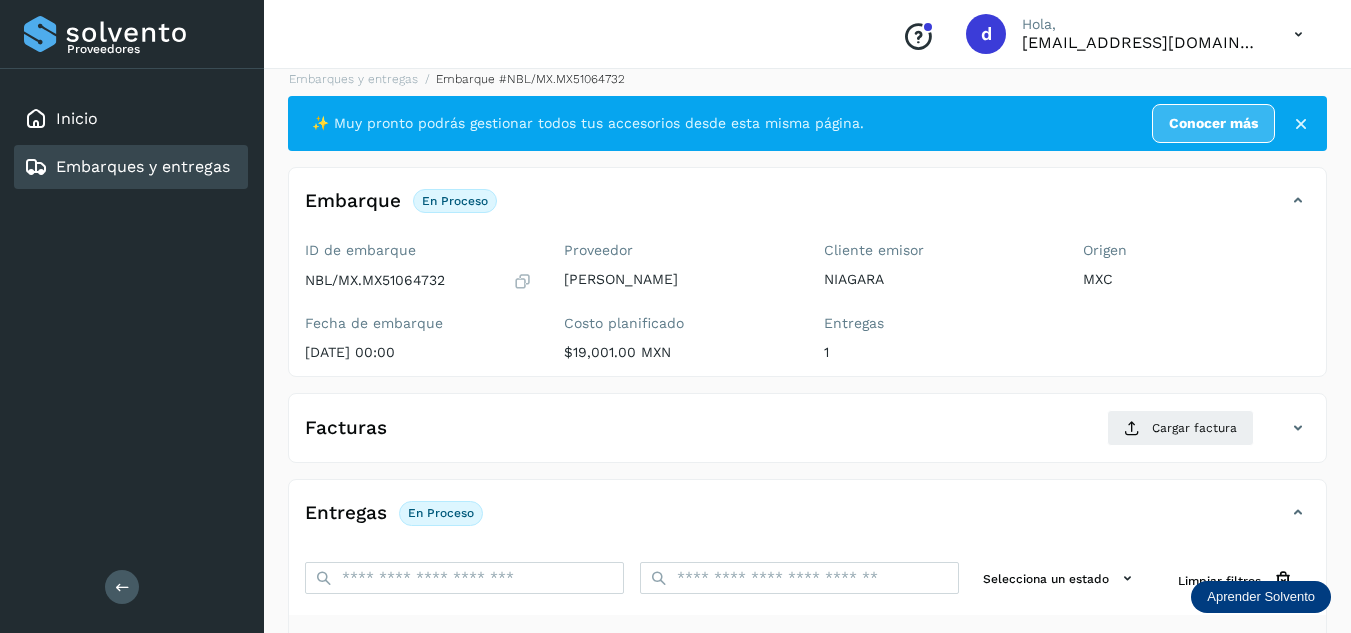 click on "Embarques y entregas Embarque #NBL/MX.MX51064732  ✨ Muy pronto podrás gestionar todos tus accesorios desde esta misma página. Conocer más Embarque En proceso
Verifica el estado de la factura o entregas asociadas a este embarque
ID de embarque NBL/MX.MX51064732 Fecha de embarque [DATE] 00:00 Proveedor [PERSON_NAME] planificado  $19,001.00 MXN  Cliente emisor NIAGARA Entregas 1 Origen MXC Facturas Cargar factura Aún no has subido ninguna factura Entregas En proceso Selecciona un estado Limpiar filtros POD
El tamaño máximo de archivo es de 20 Mb.
Estado ID de entrega Cliente receptor Destino Subir POD En proceso 38936  TIENDAS 3B LA PALMA TIENDAS 3B 38936 POD Destino: LA PALMA En proceso Filtros por página : ** ** ** 1 - 1 de 1" at bounding box center [807, 489] 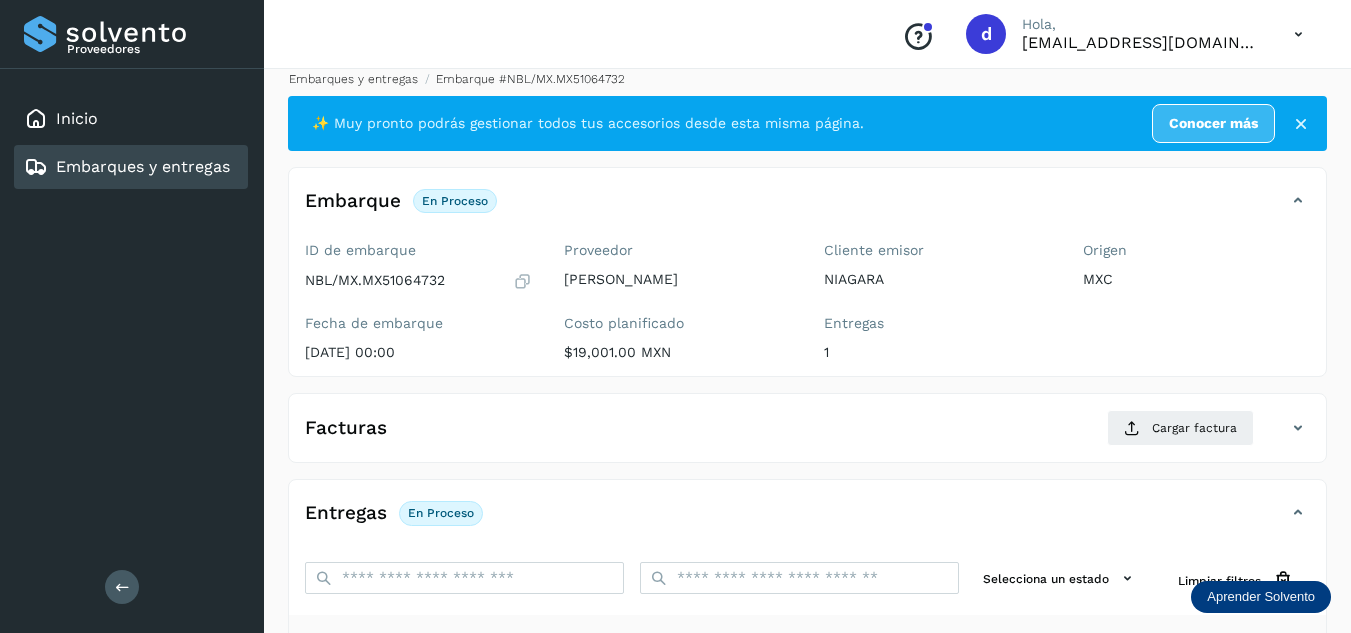 click on "Embarques y entregas" at bounding box center (353, 79) 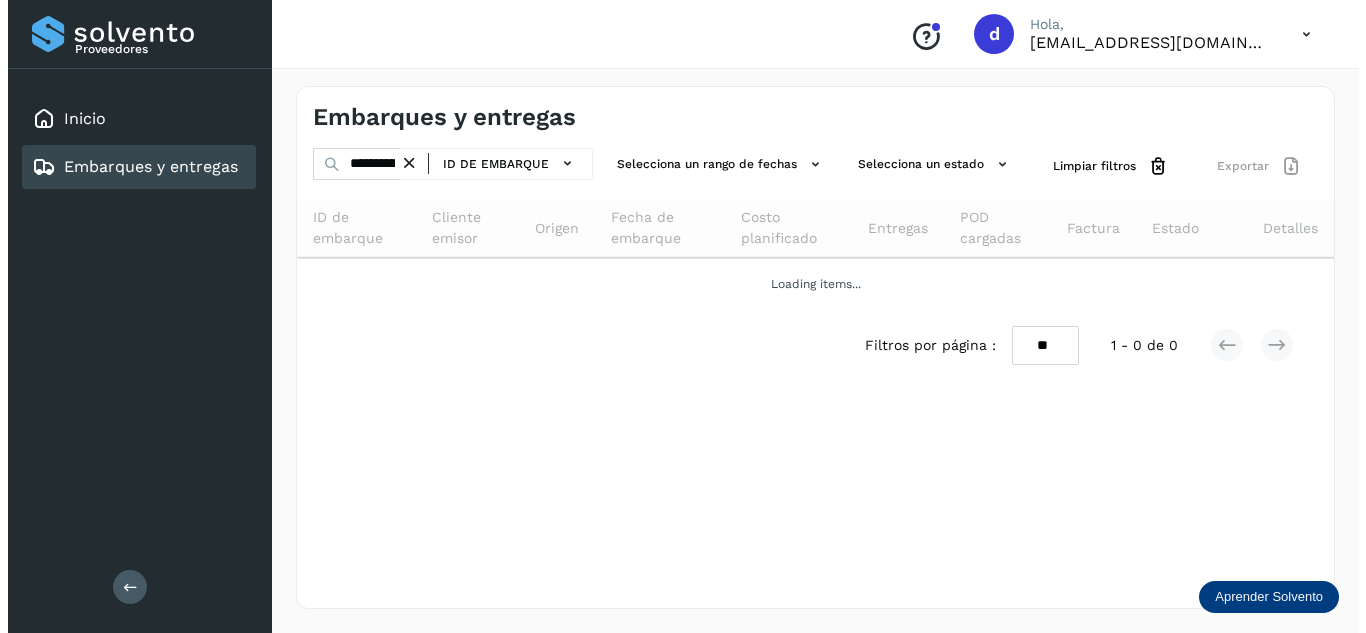 scroll, scrollTop: 0, scrollLeft: 0, axis: both 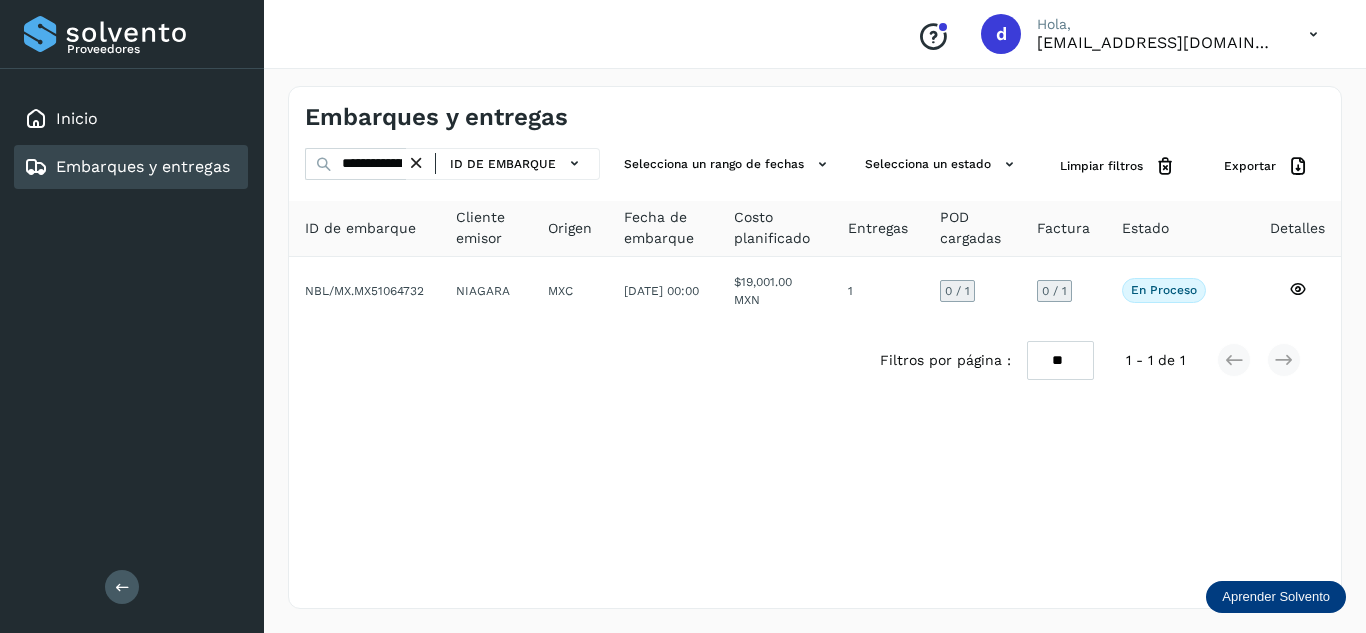 click at bounding box center [416, 163] 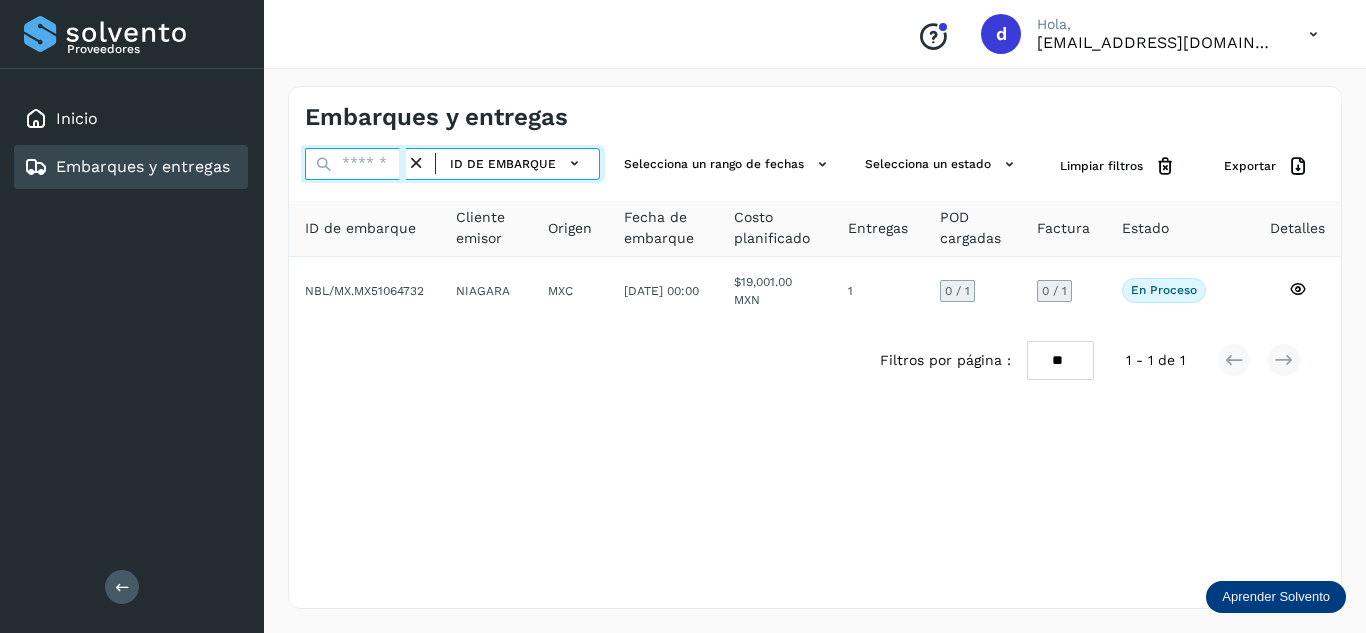 click at bounding box center (355, 164) 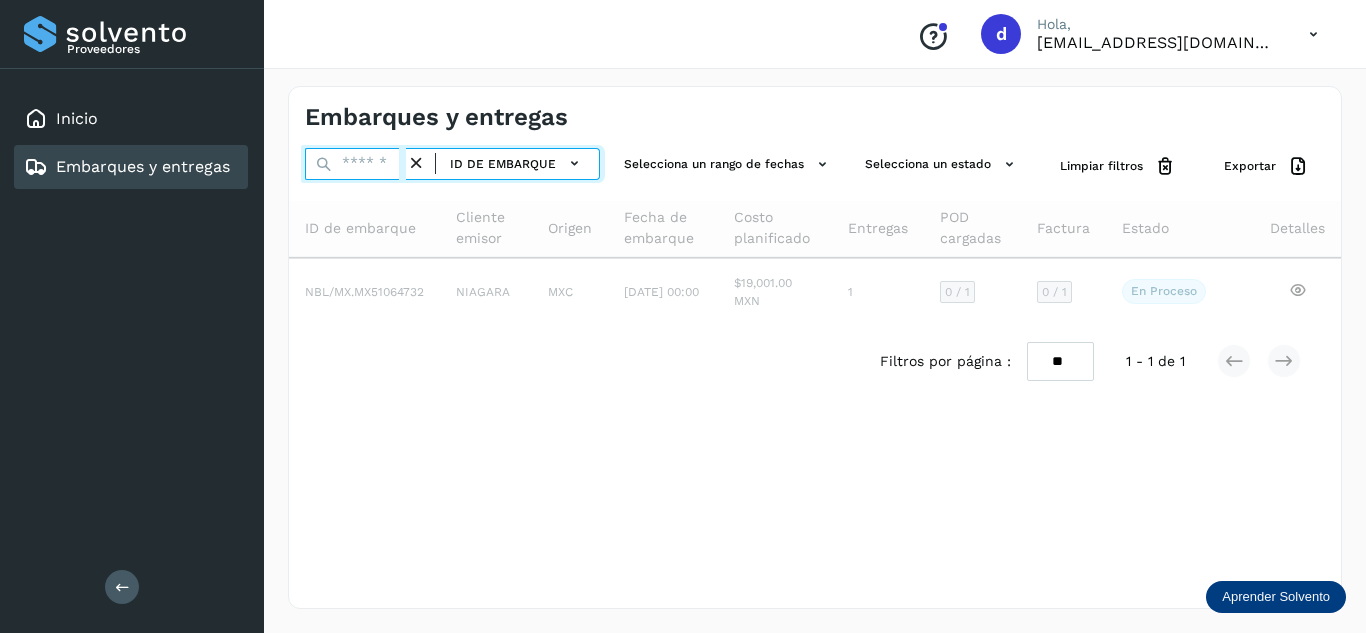 paste on "**********" 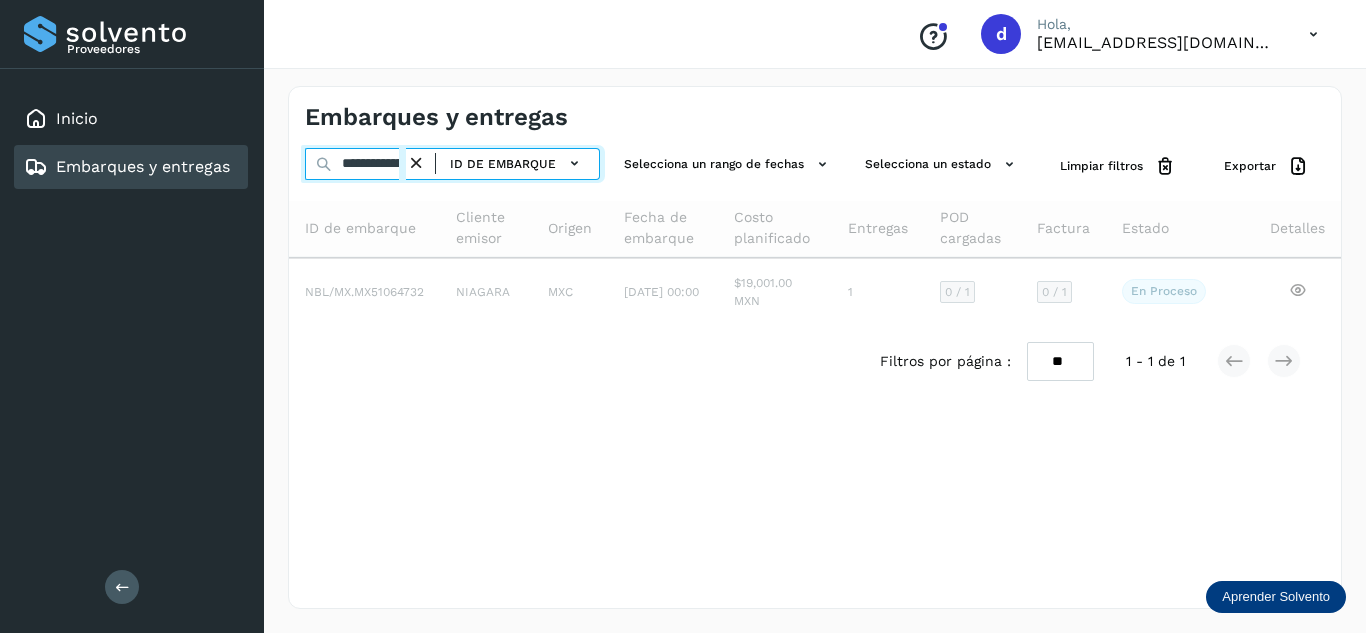 scroll, scrollTop: 0, scrollLeft: 73, axis: horizontal 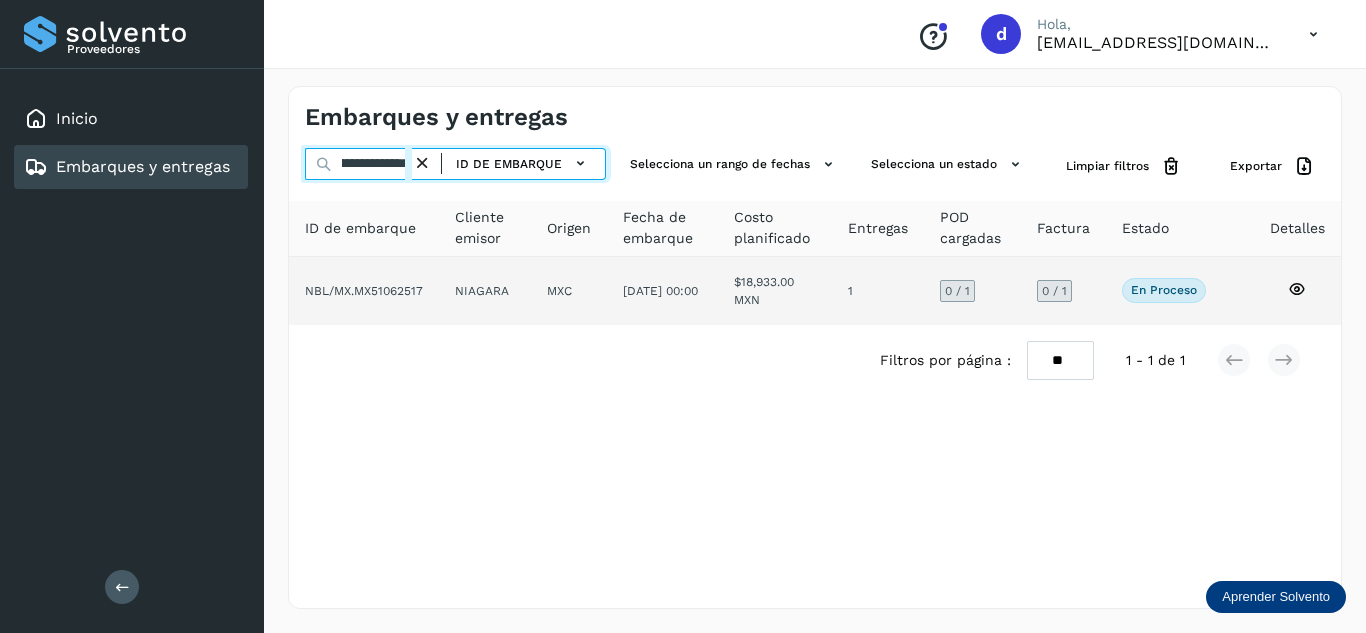 type on "**********" 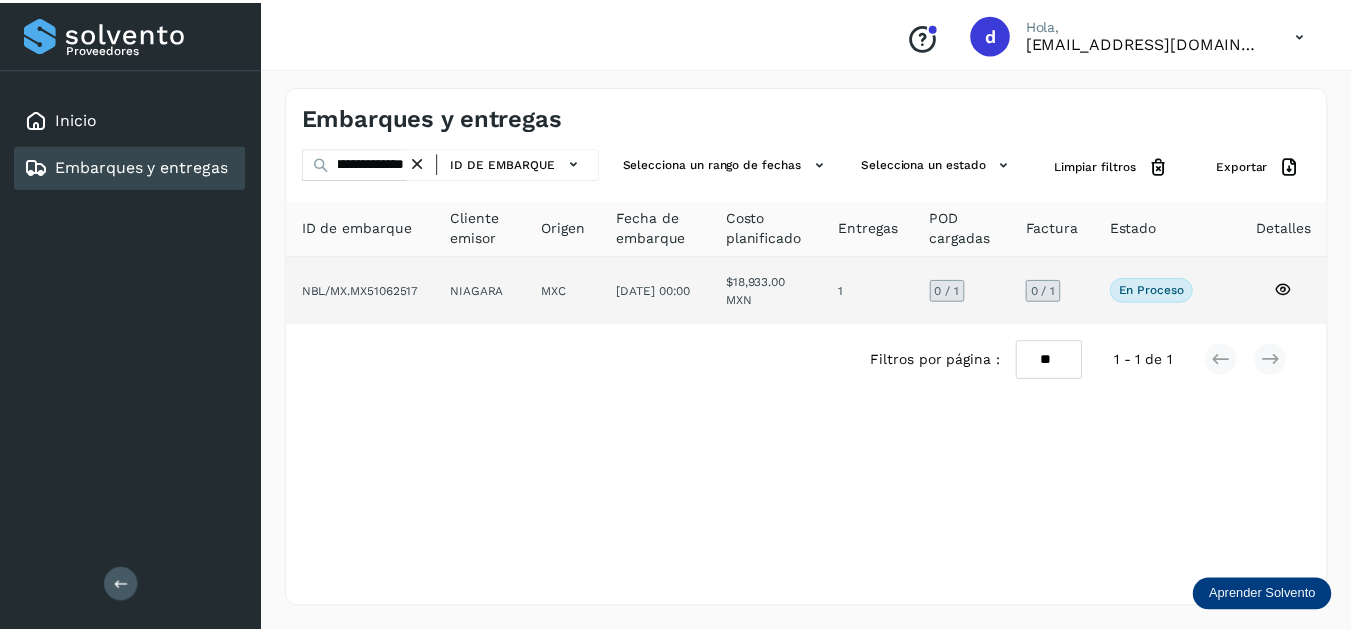 scroll, scrollTop: 0, scrollLeft: 0, axis: both 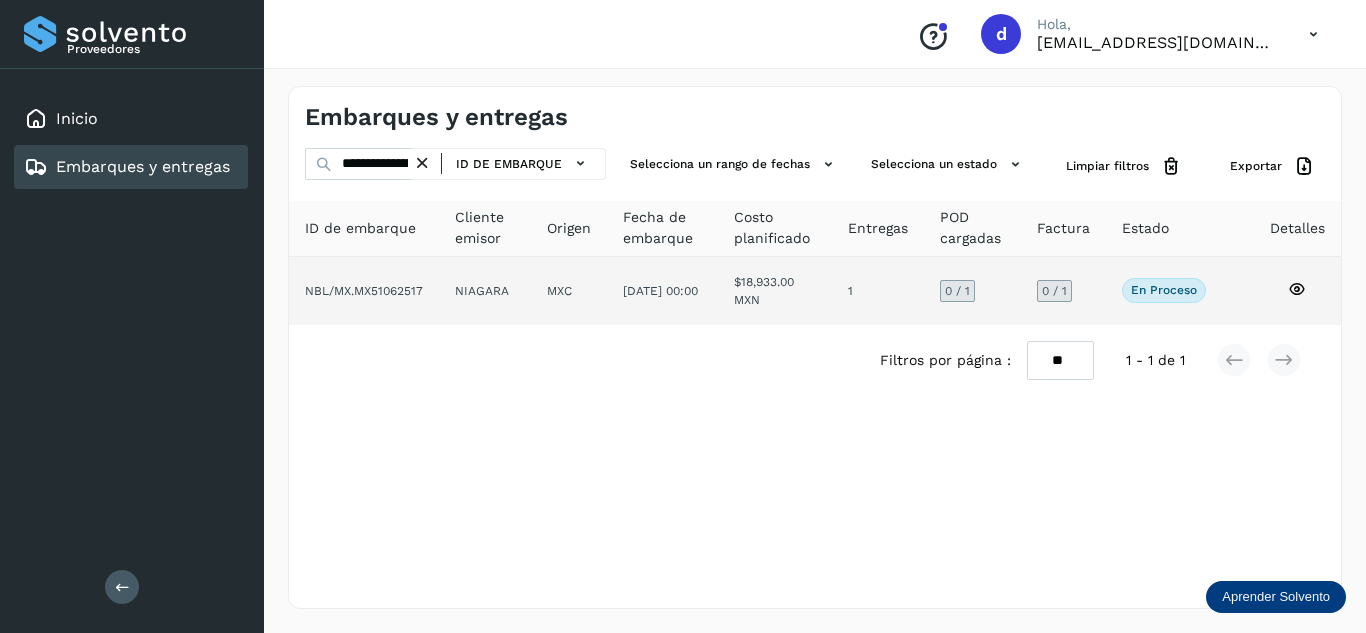 click 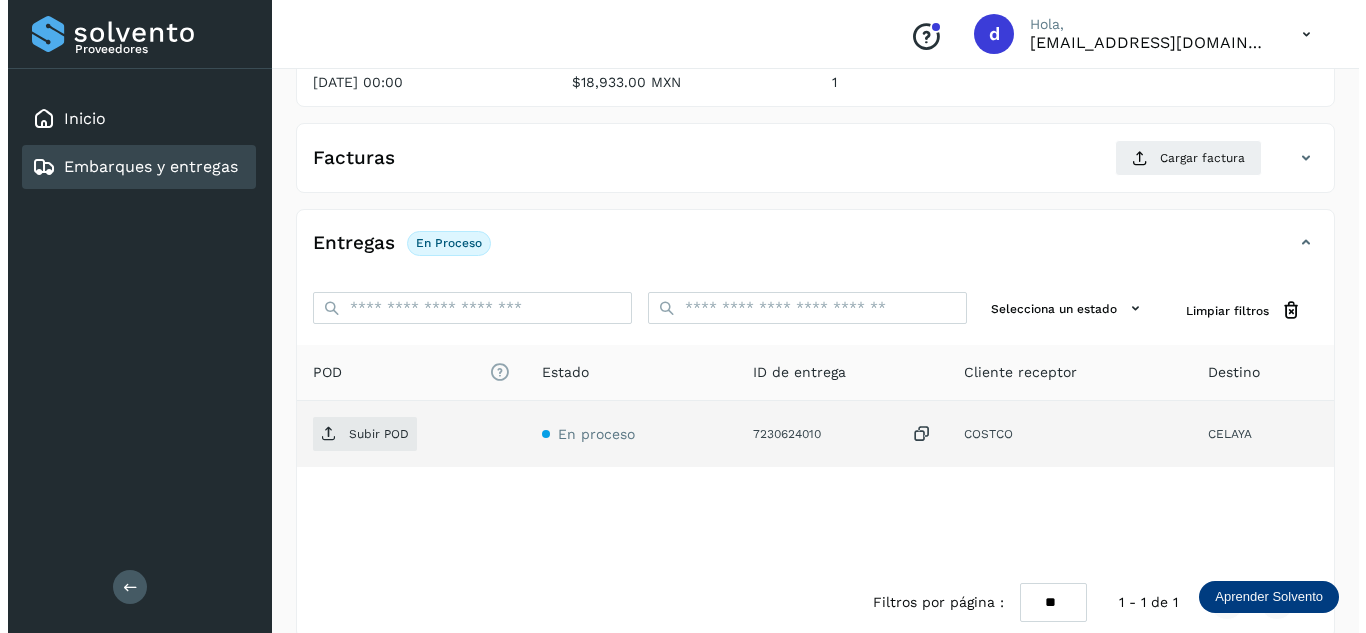 scroll, scrollTop: 316, scrollLeft: 0, axis: vertical 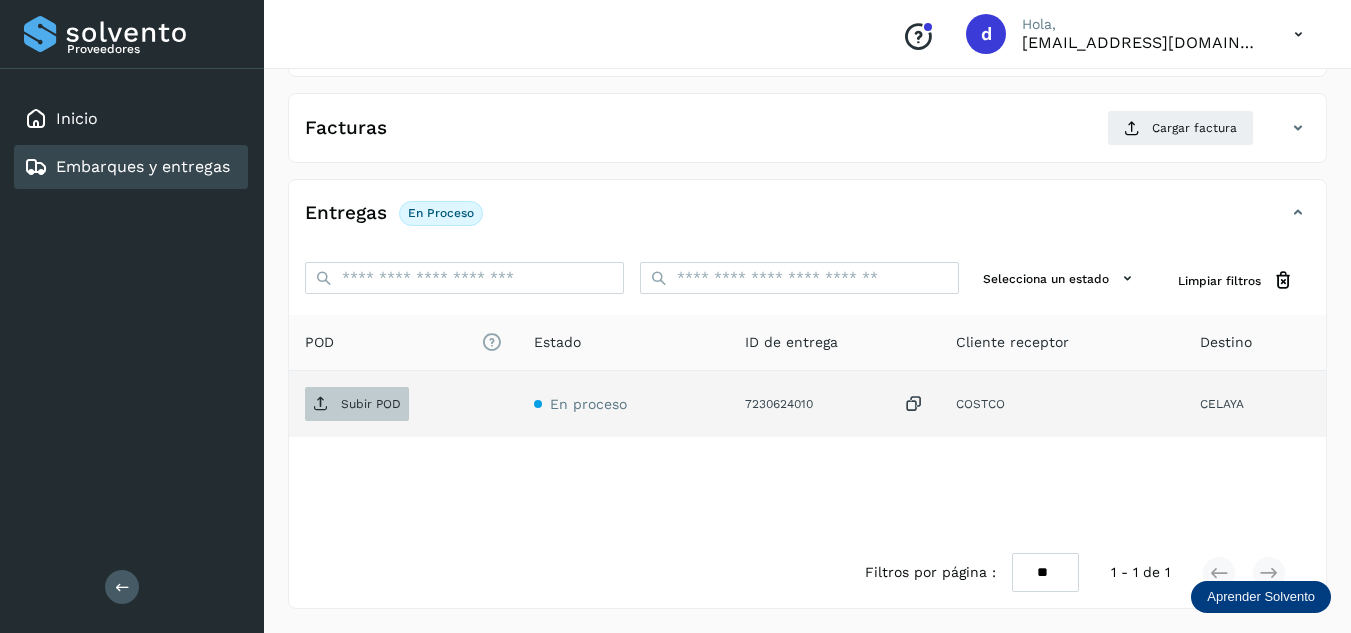 click on "Subir POD" at bounding box center (371, 404) 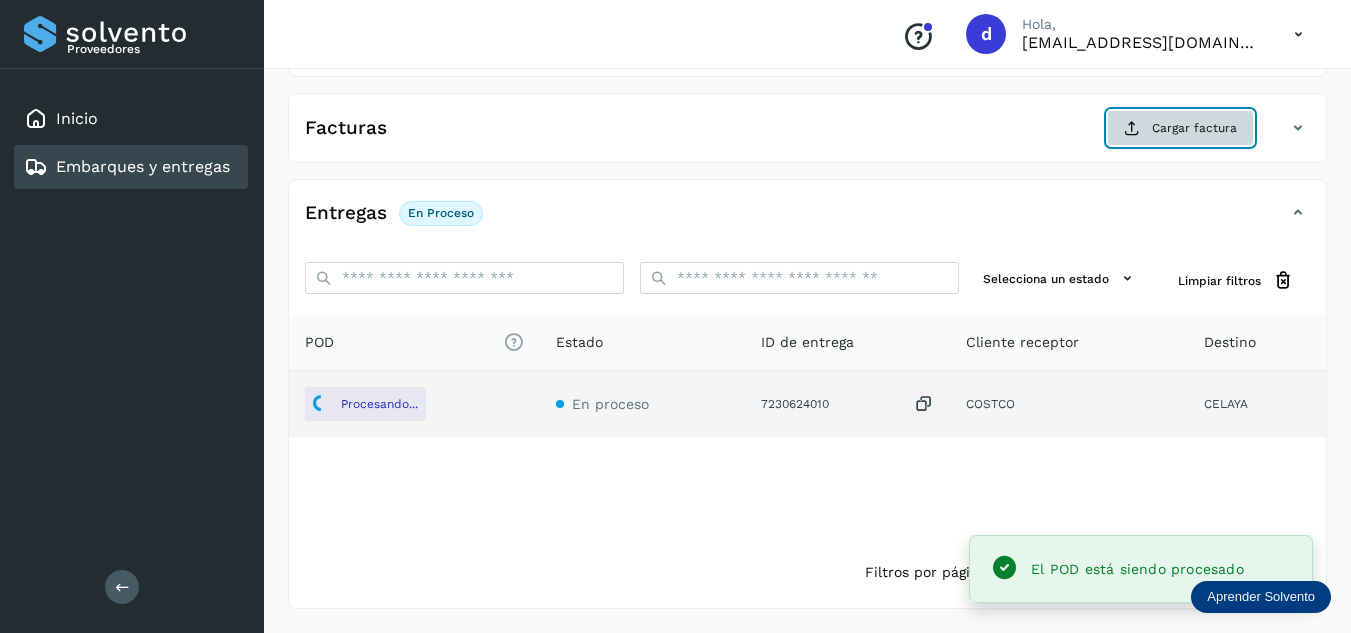 click on "Cargar factura" 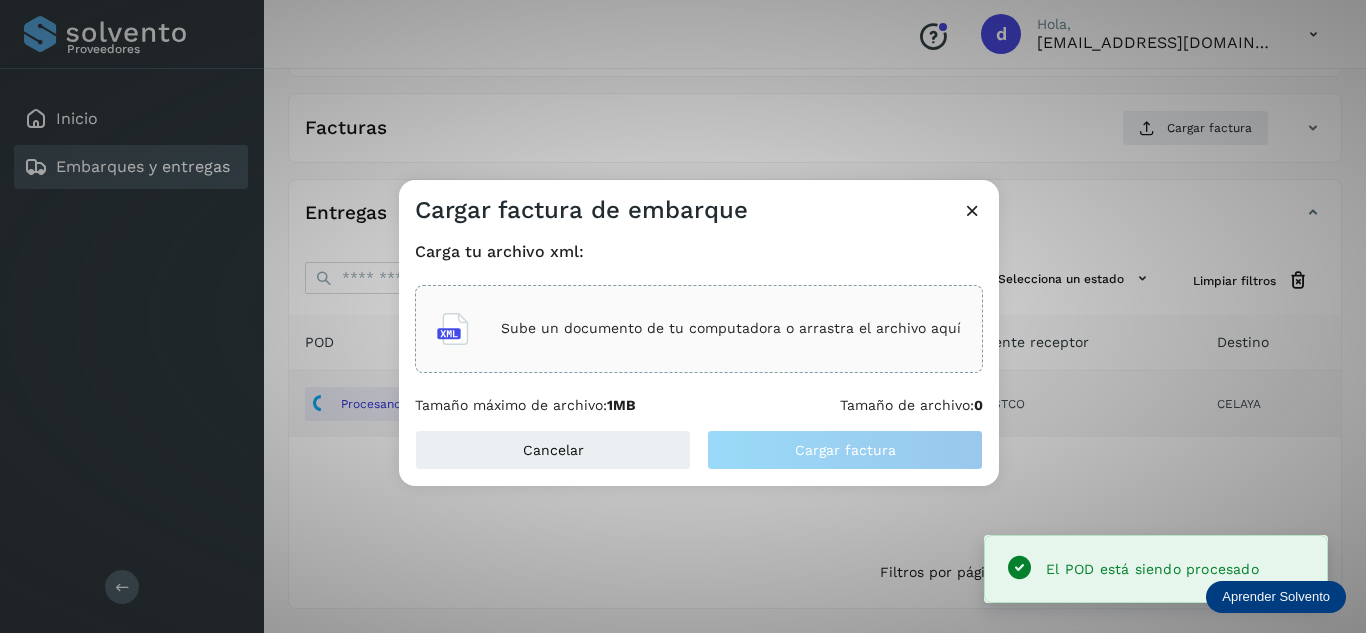 click on "Sube un documento de tu computadora o arrastra el archivo aquí" 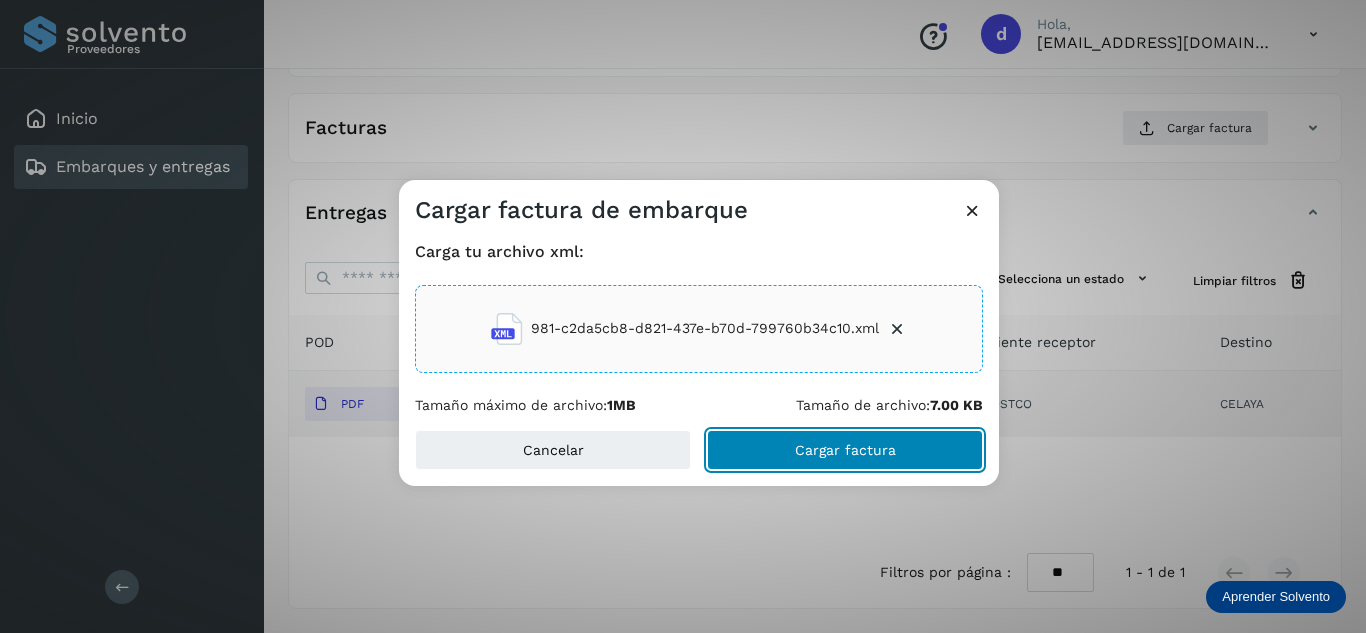click on "Cargar factura" 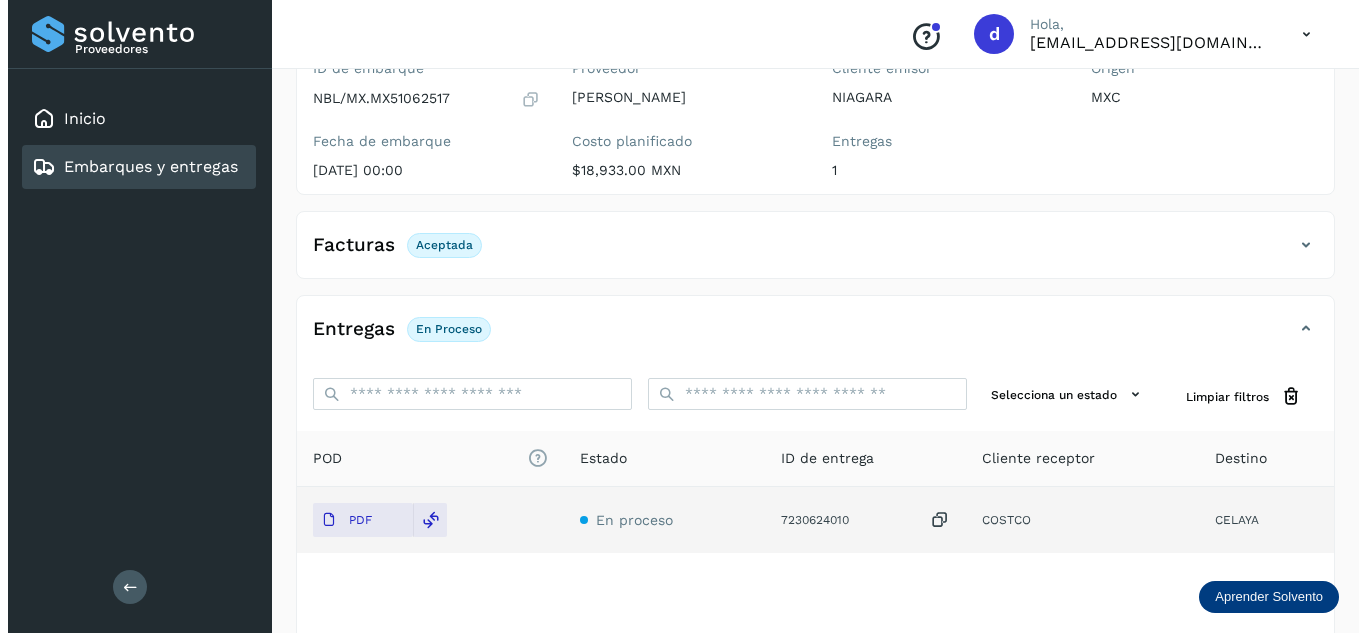 scroll, scrollTop: 0, scrollLeft: 0, axis: both 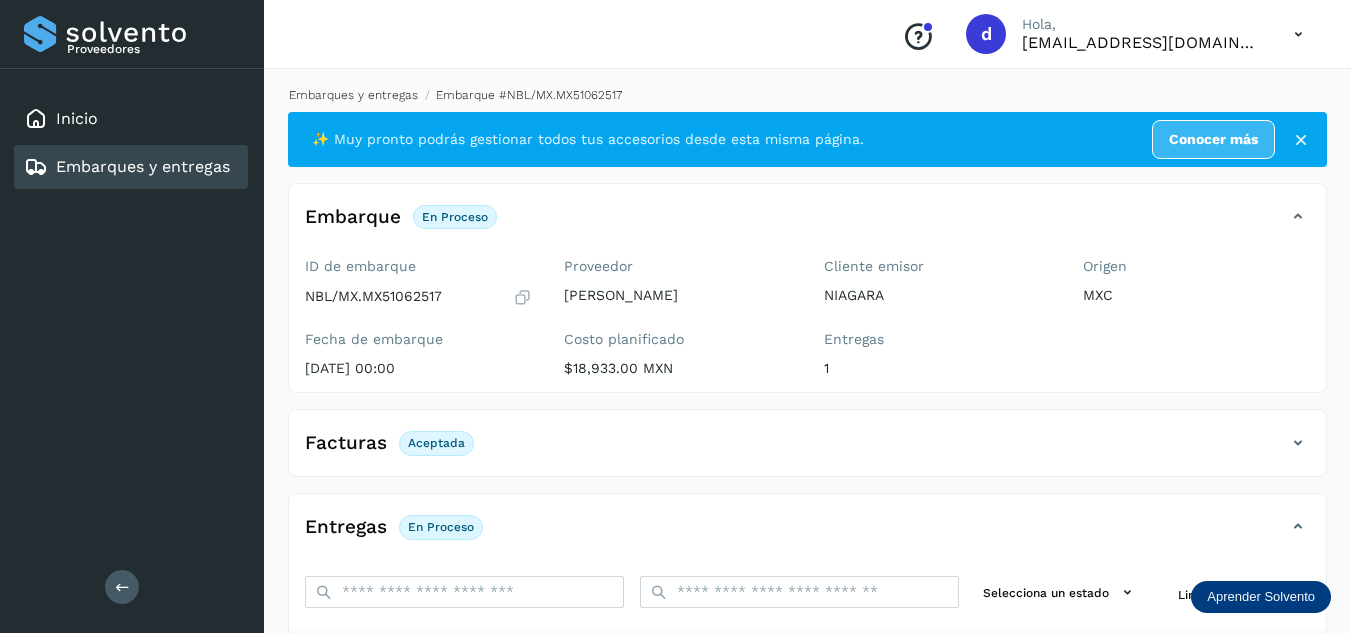 click on "Embarques y entregas" at bounding box center [353, 95] 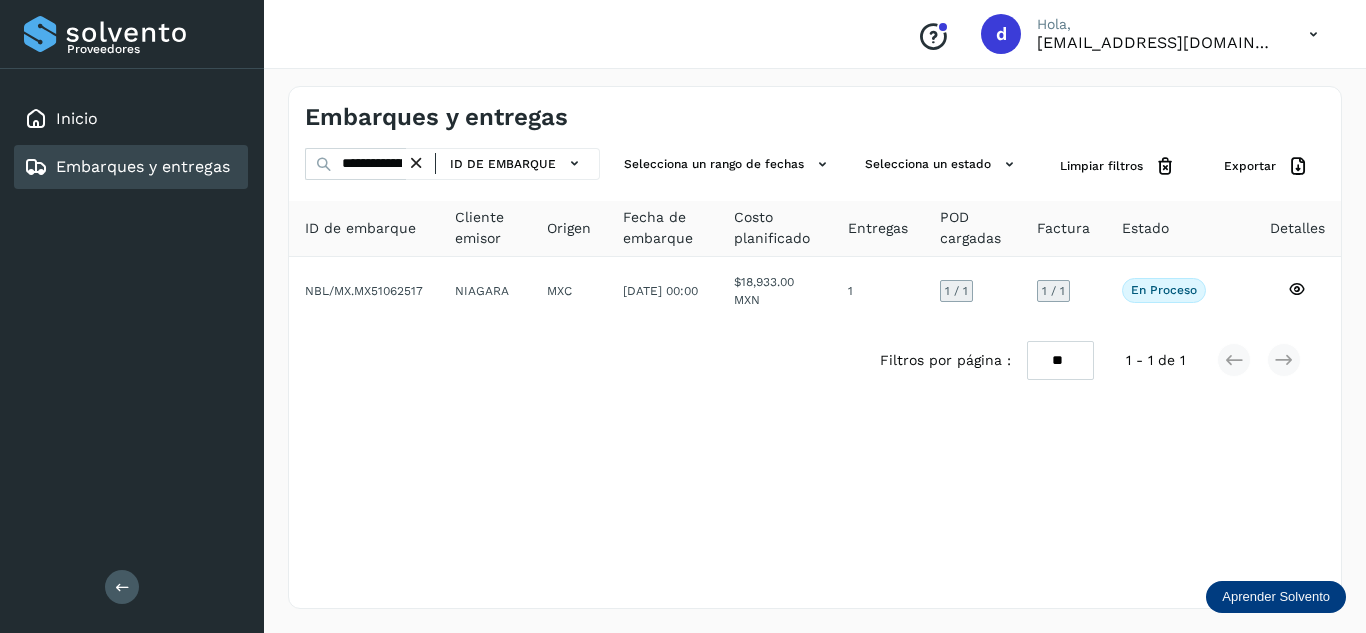 click at bounding box center (416, 163) 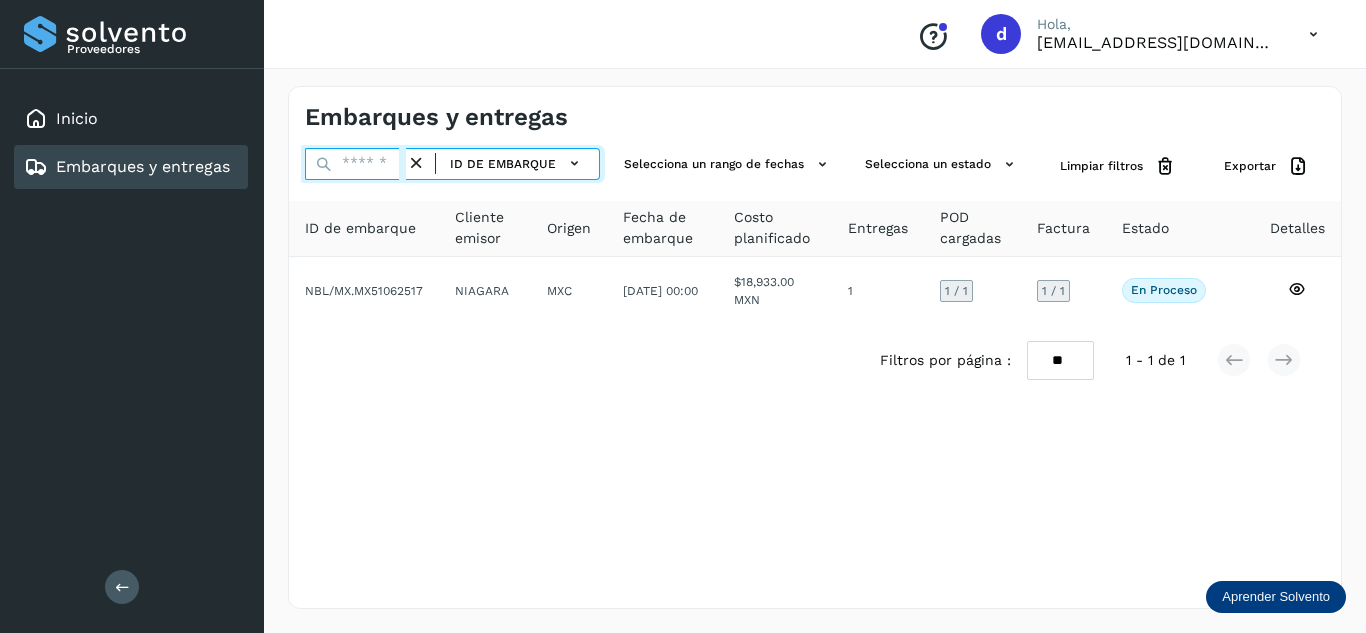 click at bounding box center [355, 164] 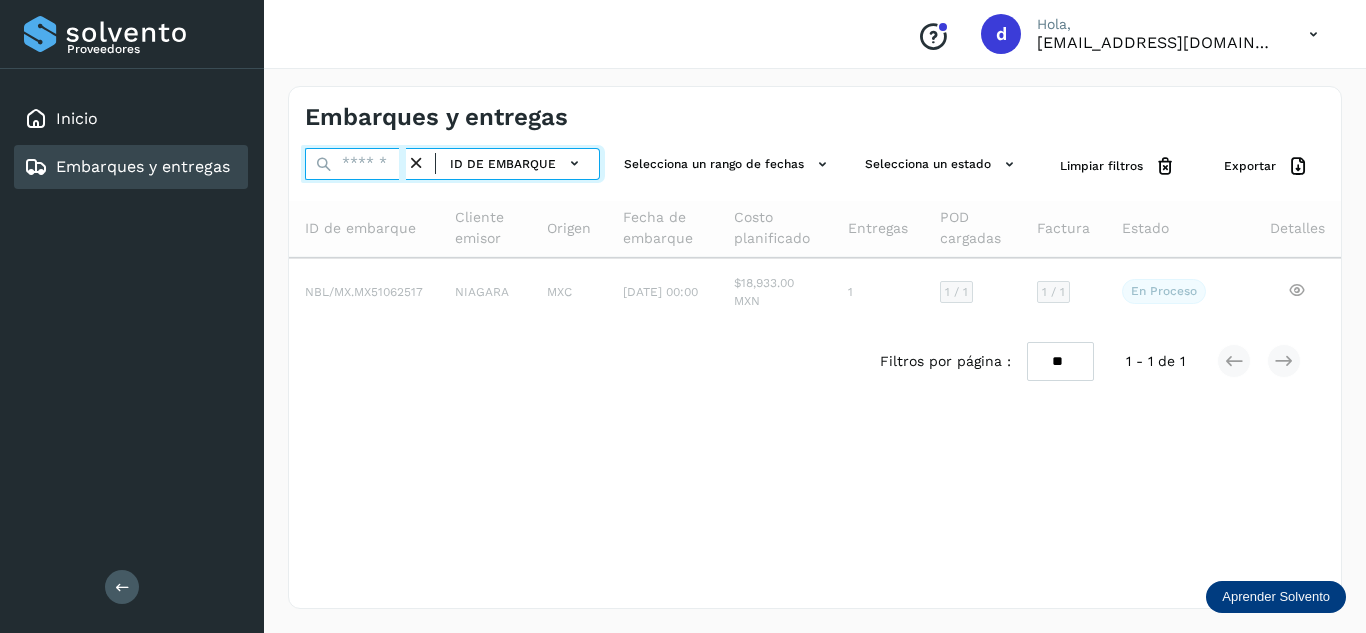 paste on "**********" 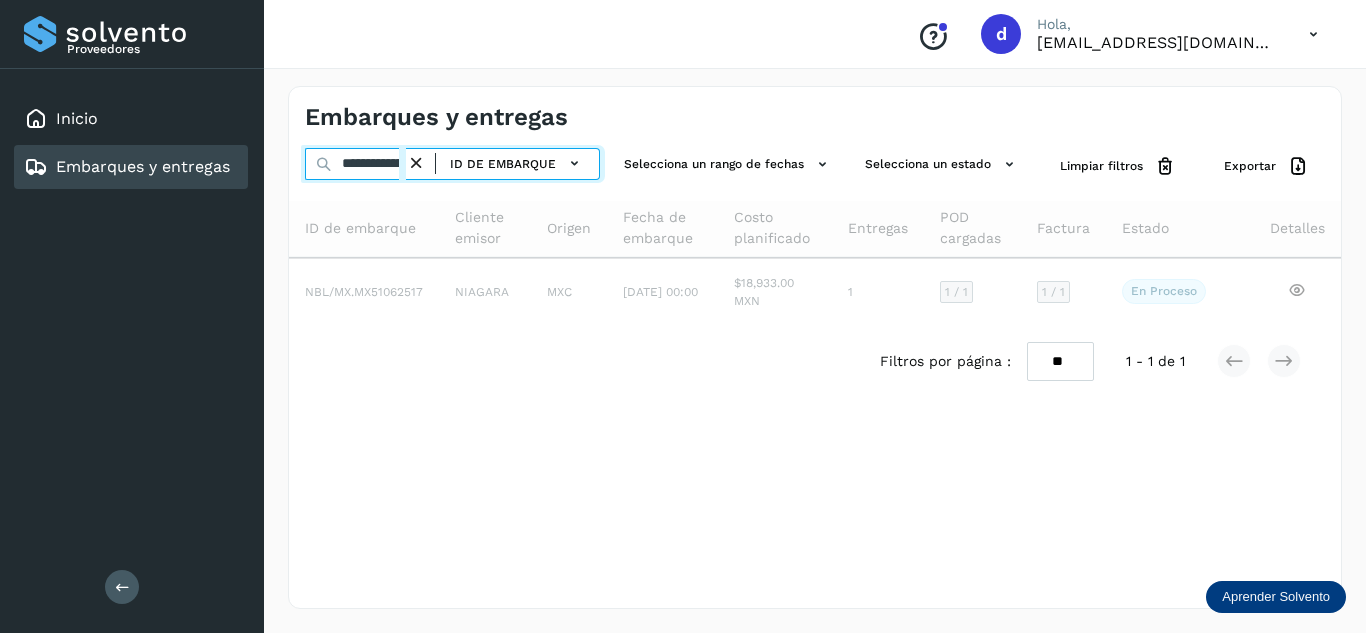 scroll, scrollTop: 0, scrollLeft: 76, axis: horizontal 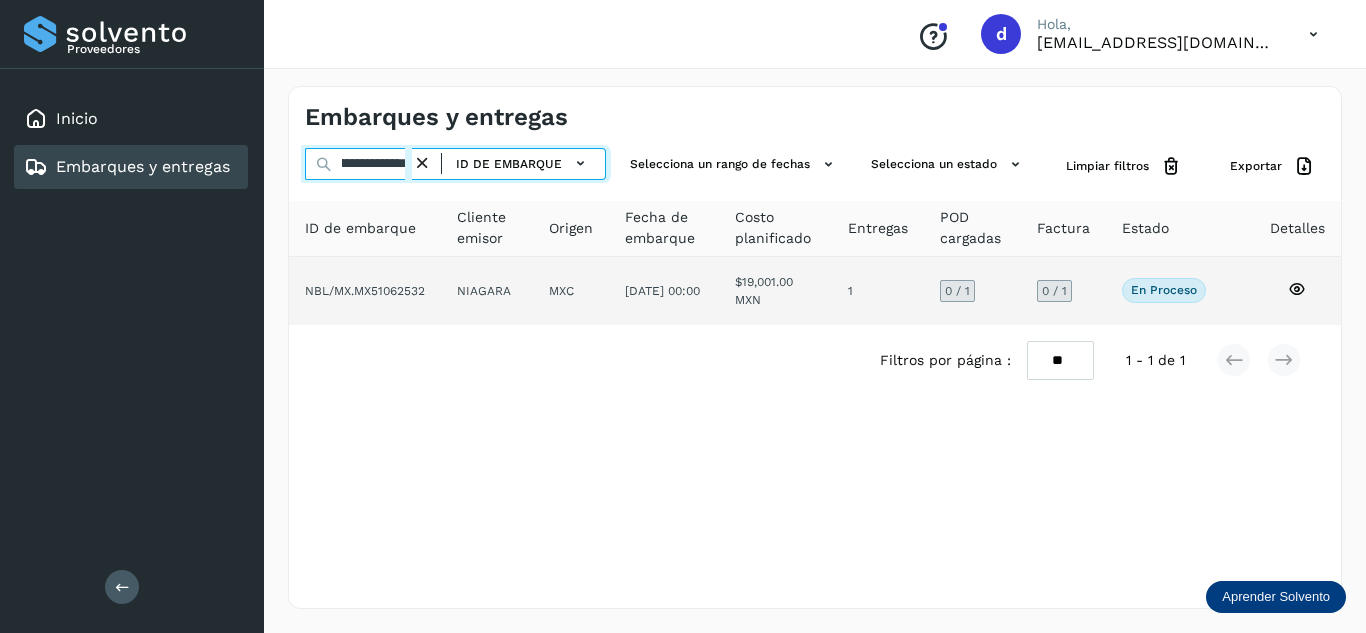 type on "**********" 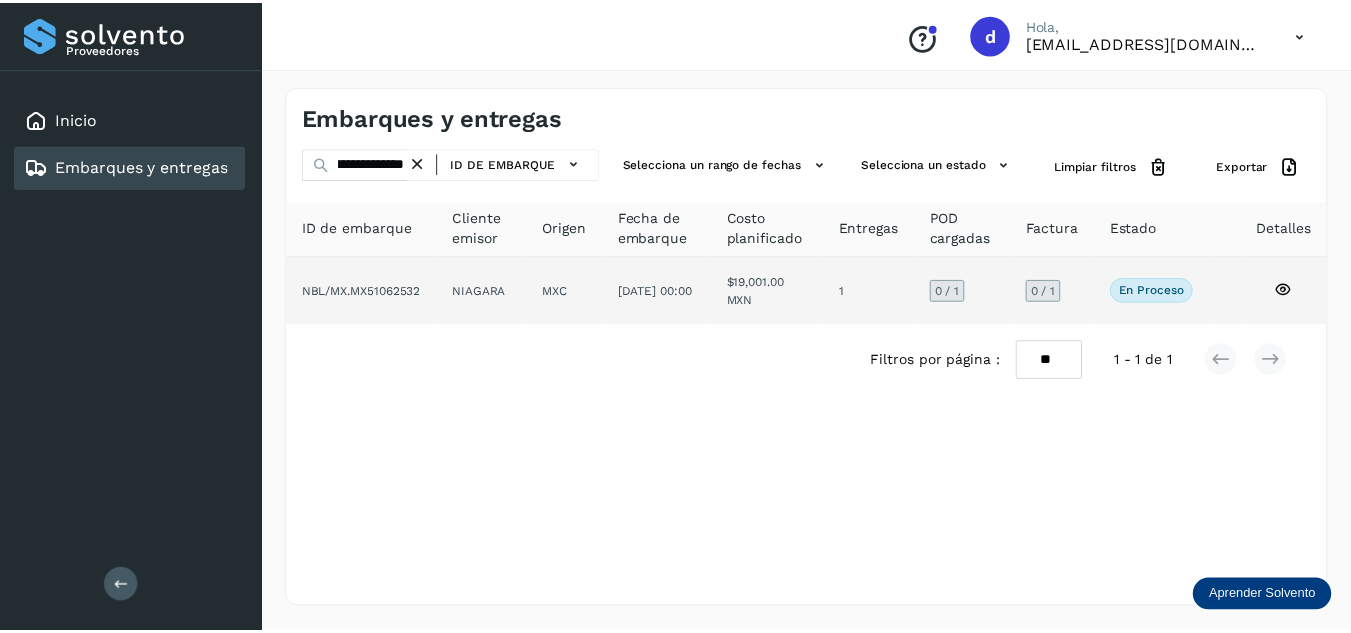 scroll, scrollTop: 0, scrollLeft: 0, axis: both 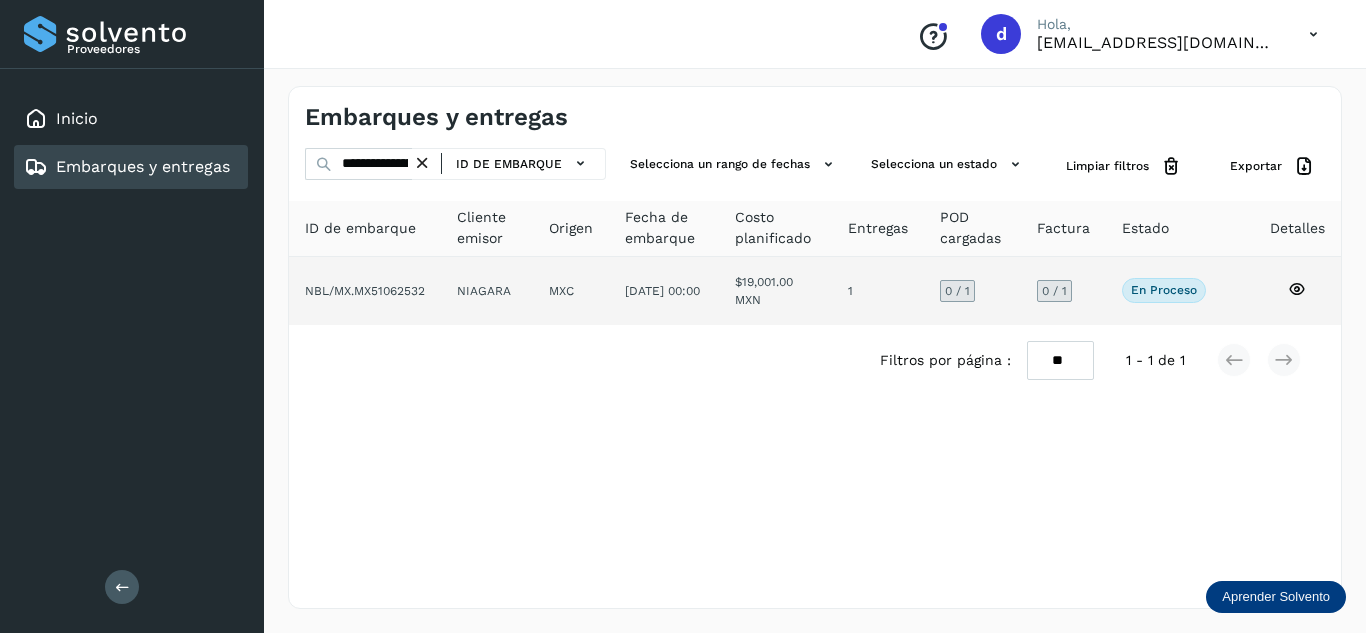 click 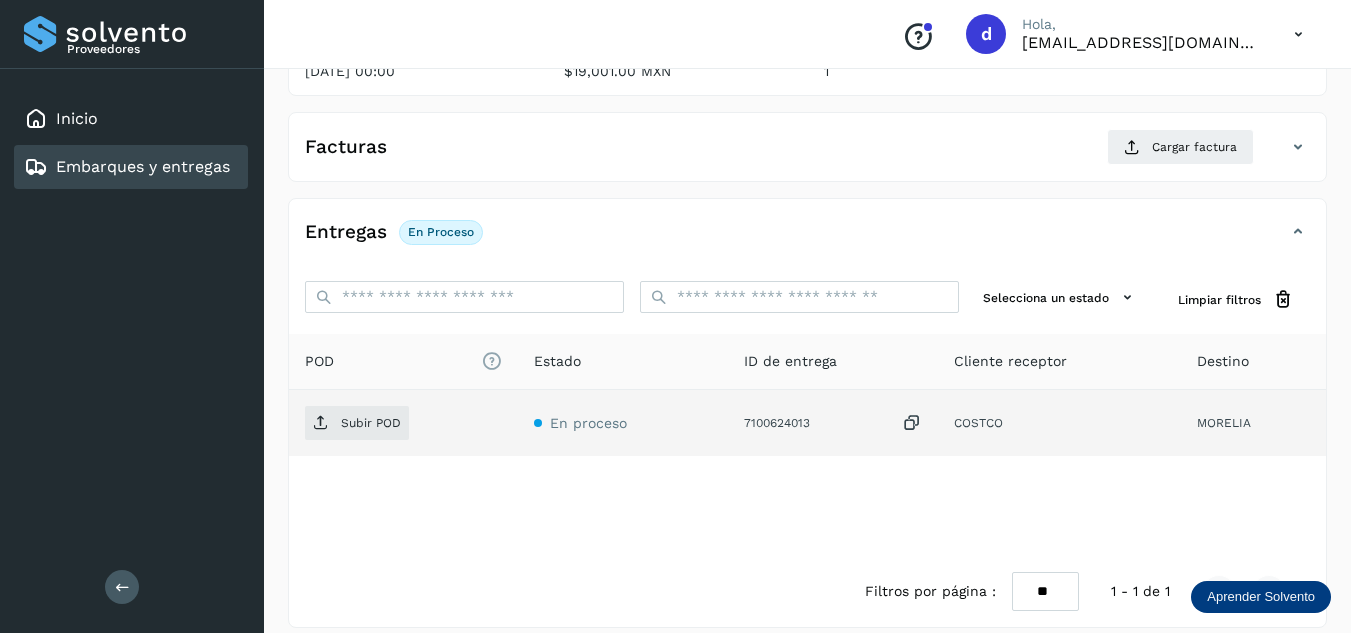 scroll, scrollTop: 300, scrollLeft: 0, axis: vertical 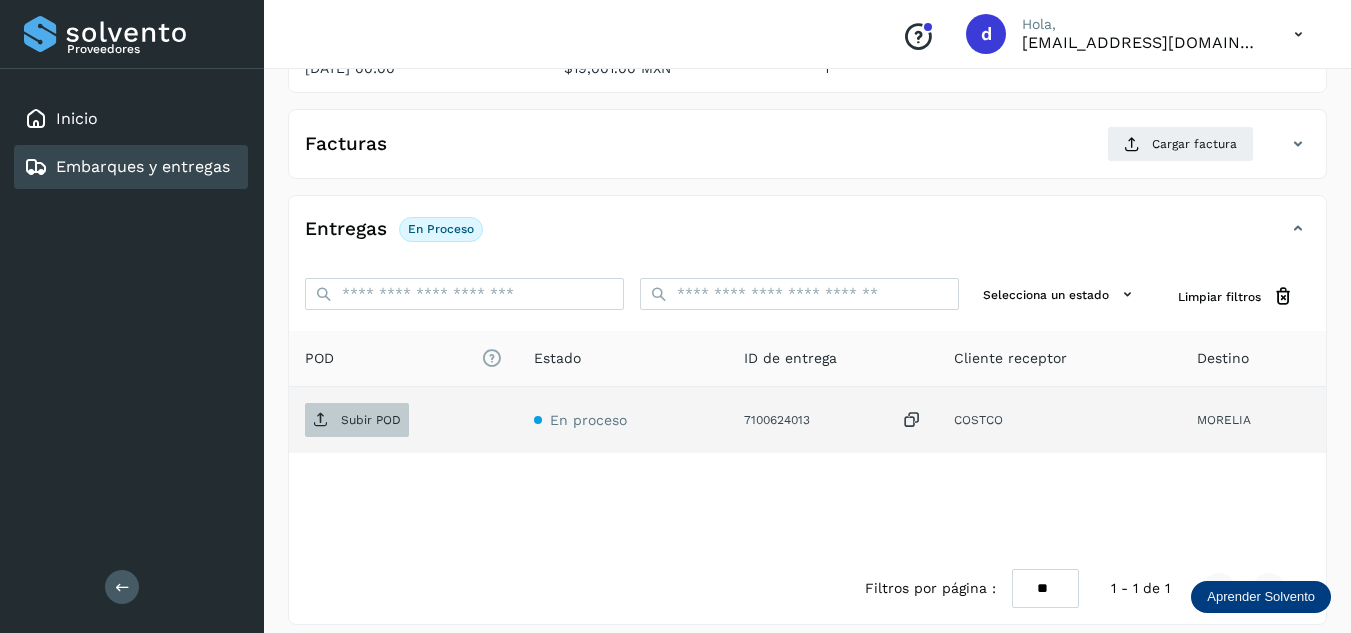 click on "Subir POD" at bounding box center [371, 420] 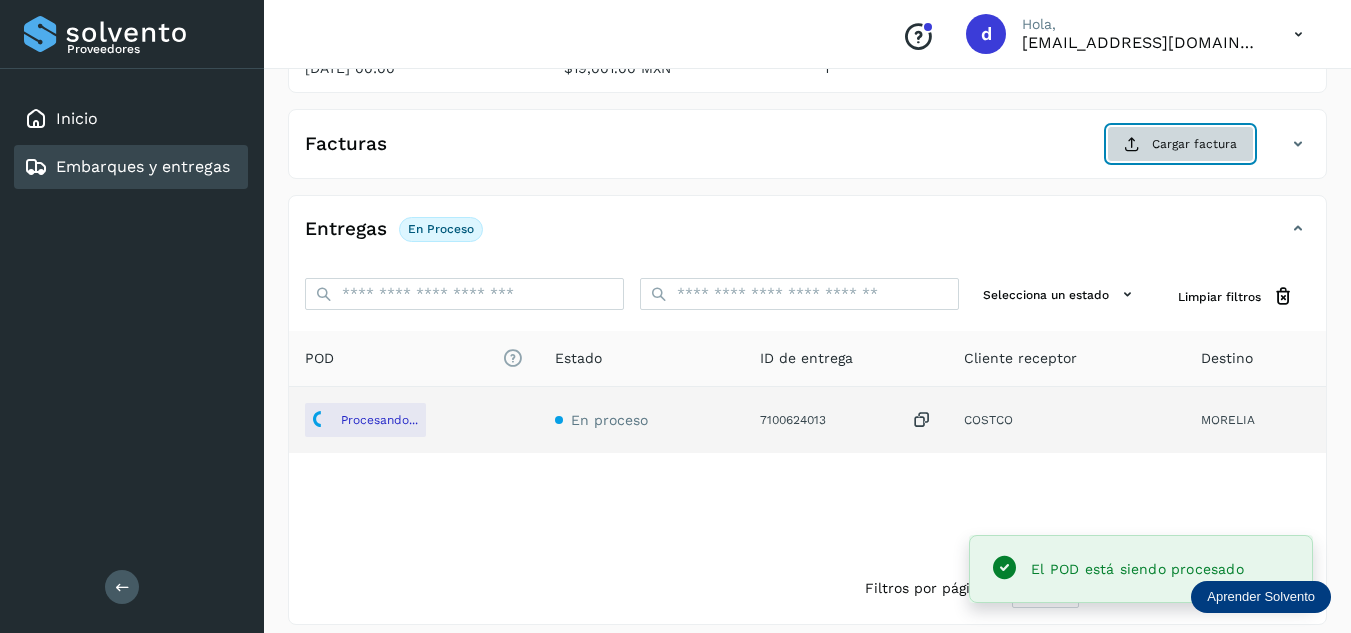 click on "Cargar factura" 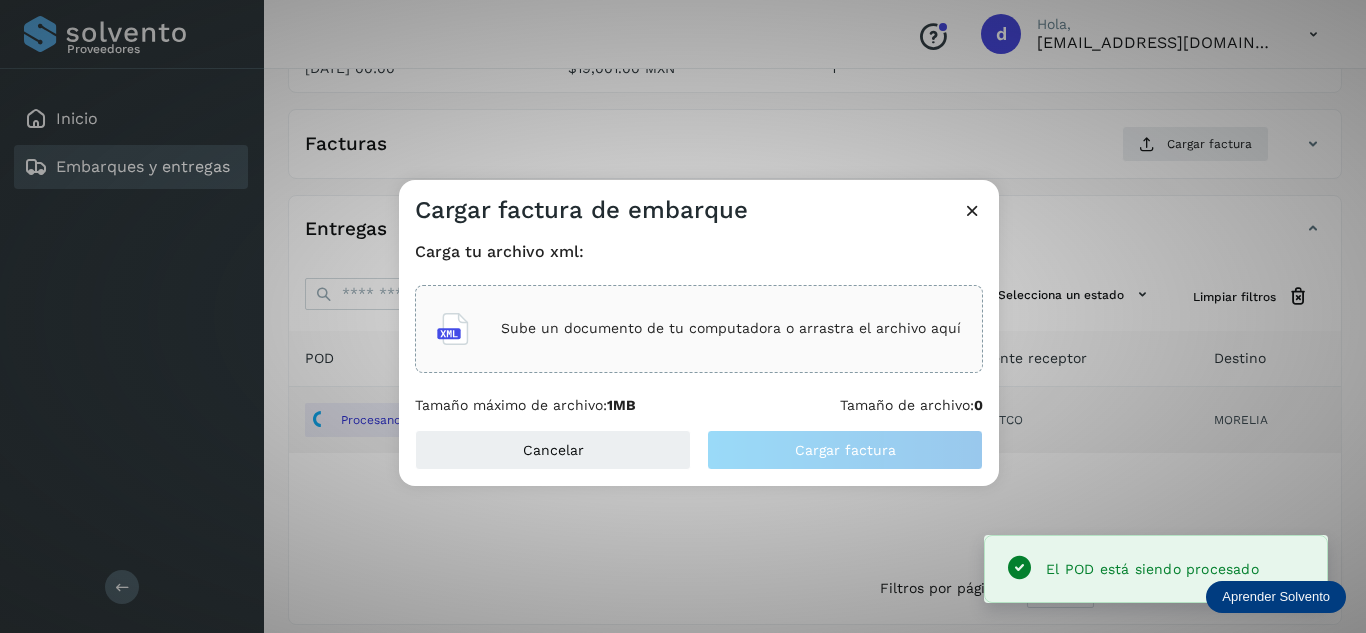 click on "Sube un documento de tu computadora o arrastra el archivo aquí" 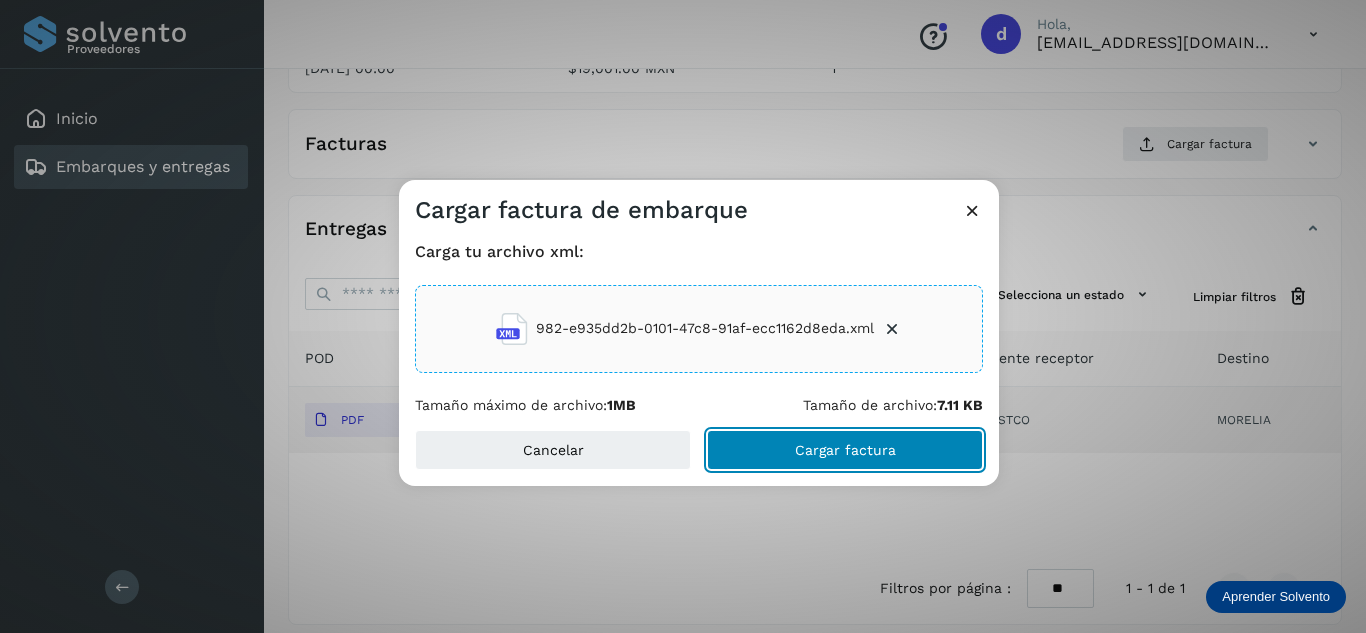 click on "Cargar factura" 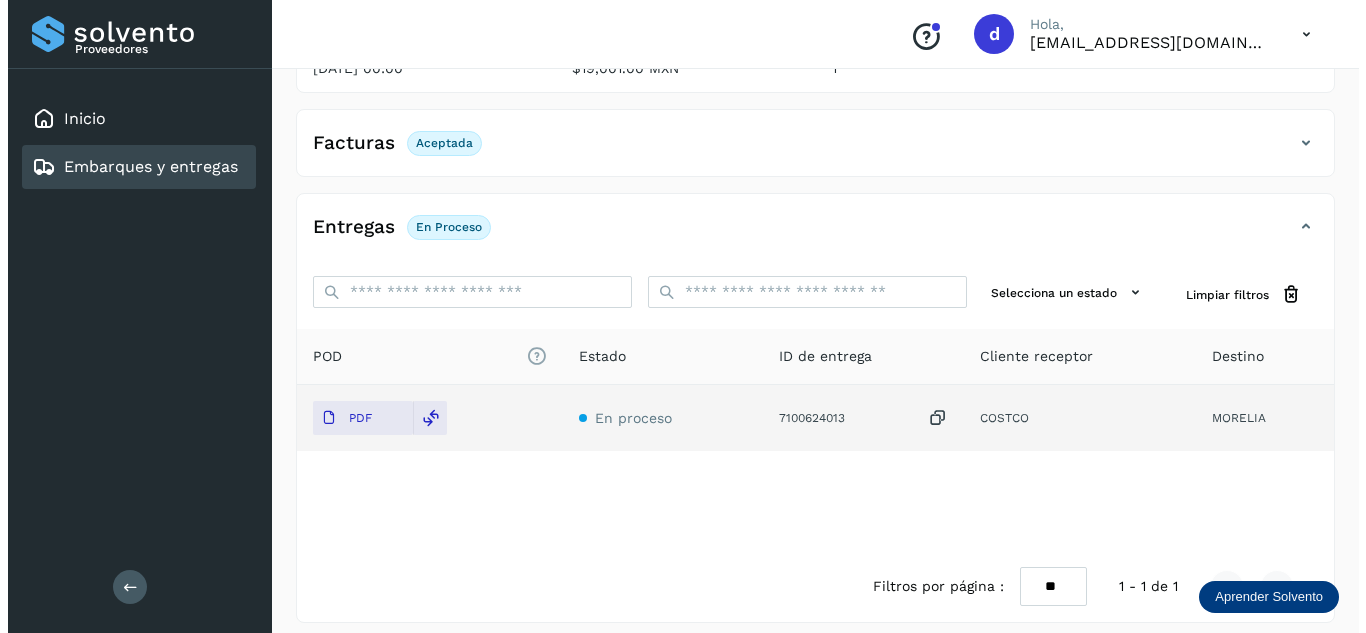 scroll, scrollTop: 0, scrollLeft: 0, axis: both 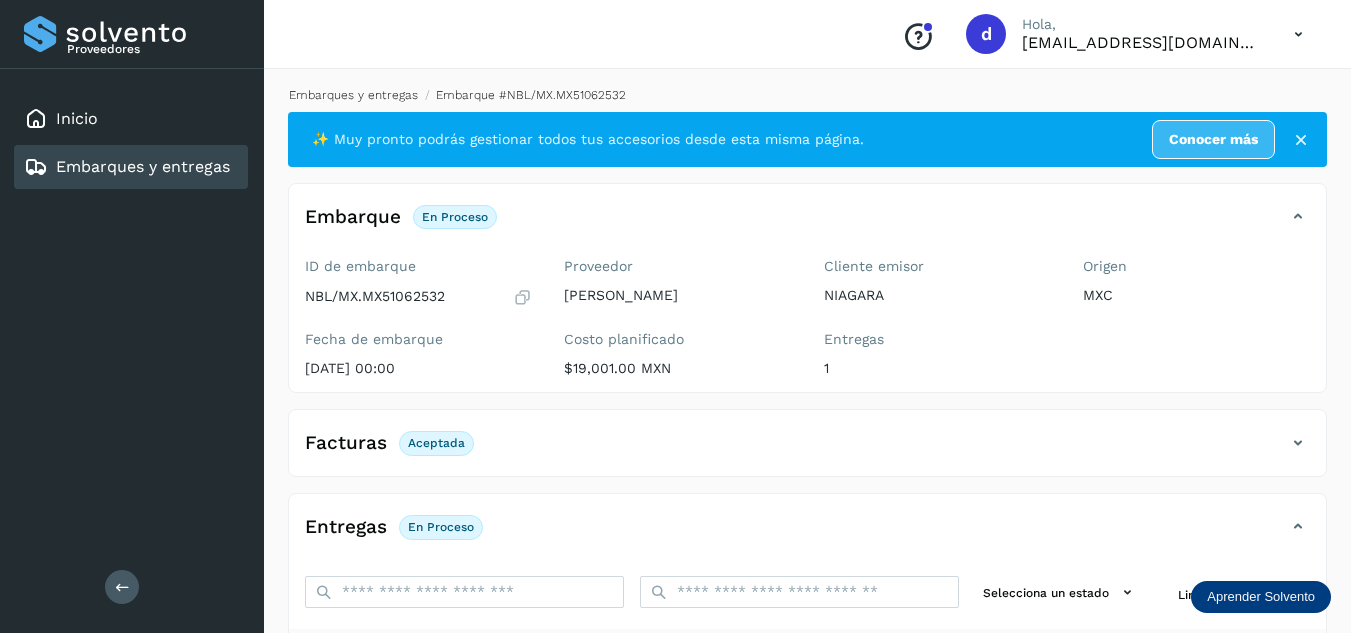 click on "Embarques y entregas" at bounding box center [353, 95] 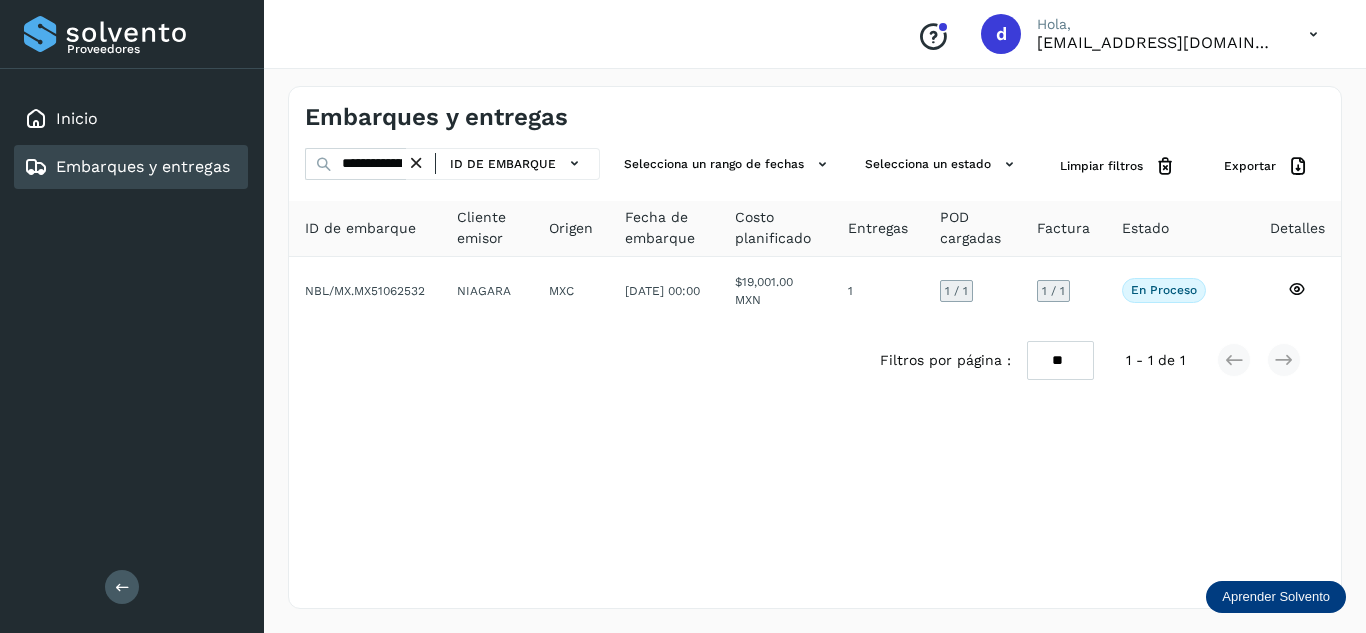 click at bounding box center (416, 163) 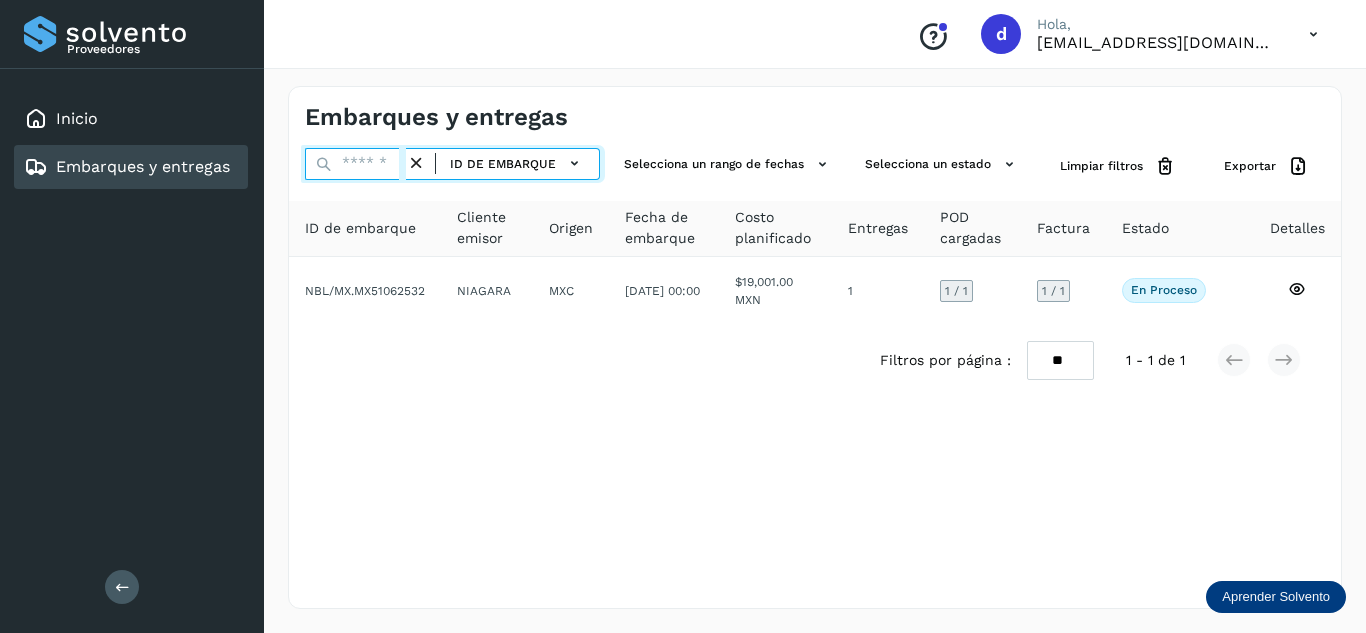 click at bounding box center [355, 164] 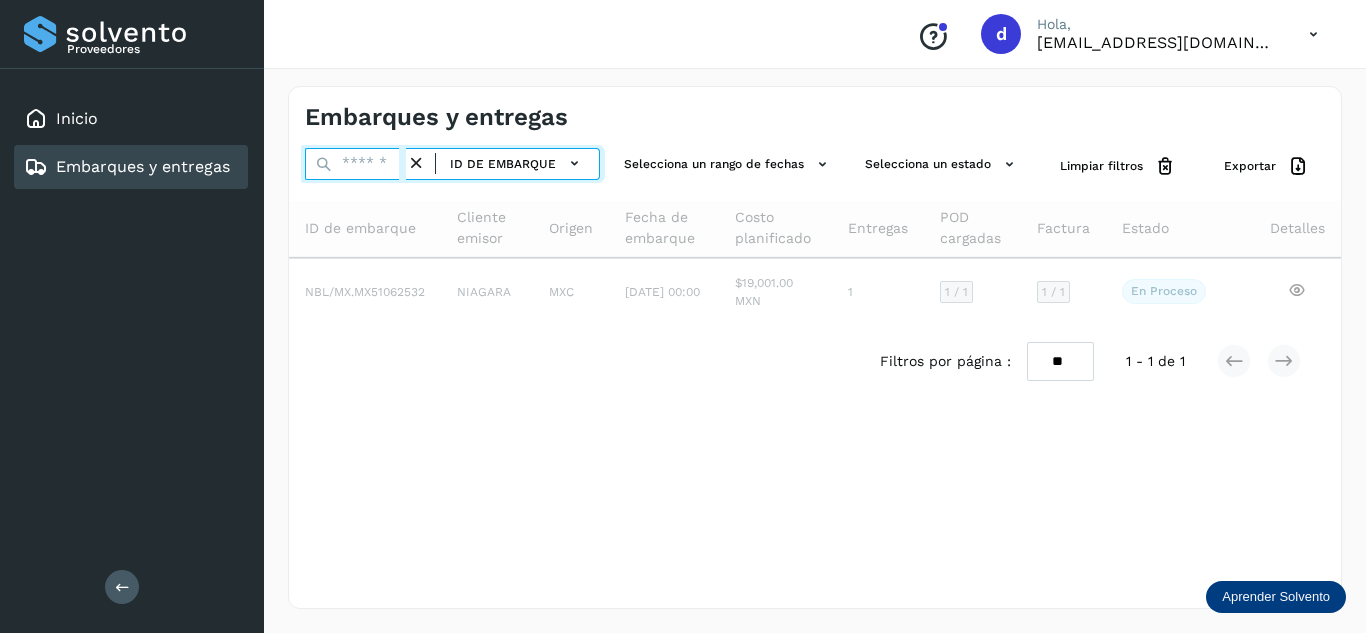 paste on "**********" 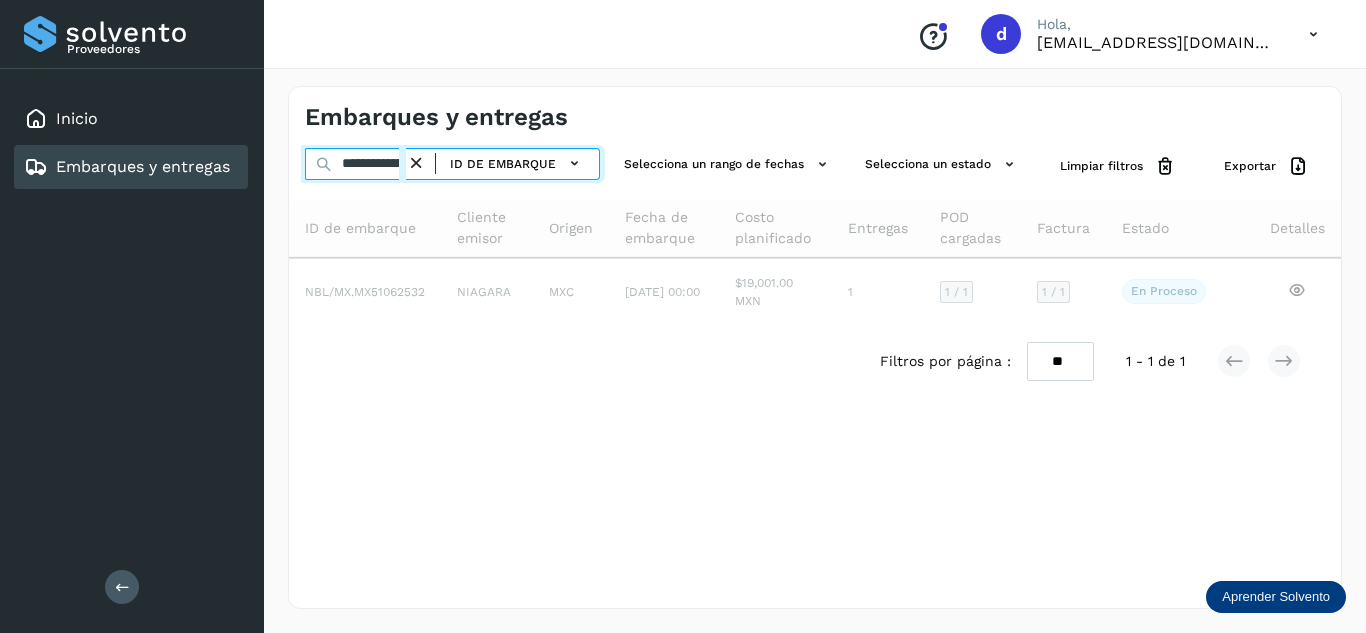 scroll, scrollTop: 0, scrollLeft: 74, axis: horizontal 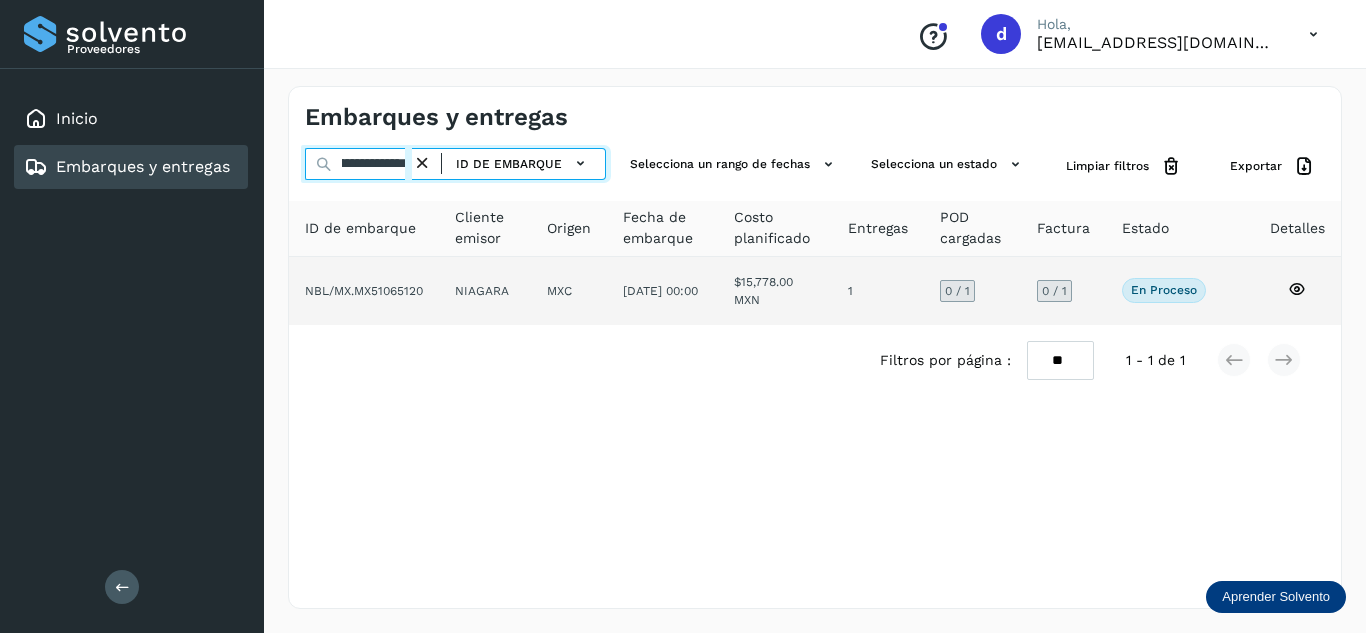 type on "**********" 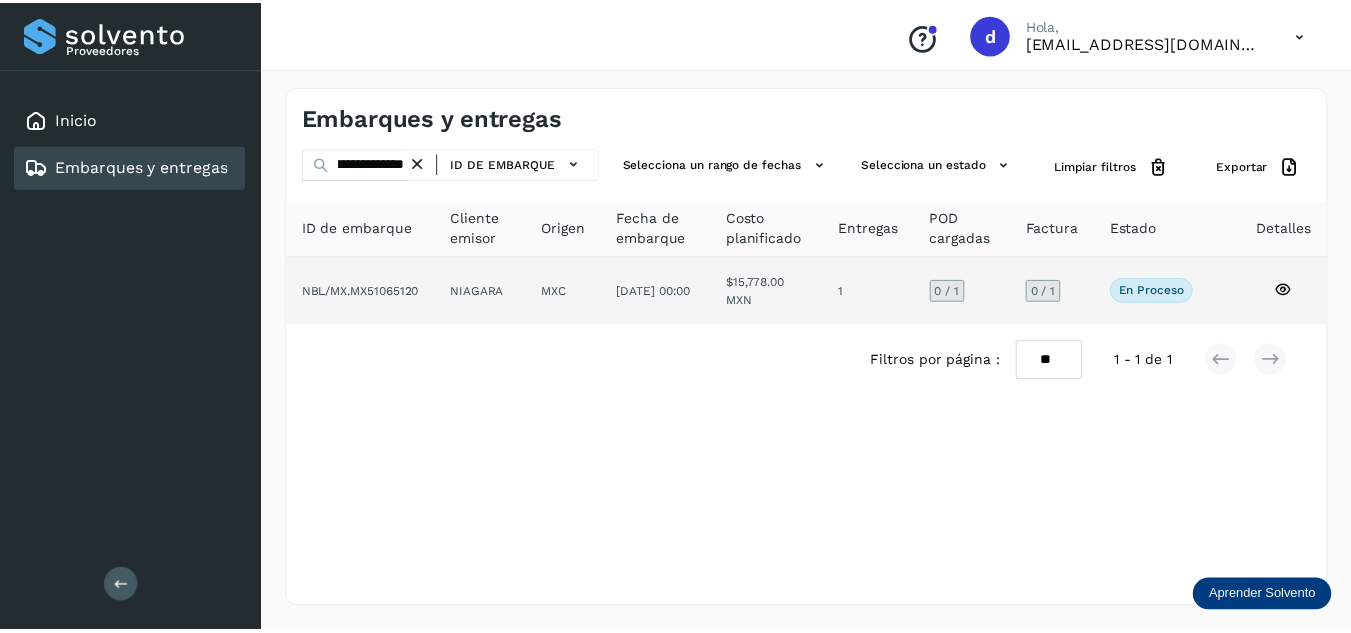 scroll, scrollTop: 0, scrollLeft: 0, axis: both 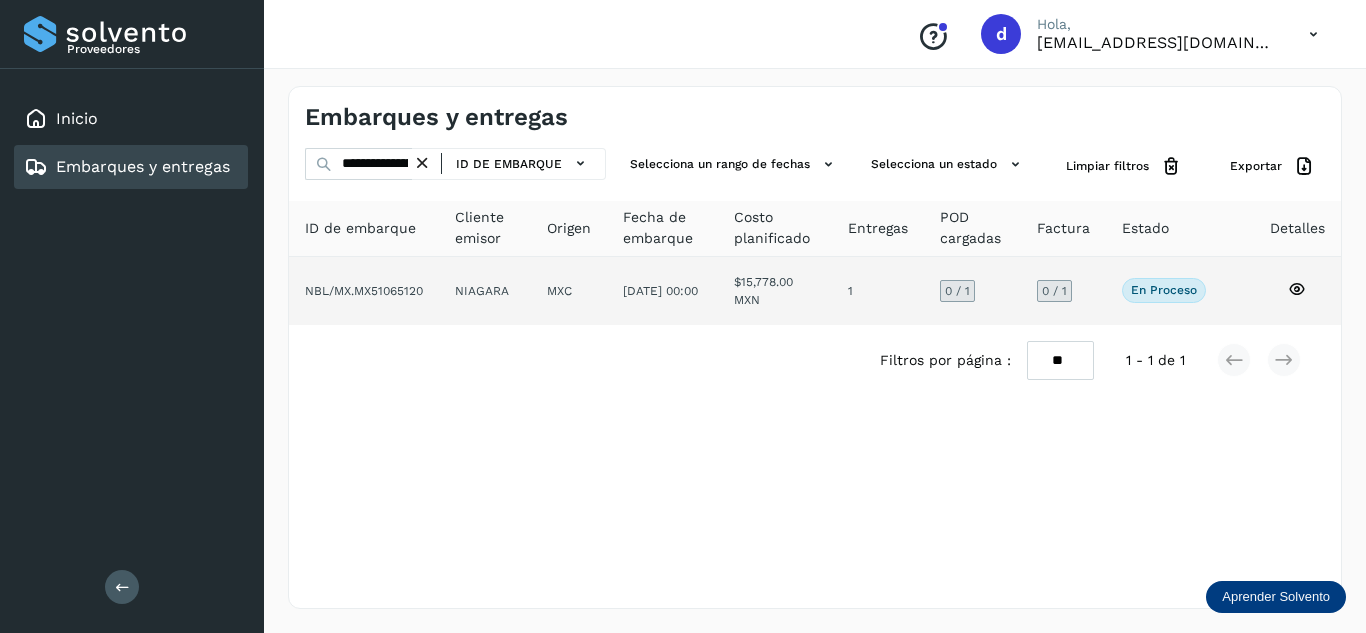 click 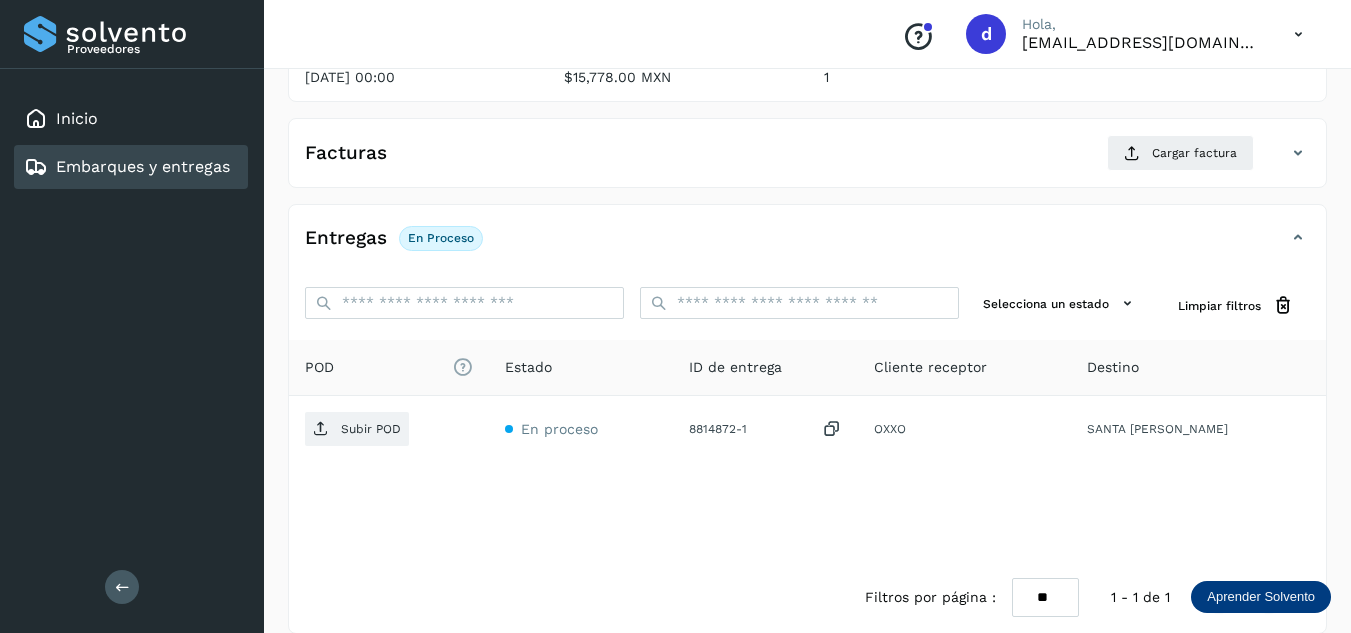scroll, scrollTop: 316, scrollLeft: 0, axis: vertical 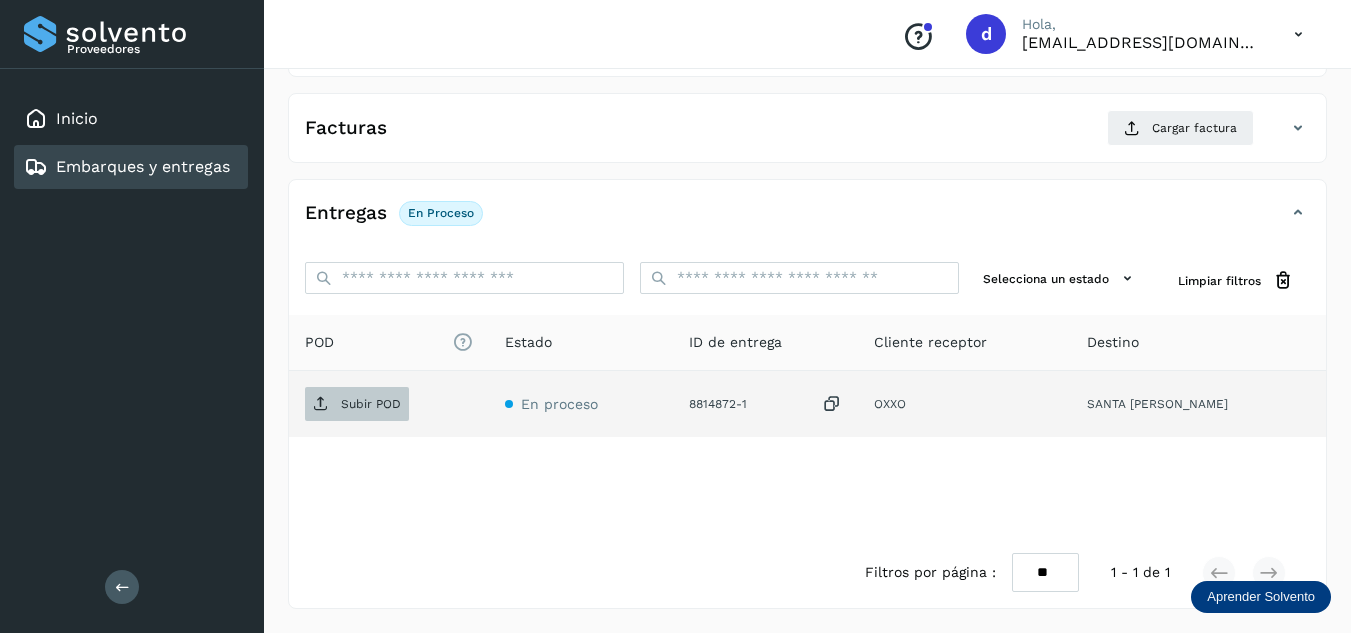 click on "Subir POD" at bounding box center (371, 404) 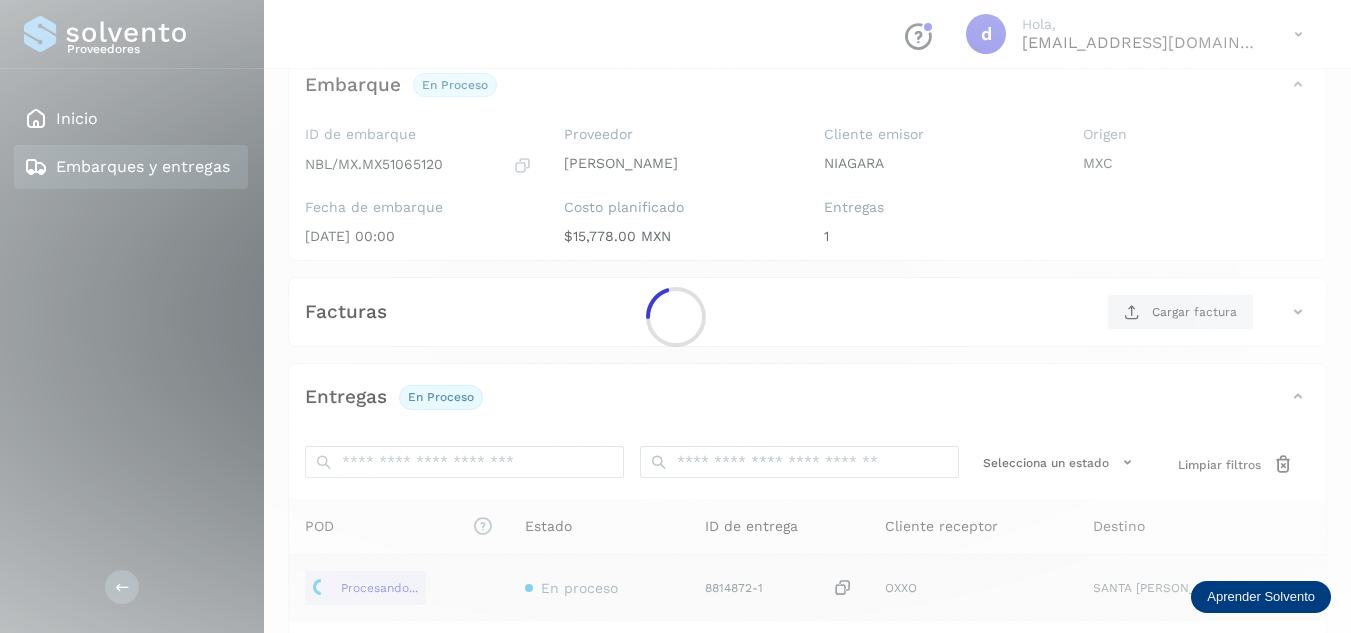scroll, scrollTop: 116, scrollLeft: 0, axis: vertical 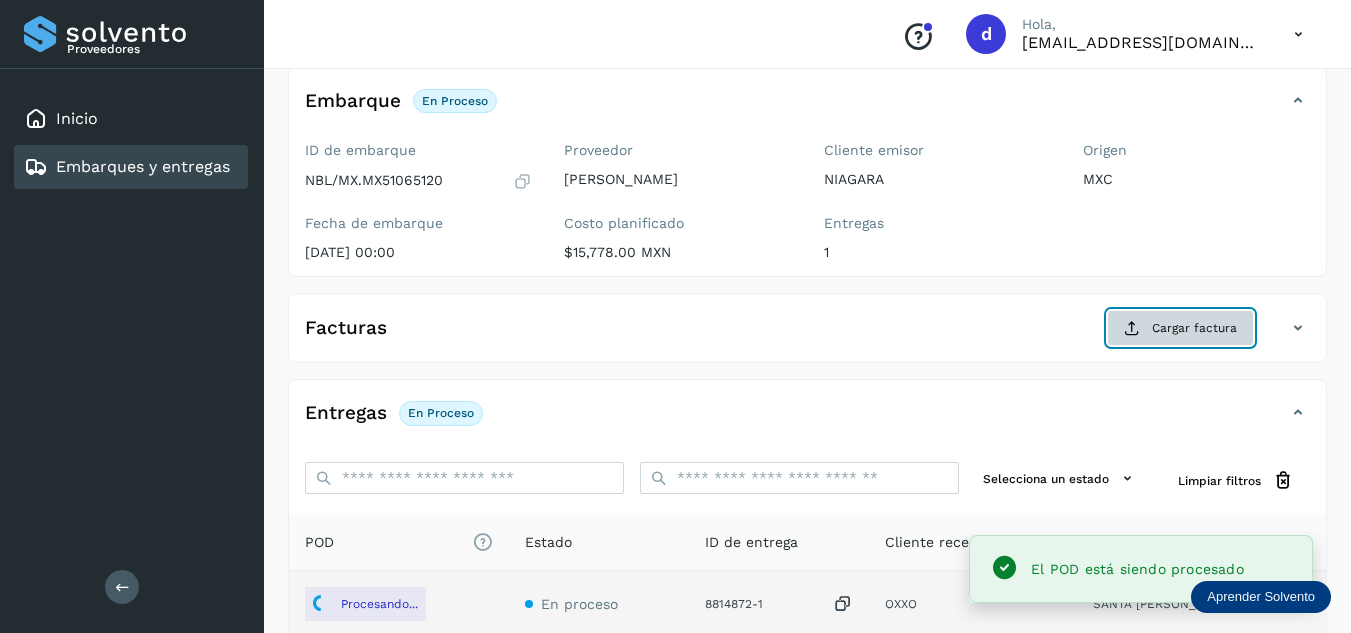 click on "Cargar factura" 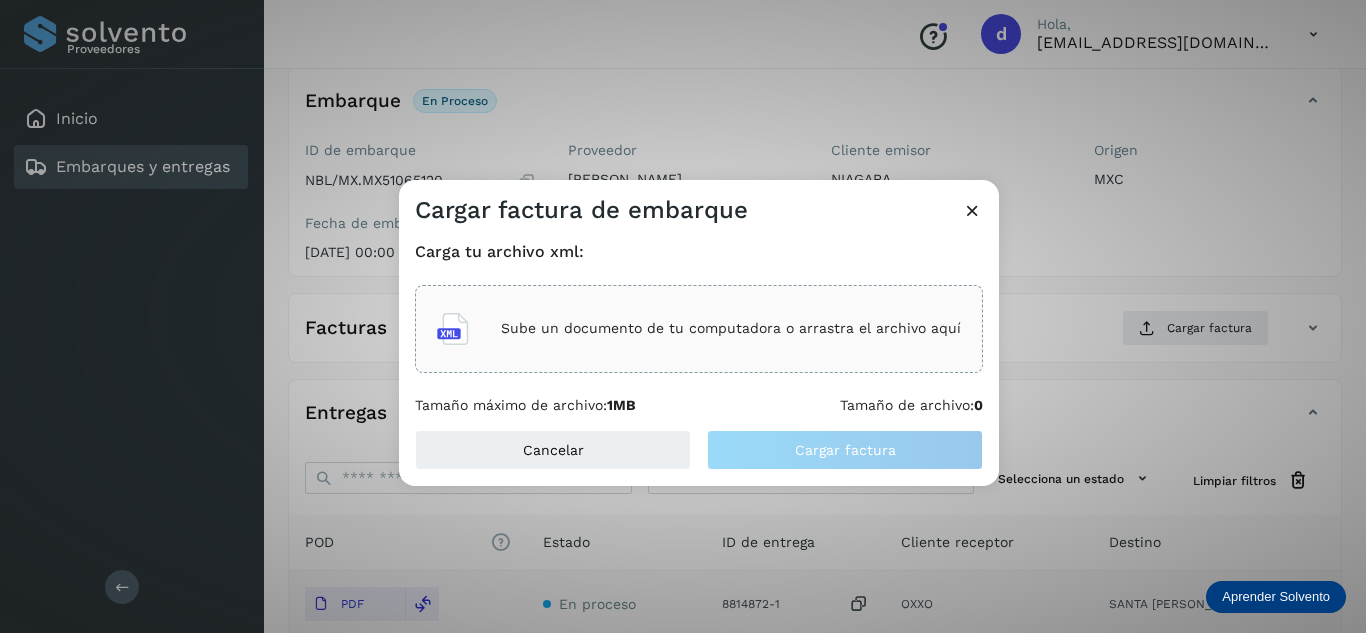 click on "Sube un documento de tu computadora o arrastra el archivo aquí" 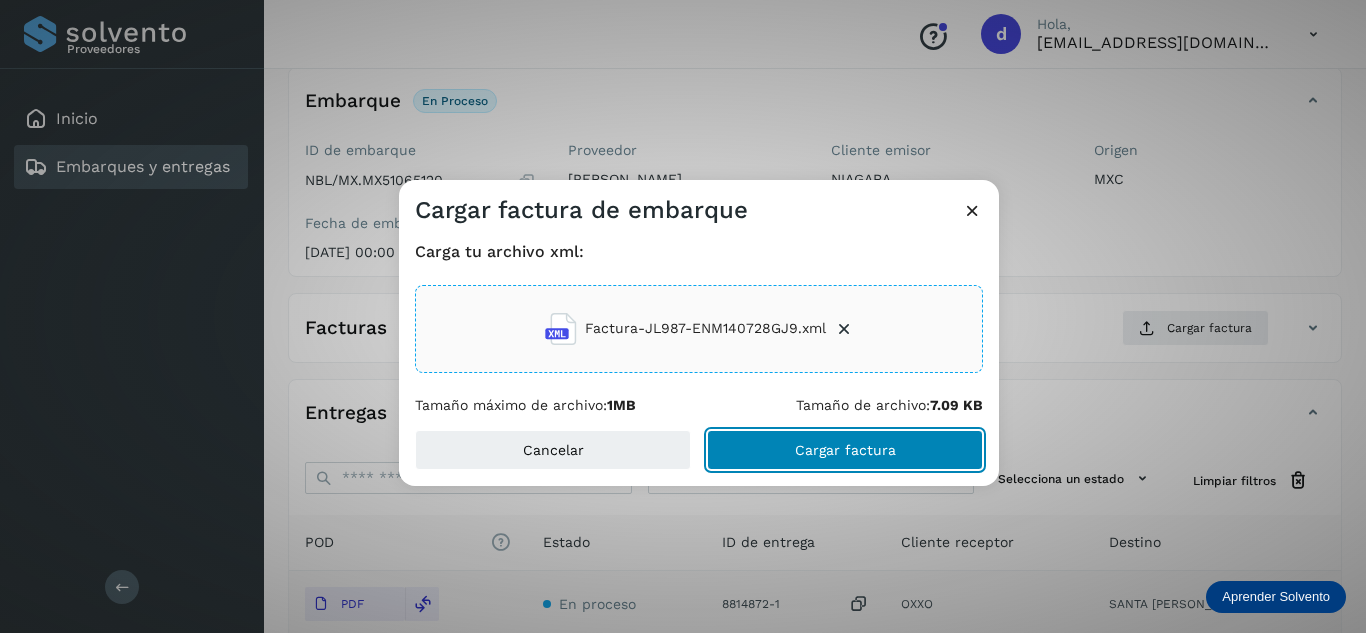 click on "Cargar factura" 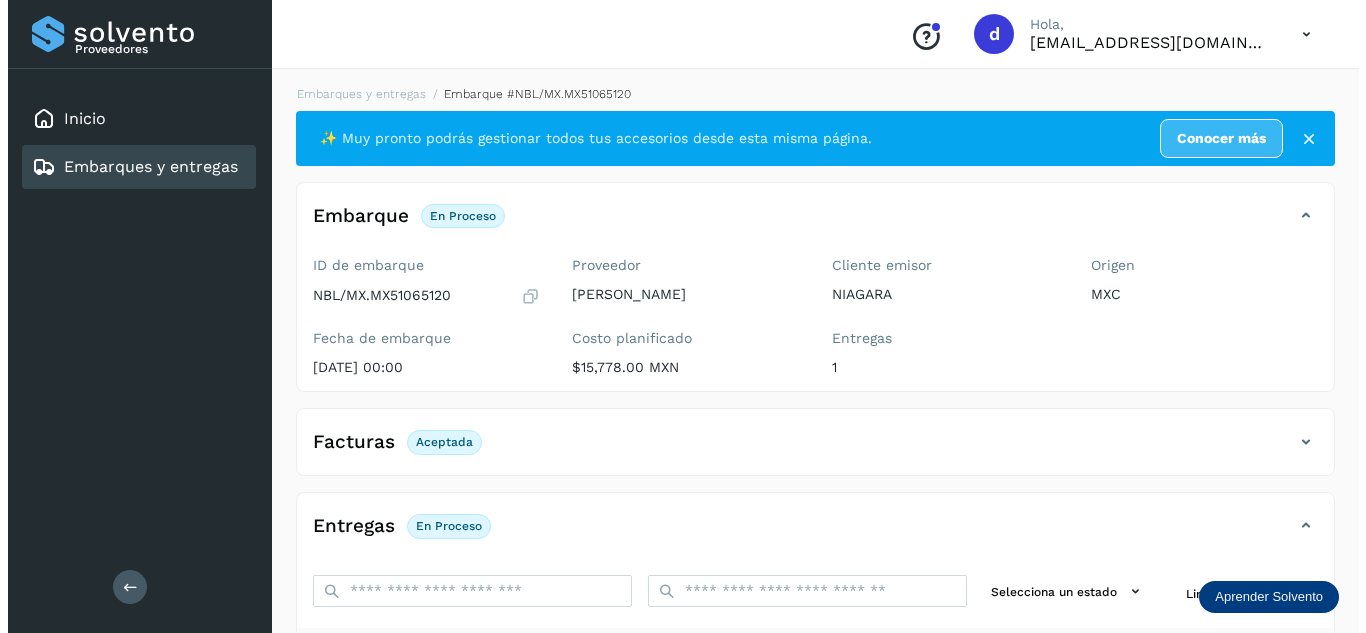 scroll, scrollTop: 0, scrollLeft: 0, axis: both 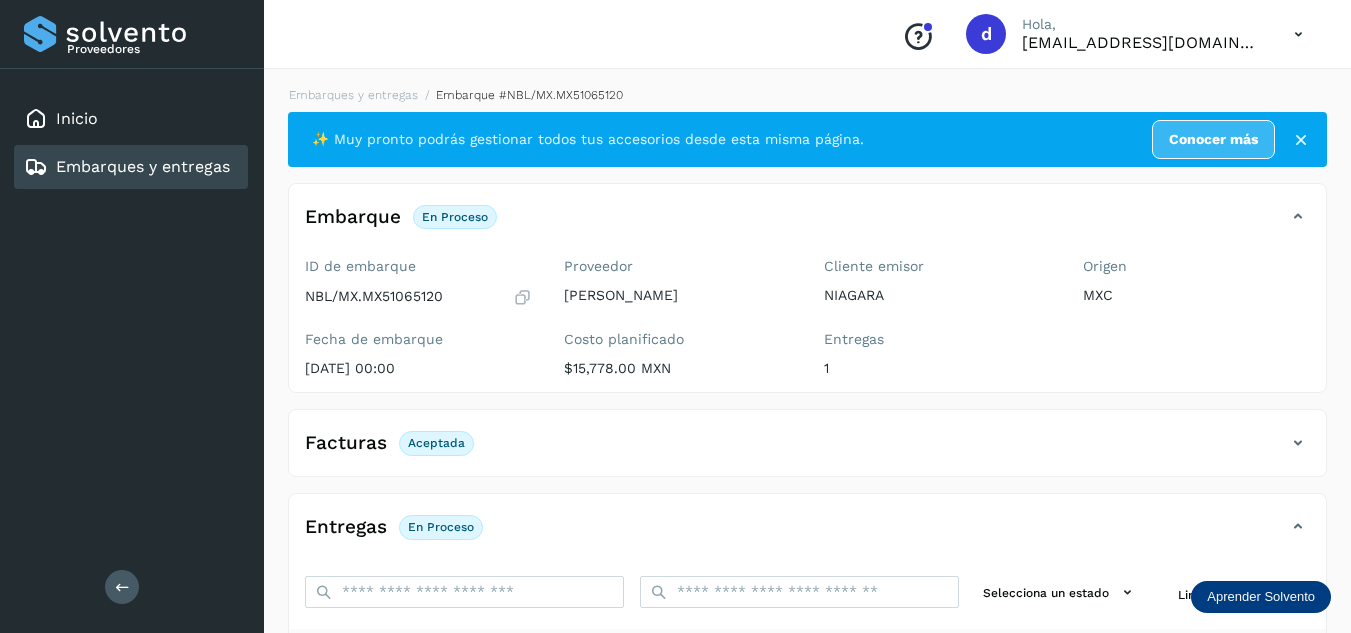 click on "Embarques y entregas" 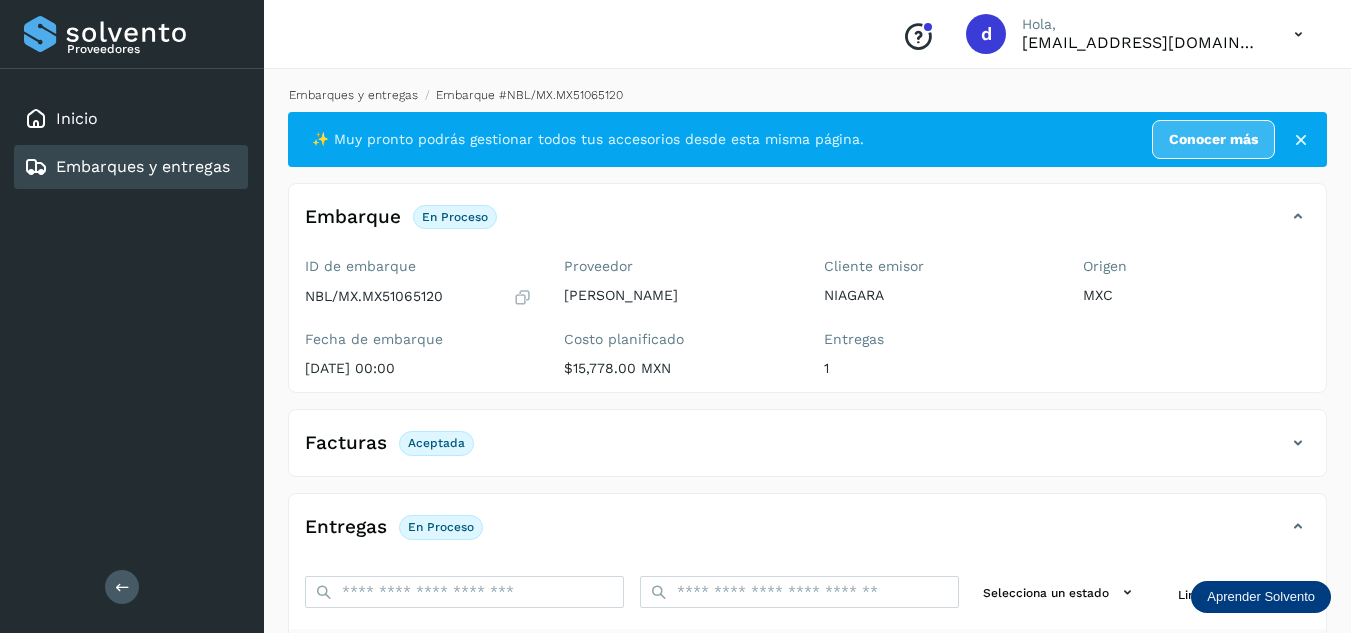 click on "Embarques y entregas" at bounding box center (353, 95) 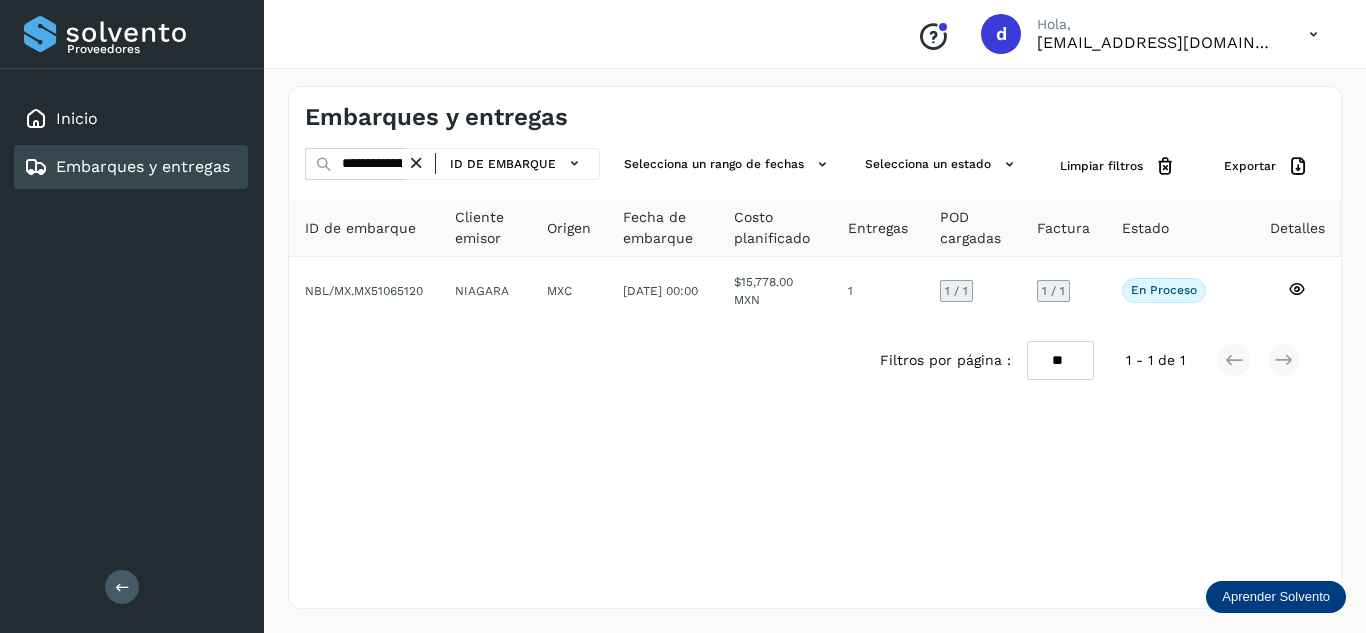 click at bounding box center (416, 163) 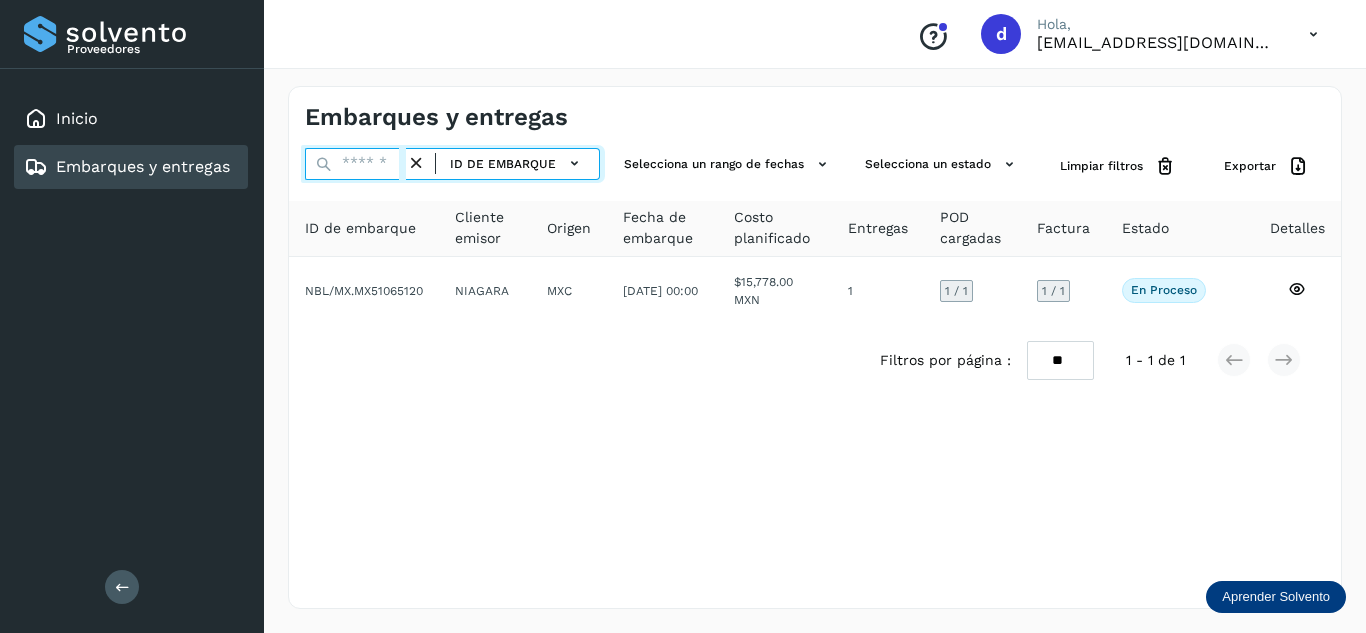 click at bounding box center (355, 164) 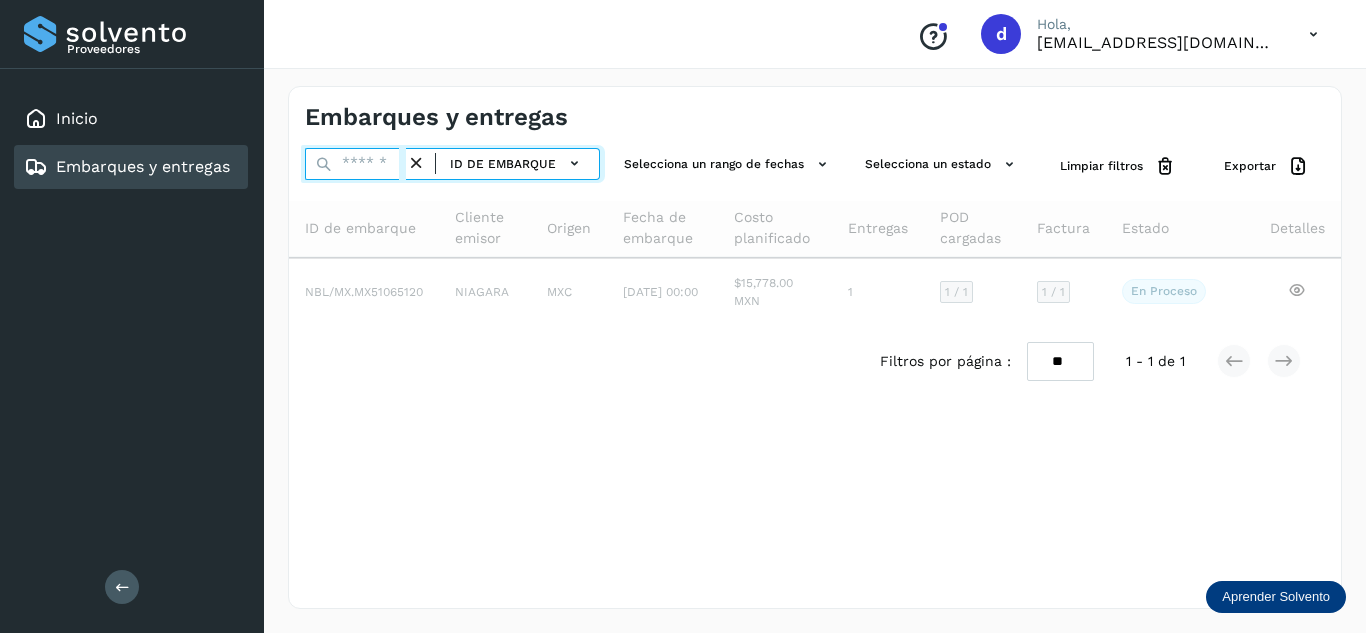 paste on "**********" 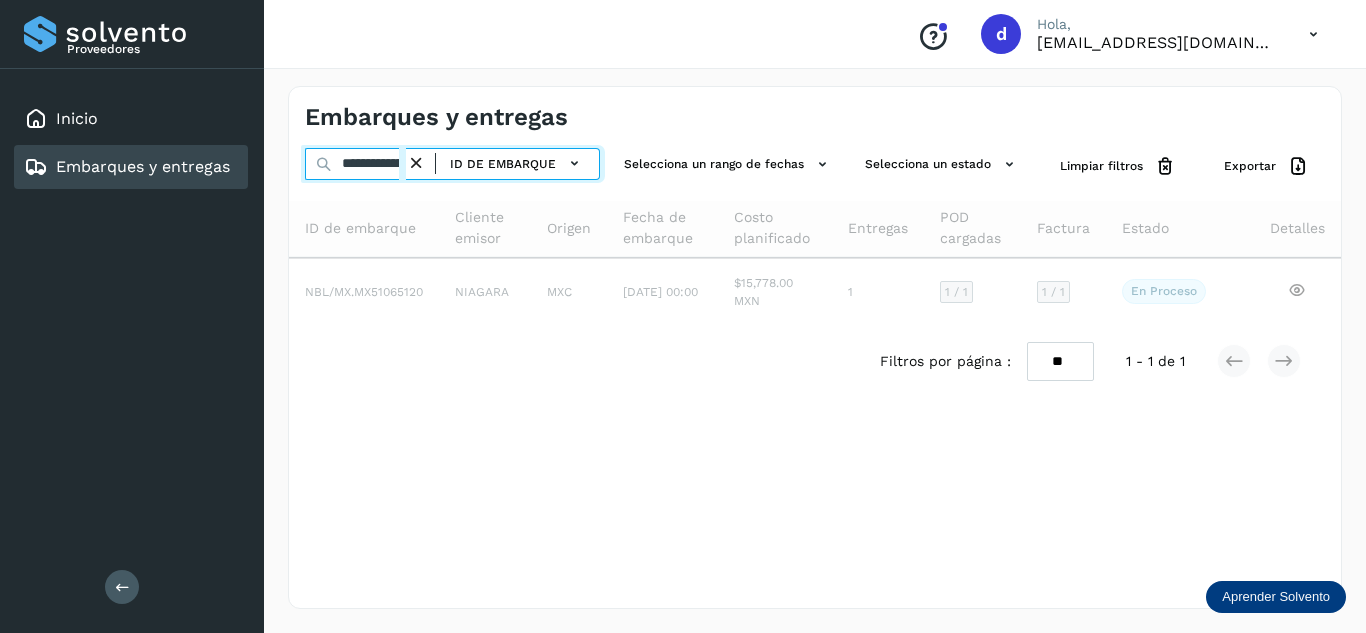 scroll, scrollTop: 0, scrollLeft: 77, axis: horizontal 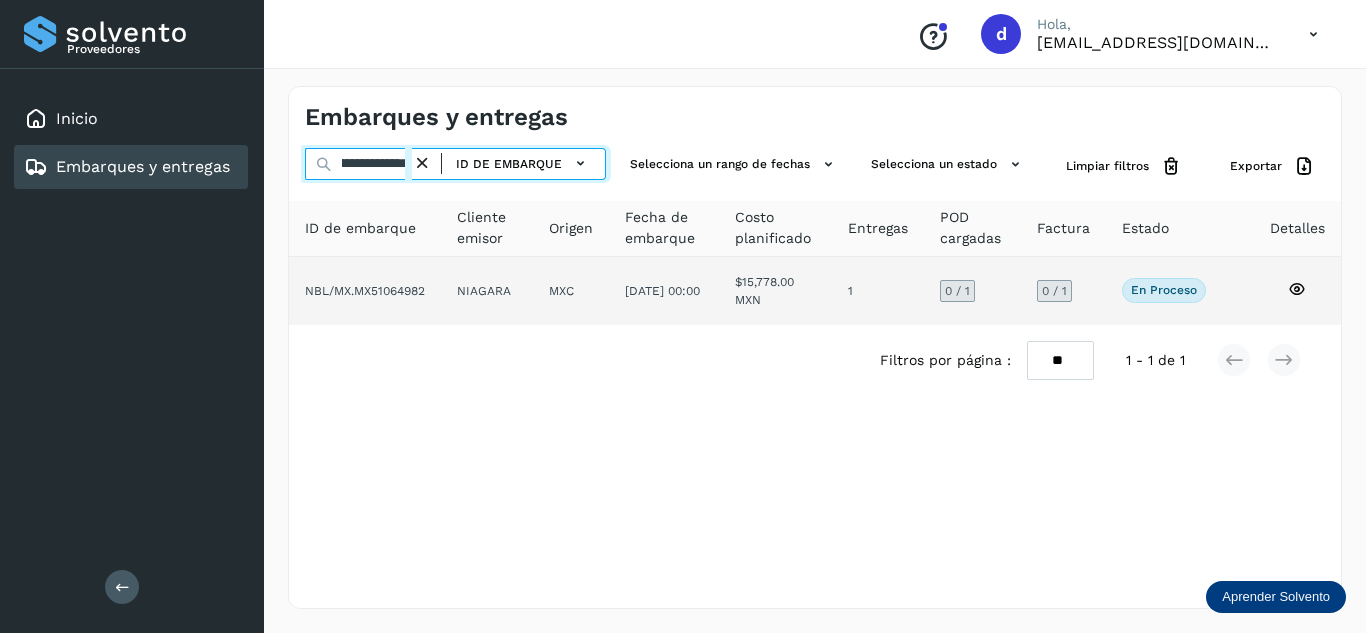 type on "**********" 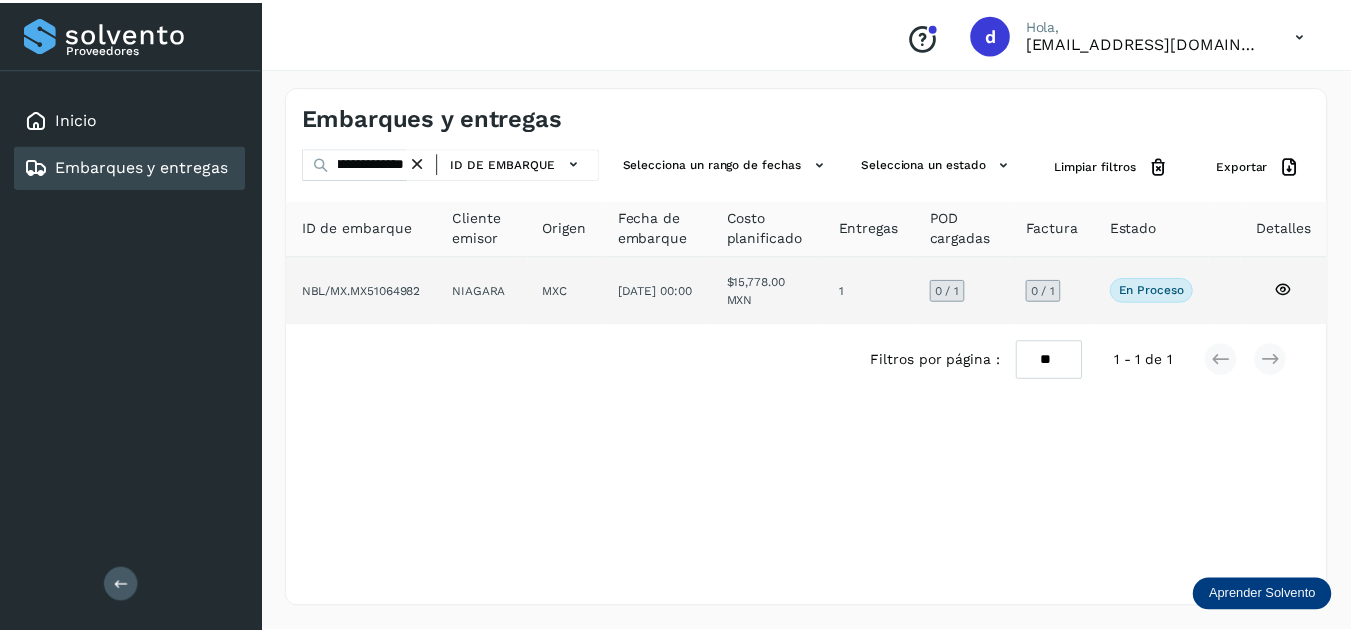 scroll, scrollTop: 0, scrollLeft: 0, axis: both 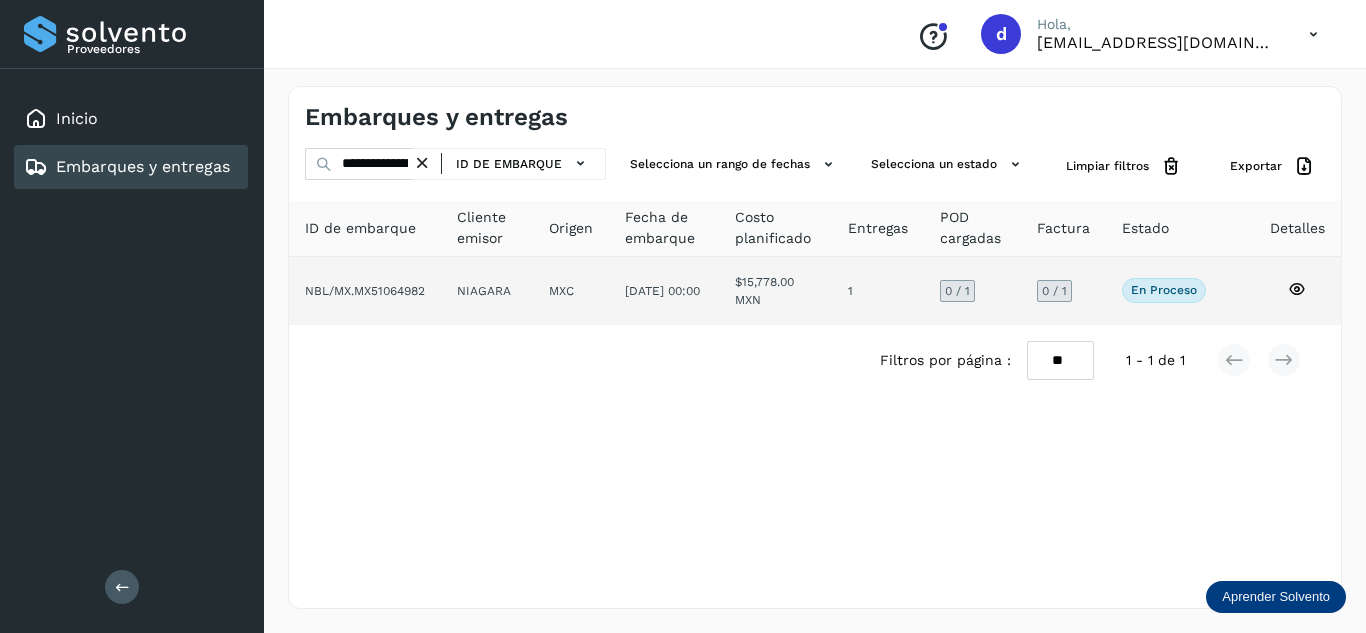 click 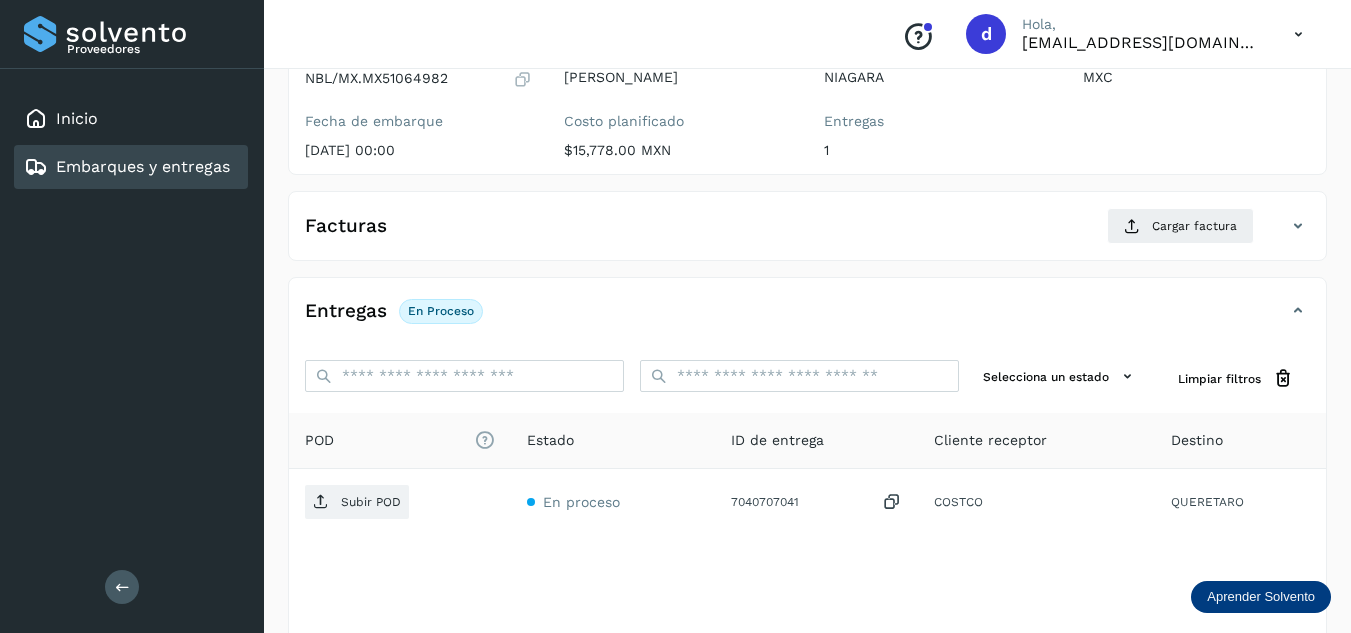 scroll, scrollTop: 300, scrollLeft: 0, axis: vertical 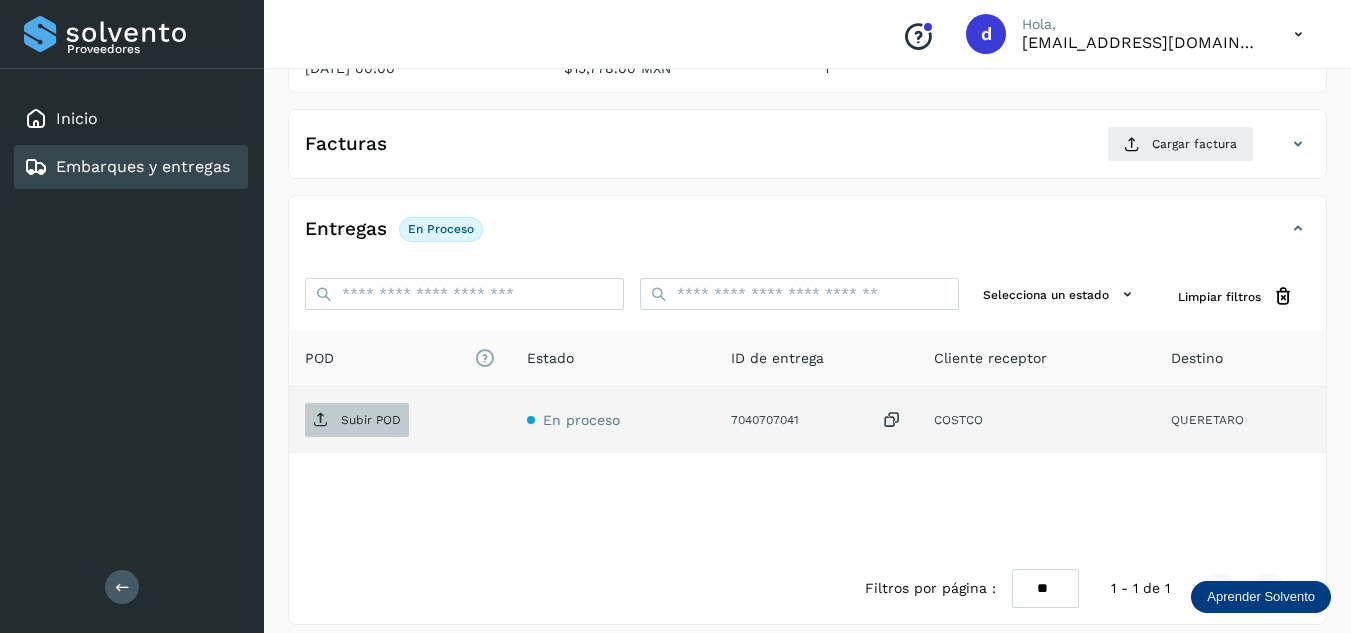 click on "Subir POD" at bounding box center [371, 420] 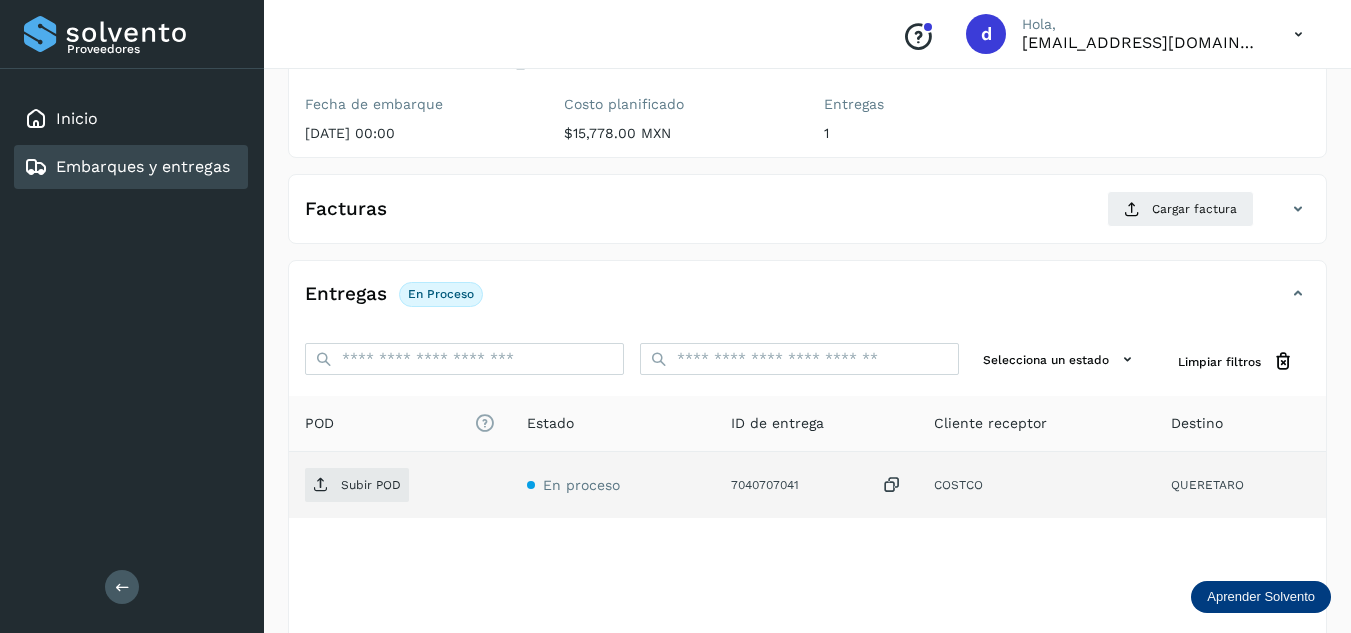 scroll, scrollTop: 200, scrollLeft: 0, axis: vertical 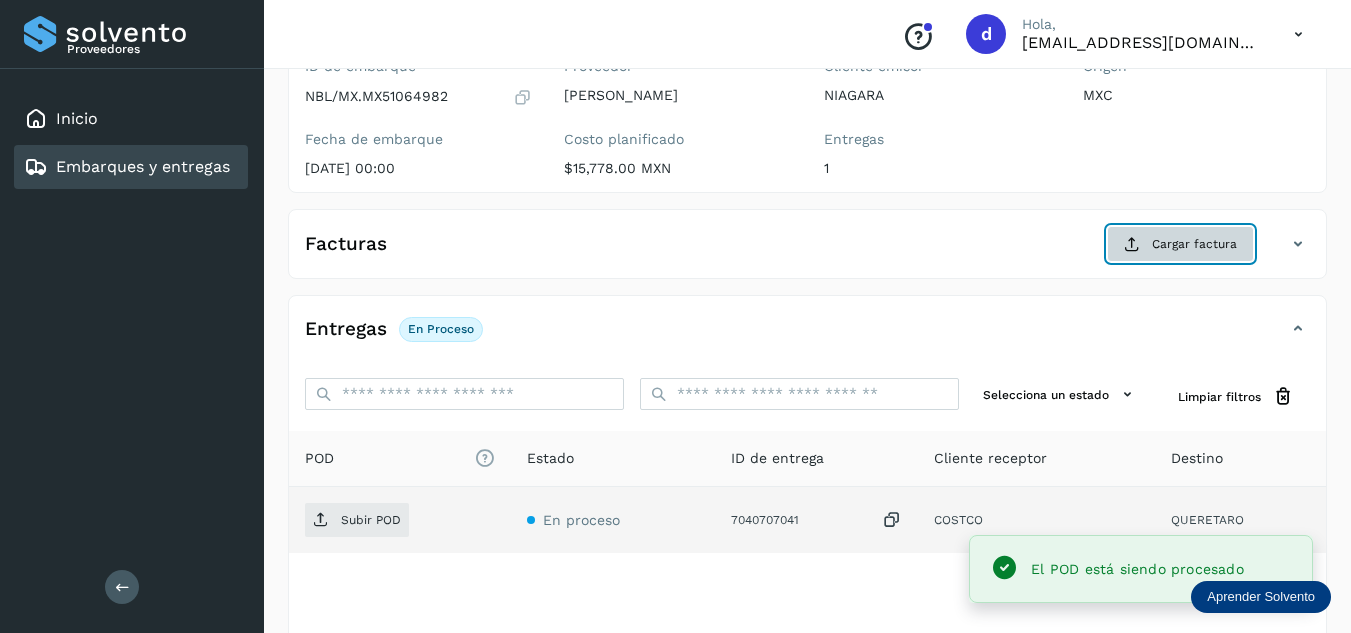 click on "Cargar factura" 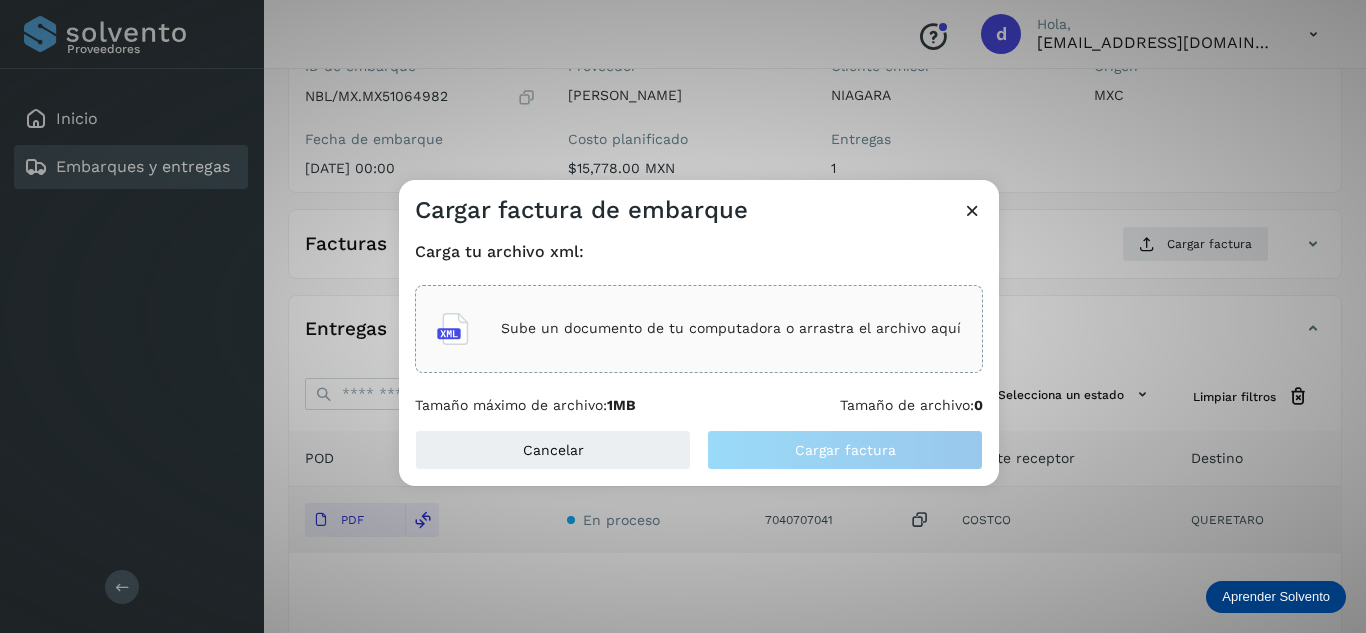 click on "Sube un documento de tu computadora o arrastra el archivo aquí" 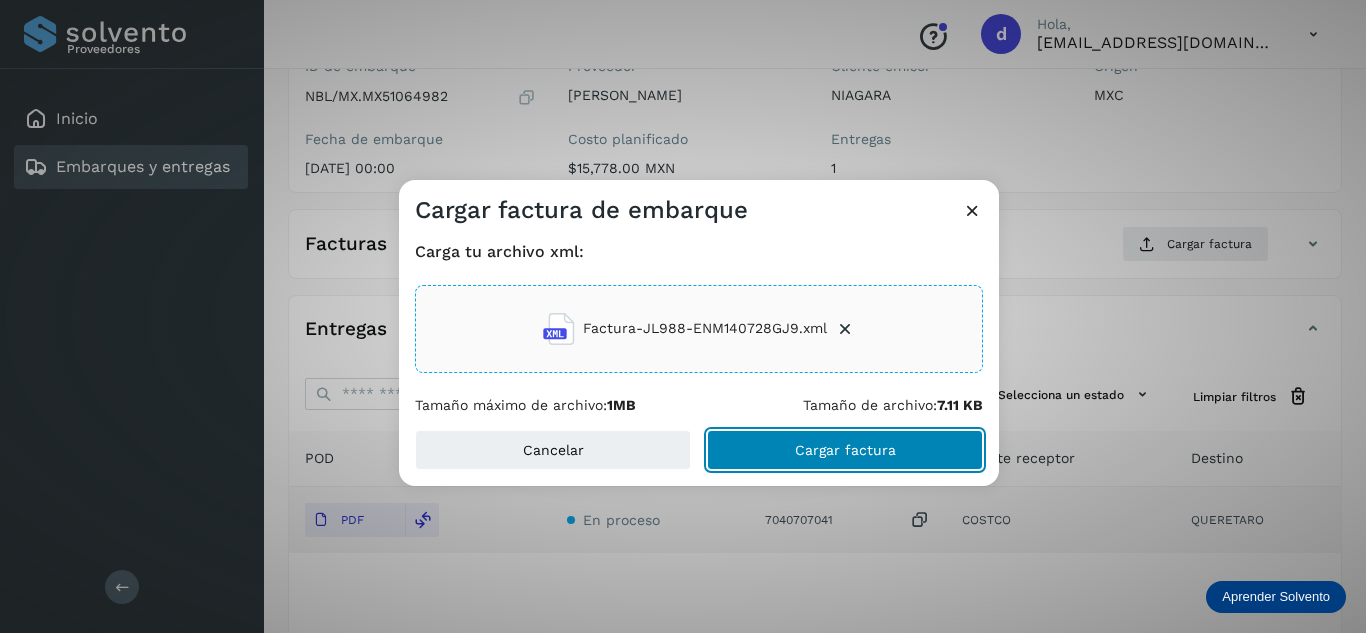 drag, startPoint x: 840, startPoint y: 453, endPoint x: 841, endPoint y: 399, distance: 54.00926 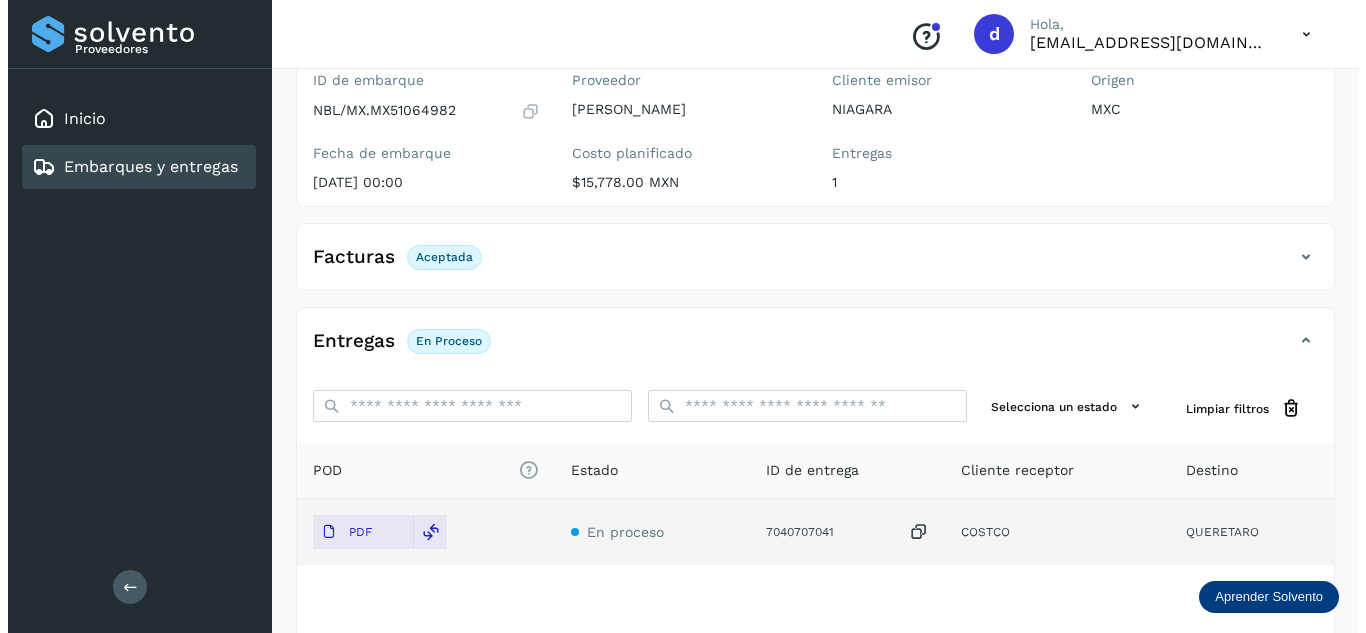 scroll, scrollTop: 0, scrollLeft: 0, axis: both 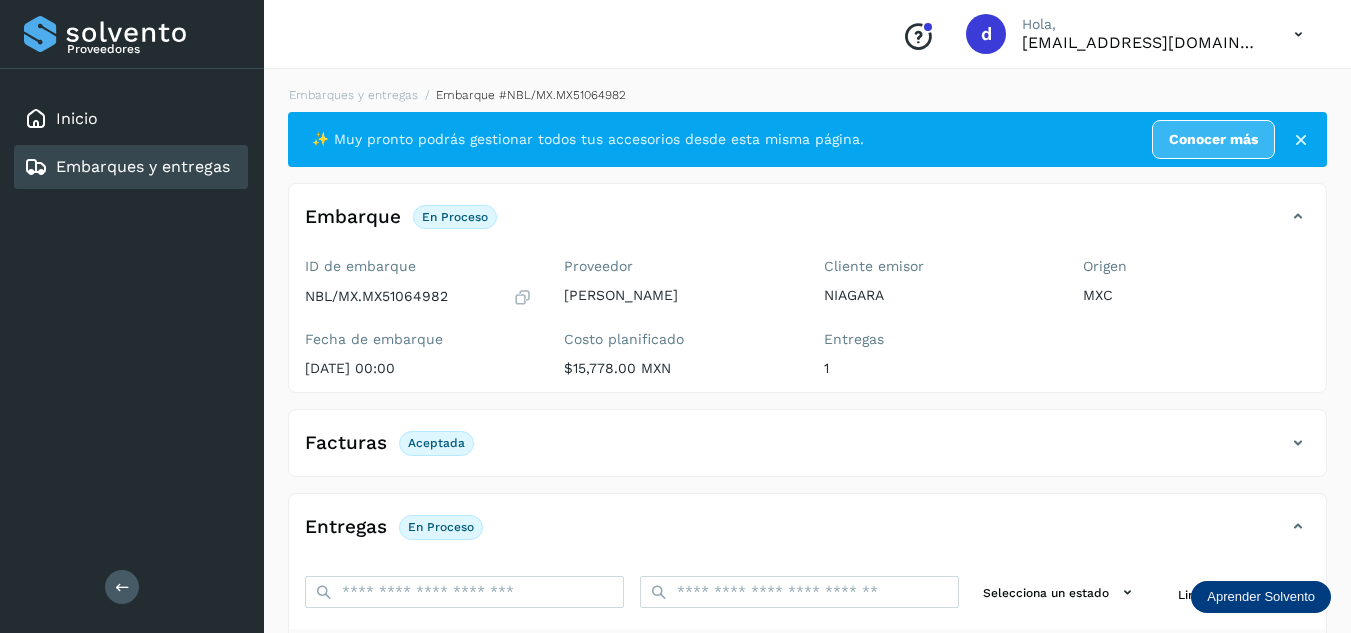 click on "Embarques y entregas Embarque #NBL/MX.MX51064982  ✨ Muy pronto podrás gestionar todos tus accesorios desde esta misma página. Conocer más Embarque En proceso
Verifica el estado de la factura o entregas asociadas a este embarque
ID de embarque NBL/MX.MX51064982 Fecha de embarque [DATE] 00:00 Proveedor [PERSON_NAME] planificado  $15,778.00 MXN  Cliente emisor NIAGARA Entregas 1 Origen MXC Facturas Aceptada Estado Aceptada Entregas En proceso Selecciona un estado Limpiar filtros POD
El tamaño máximo de archivo es de 20 Mb.
Estado ID de entrega Cliente receptor Destino PDF En proceso 7040707041  COSTCO QUERETARO COSTCO 7040707041 PDF Destino: QUERETARO En proceso Filtros por página : ** ** ** 1 - 1 de 1" at bounding box center [807, 504] 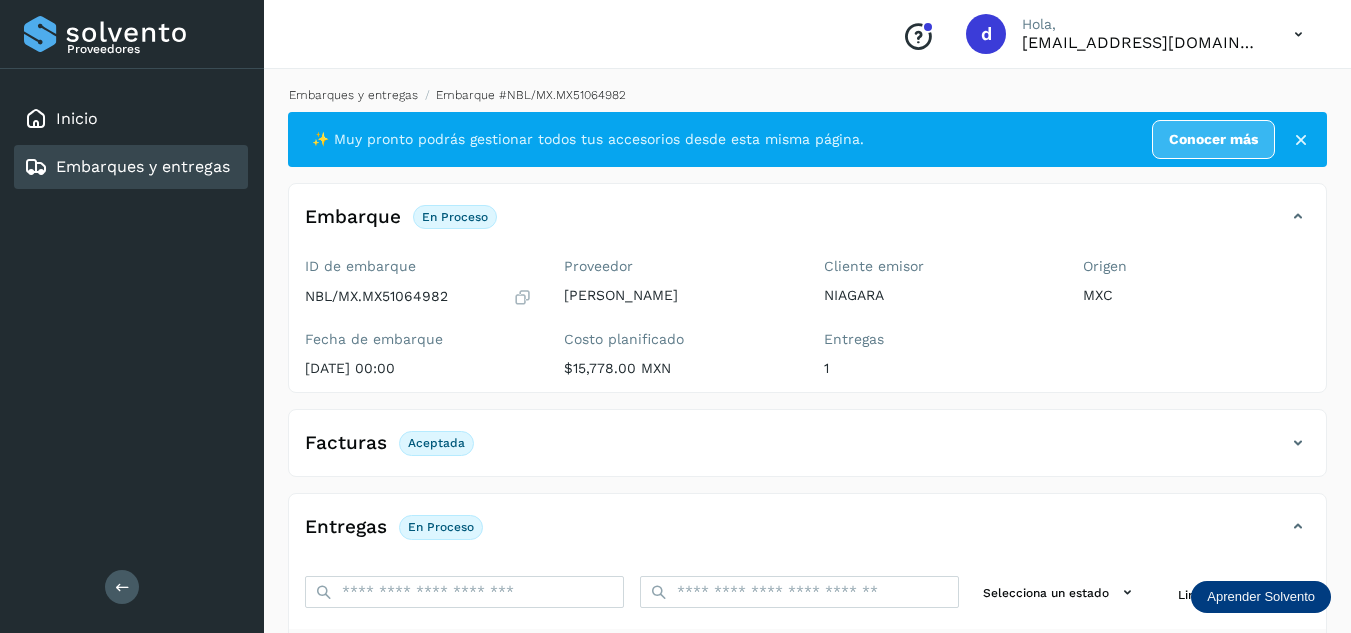 click on "Embarques y entregas" at bounding box center (353, 95) 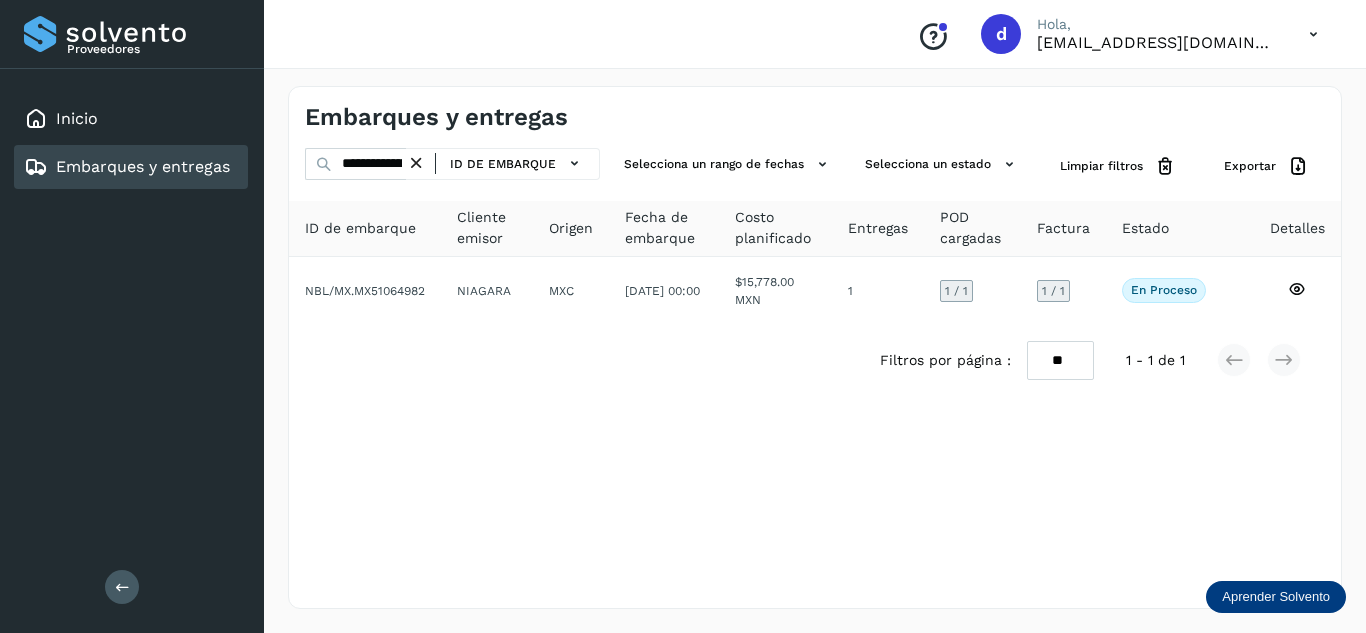 click at bounding box center (416, 163) 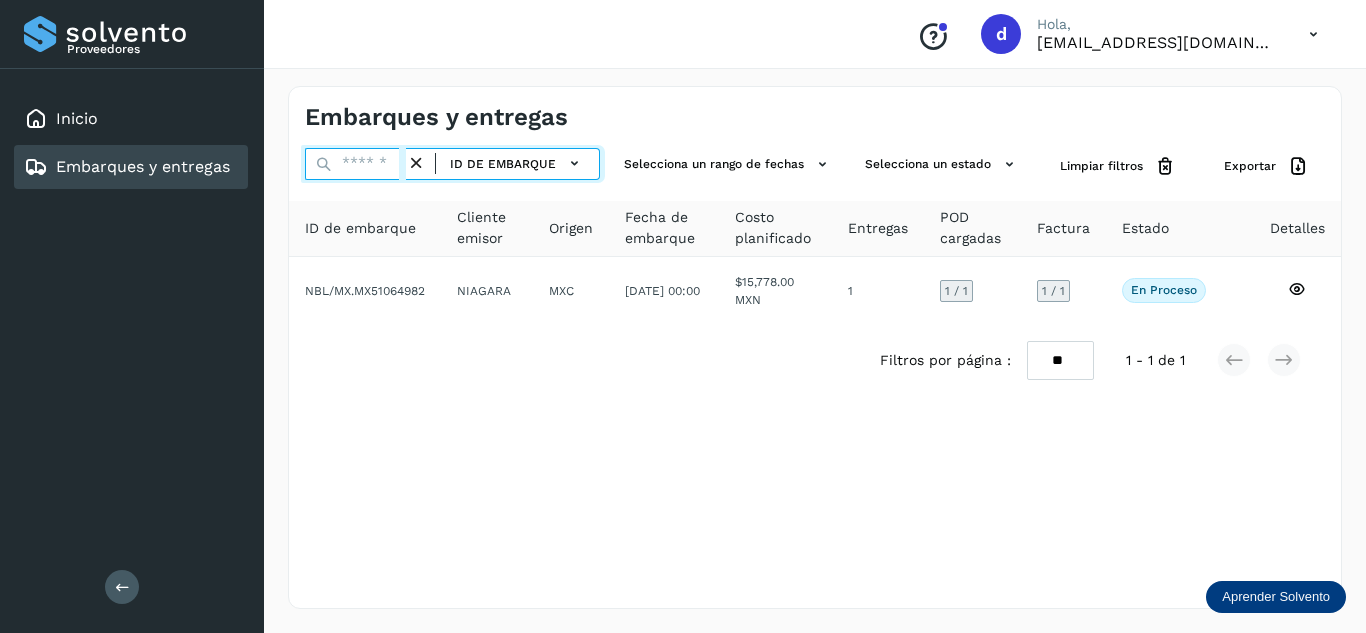 click at bounding box center (355, 164) 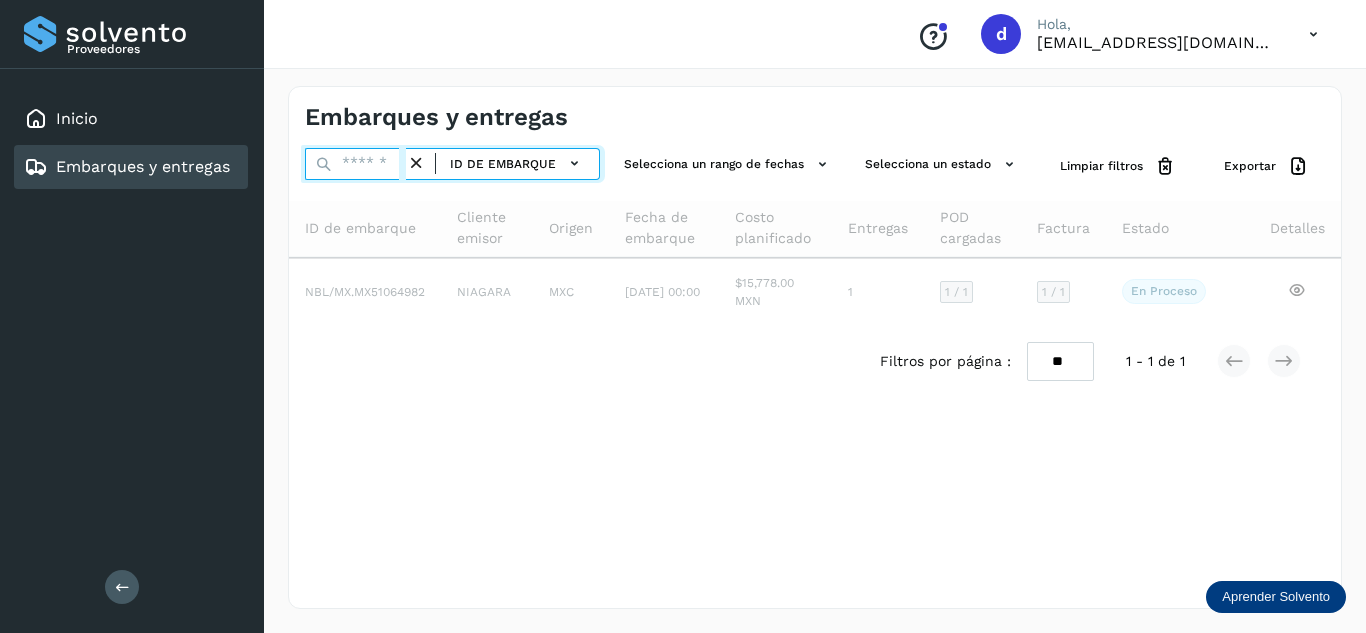 paste on "**********" 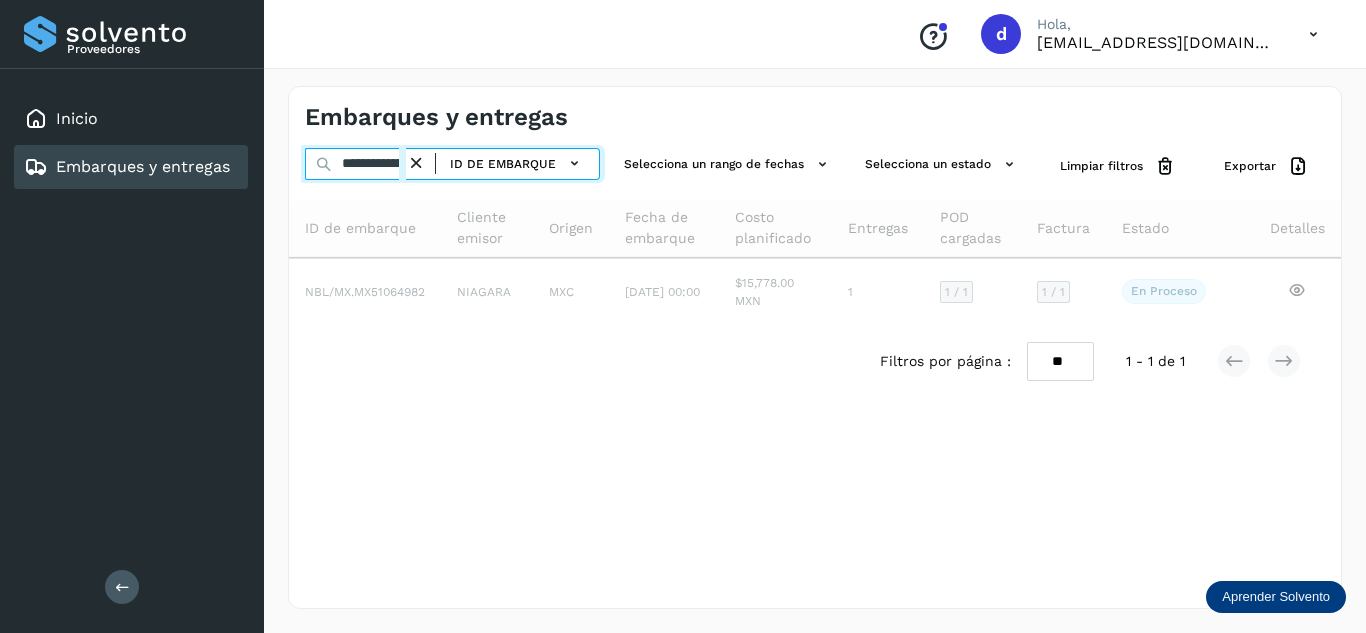 scroll, scrollTop: 0, scrollLeft: 77, axis: horizontal 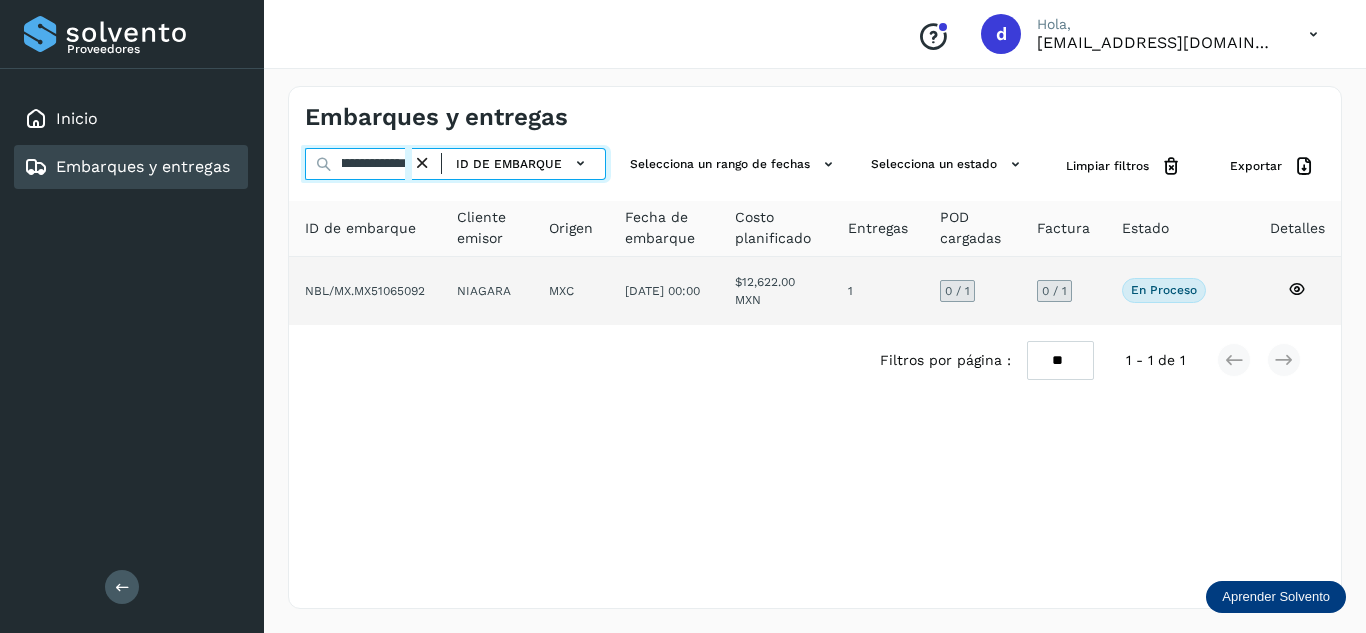 type on "**********" 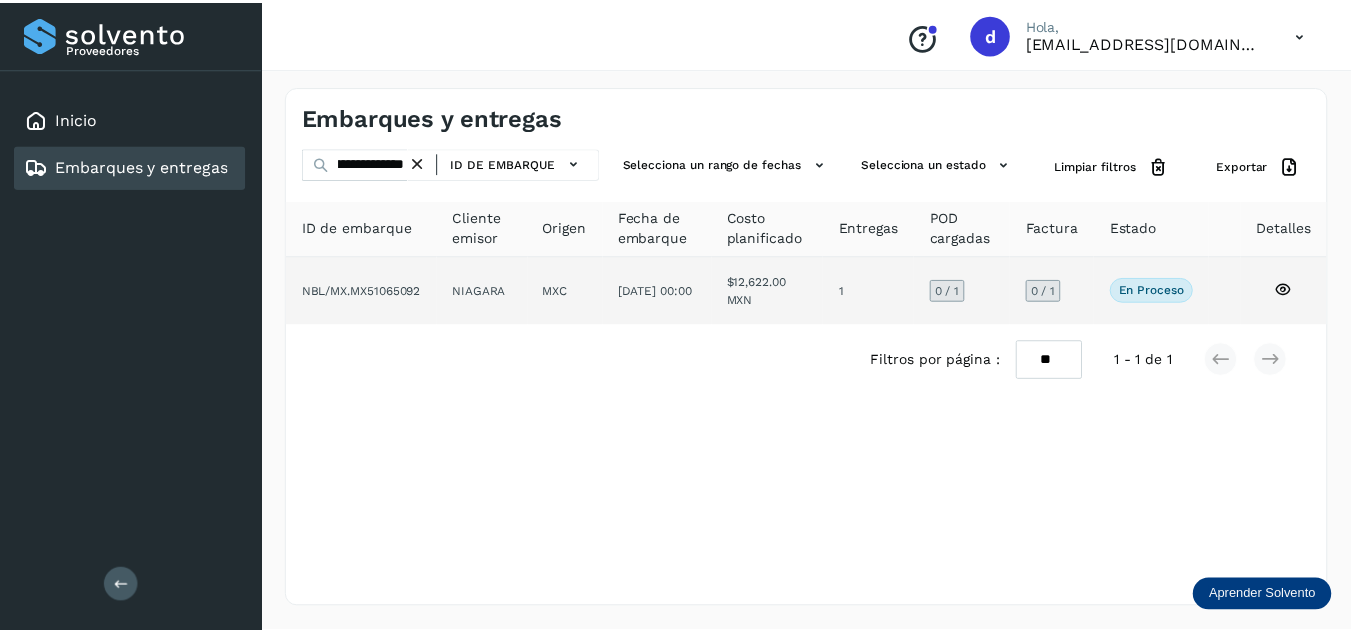 scroll, scrollTop: 0, scrollLeft: 0, axis: both 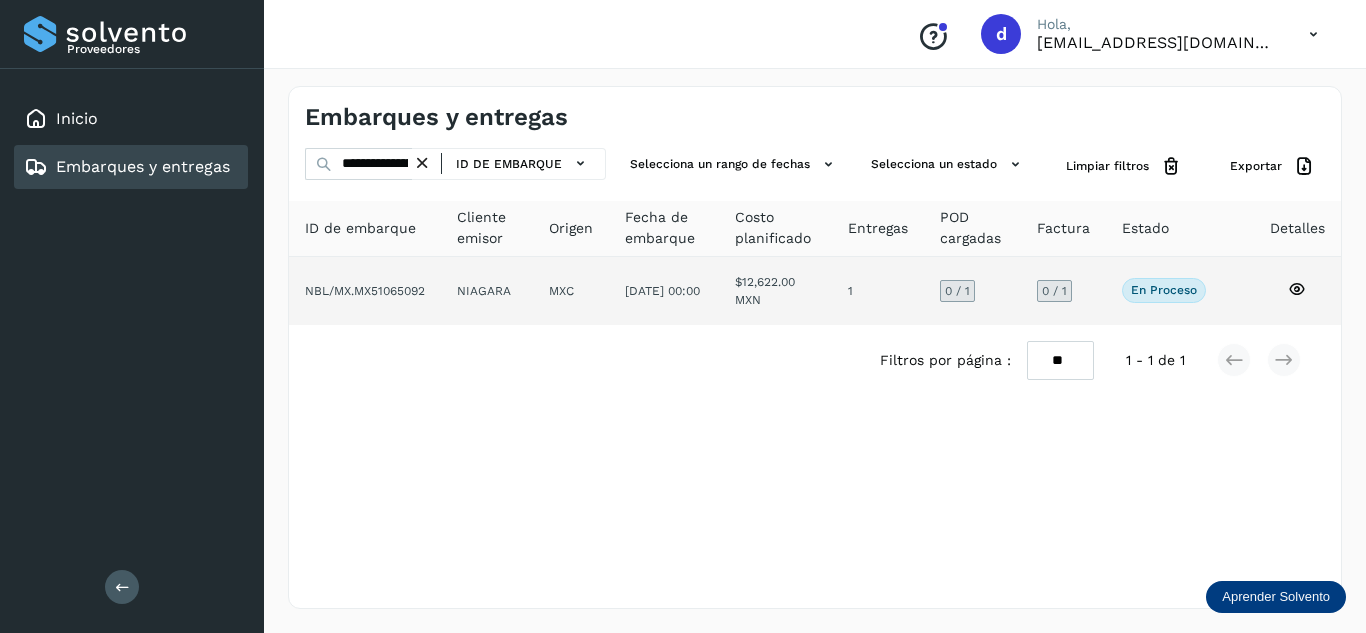 click 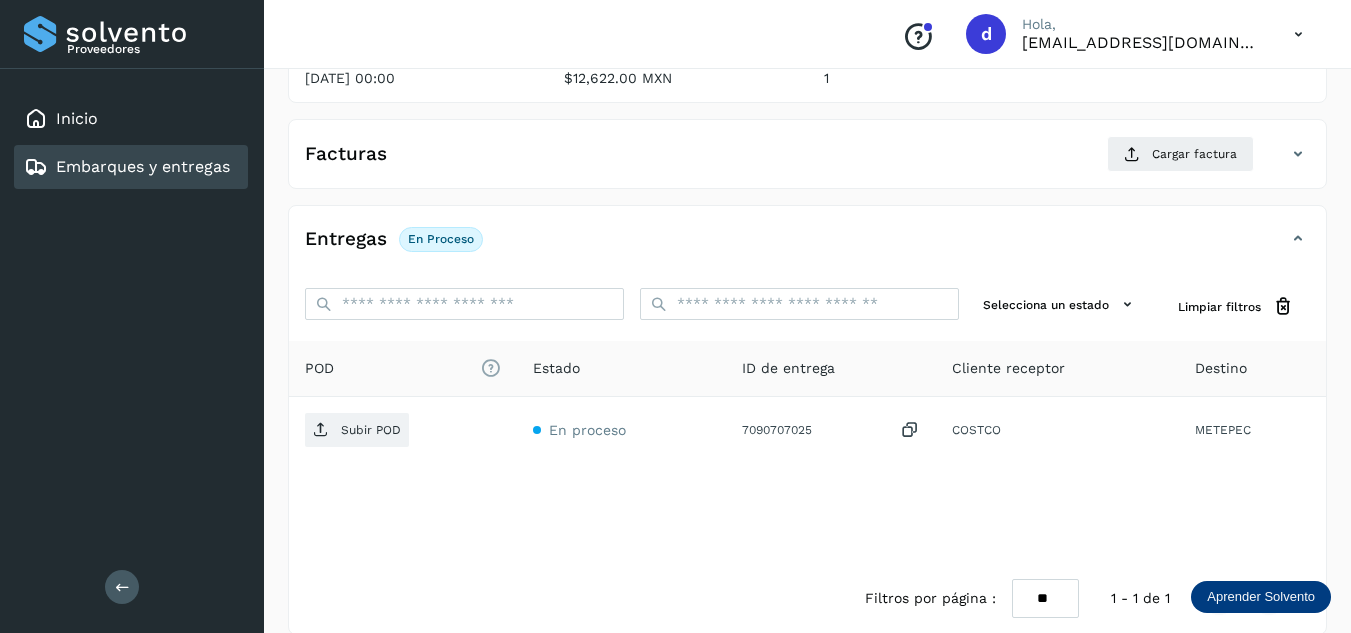 scroll, scrollTop: 316, scrollLeft: 0, axis: vertical 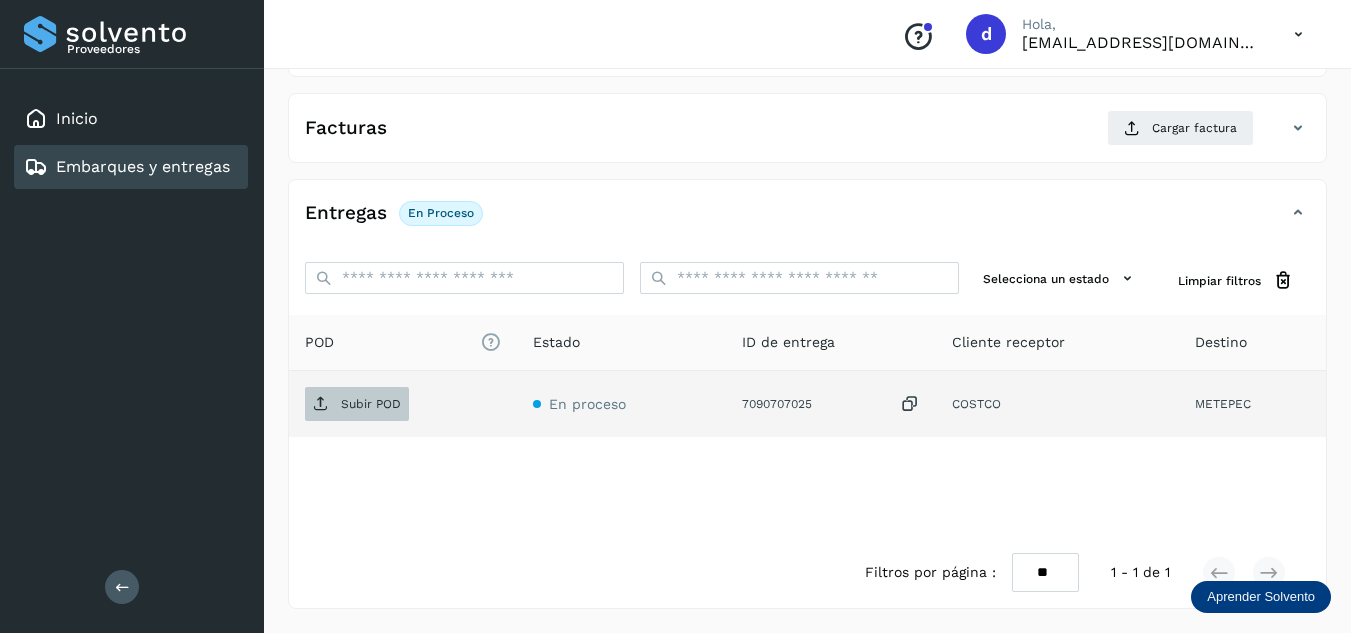click on "Subir POD" at bounding box center (371, 404) 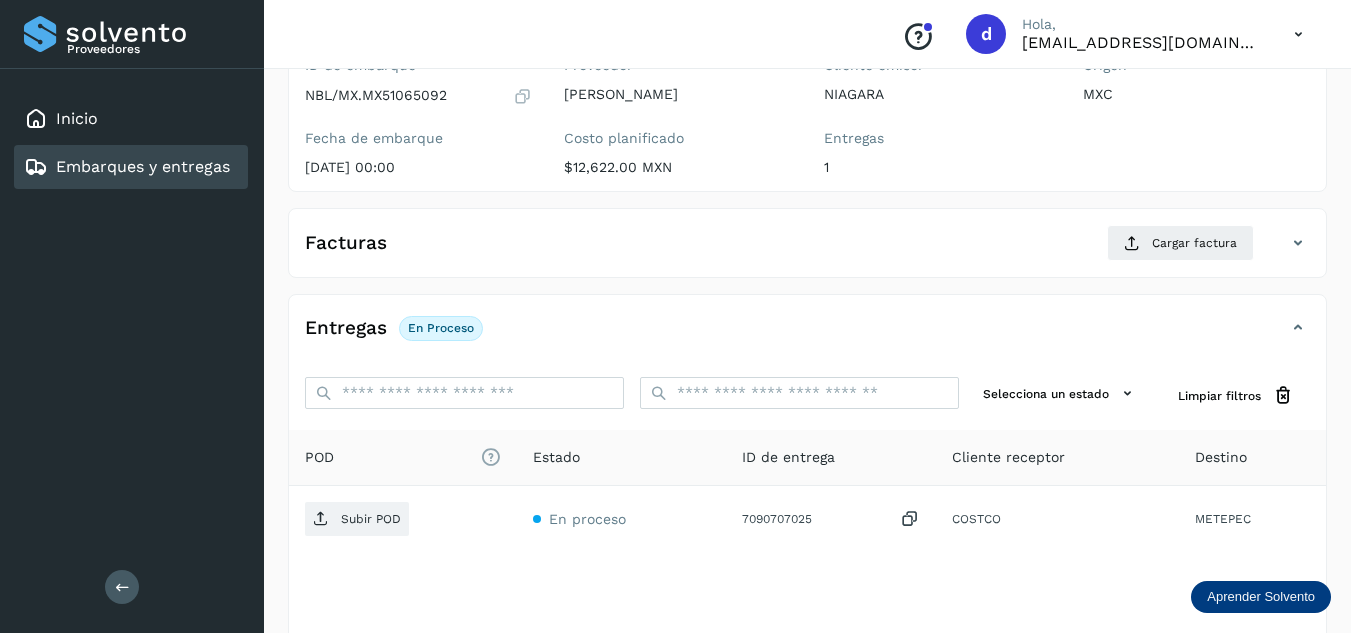 scroll, scrollTop: 16, scrollLeft: 0, axis: vertical 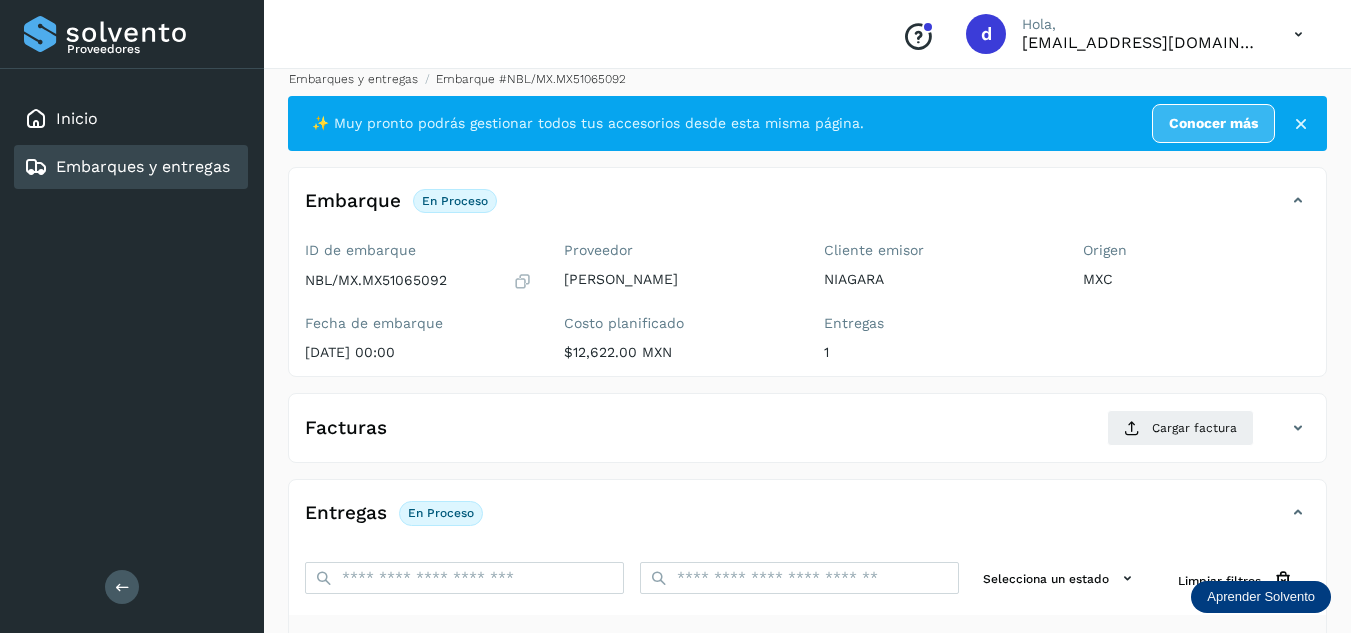 click on "Embarques y entregas" at bounding box center (353, 79) 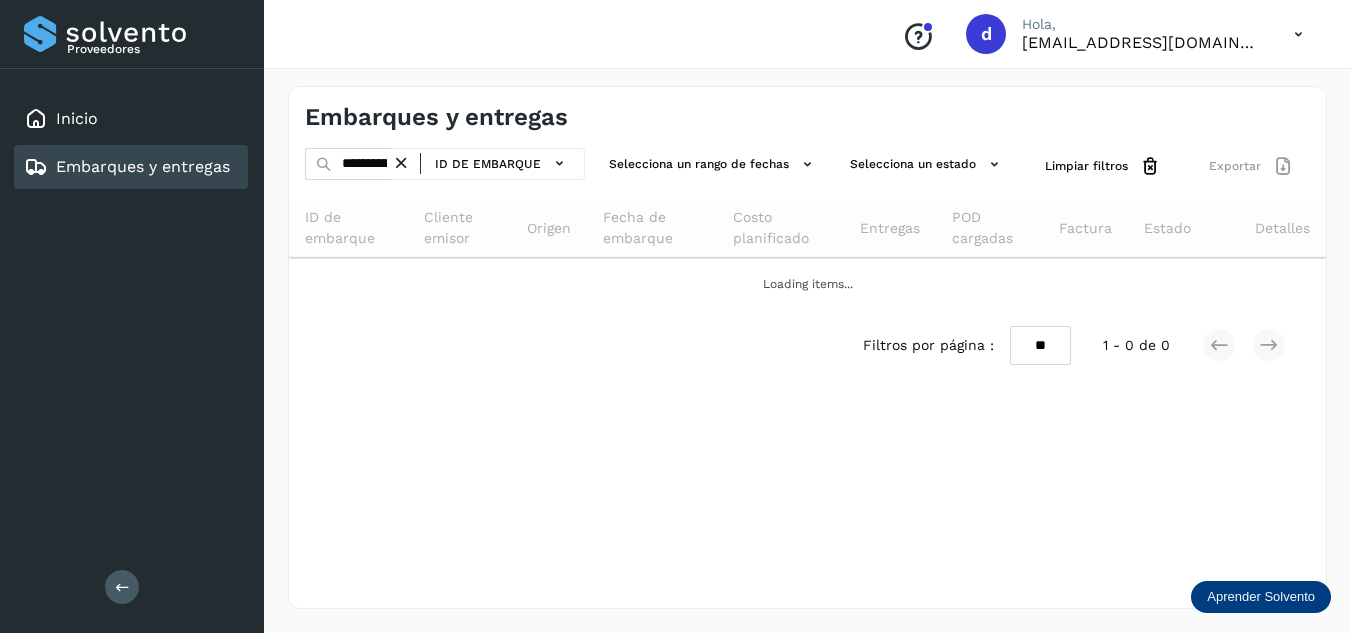 scroll, scrollTop: 0, scrollLeft: 0, axis: both 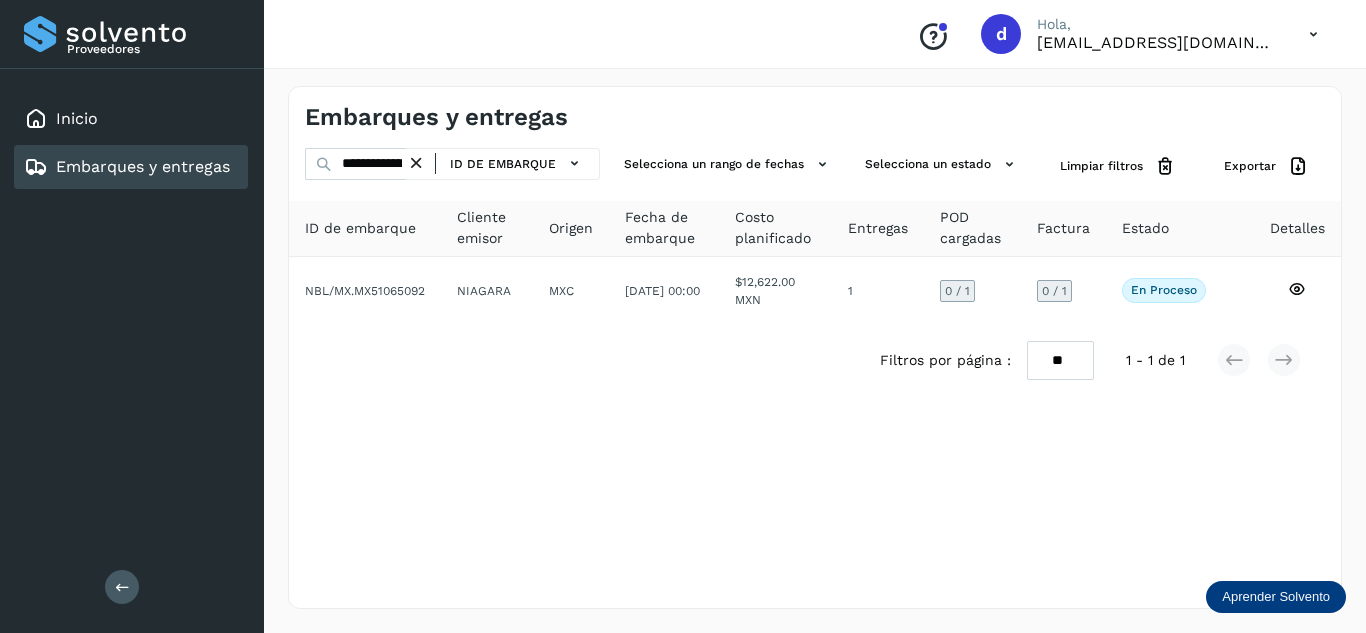 click at bounding box center [416, 163] 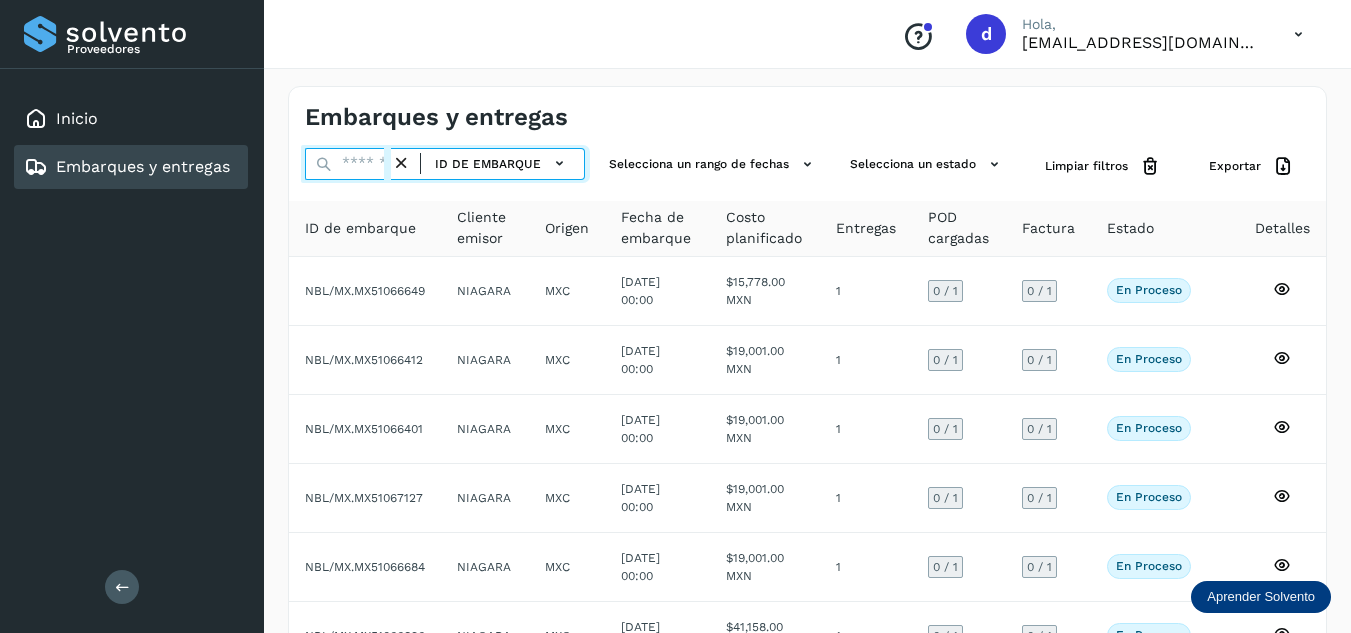 click at bounding box center (348, 164) 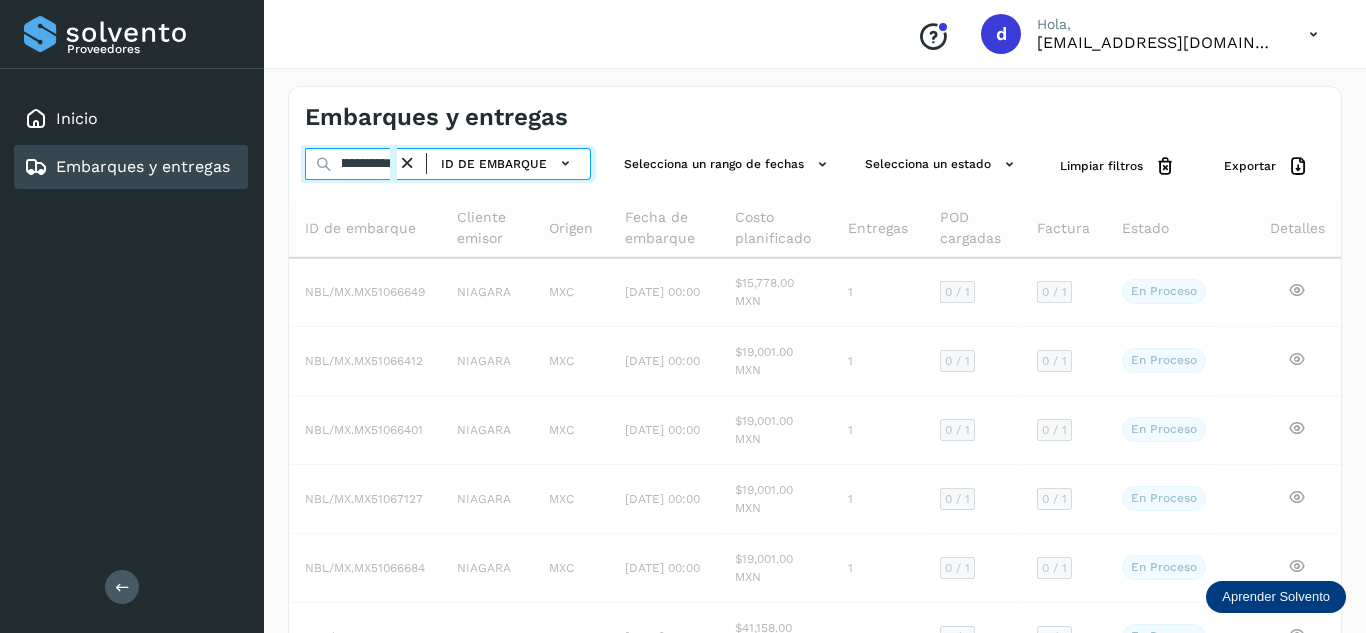 scroll, scrollTop: 0, scrollLeft: 73, axis: horizontal 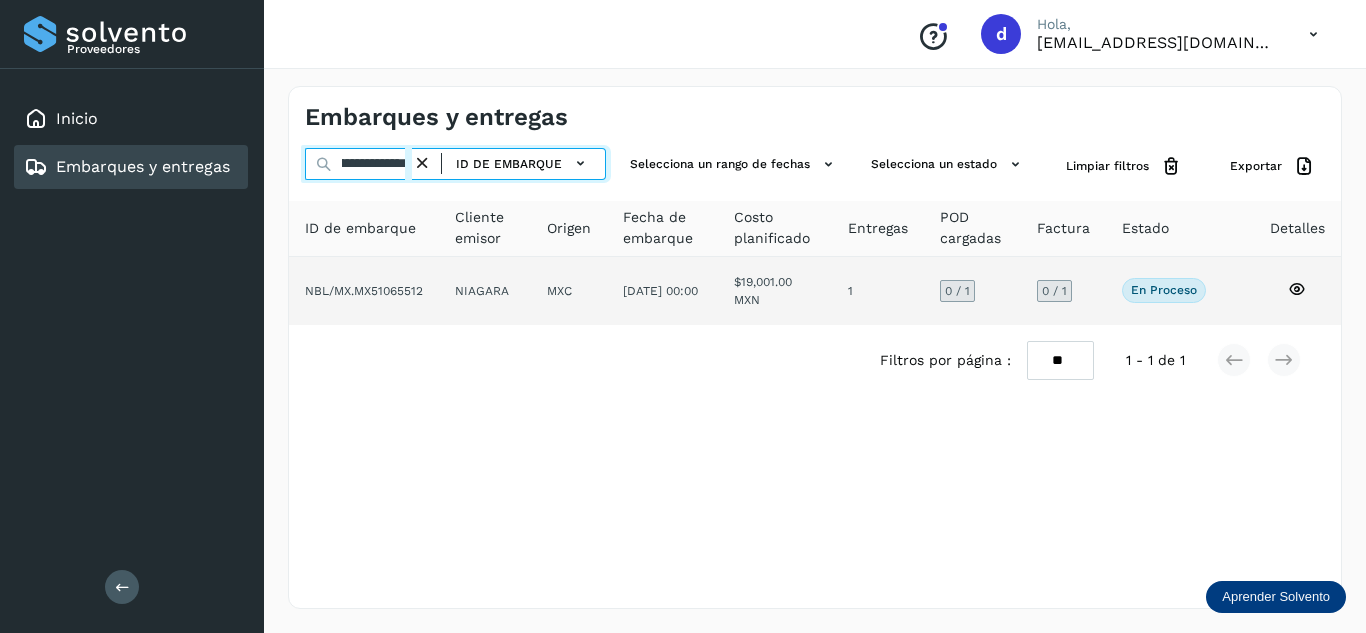 type on "**********" 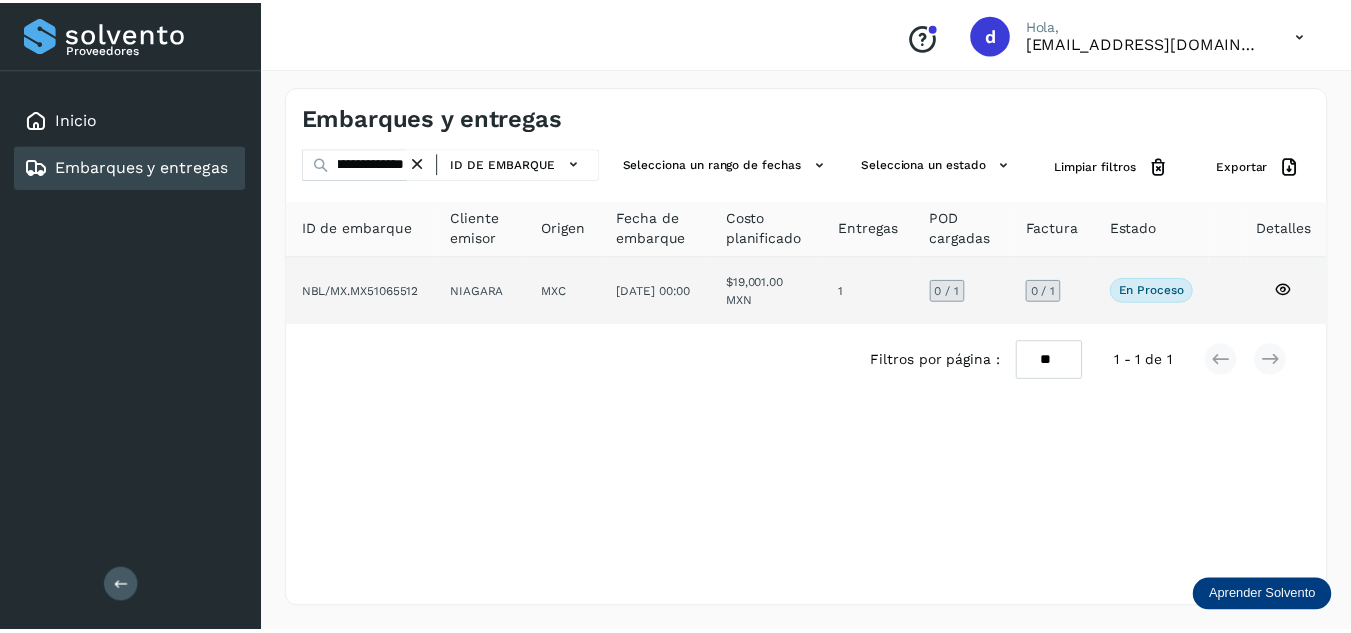 scroll, scrollTop: 0, scrollLeft: 0, axis: both 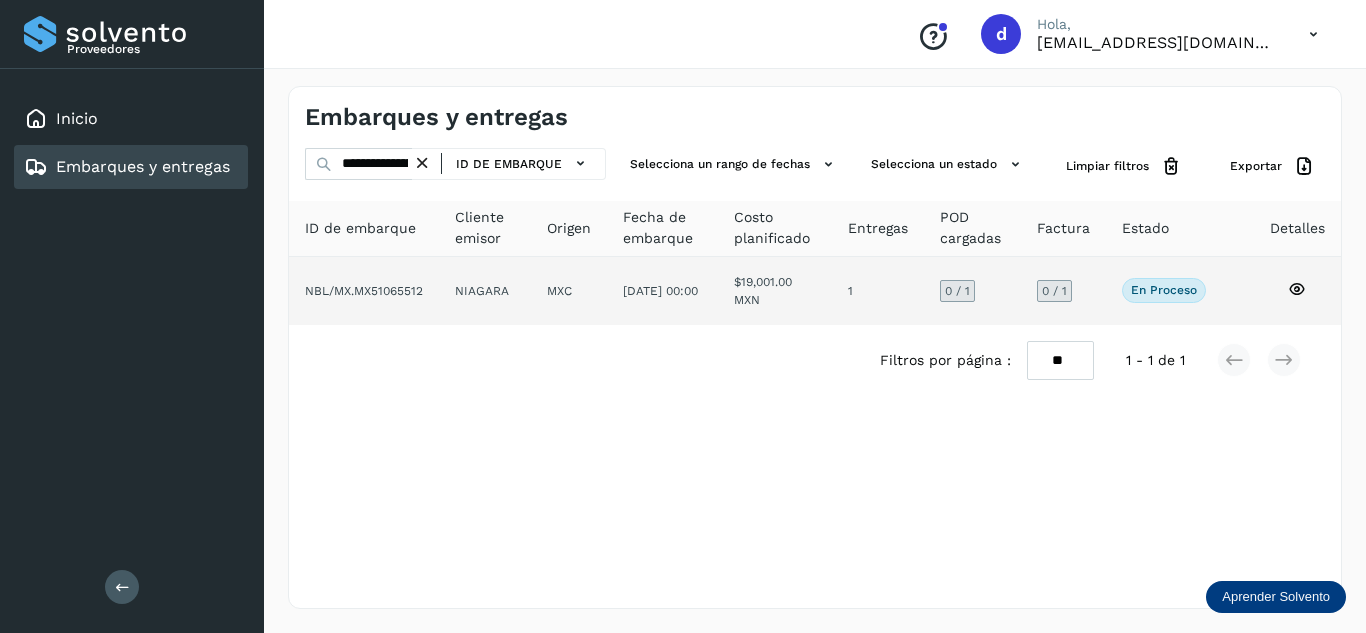 click 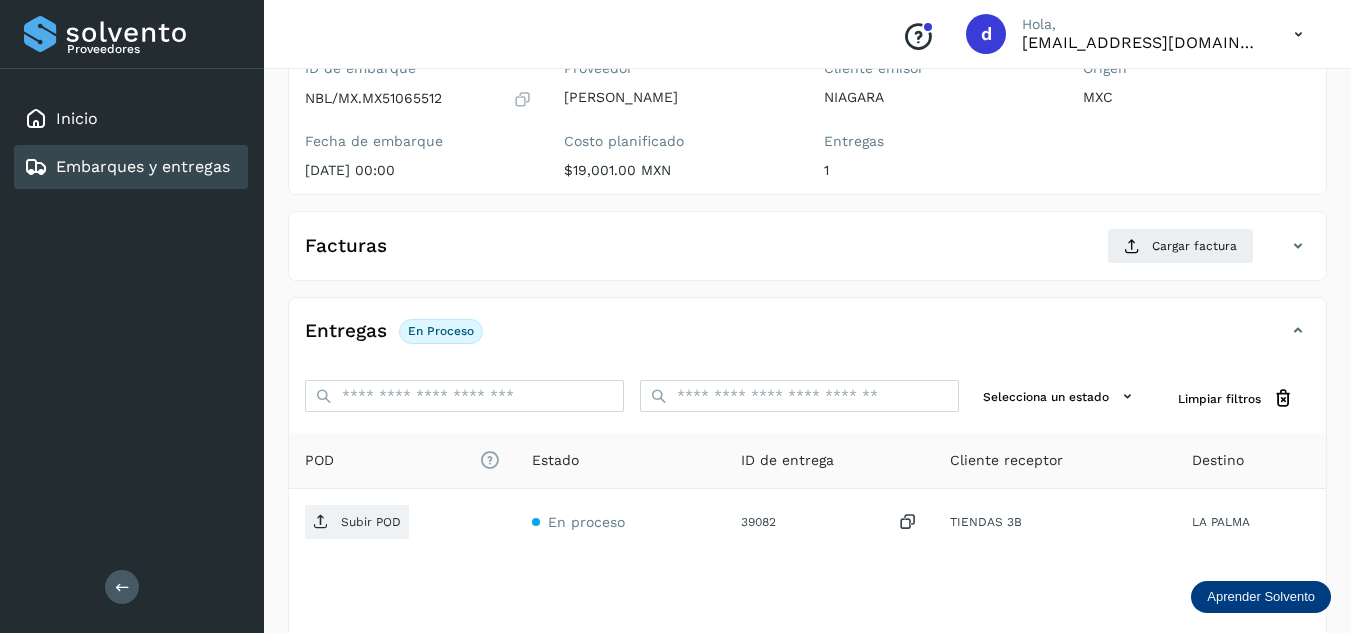scroll, scrollTop: 200, scrollLeft: 0, axis: vertical 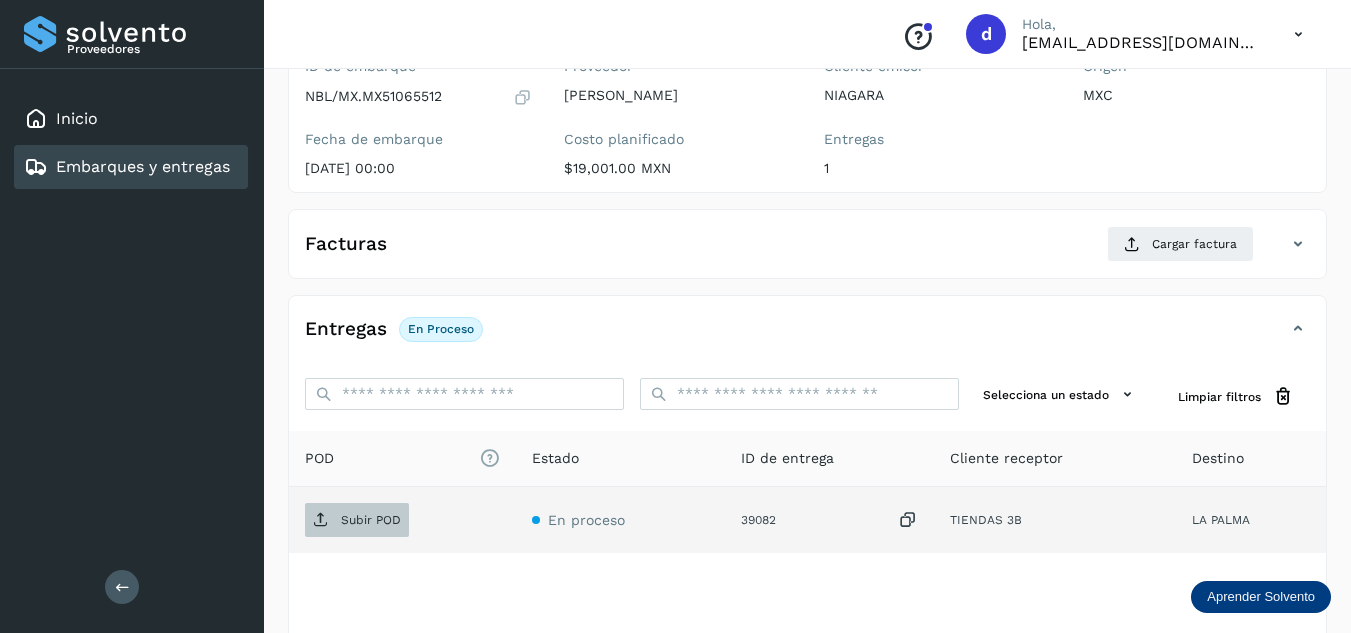 click on "Subir POD" at bounding box center [371, 520] 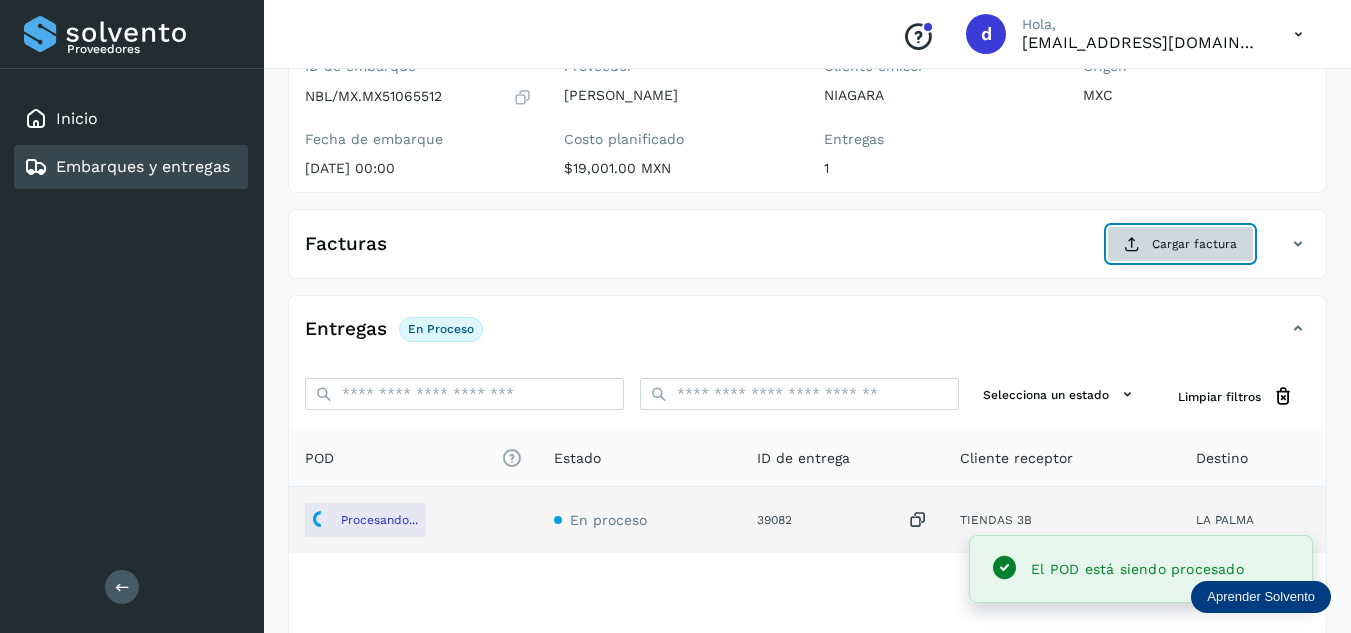 click at bounding box center [1132, 244] 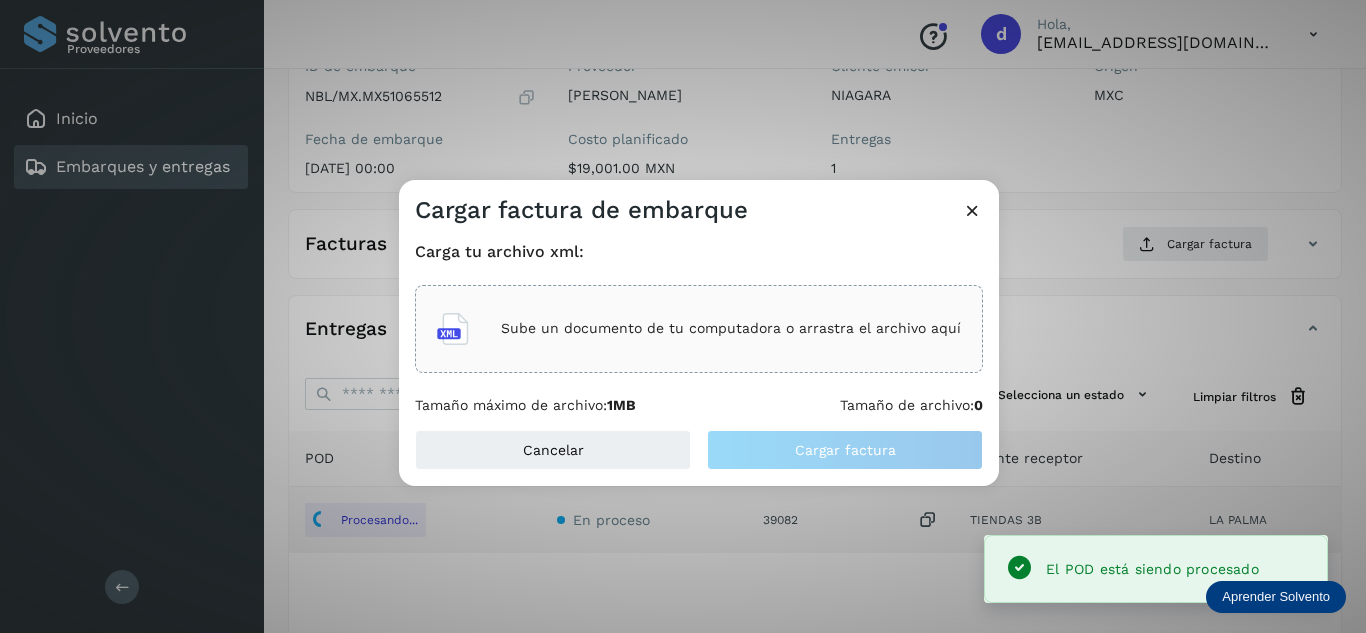 click on "Sube un documento de tu computadora o arrastra el archivo aquí" 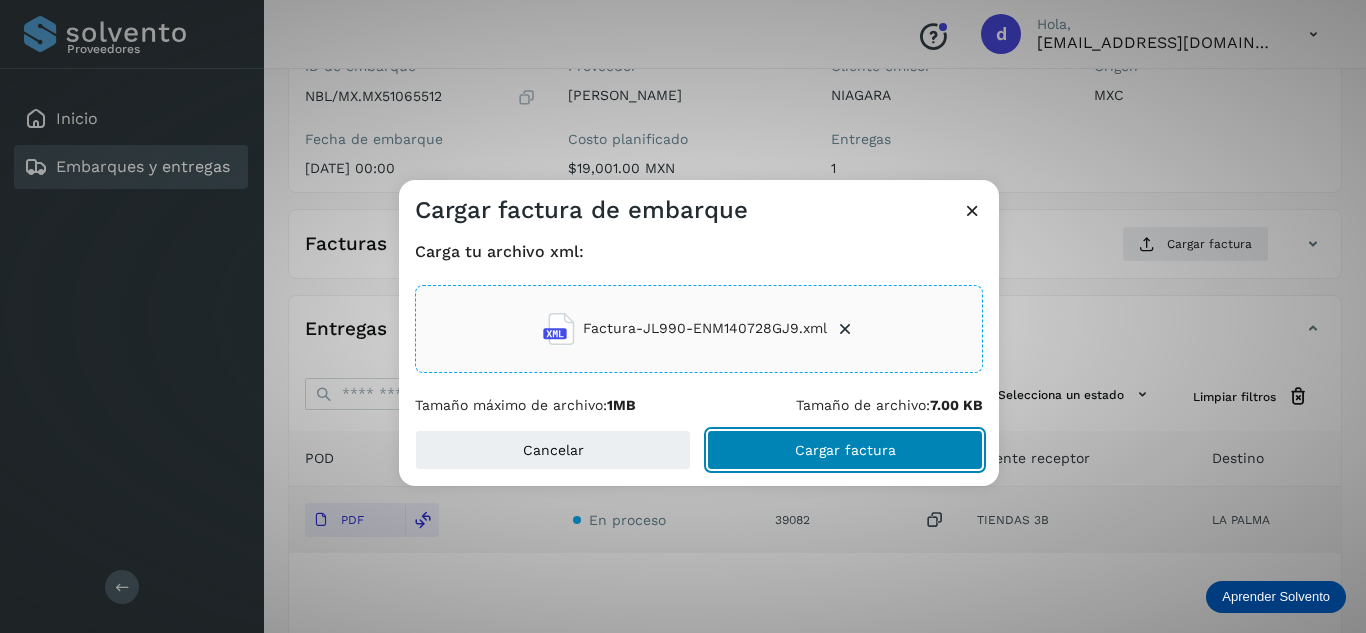 click on "Cargar factura" 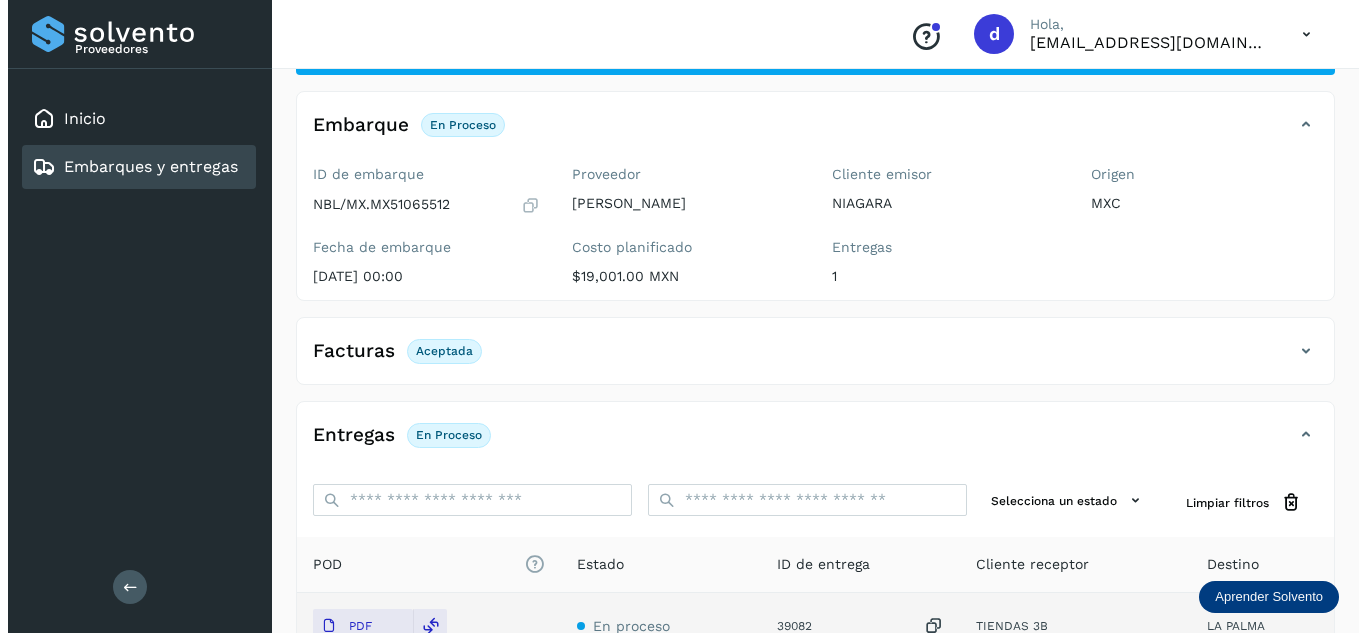 scroll, scrollTop: 0, scrollLeft: 0, axis: both 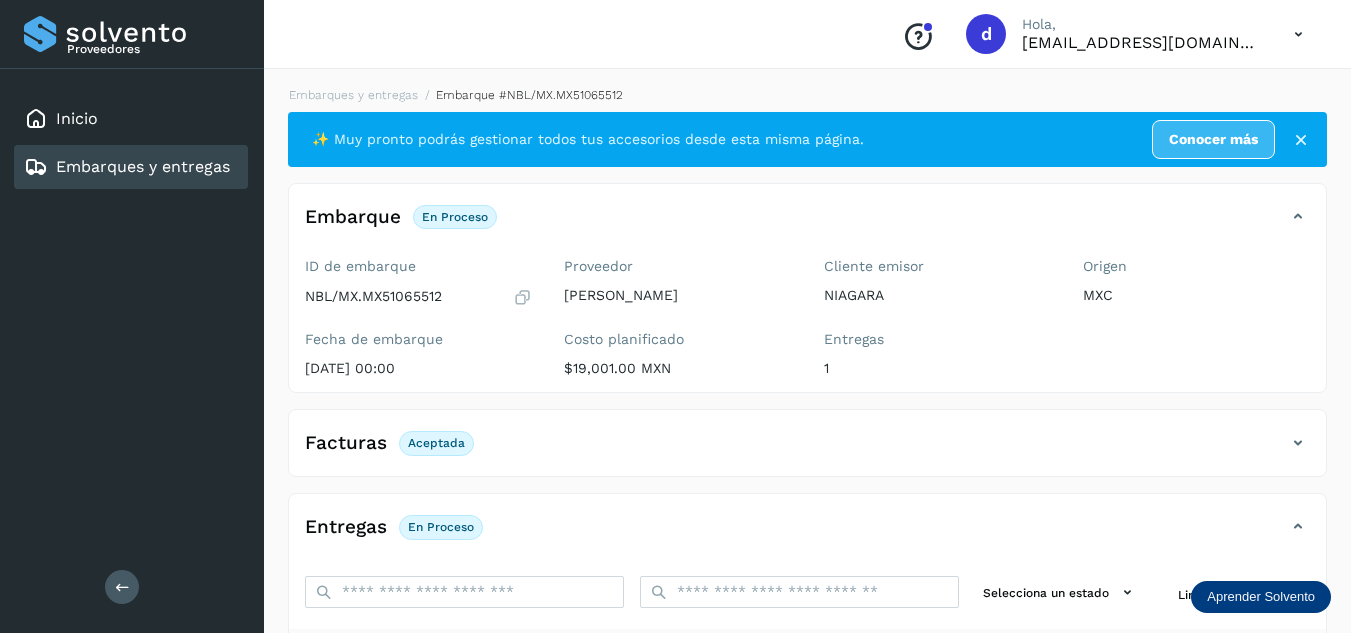 click on "Embarques y entregas" 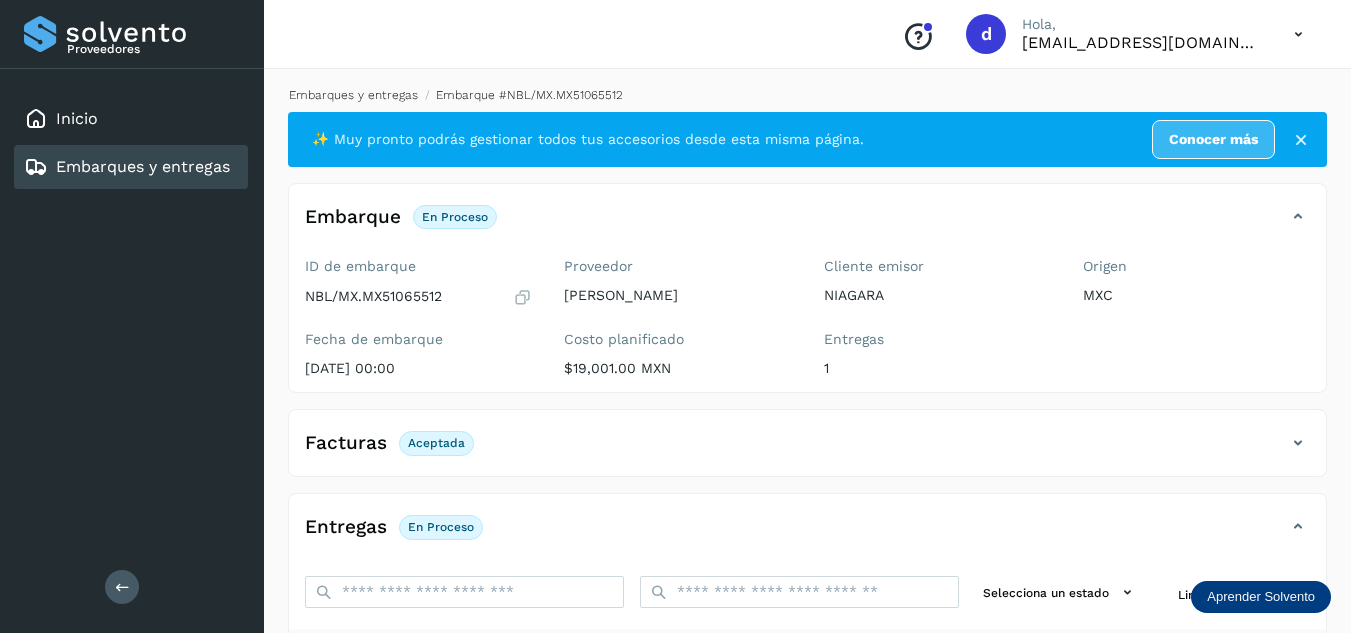 click on "Embarques y entregas" at bounding box center [353, 95] 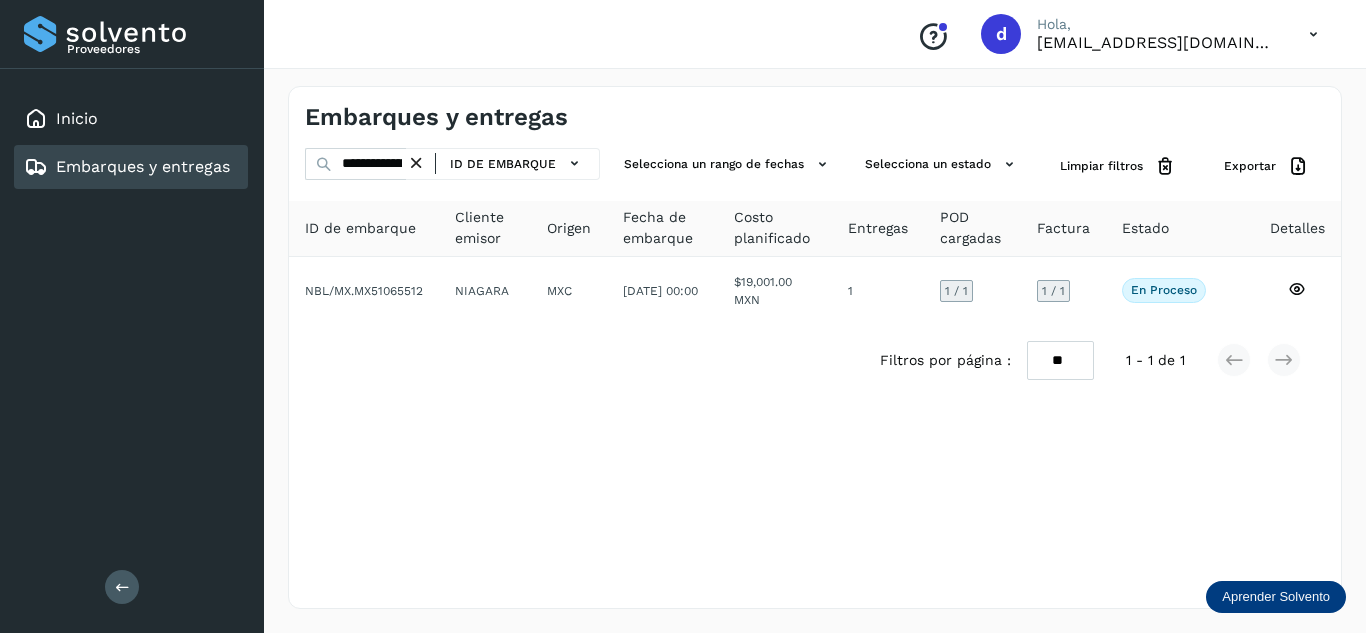 click at bounding box center (416, 163) 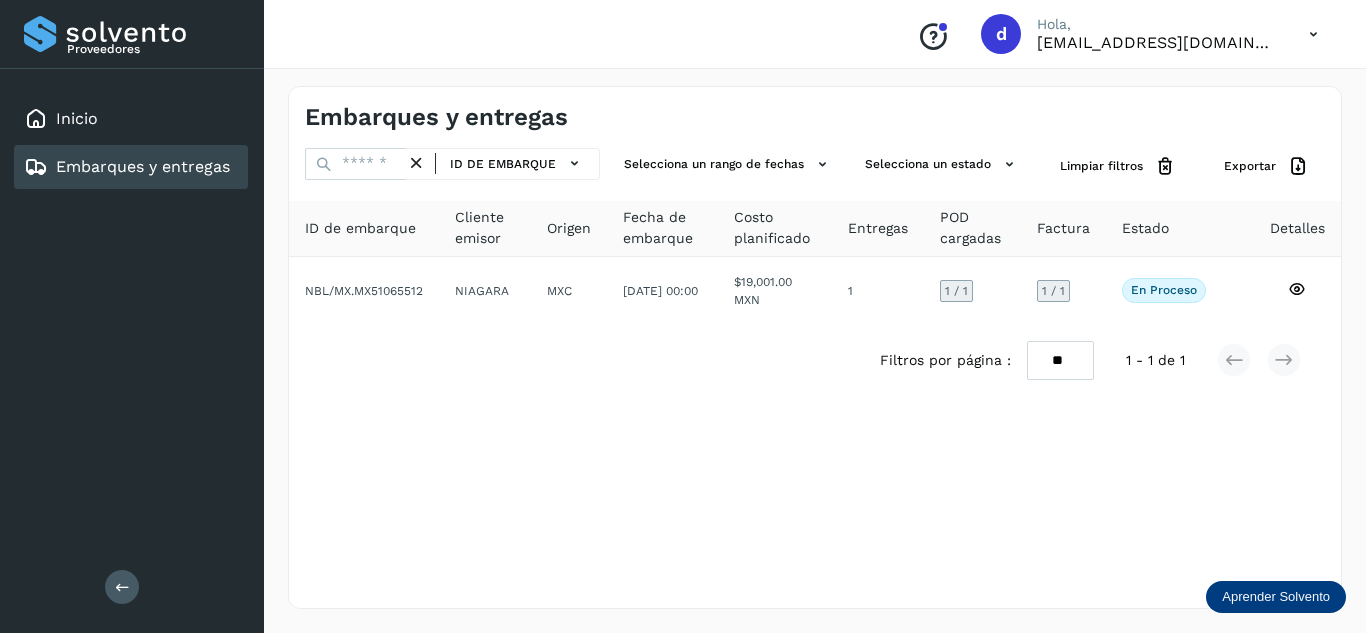 click at bounding box center [416, 163] 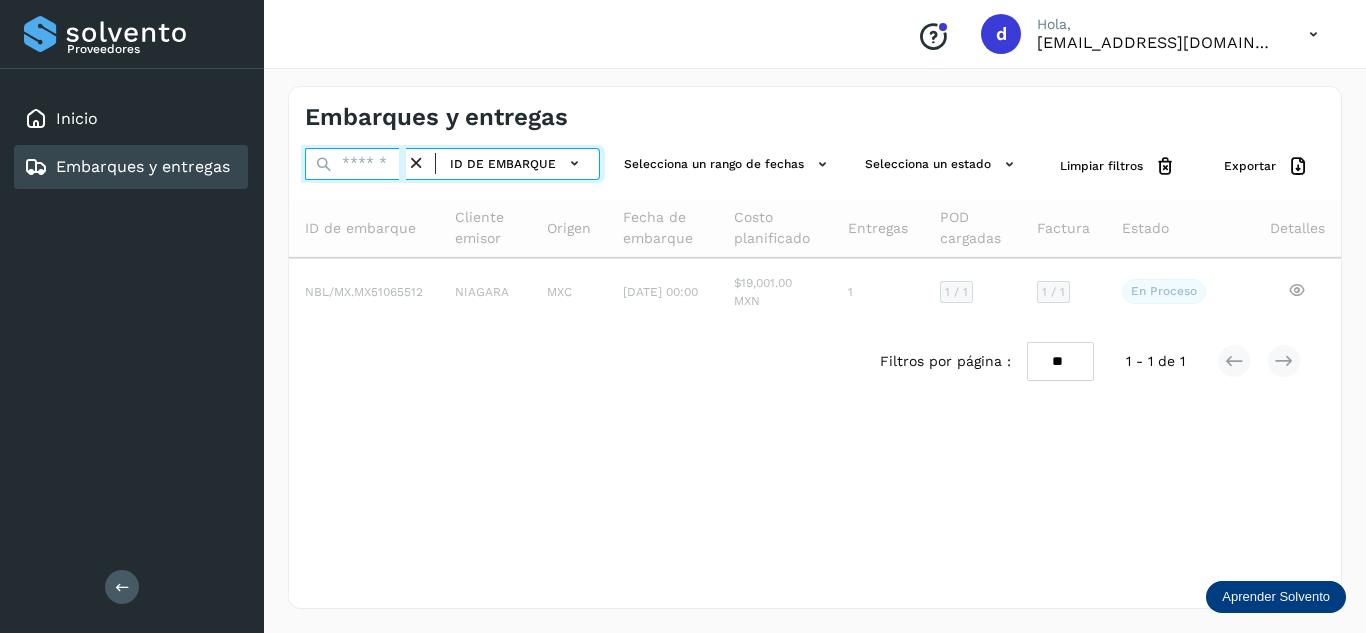click at bounding box center [355, 164] 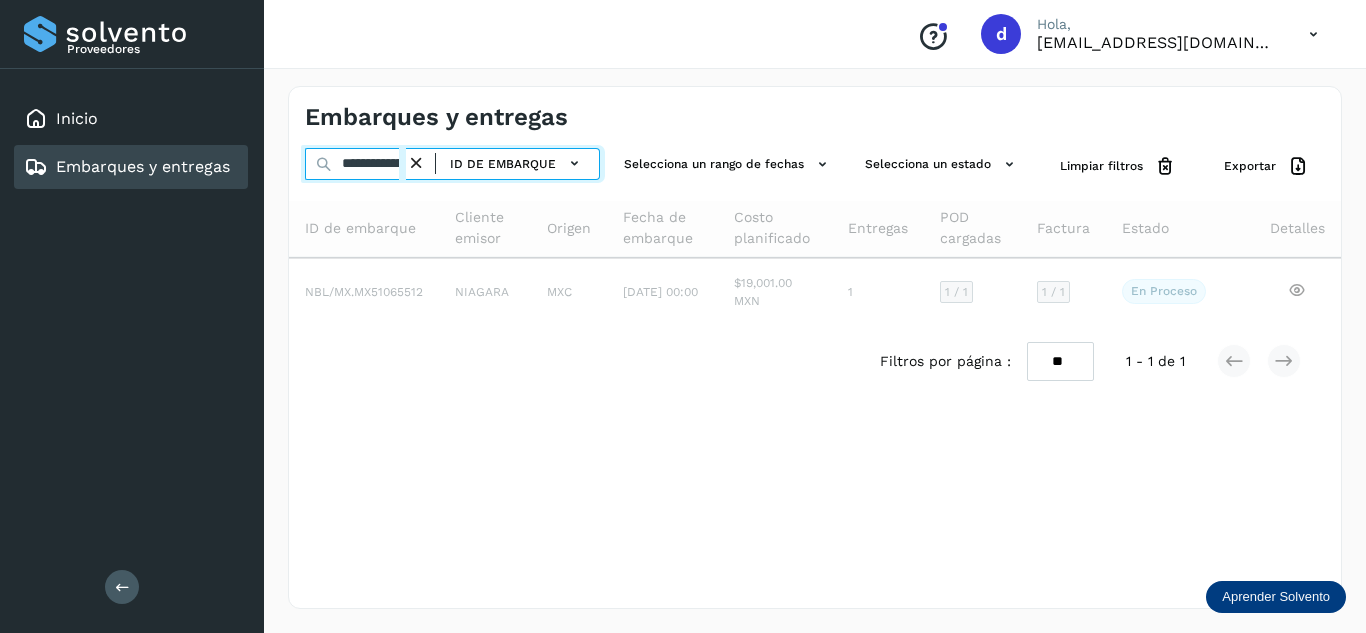 scroll, scrollTop: 0, scrollLeft: 77, axis: horizontal 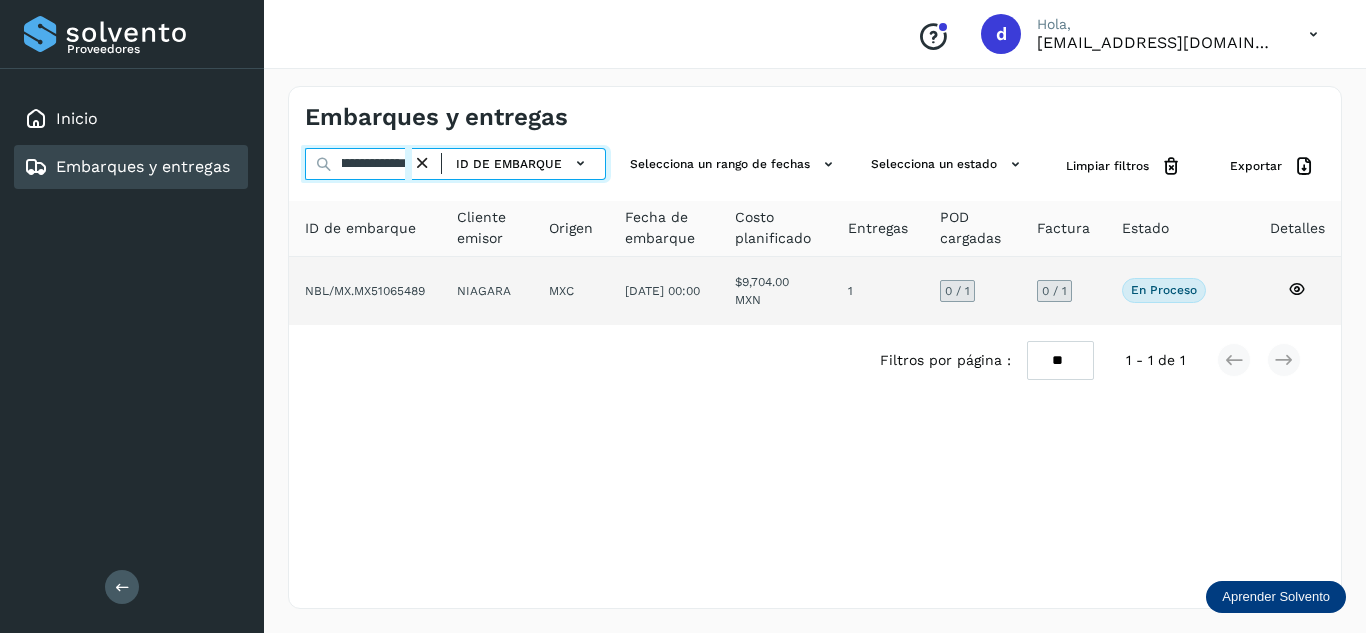 type on "**********" 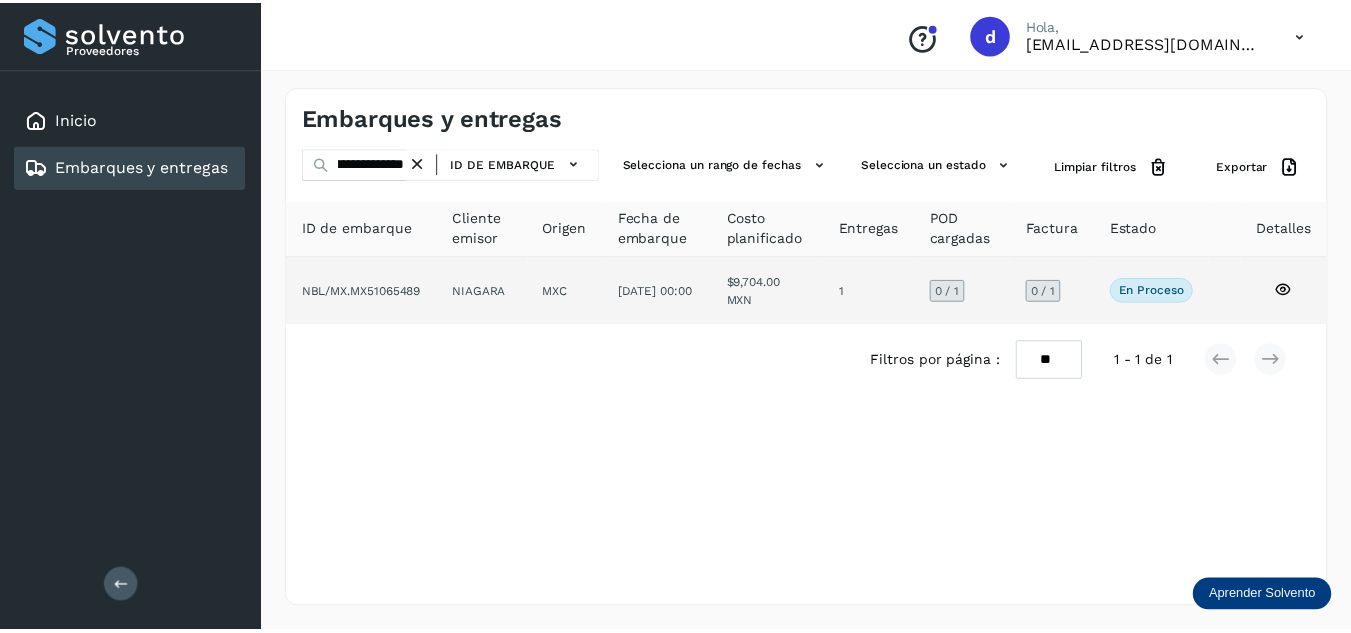 scroll, scrollTop: 0, scrollLeft: 0, axis: both 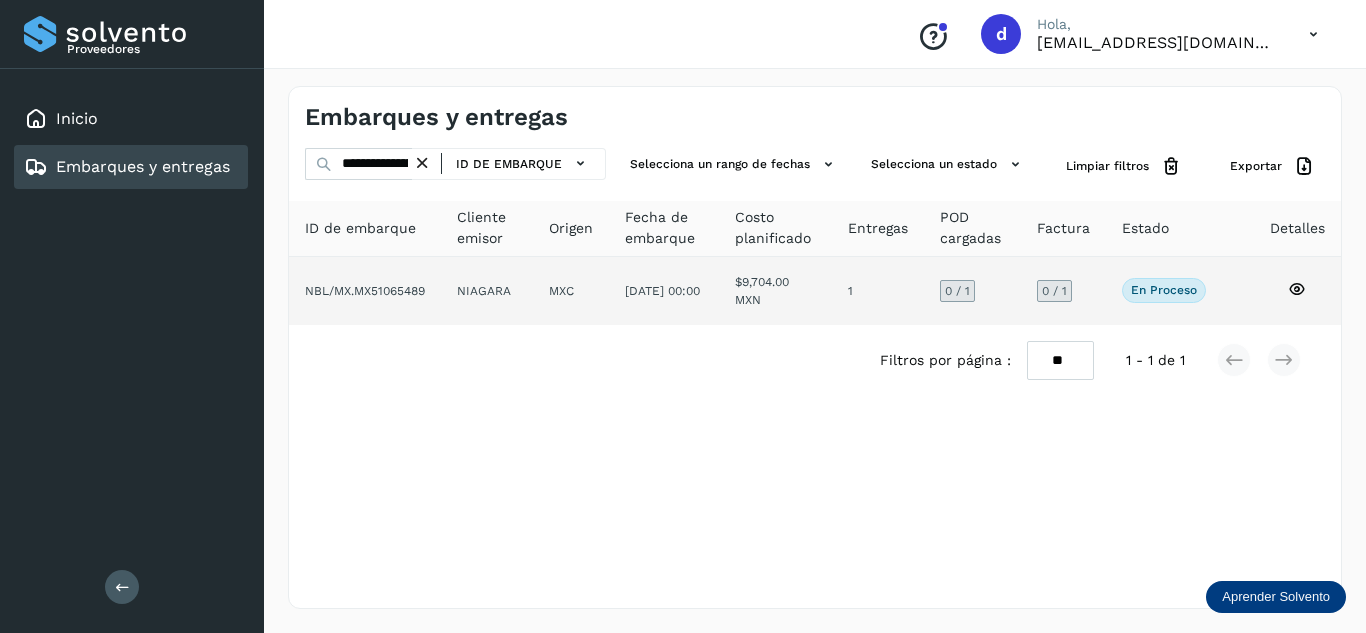 click 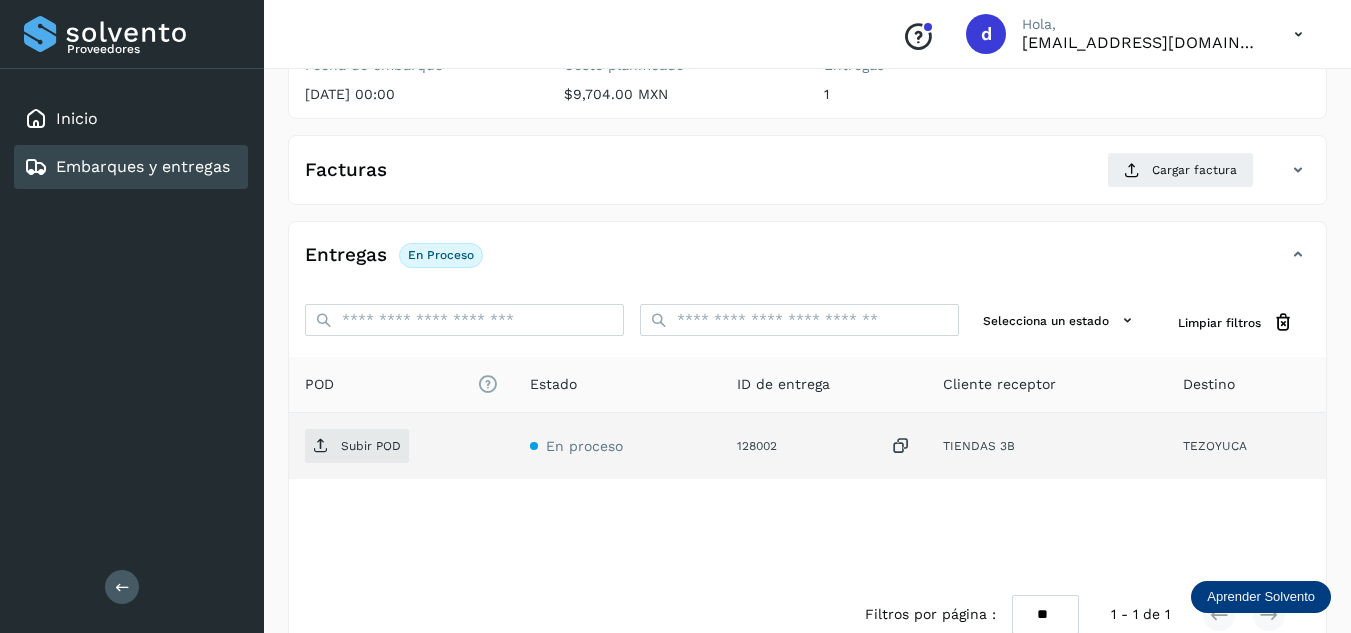 scroll, scrollTop: 300, scrollLeft: 0, axis: vertical 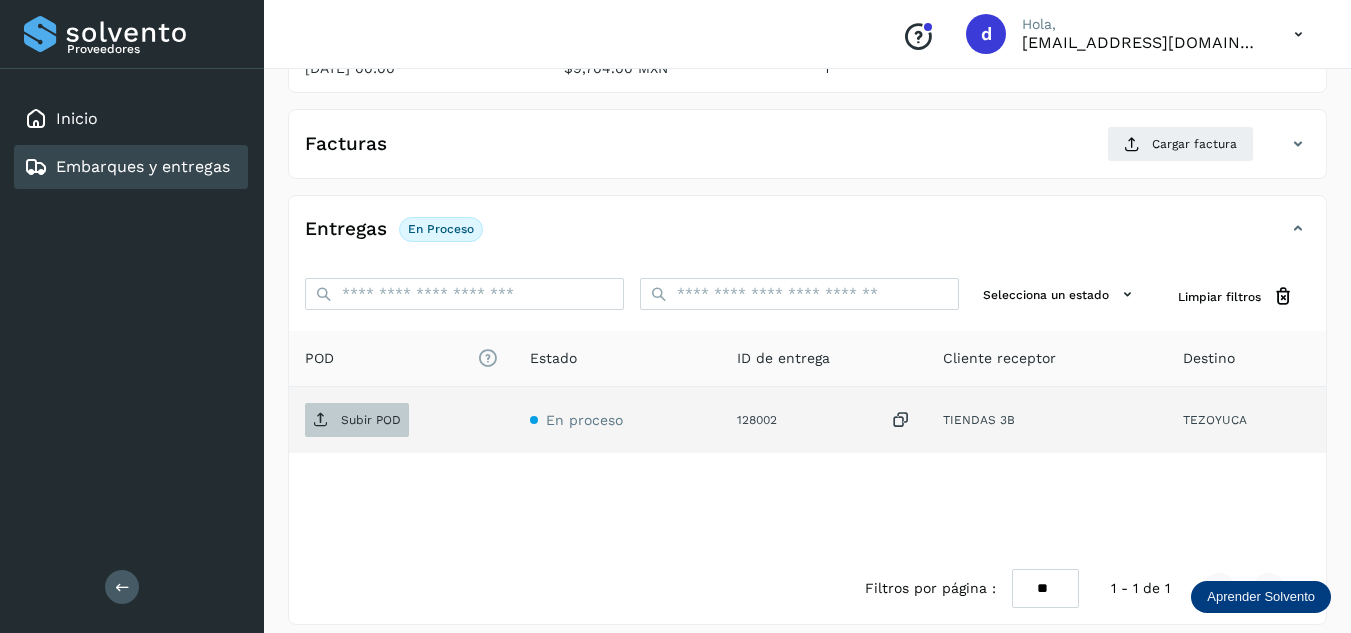 drag, startPoint x: 347, startPoint y: 410, endPoint x: 358, endPoint y: 410, distance: 11 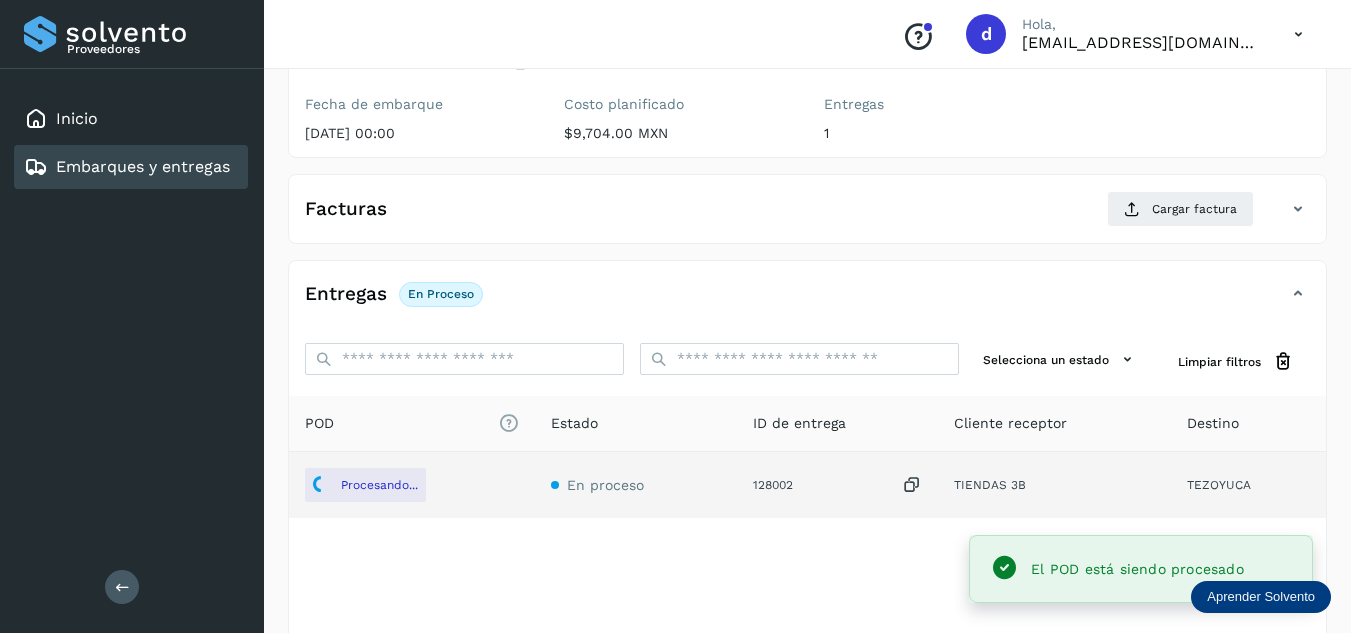 scroll, scrollTop: 200, scrollLeft: 0, axis: vertical 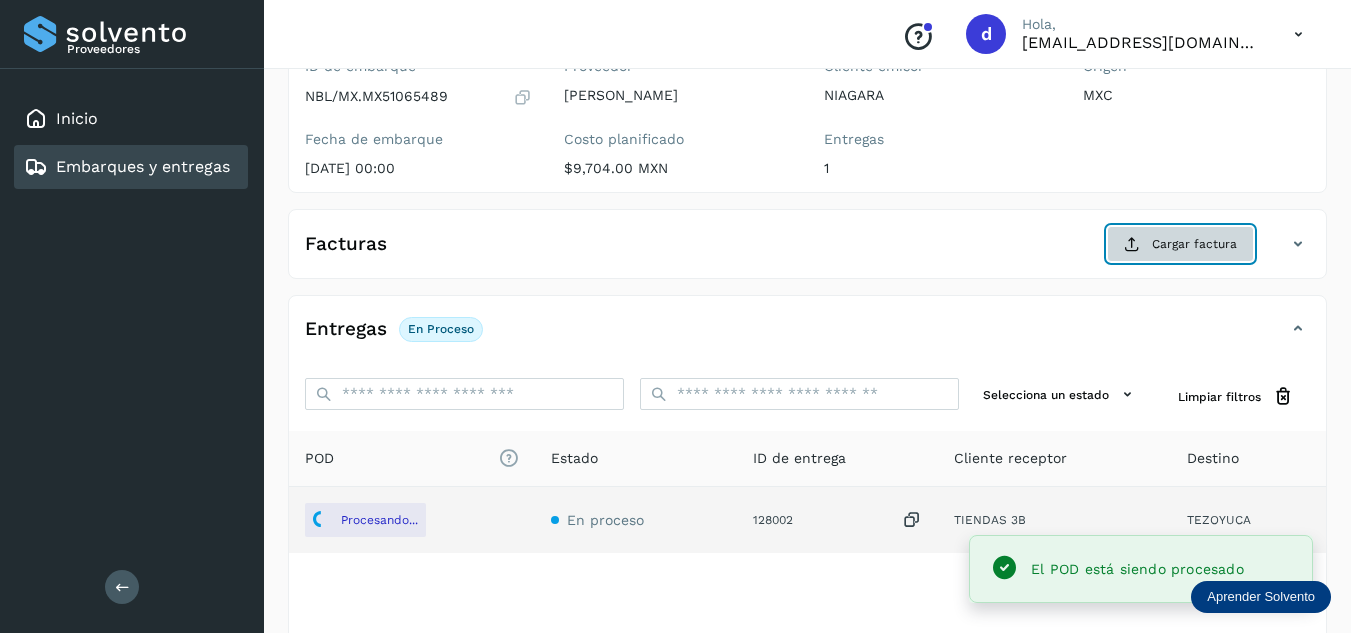 click on "Cargar factura" 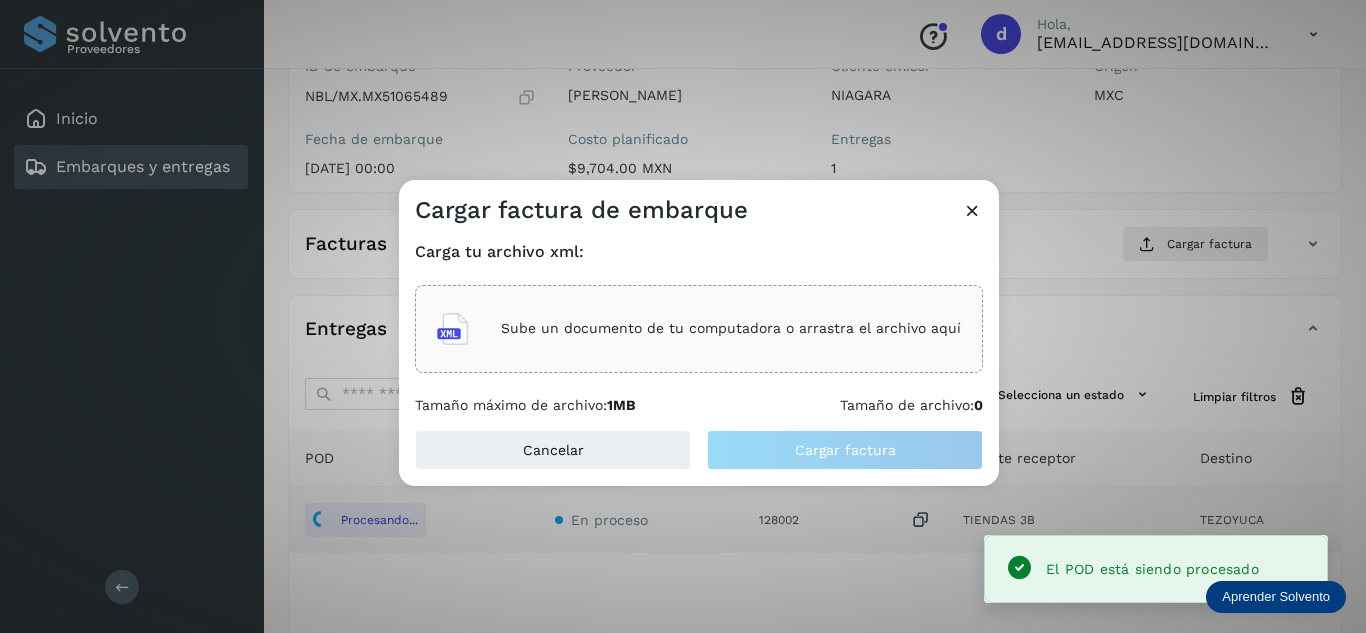 click on "Sube un documento de tu computadora o arrastra el archivo aquí" at bounding box center (731, 328) 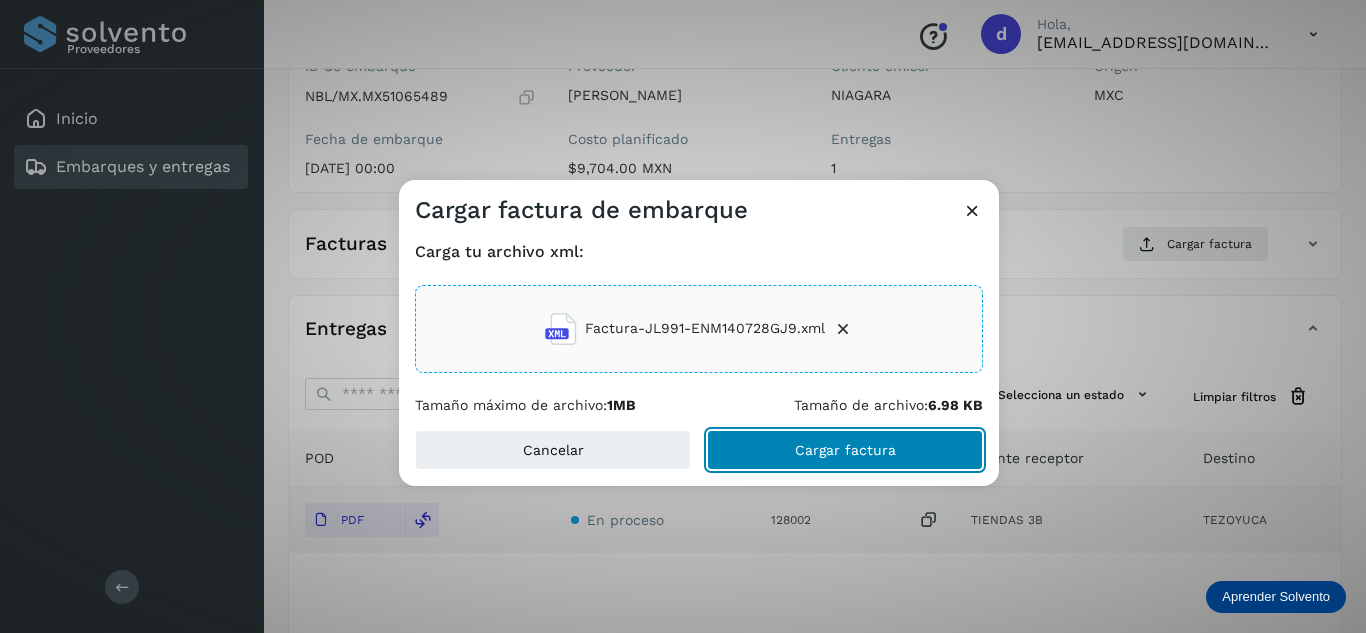 click on "Cargar factura" 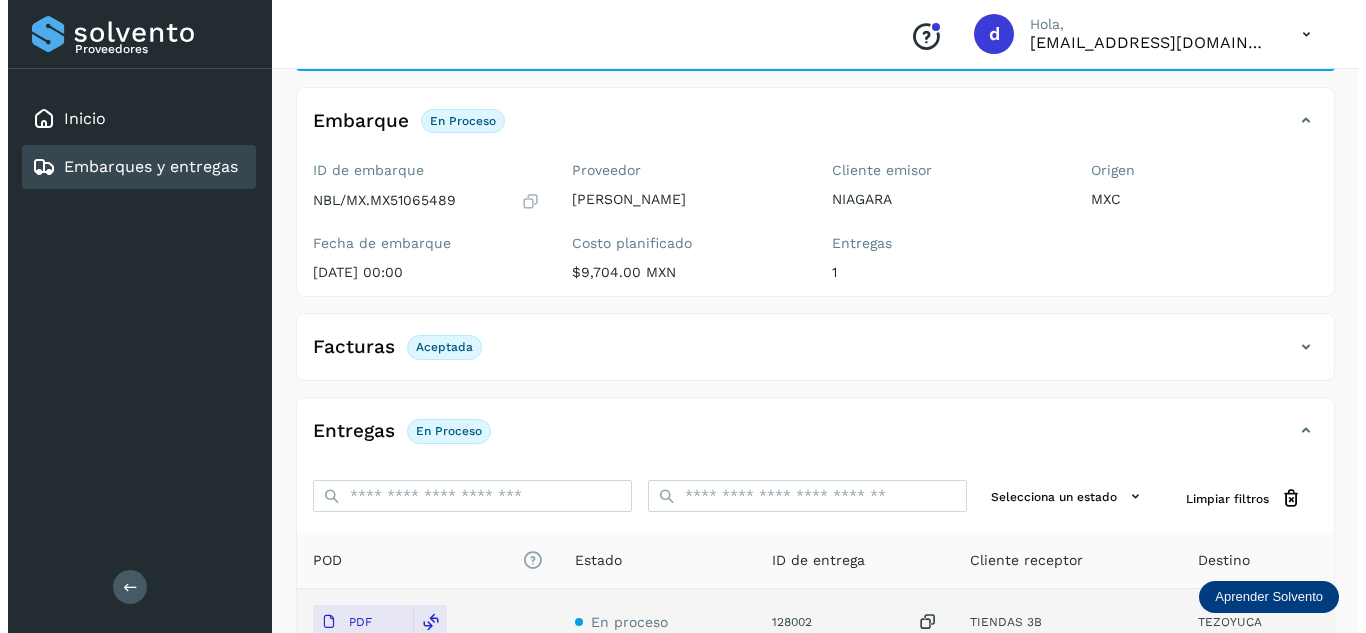 scroll, scrollTop: 0, scrollLeft: 0, axis: both 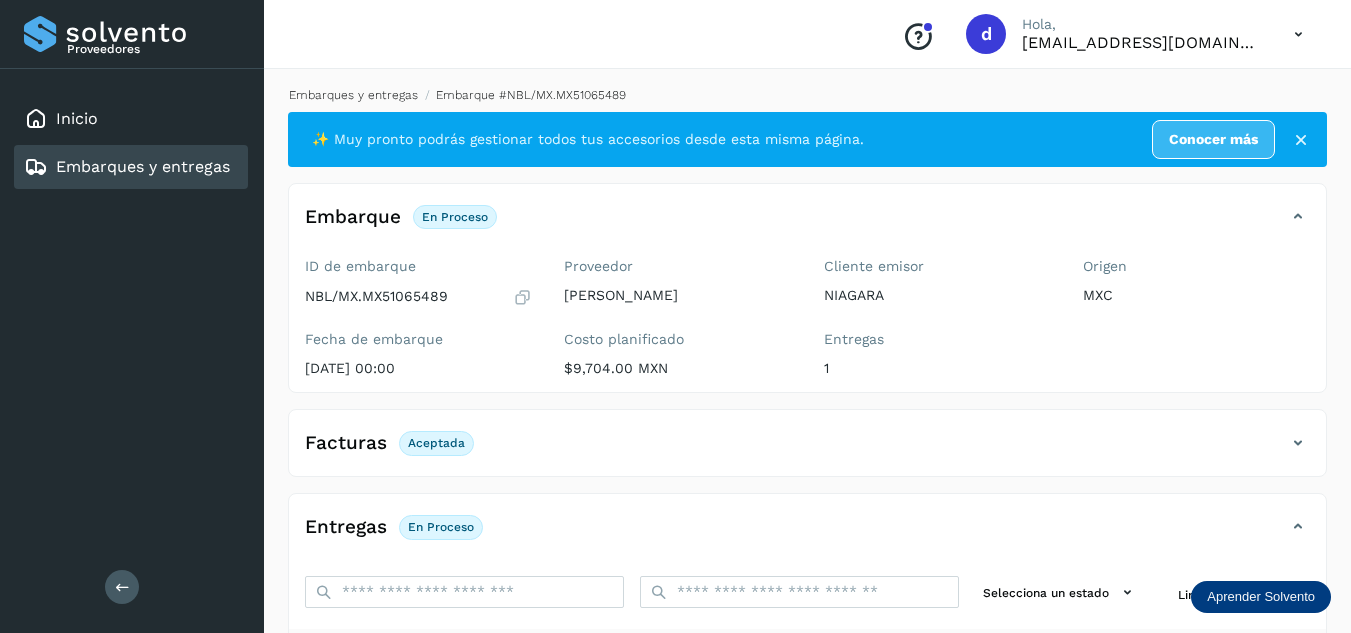 click on "Embarques y entregas" at bounding box center (353, 95) 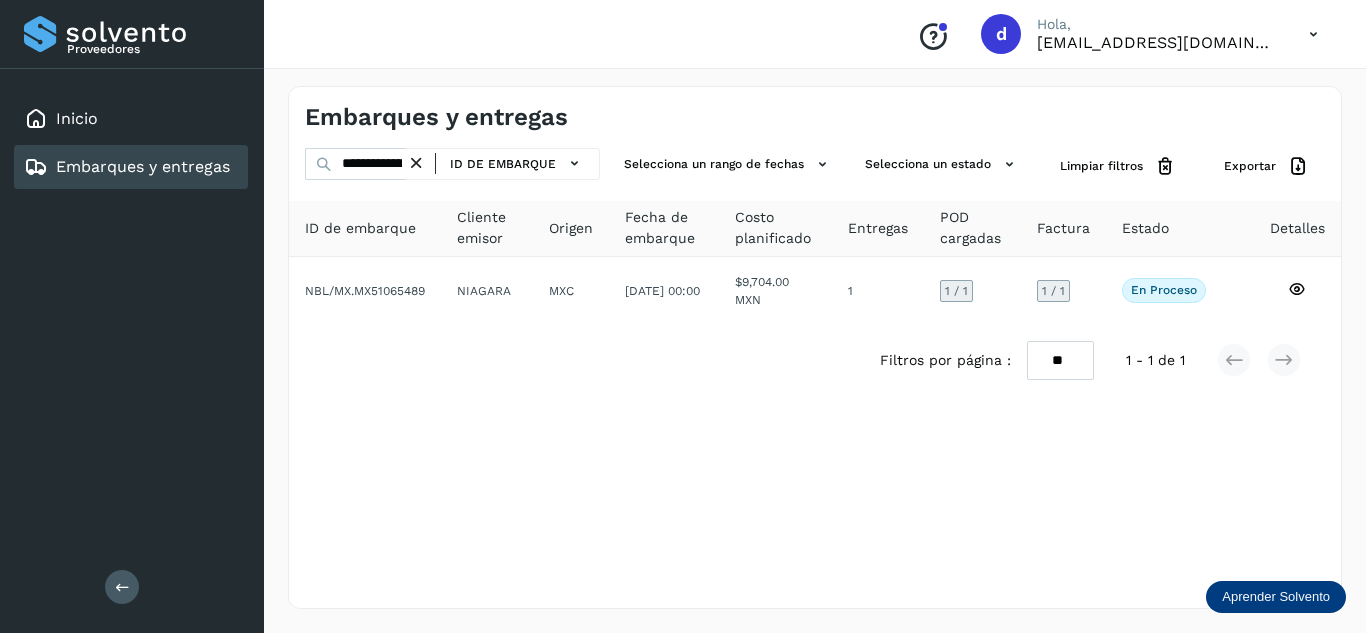 click at bounding box center [416, 163] 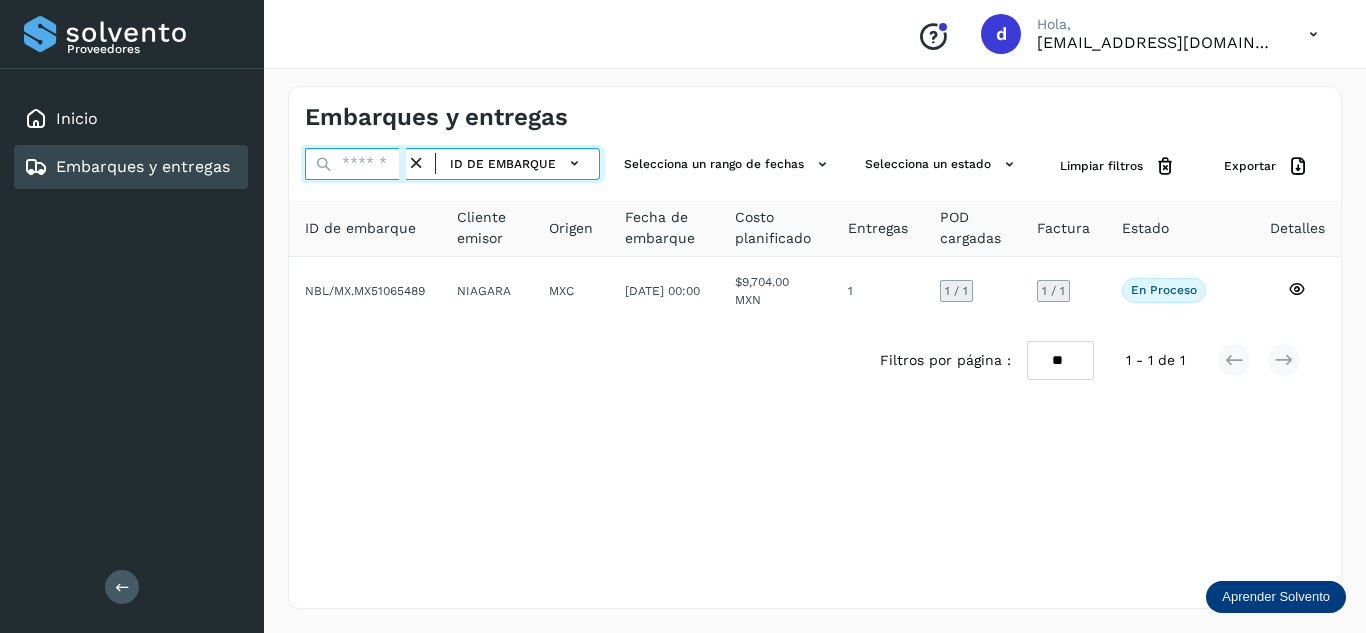 click at bounding box center [355, 164] 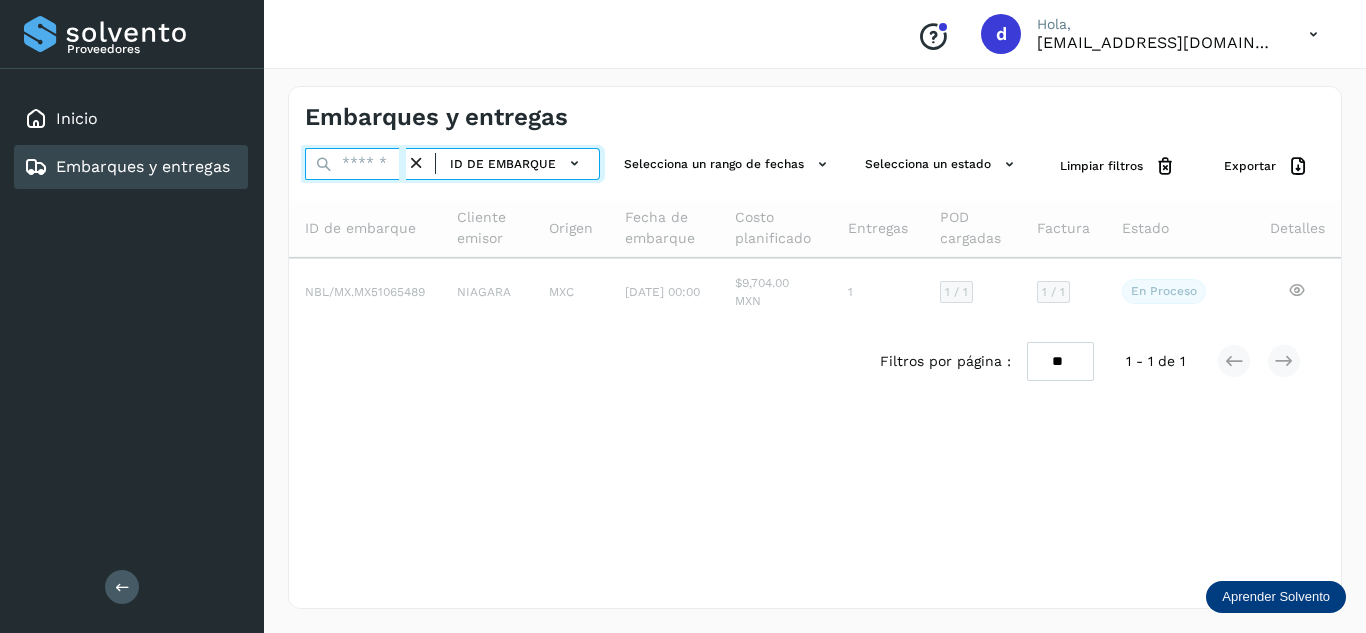 paste on "**********" 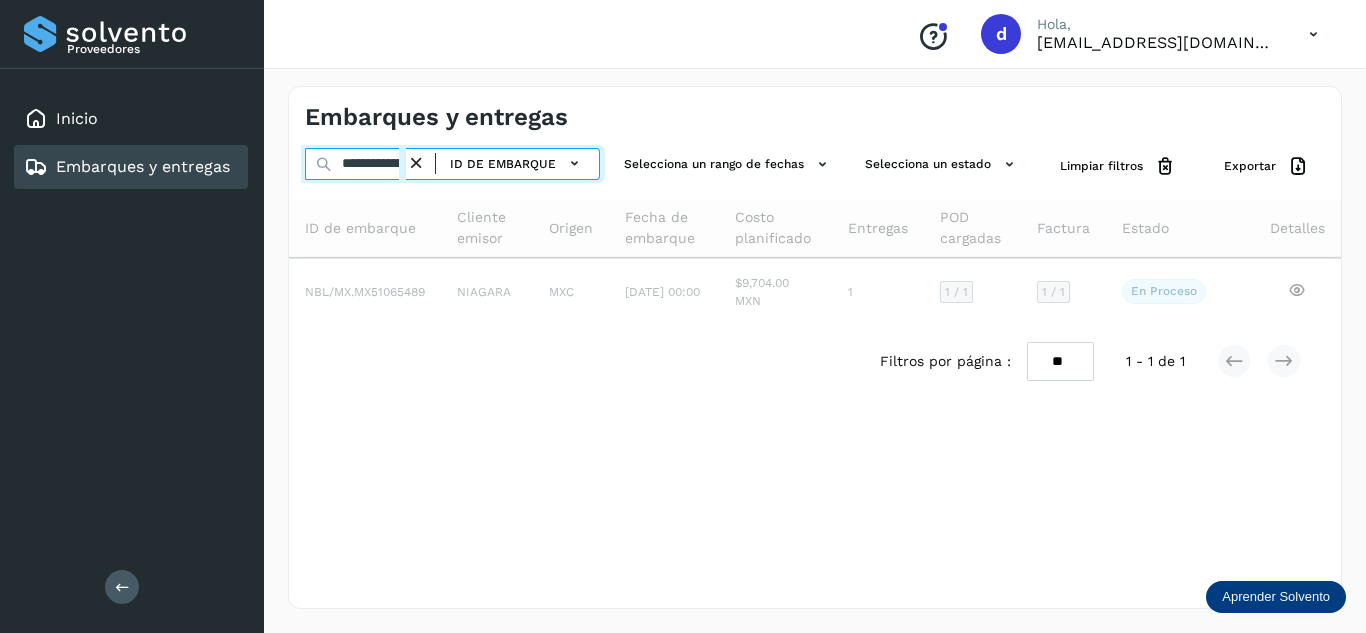 scroll, scrollTop: 0, scrollLeft: 71, axis: horizontal 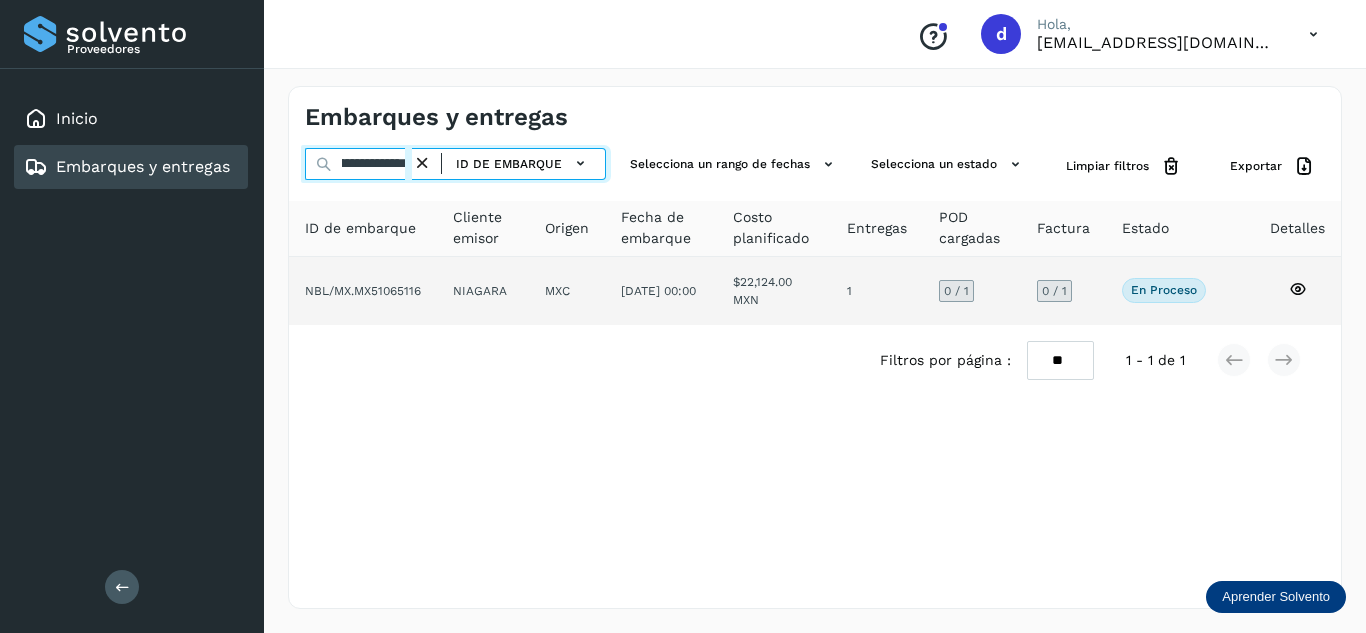 type on "**********" 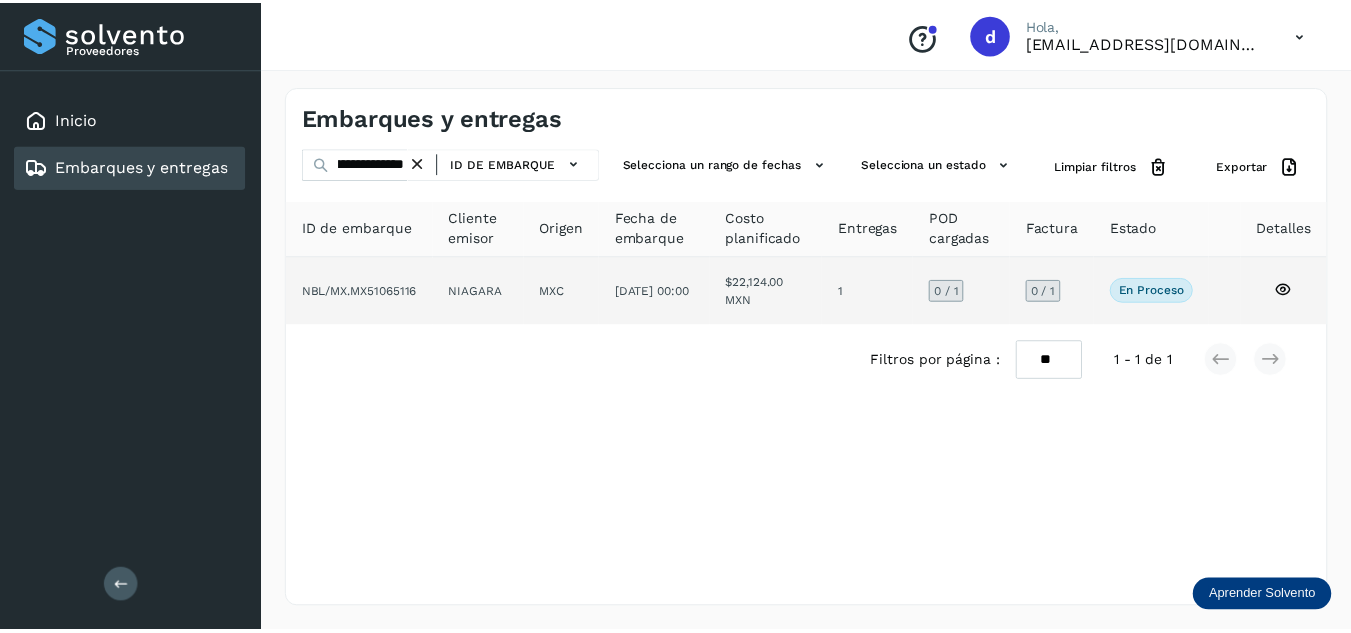 scroll, scrollTop: 0, scrollLeft: 0, axis: both 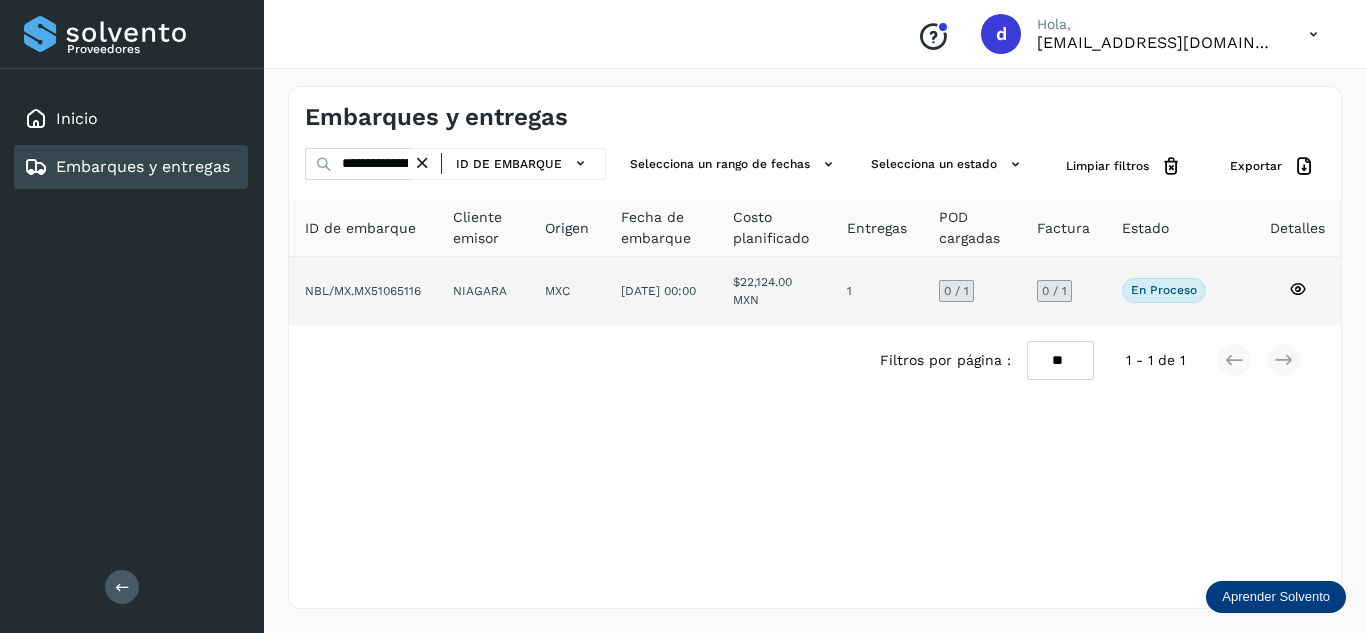 click 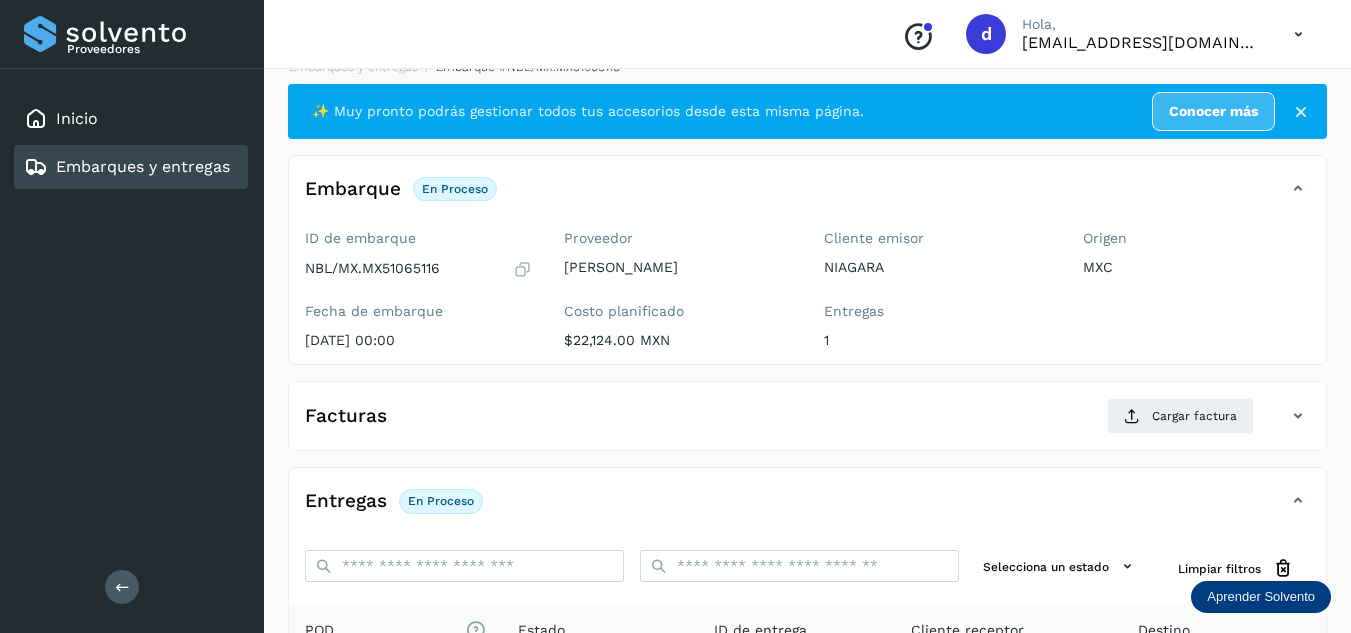 scroll, scrollTop: 0, scrollLeft: 0, axis: both 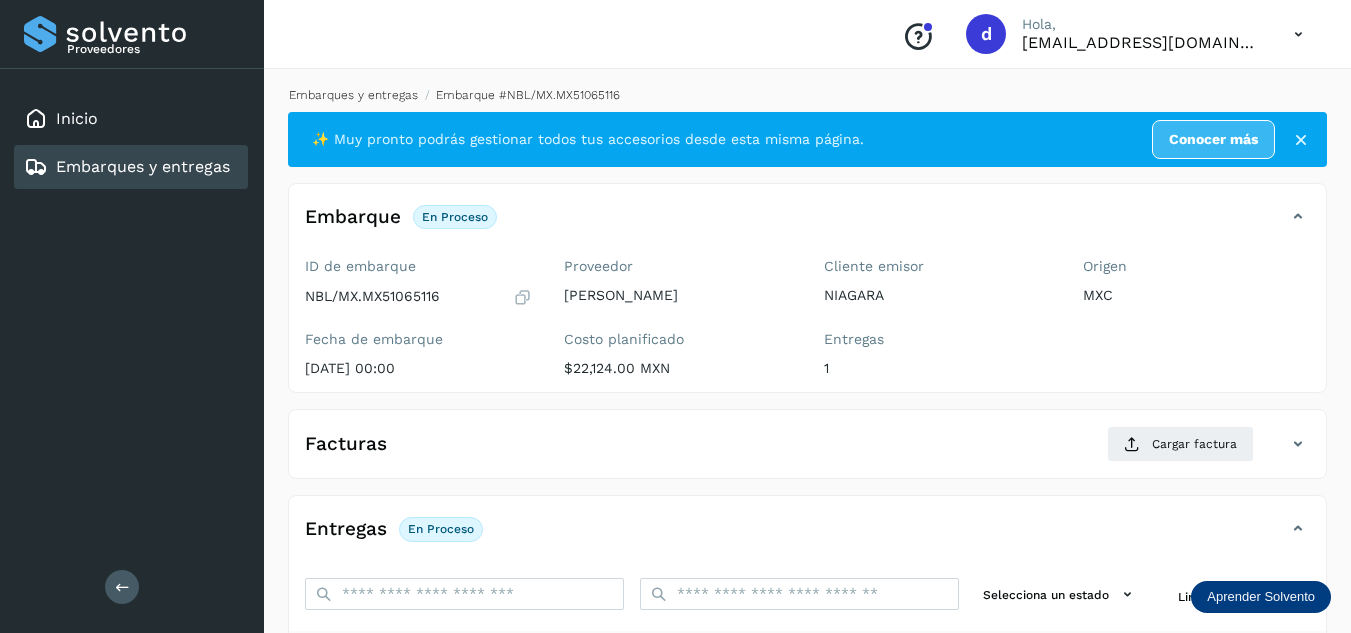 click on "Embarques y entregas" at bounding box center [353, 95] 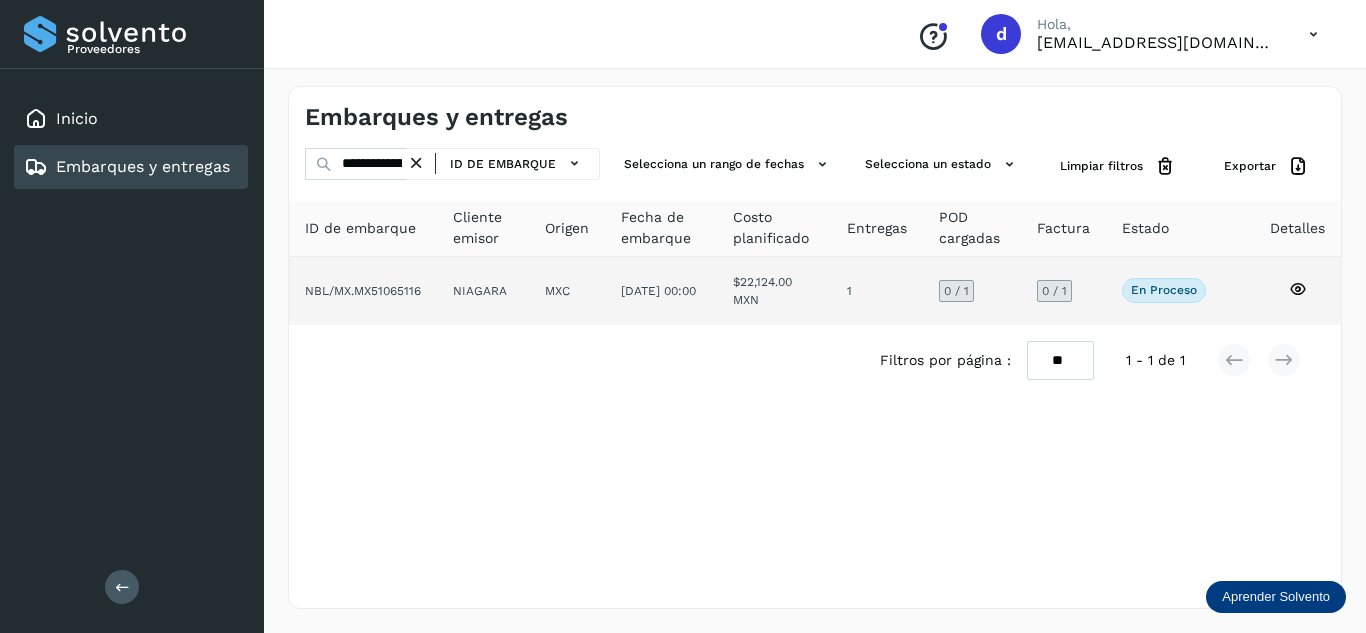 click 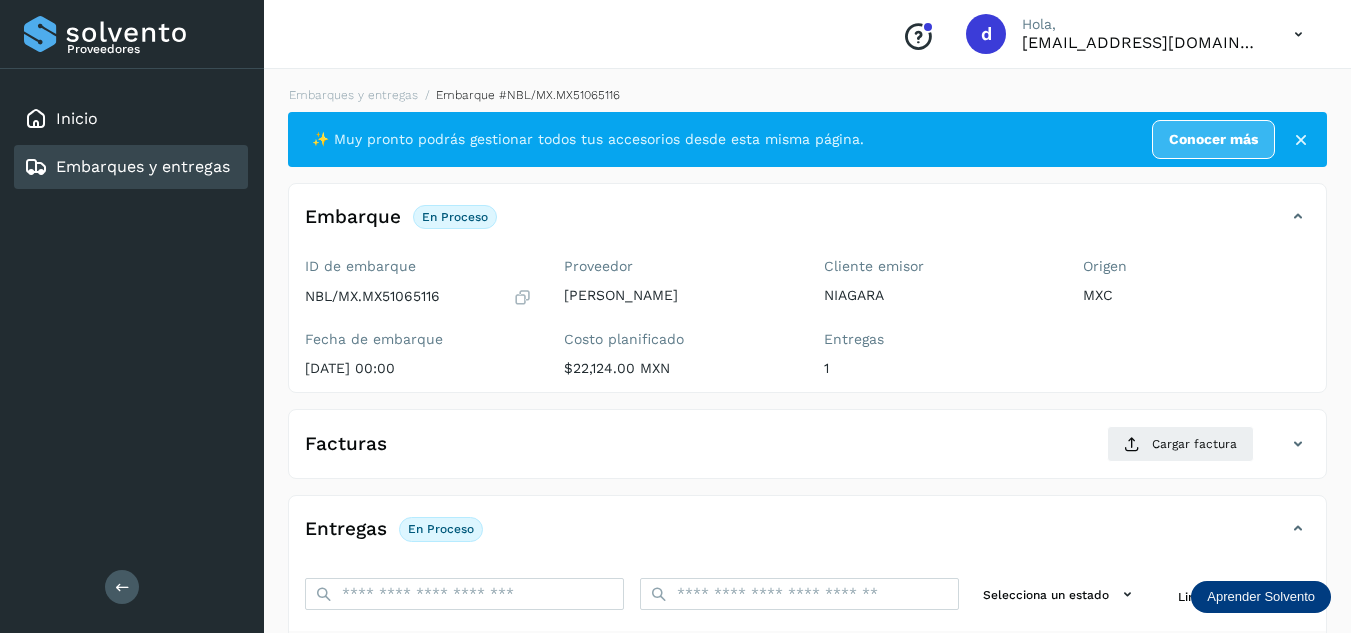 scroll, scrollTop: 300, scrollLeft: 0, axis: vertical 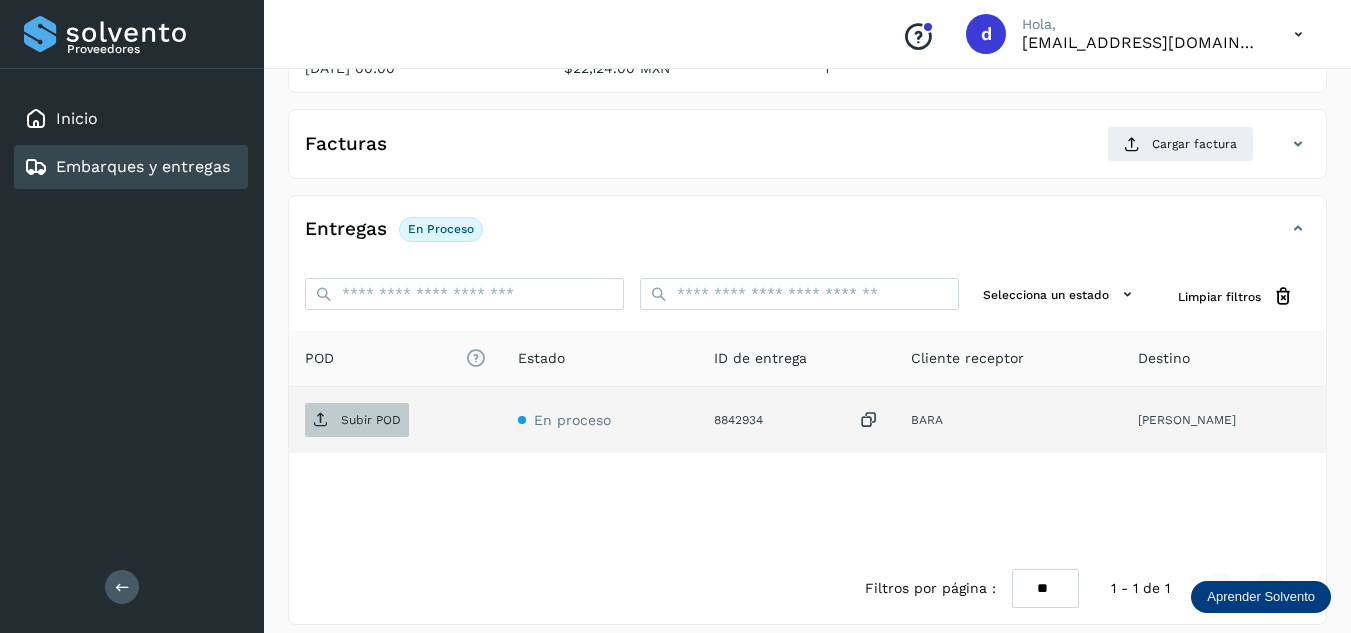 click on "Subir POD" at bounding box center (371, 420) 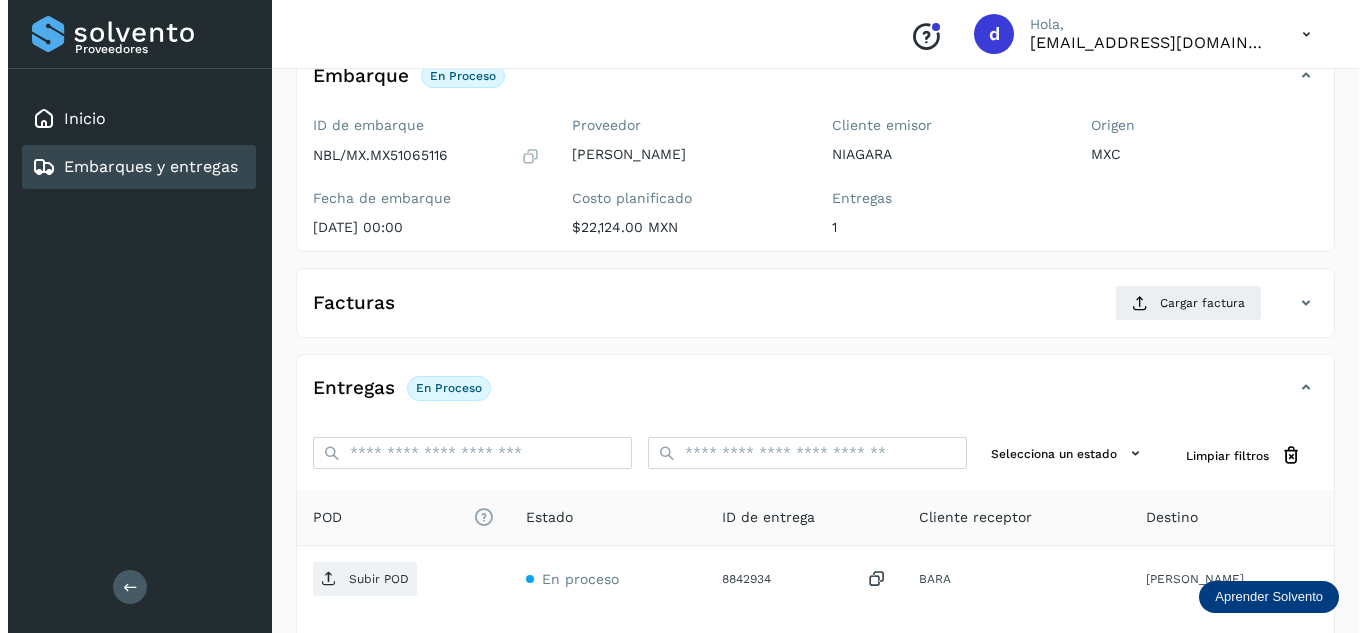 scroll, scrollTop: 0, scrollLeft: 0, axis: both 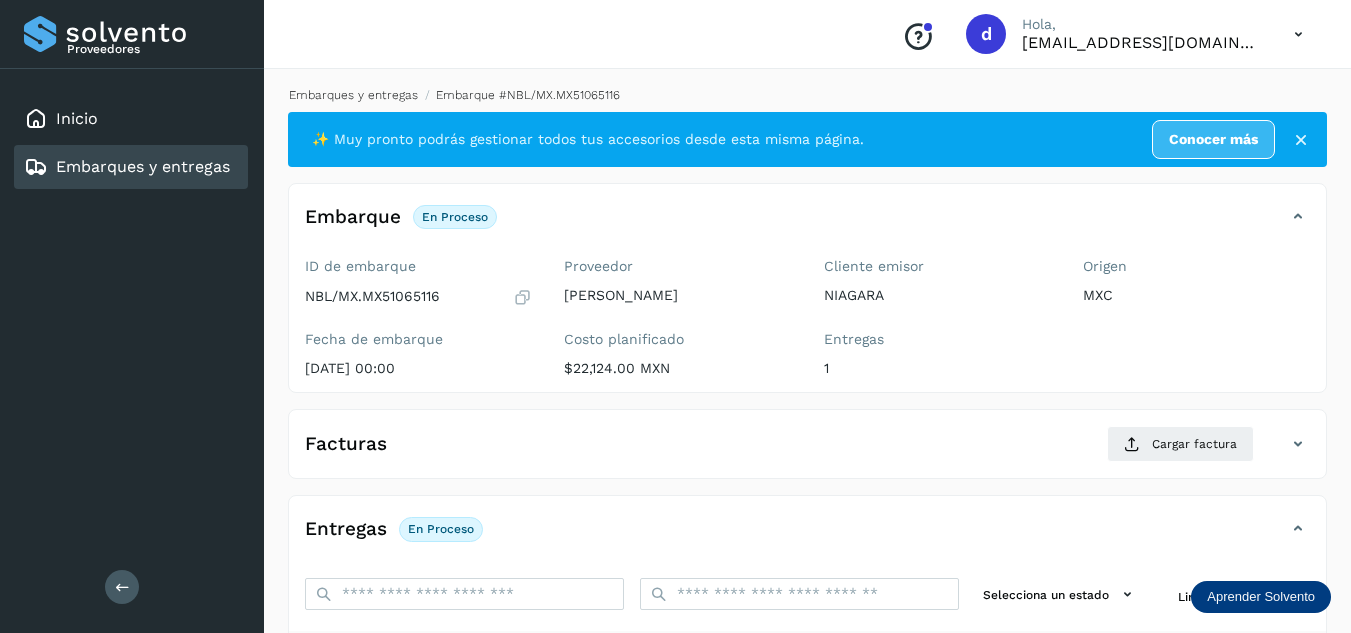 click on "Embarques y entregas" at bounding box center [353, 95] 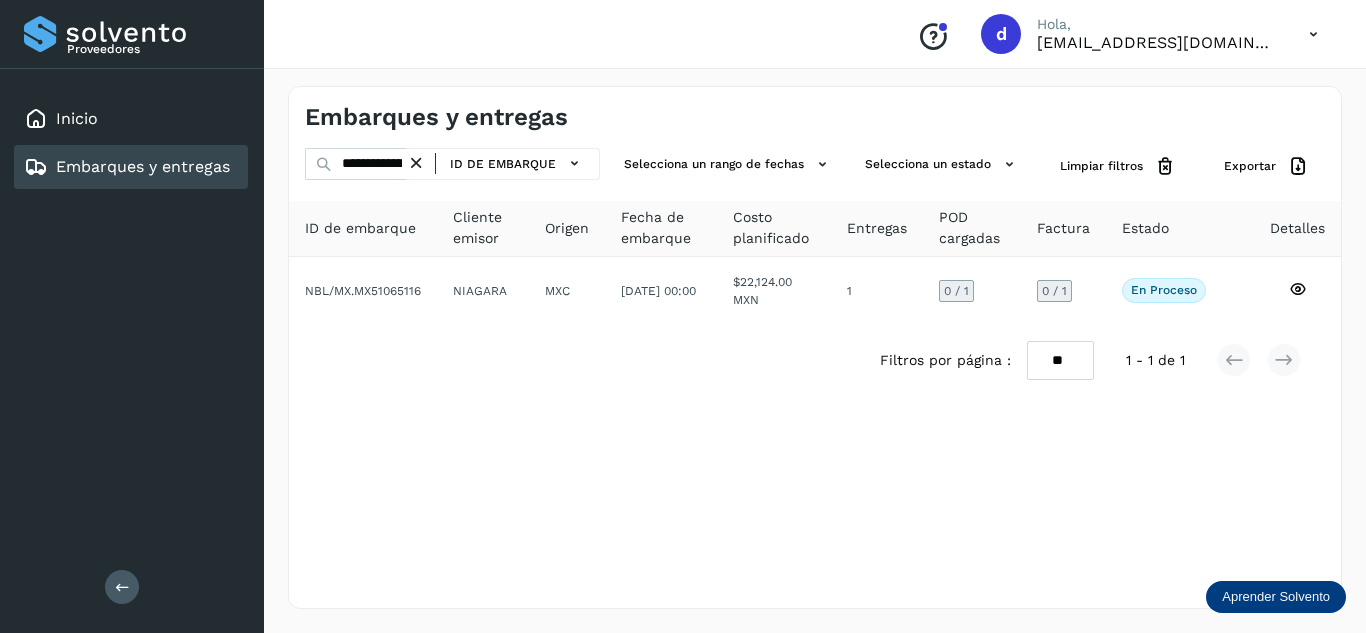 click at bounding box center (416, 163) 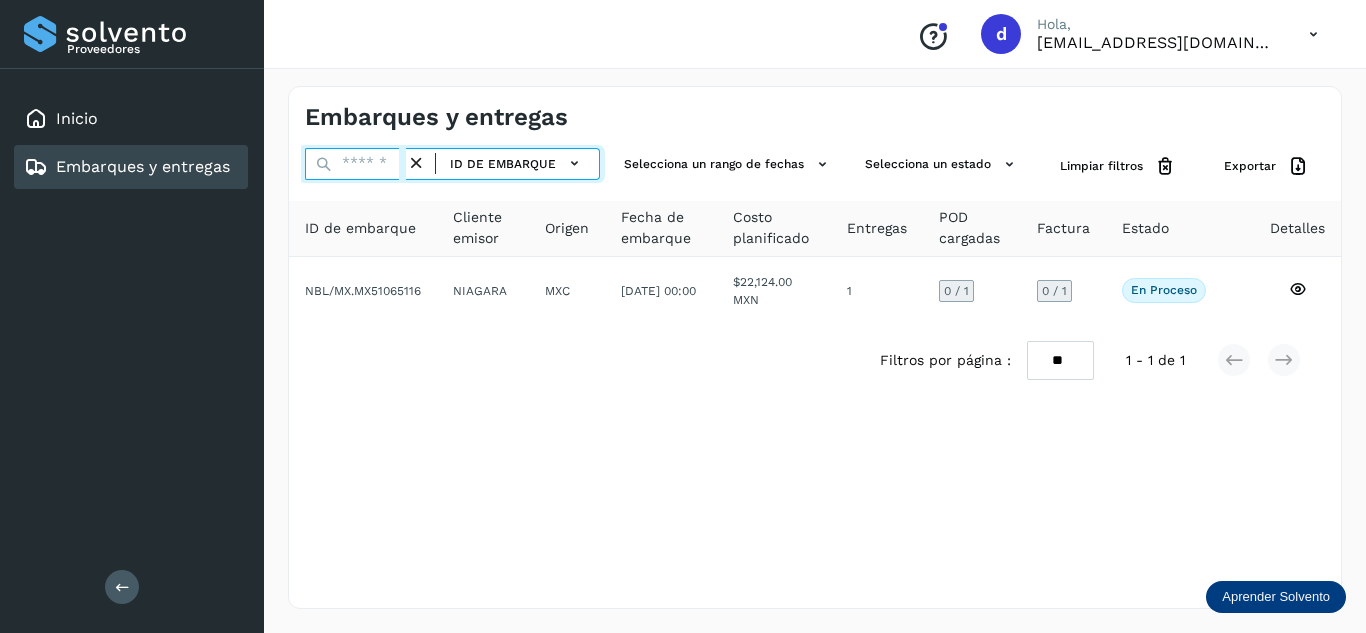 click at bounding box center (355, 164) 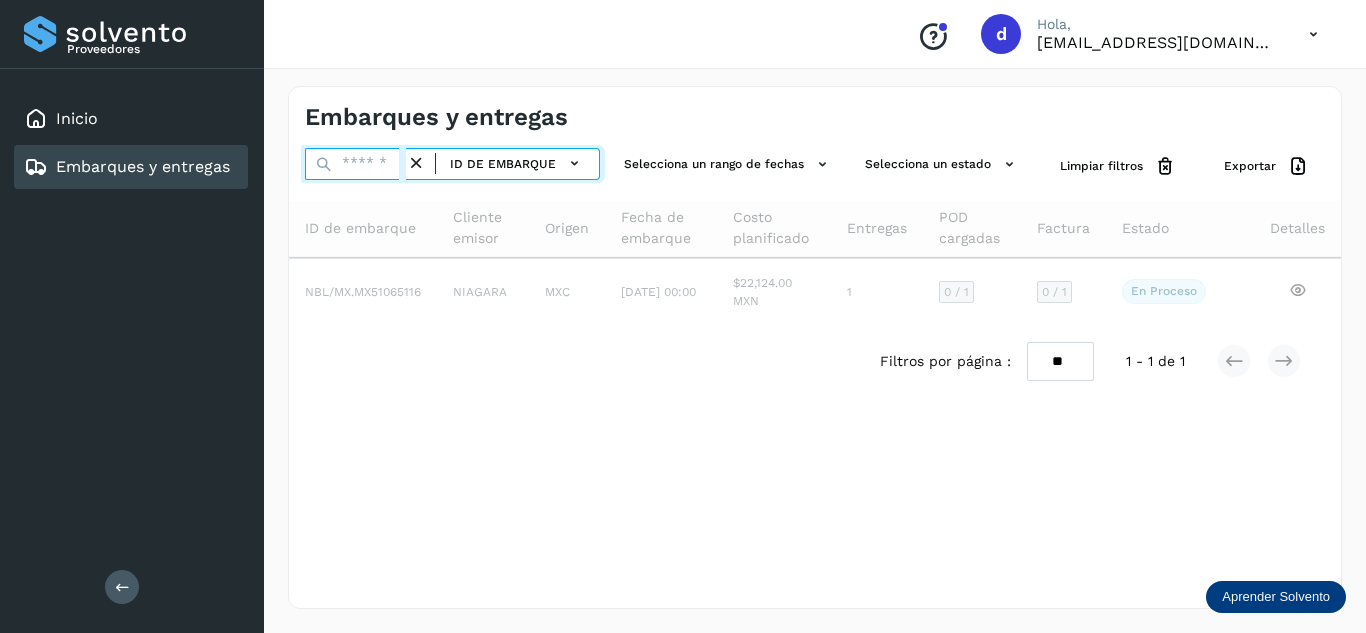 paste on "**********" 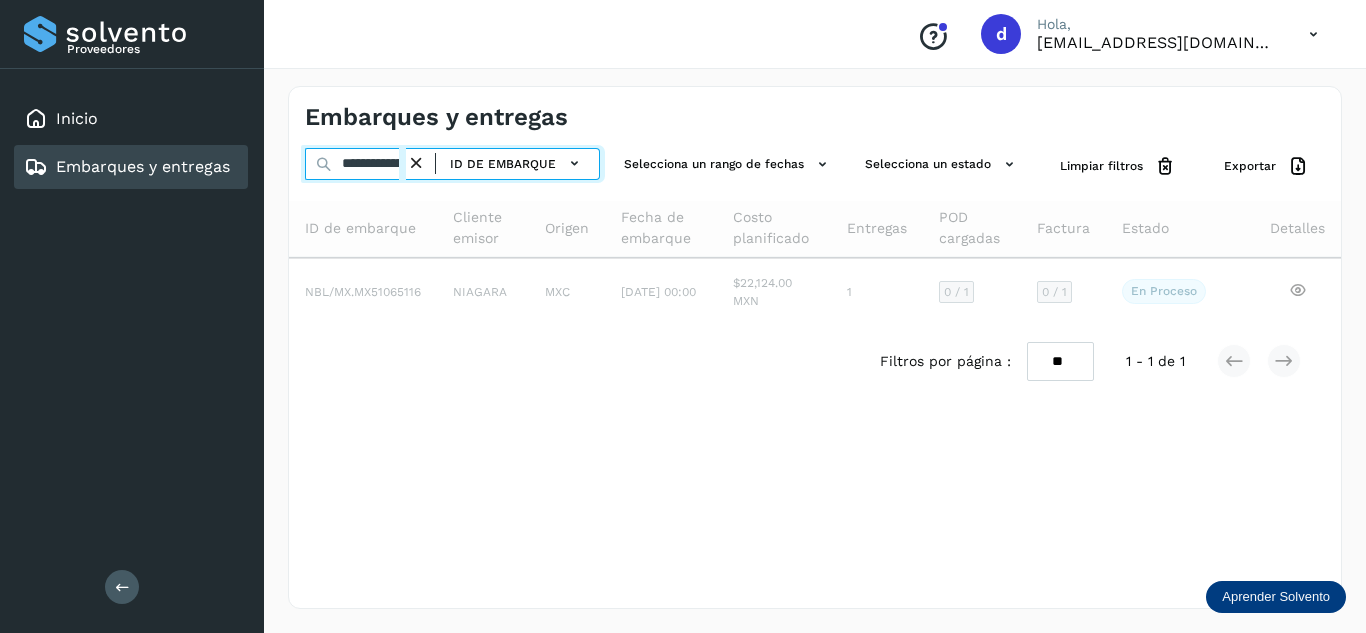 scroll, scrollTop: 0, scrollLeft: 71, axis: horizontal 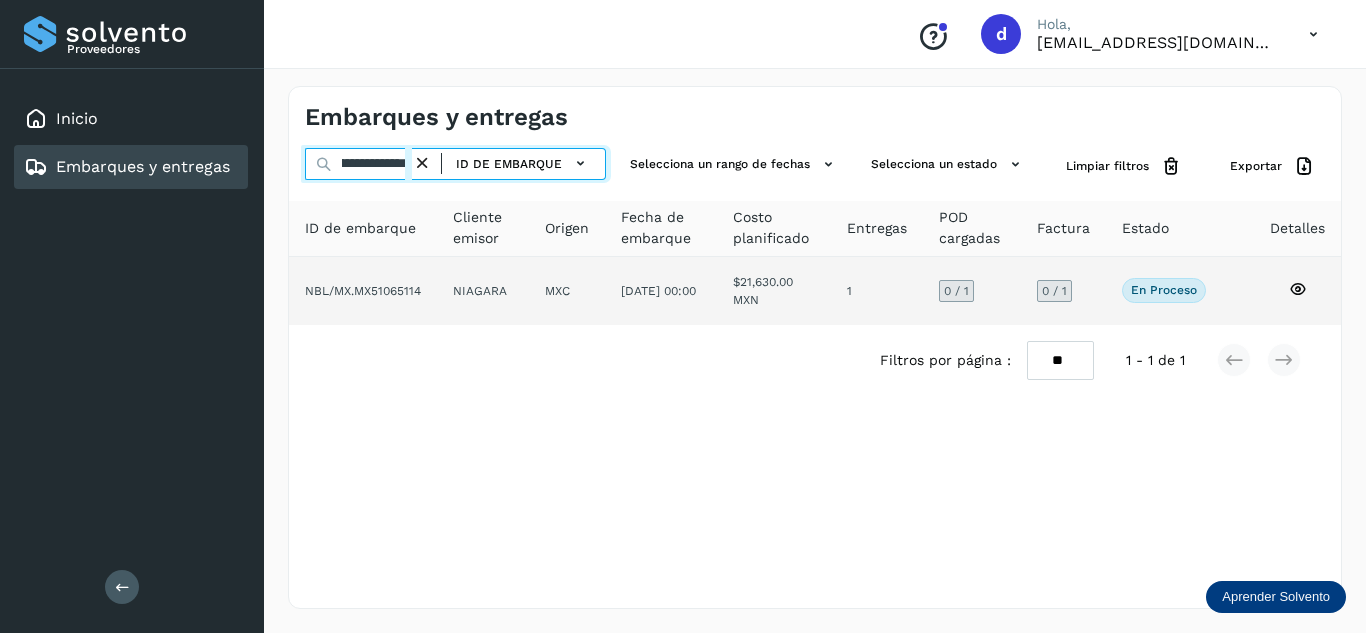 type on "**********" 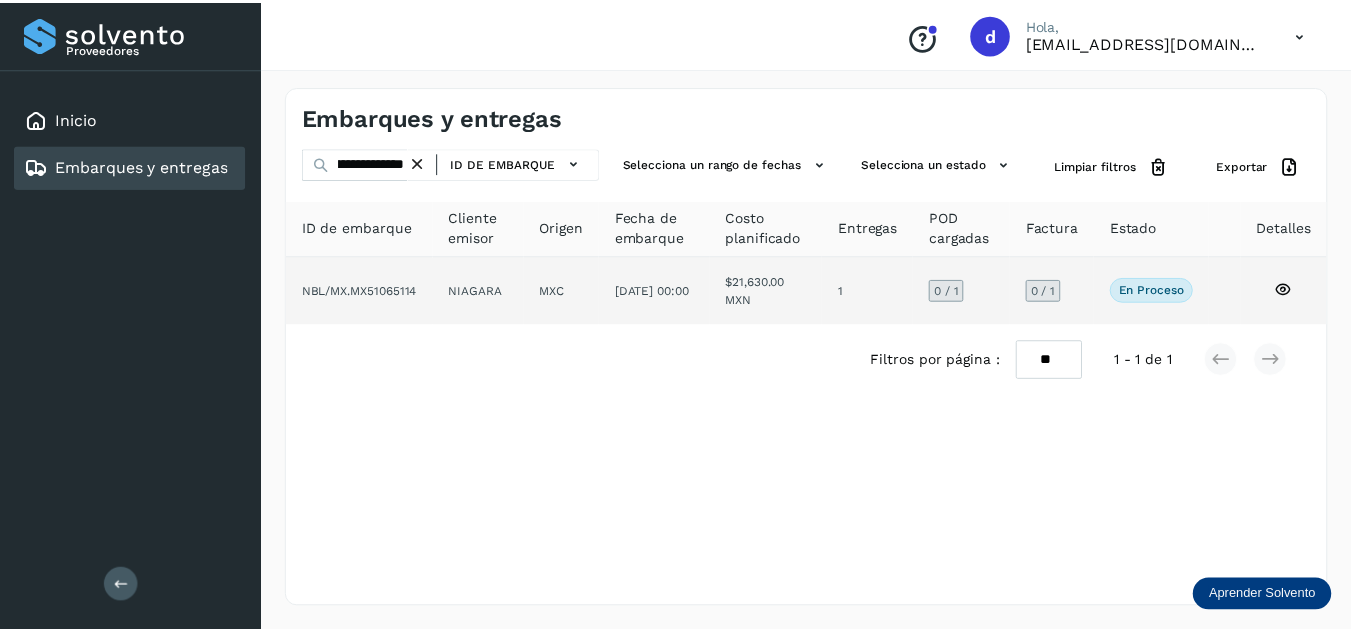 scroll, scrollTop: 0, scrollLeft: 0, axis: both 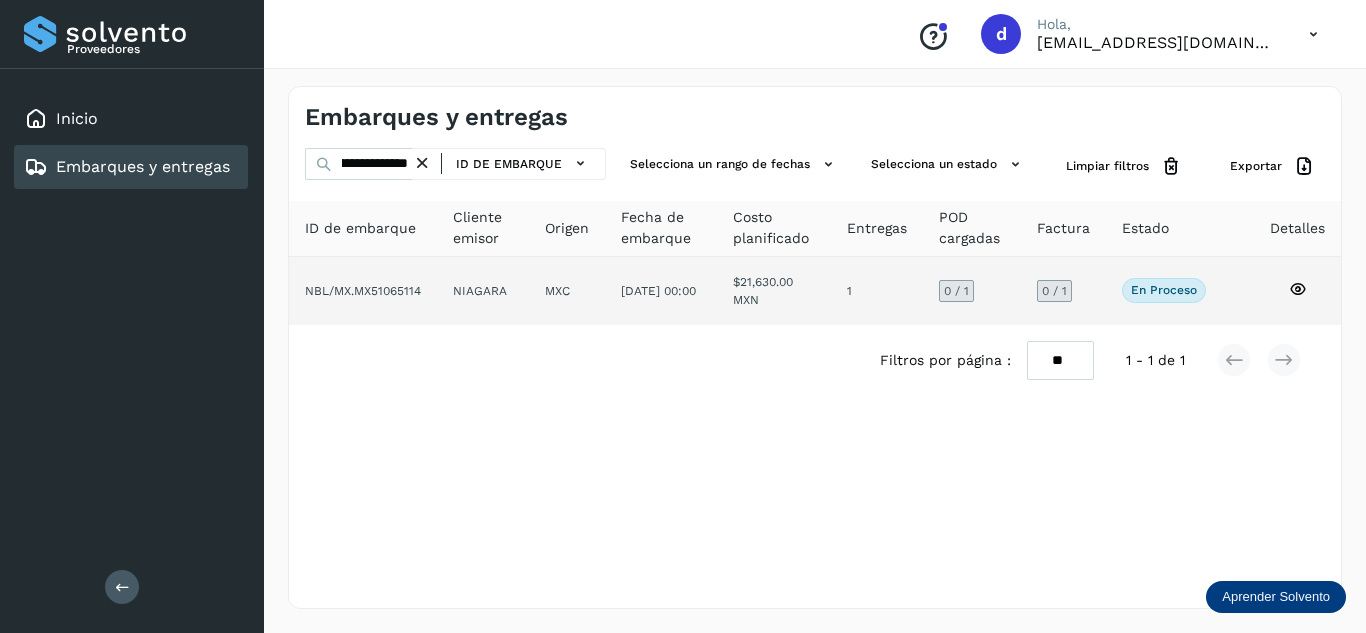 click 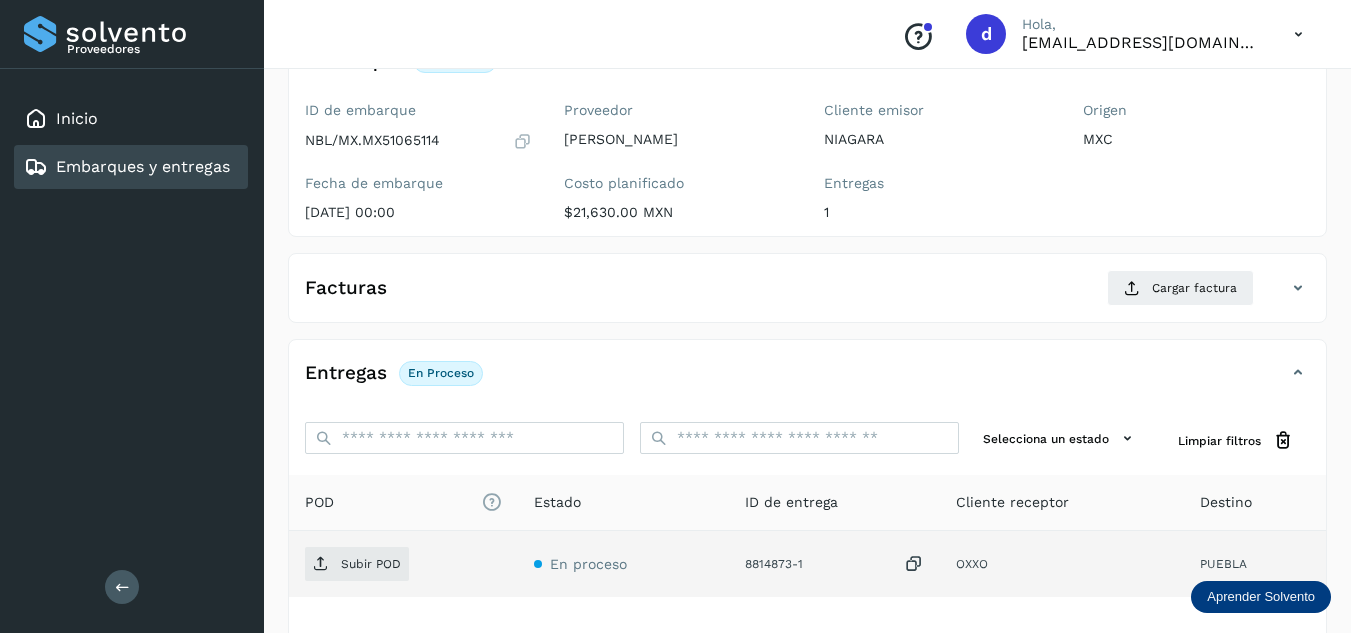 scroll, scrollTop: 300, scrollLeft: 0, axis: vertical 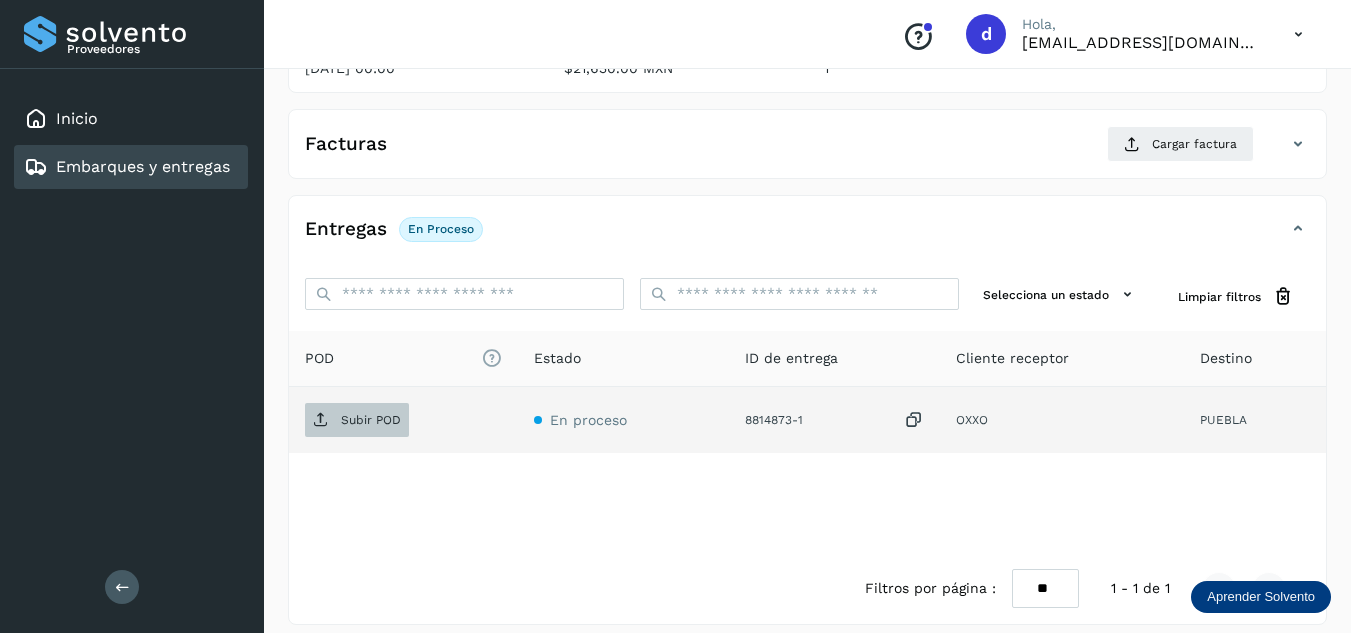 click on "Subir POD" at bounding box center (371, 420) 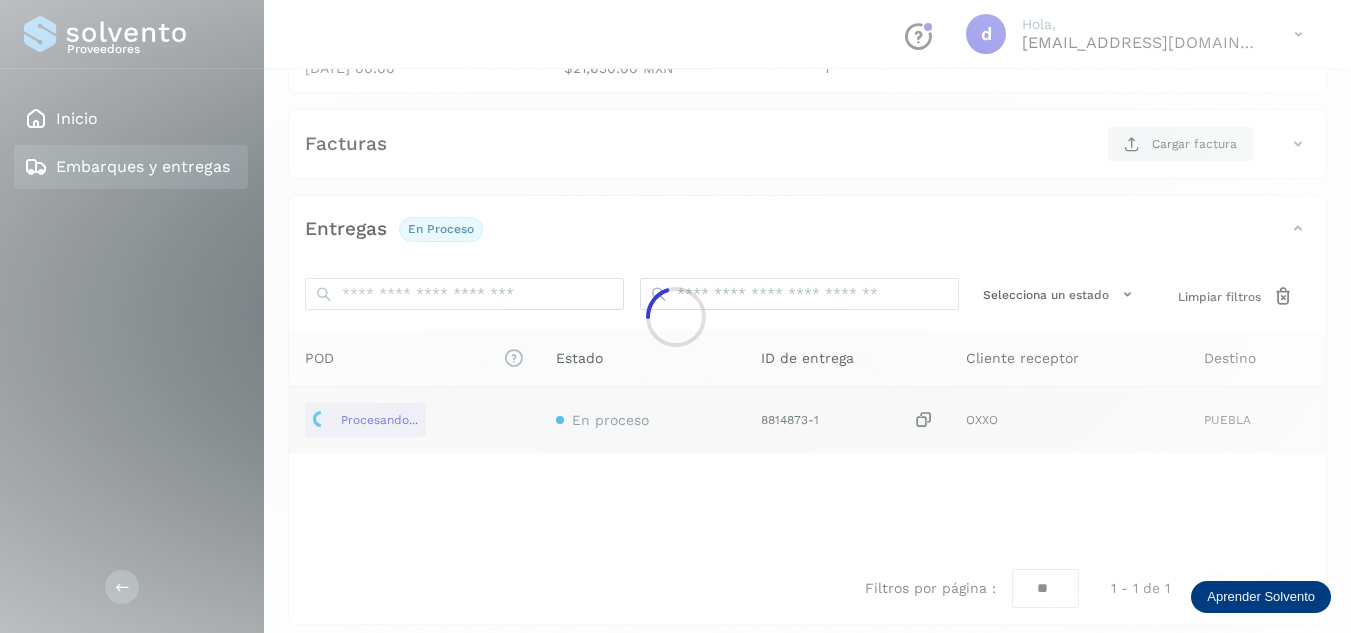 scroll, scrollTop: 200, scrollLeft: 0, axis: vertical 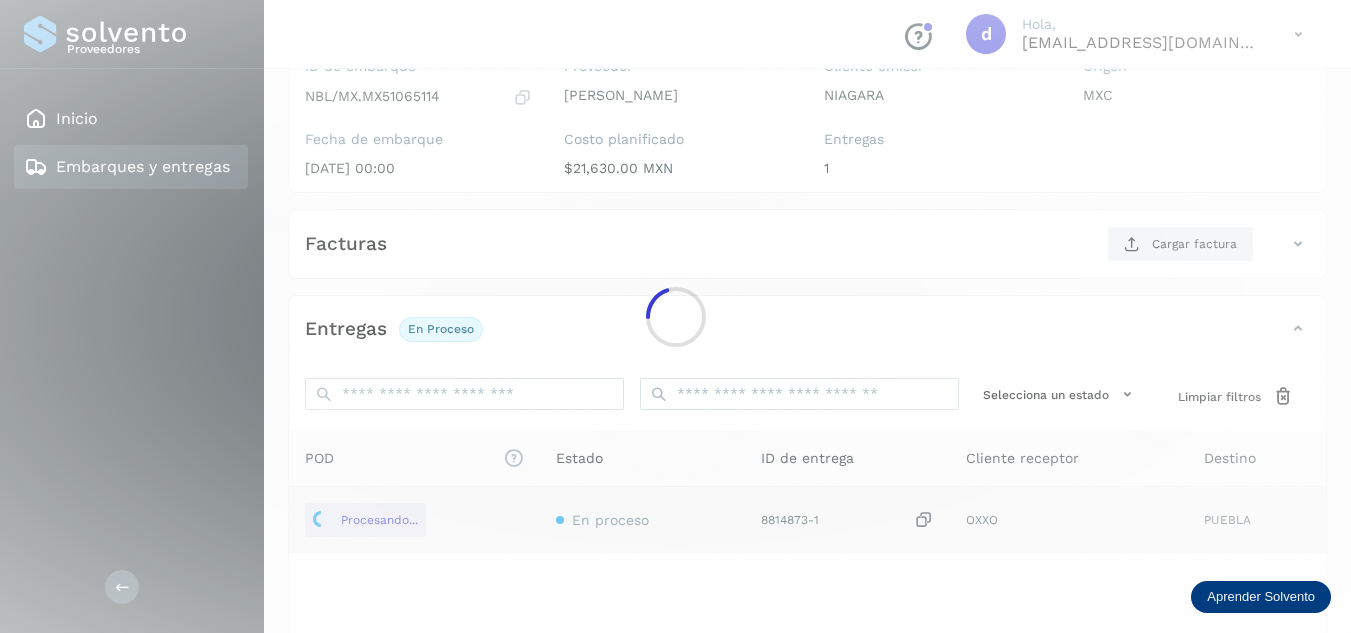 click 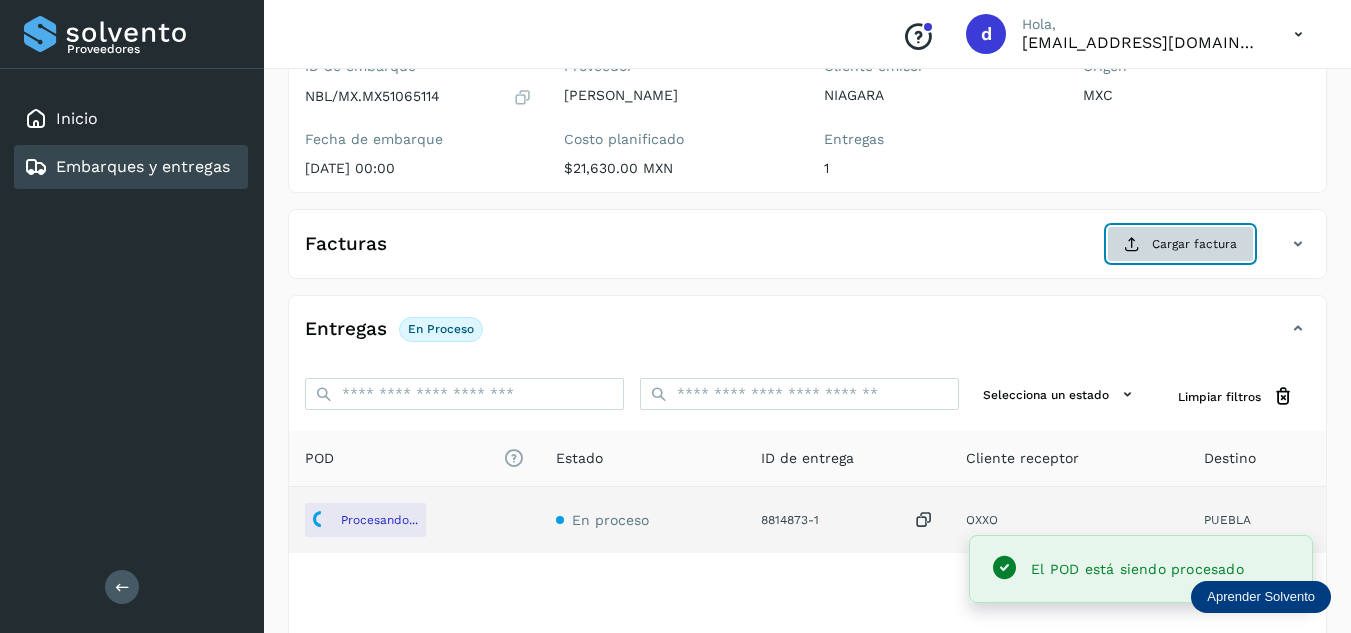 click on "Cargar factura" 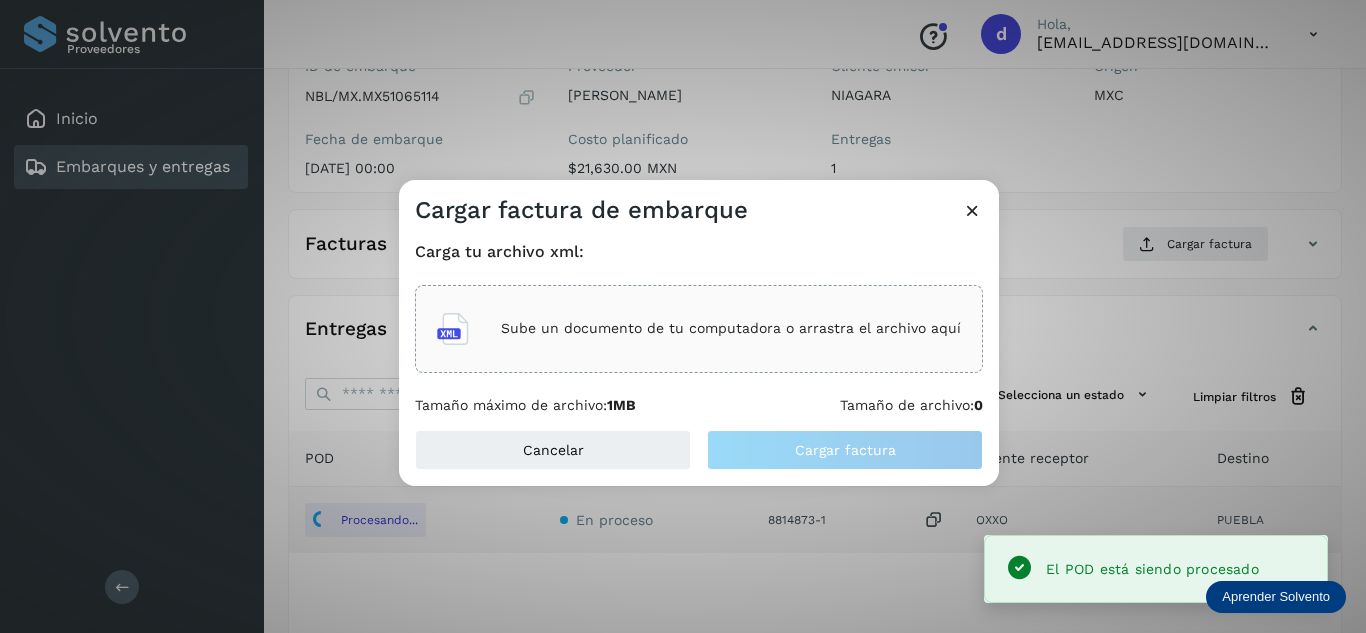 click on "Sube un documento de tu computadora o arrastra el archivo aquí" 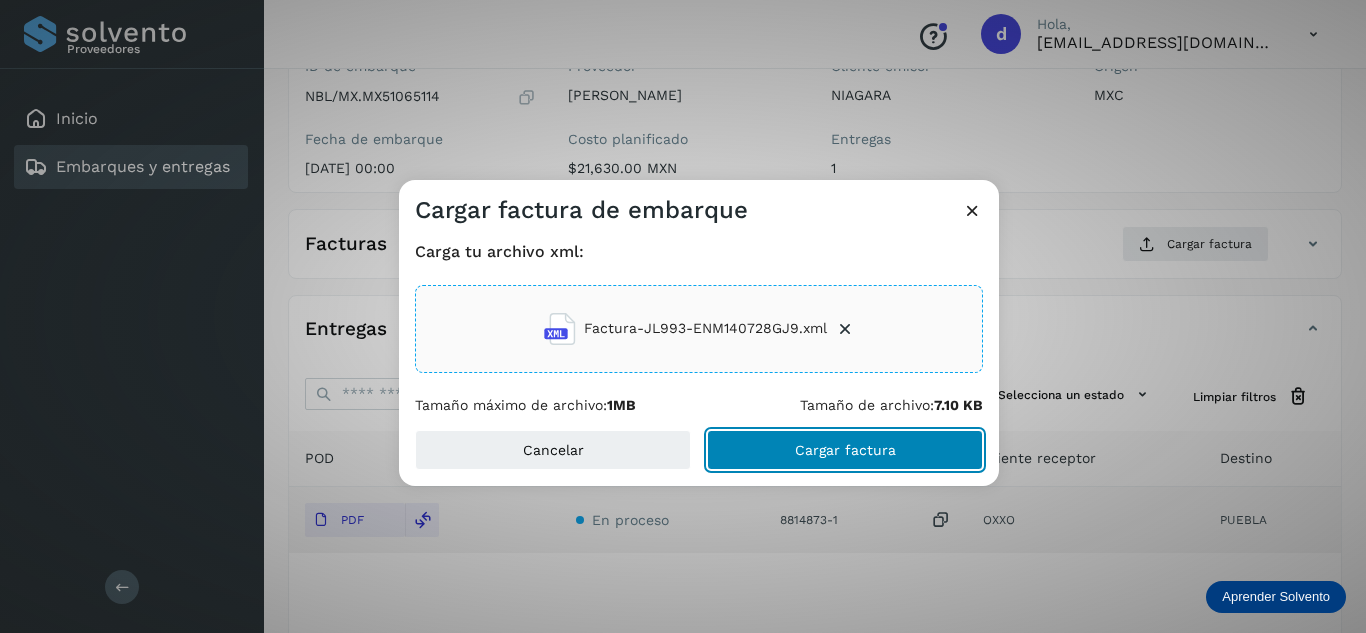 click on "Cargar factura" 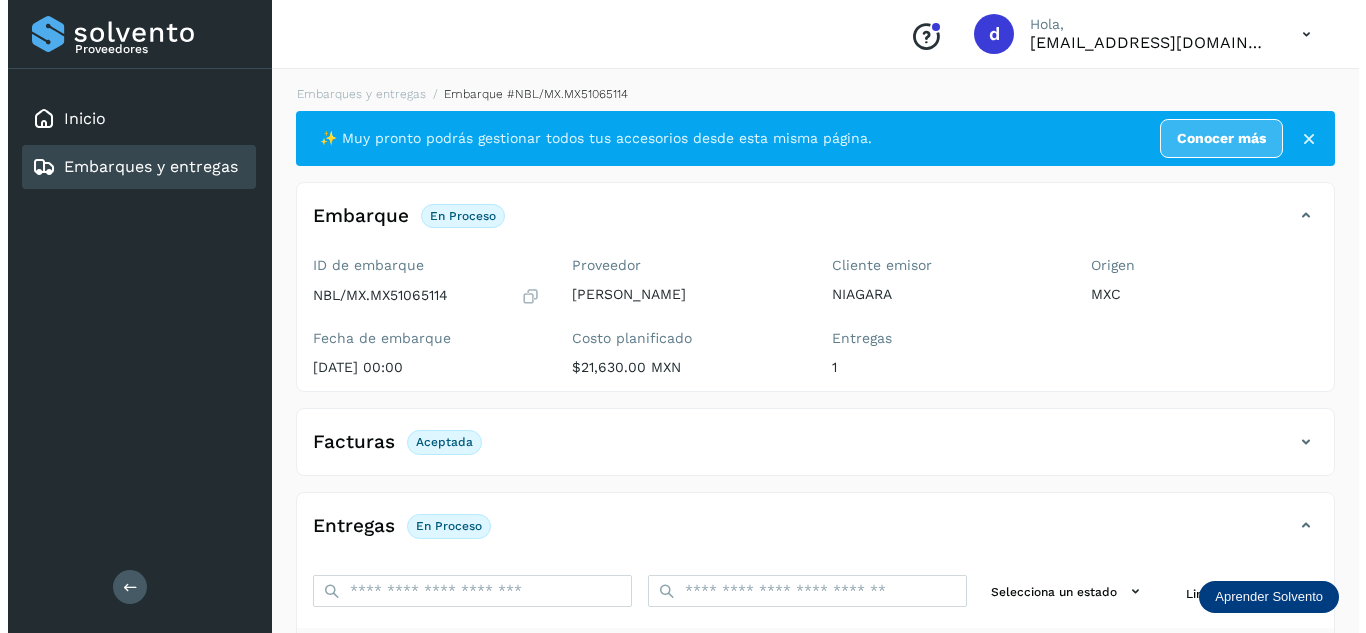 scroll, scrollTop: 0, scrollLeft: 0, axis: both 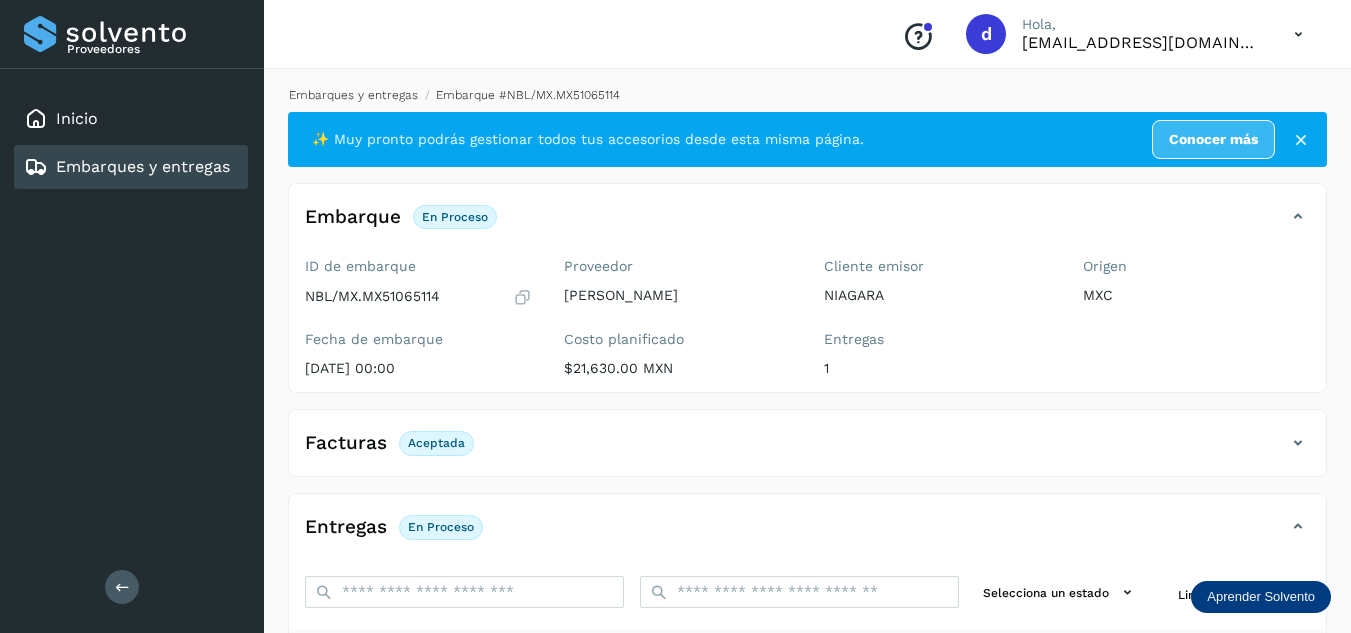 click on "Embarques y entregas" at bounding box center [353, 95] 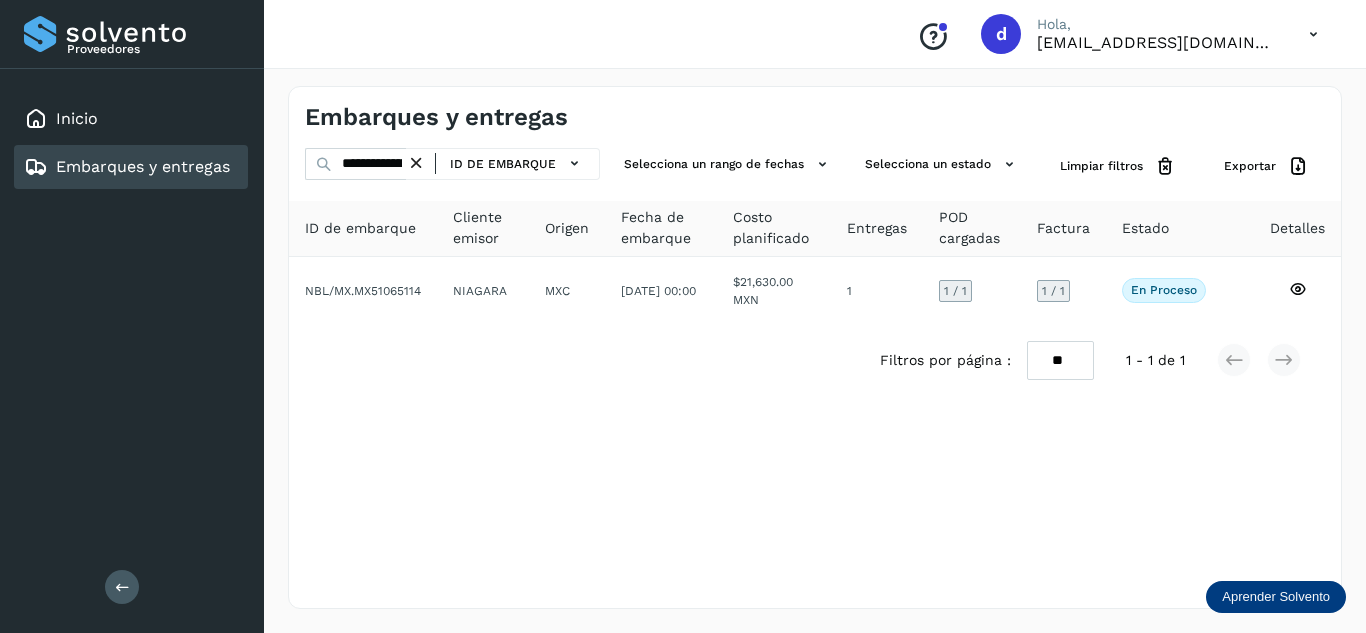 click at bounding box center (416, 163) 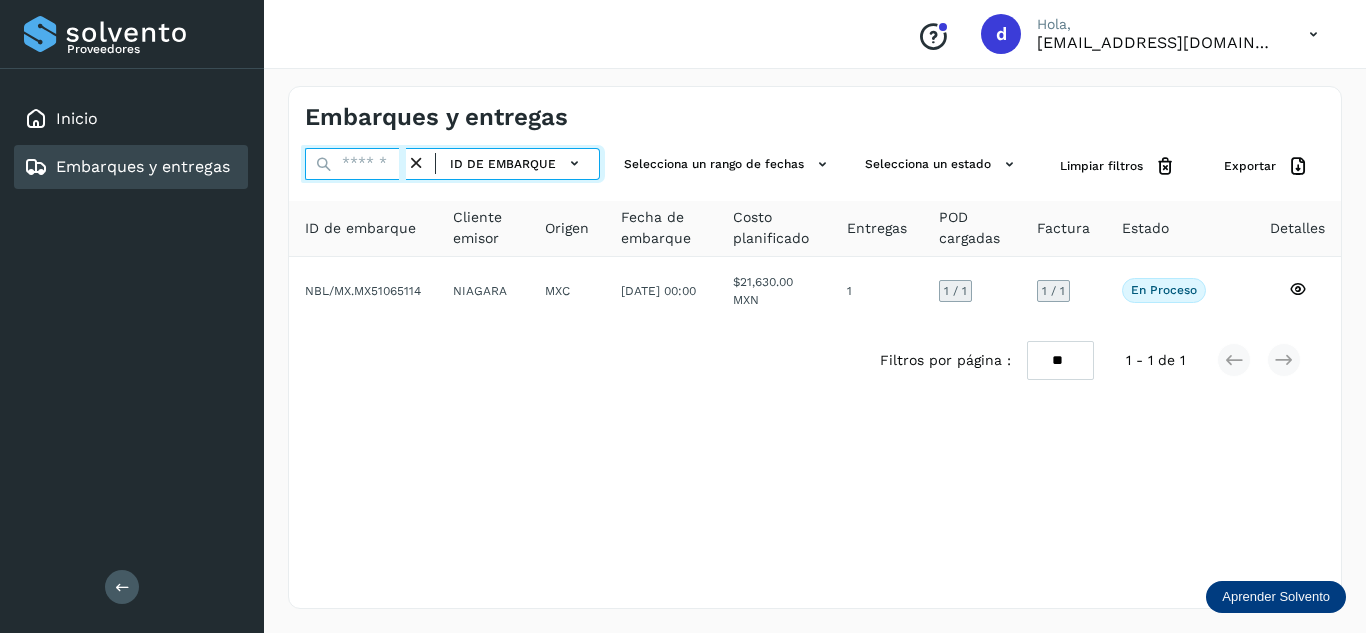 click at bounding box center (355, 164) 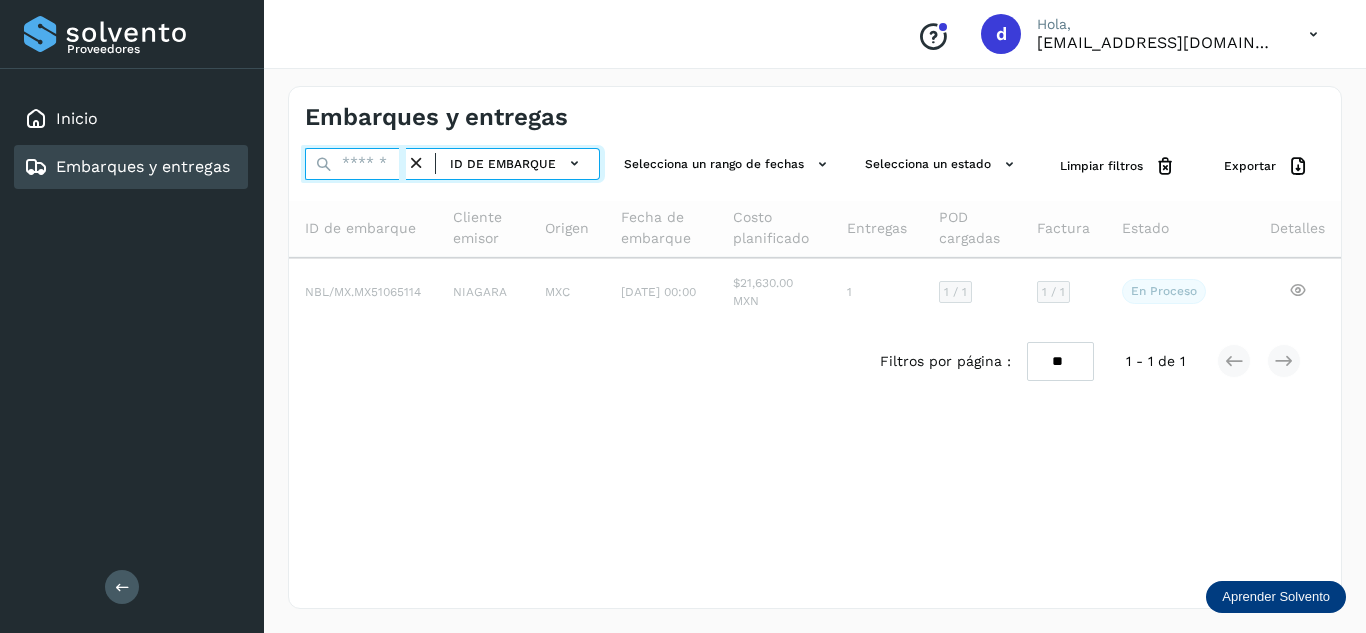paste on "**********" 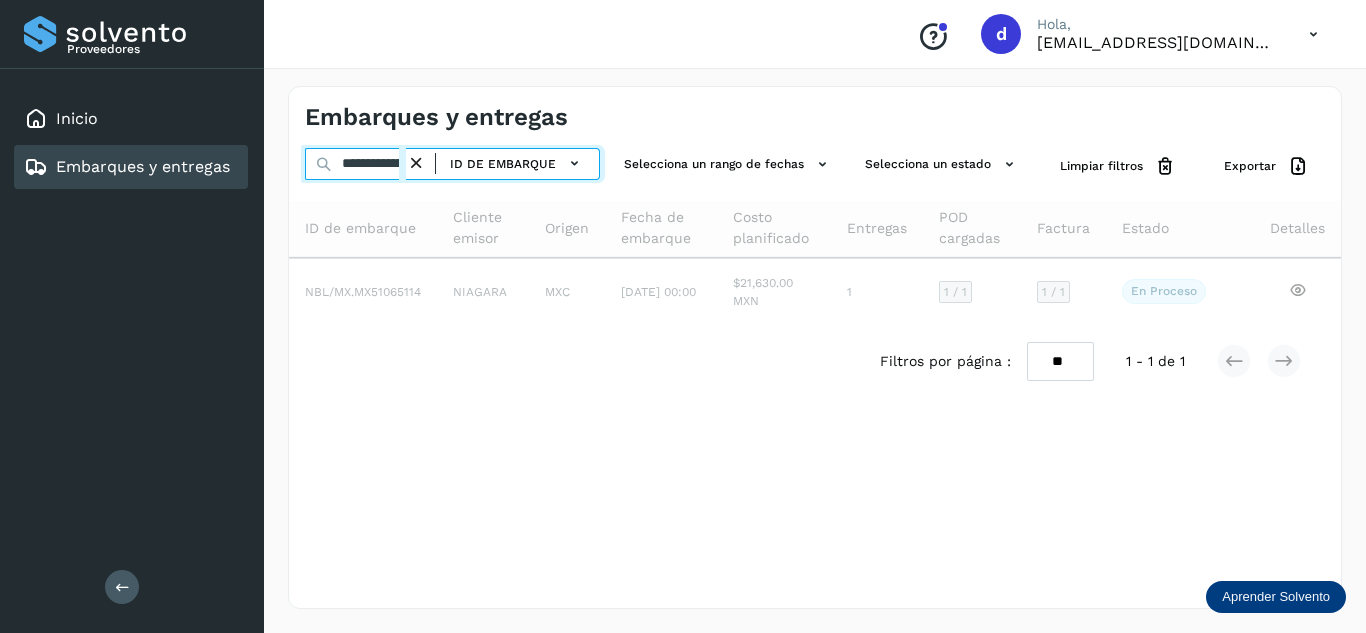 scroll, scrollTop: 0, scrollLeft: 77, axis: horizontal 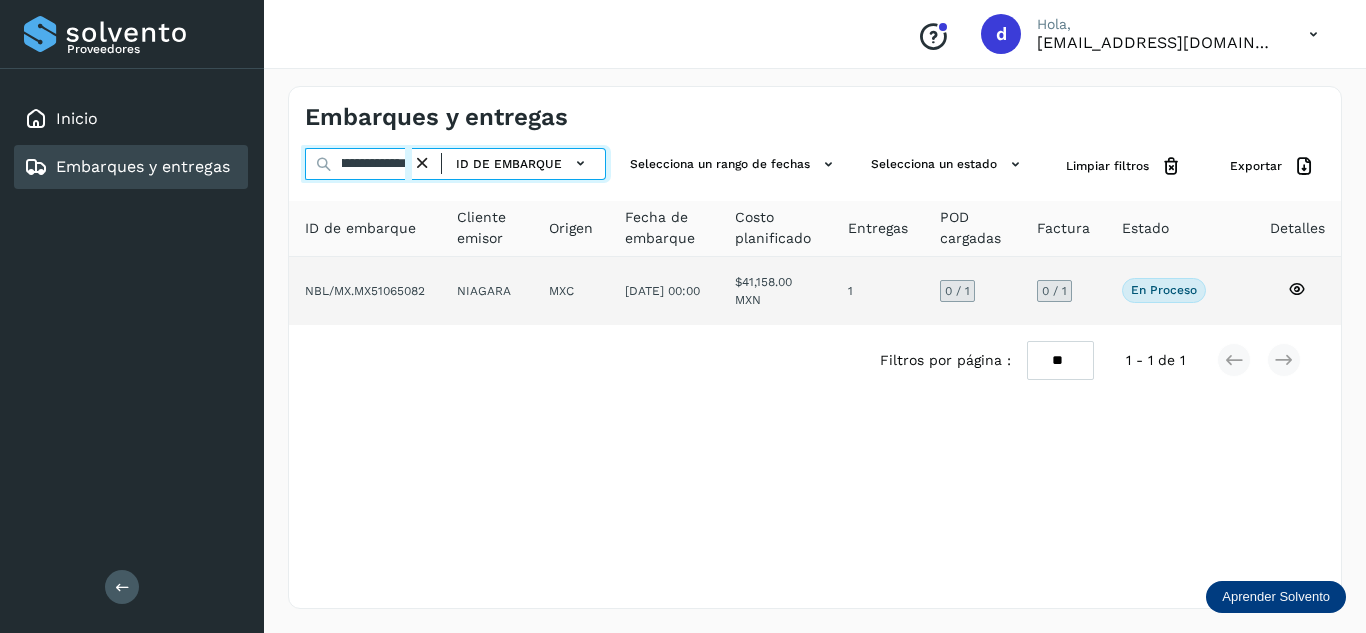 type on "**********" 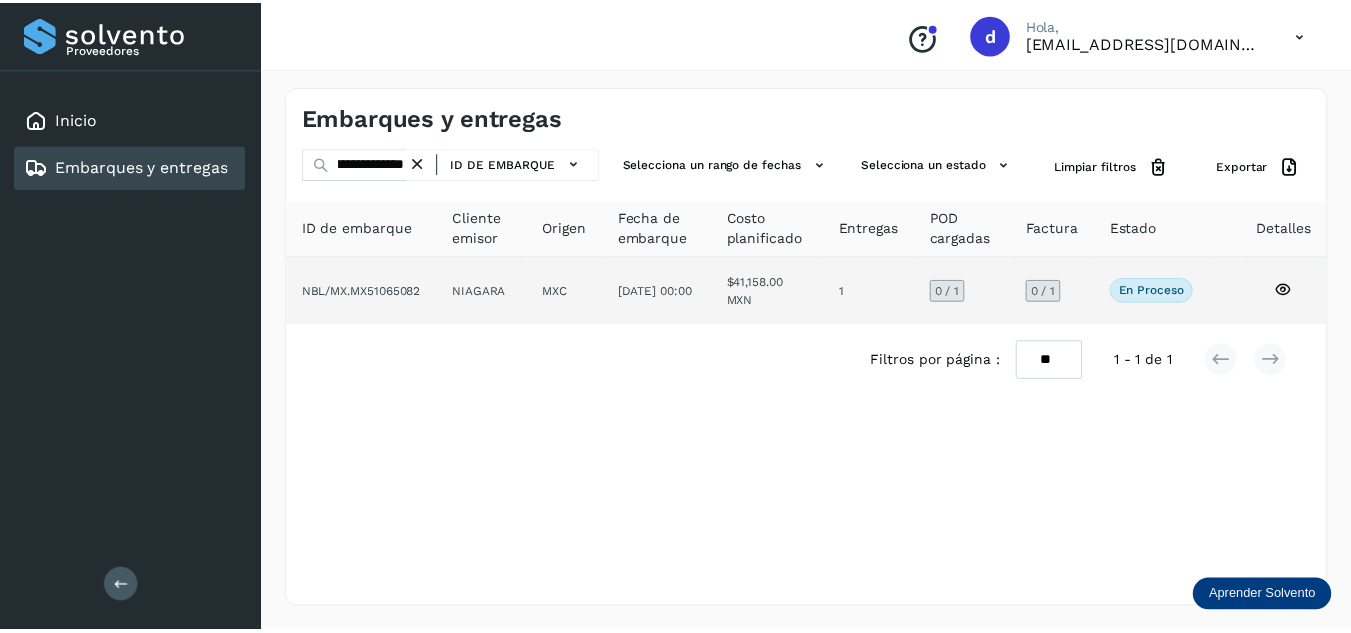 scroll, scrollTop: 0, scrollLeft: 0, axis: both 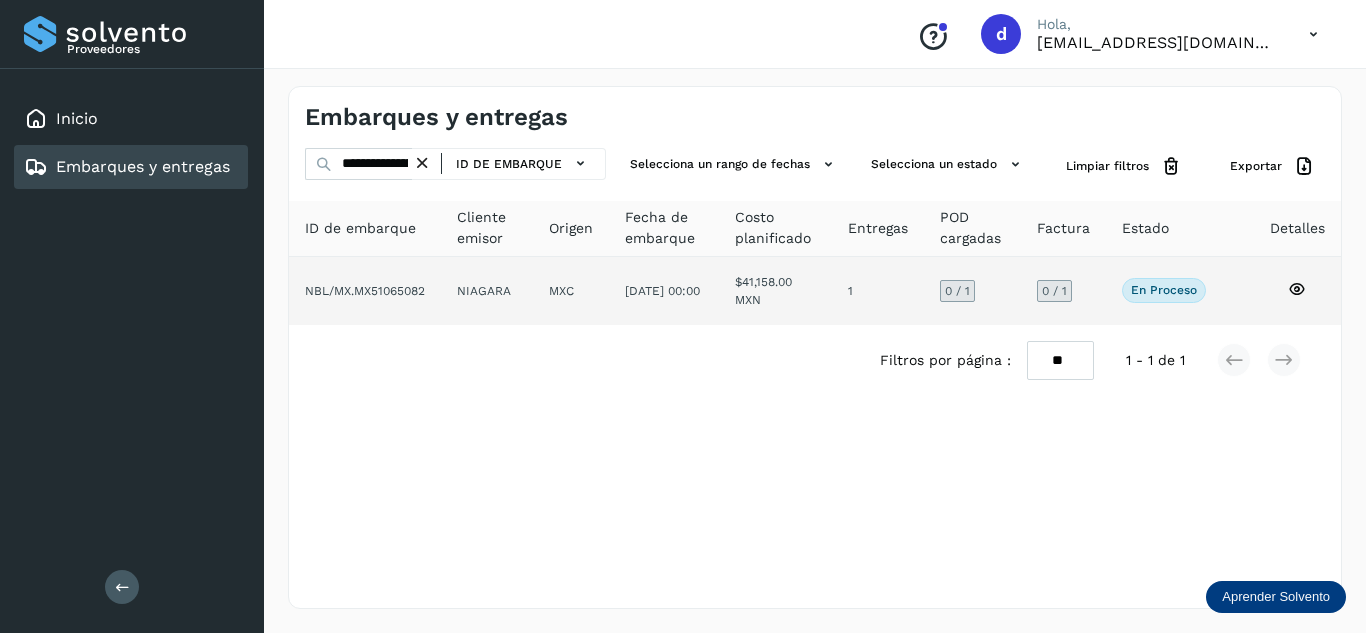 click 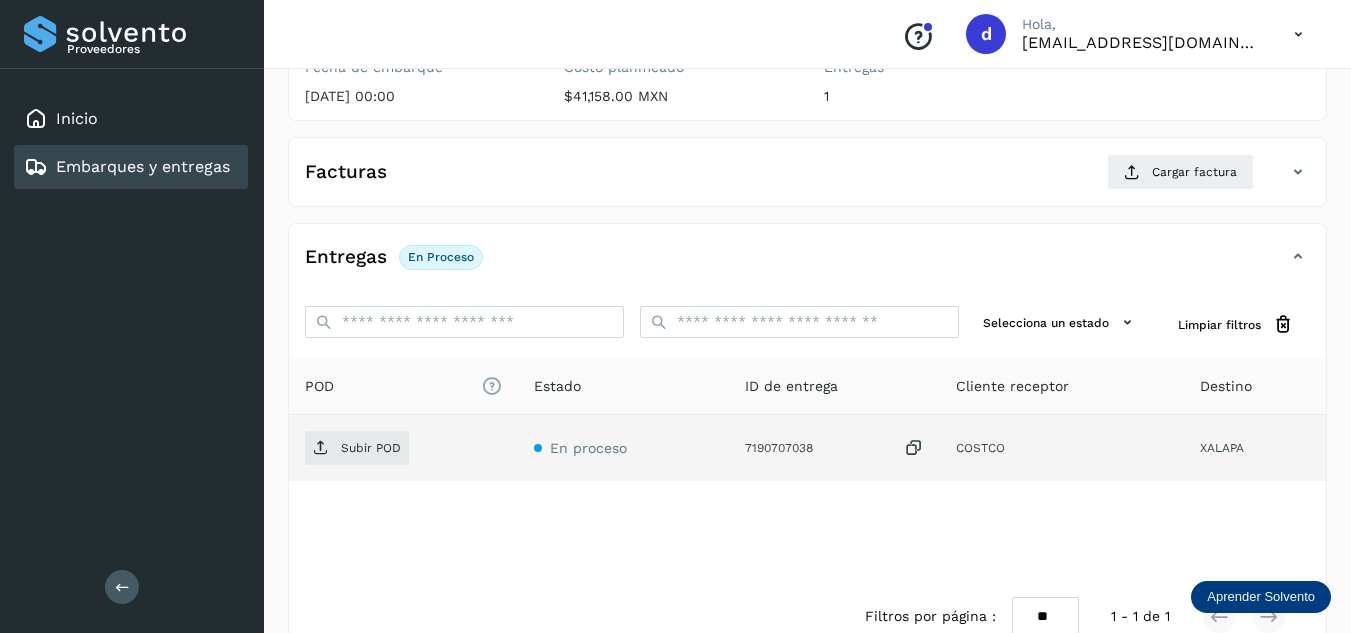scroll, scrollTop: 300, scrollLeft: 0, axis: vertical 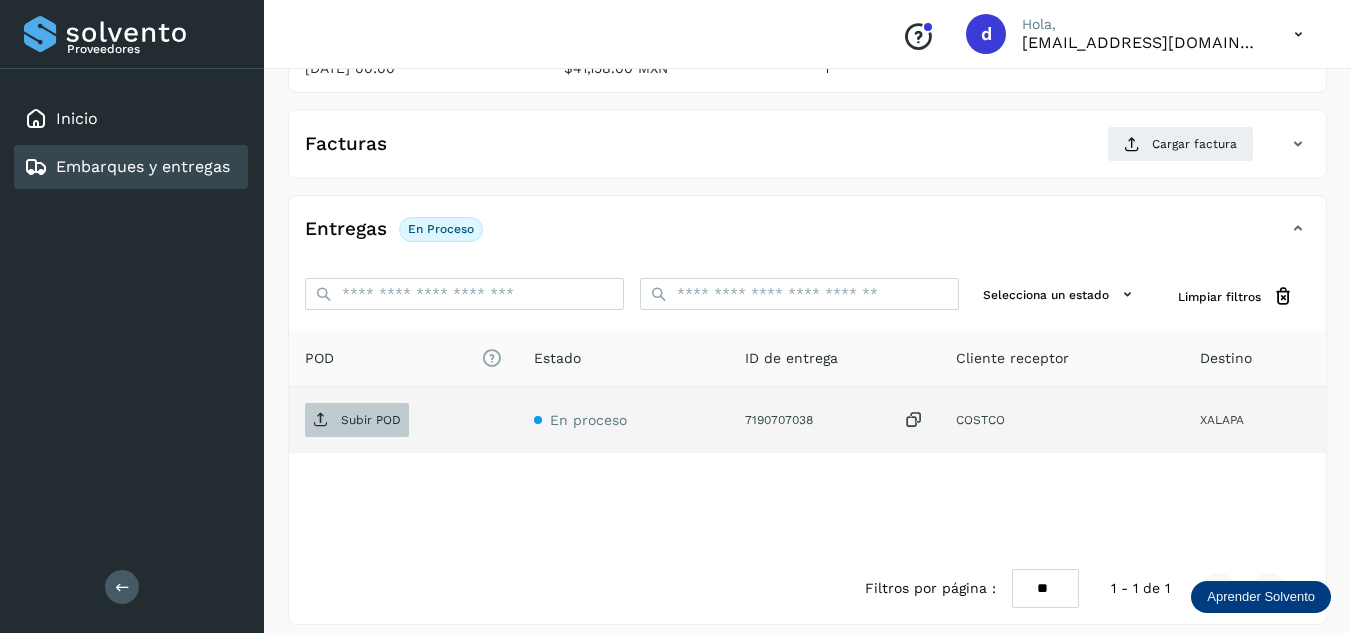 click on "Subir POD" at bounding box center [357, 420] 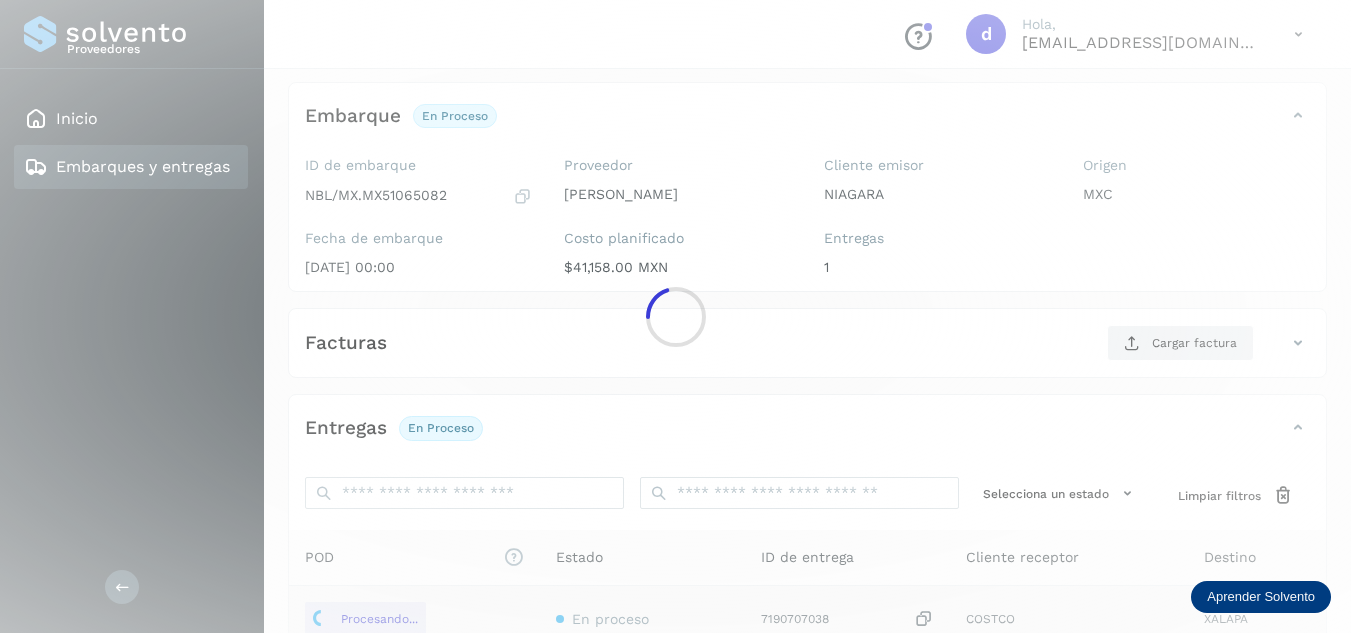 scroll, scrollTop: 100, scrollLeft: 0, axis: vertical 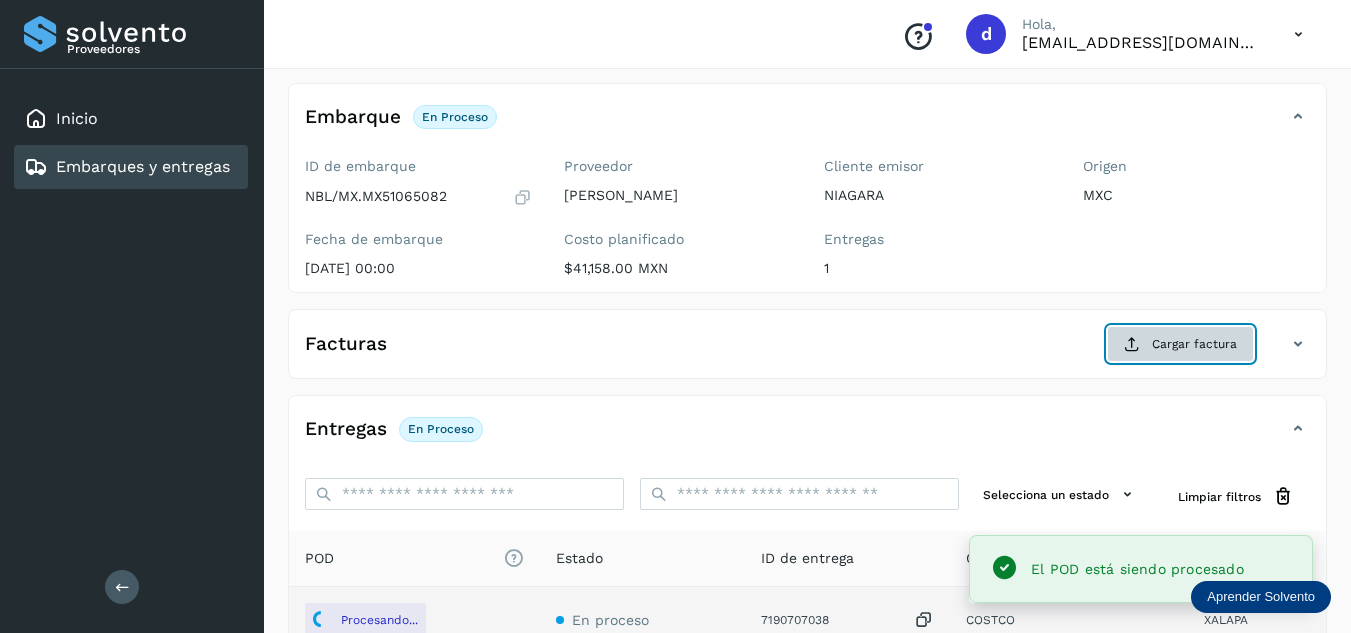 click on "Cargar factura" 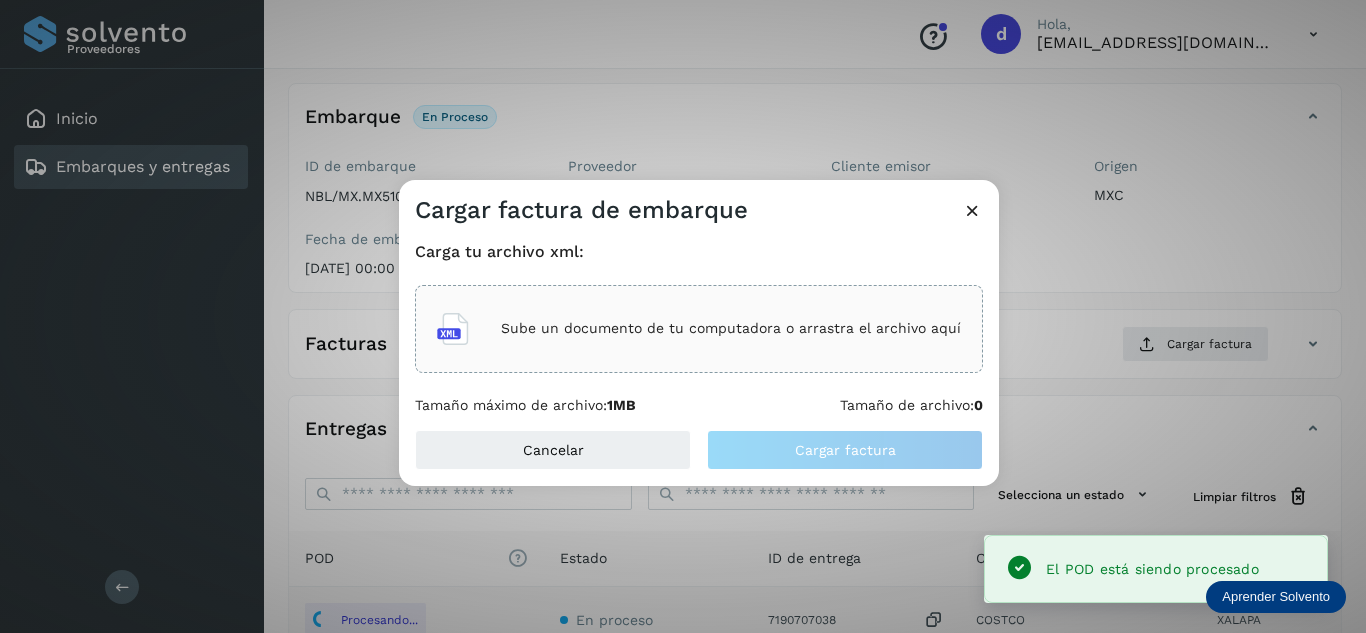 click on "Sube un documento de tu computadora o arrastra el archivo aquí" 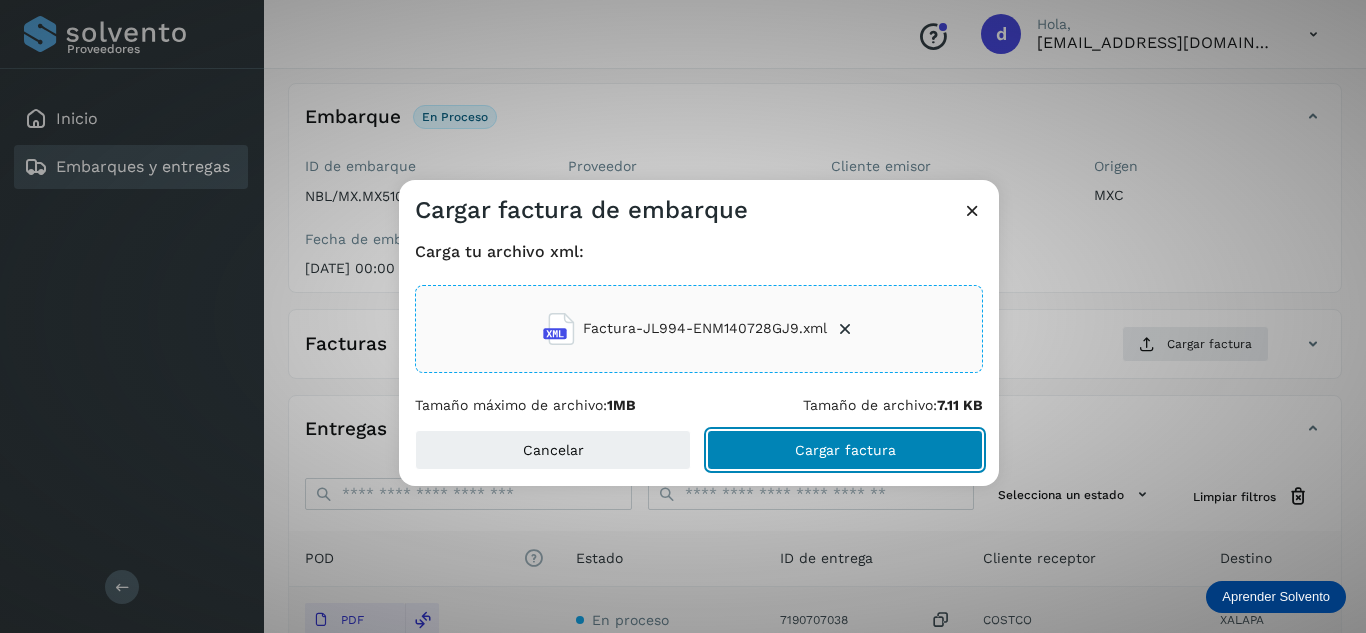 click on "Cargar factura" 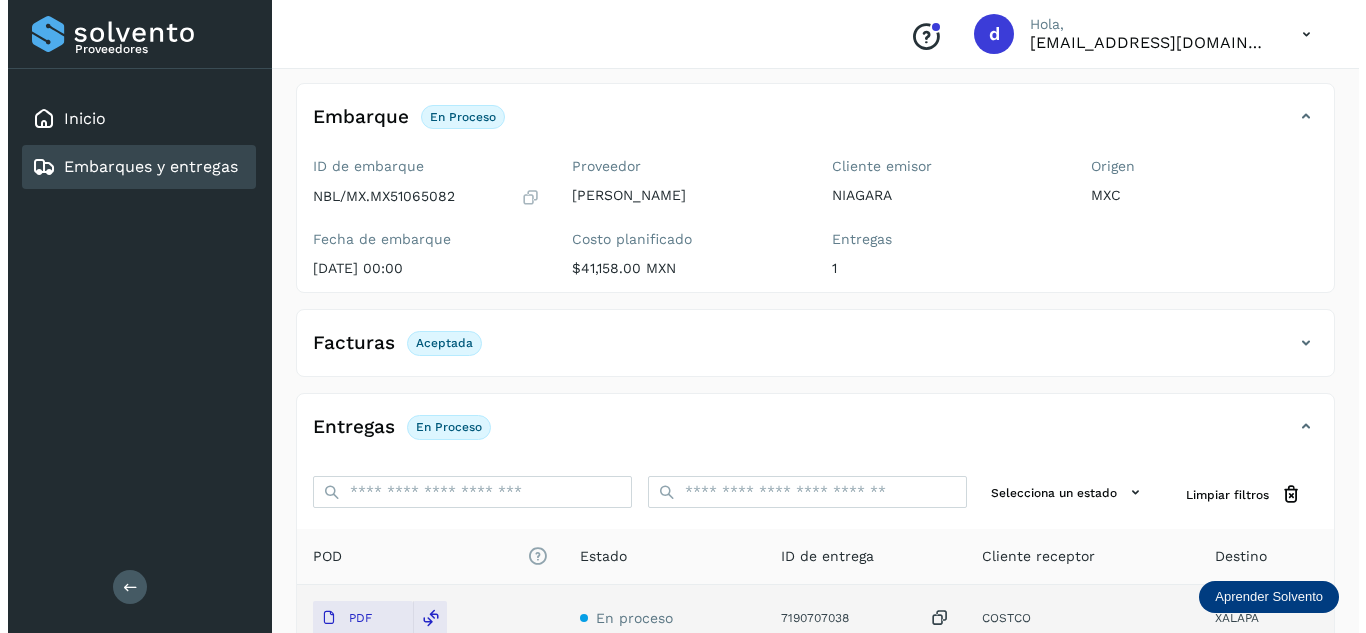 scroll, scrollTop: 0, scrollLeft: 0, axis: both 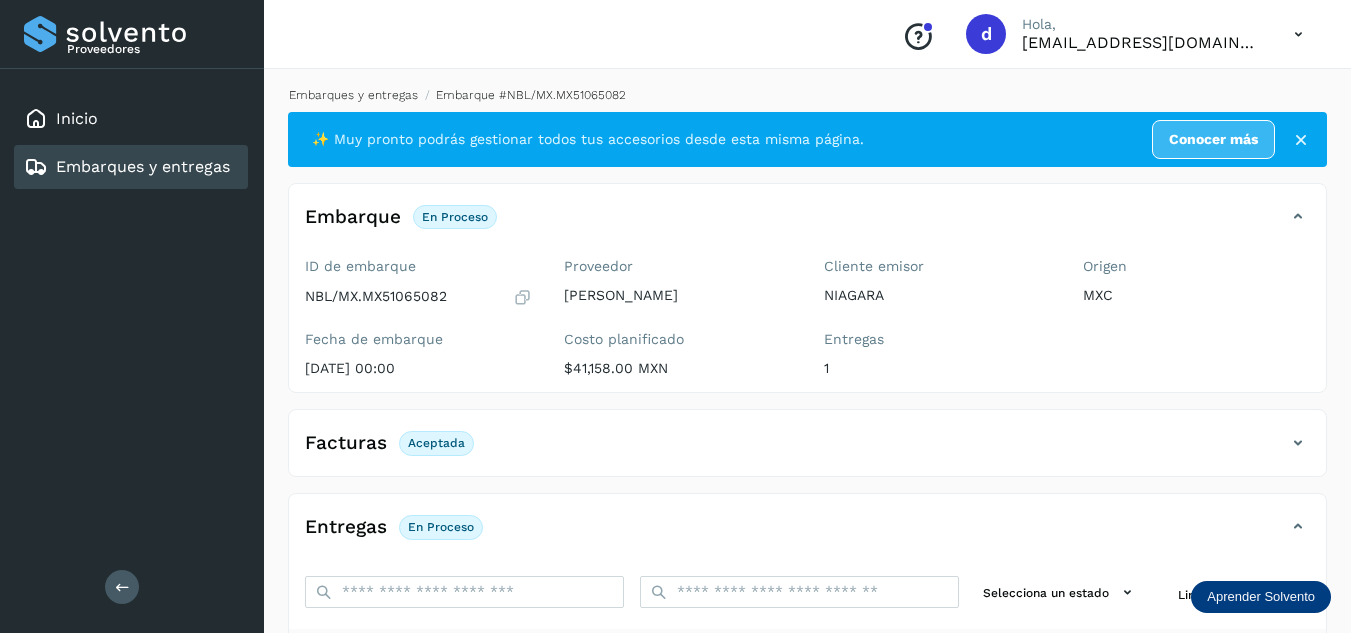 click on "Embarques y entregas" at bounding box center [353, 95] 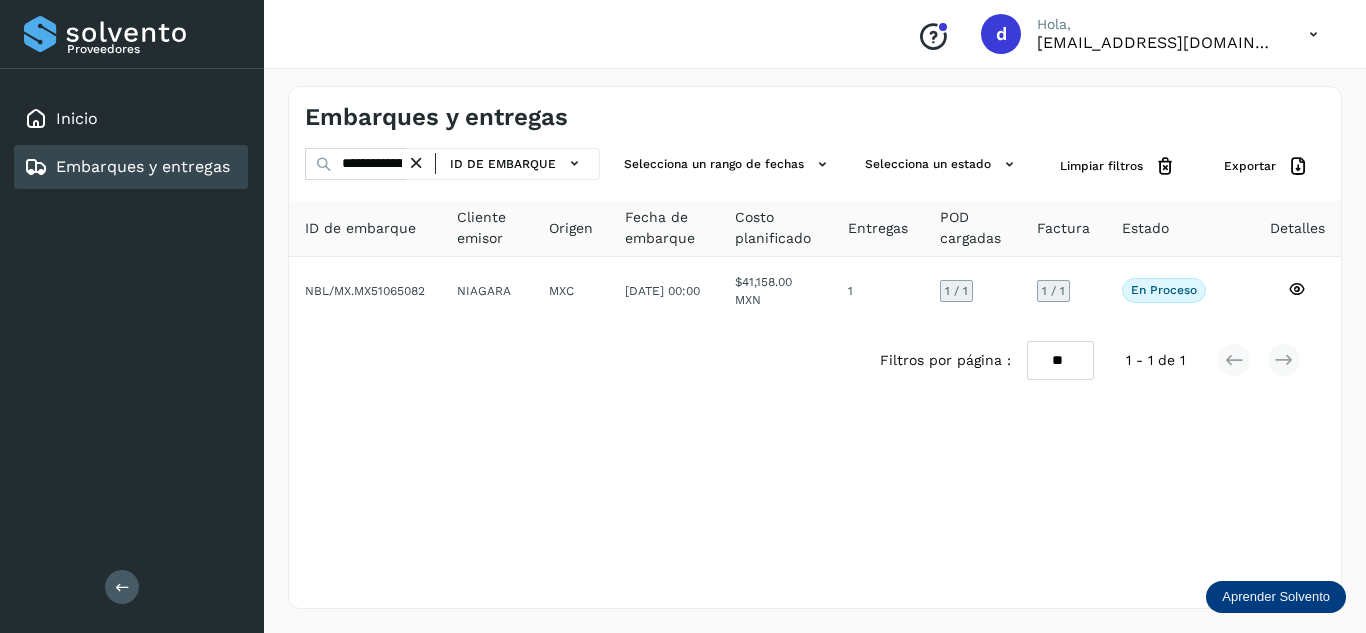 click at bounding box center (416, 163) 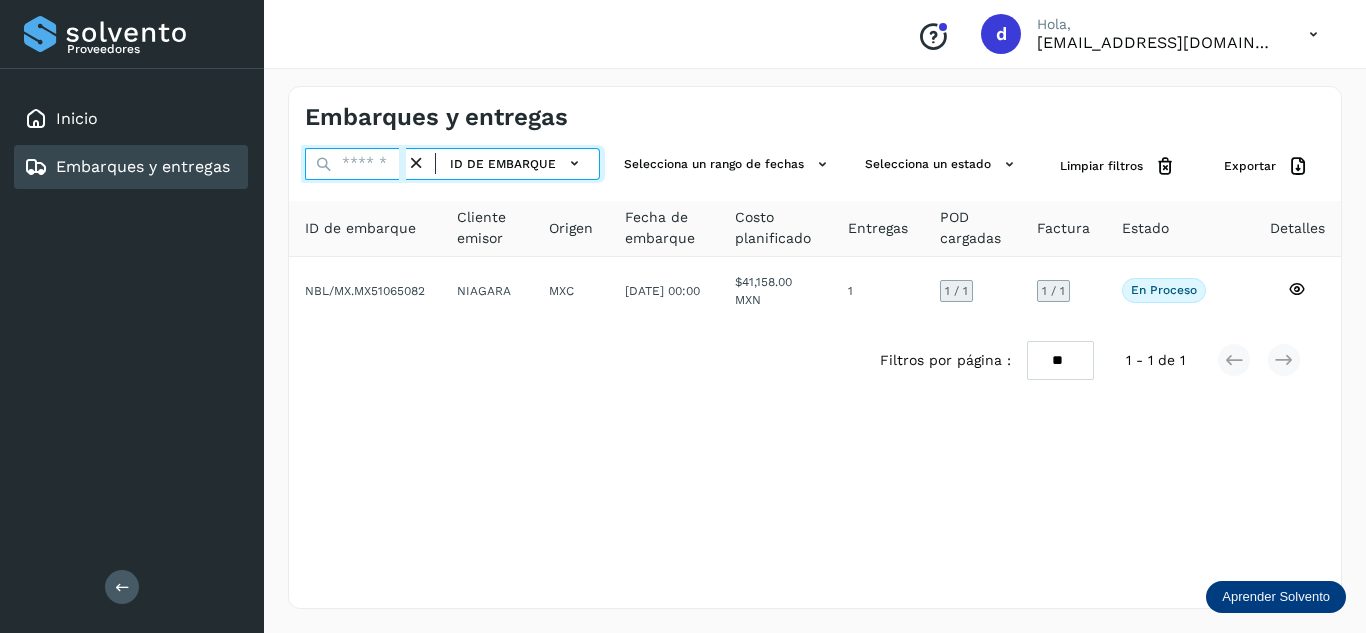 click at bounding box center (355, 164) 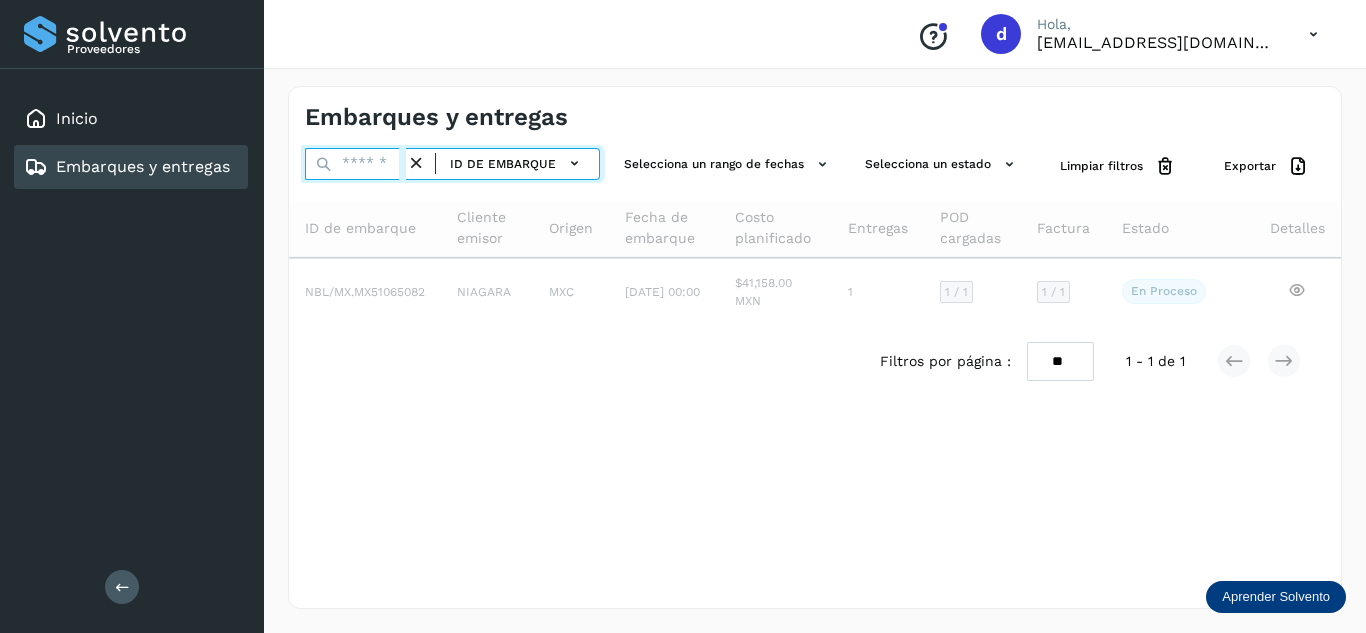 paste on "**********" 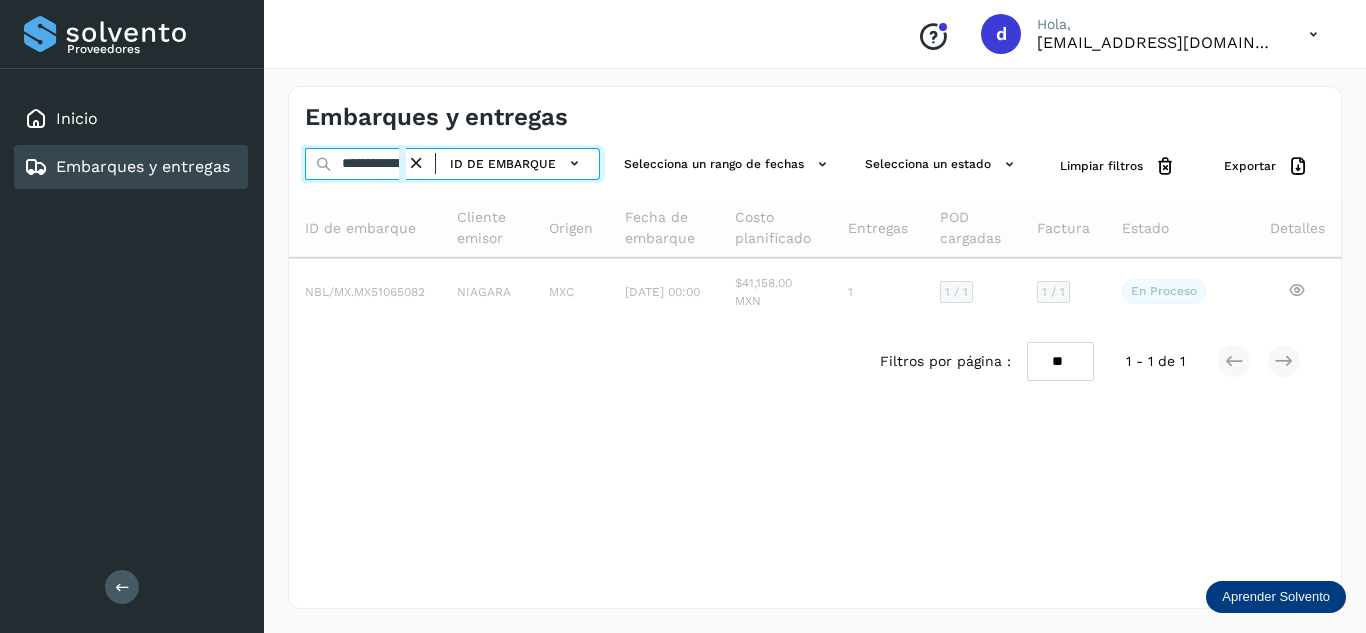 scroll, scrollTop: 0, scrollLeft: 76, axis: horizontal 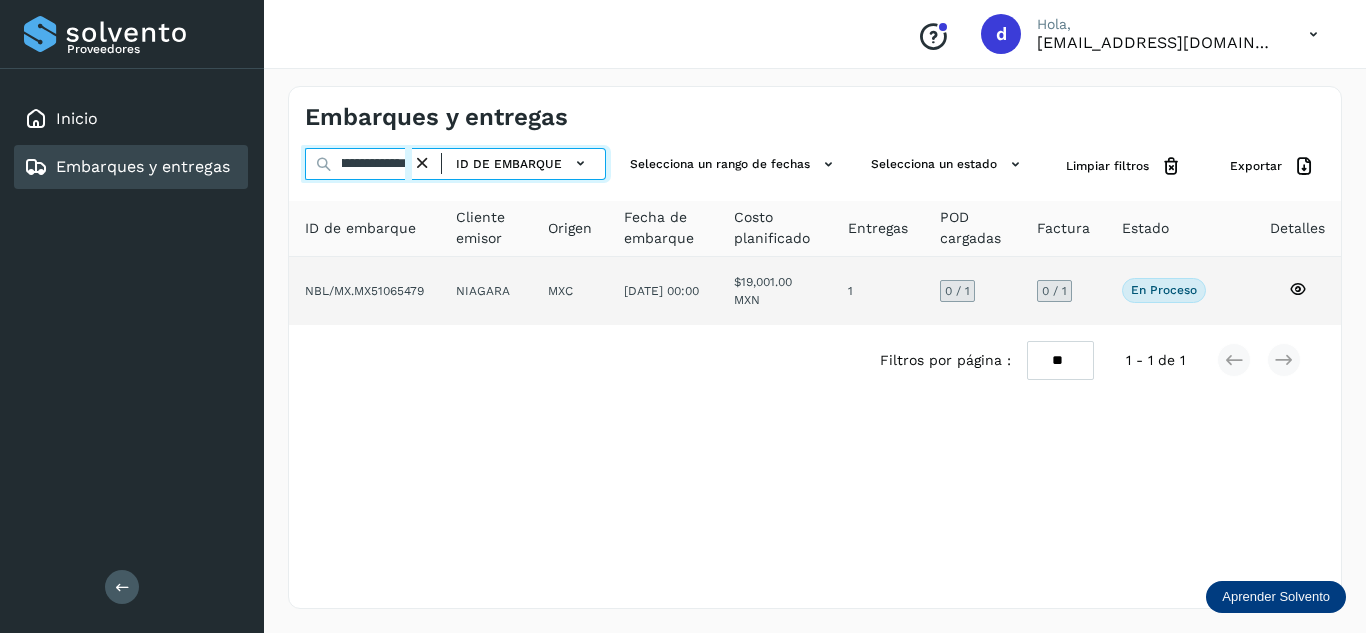 type on "**********" 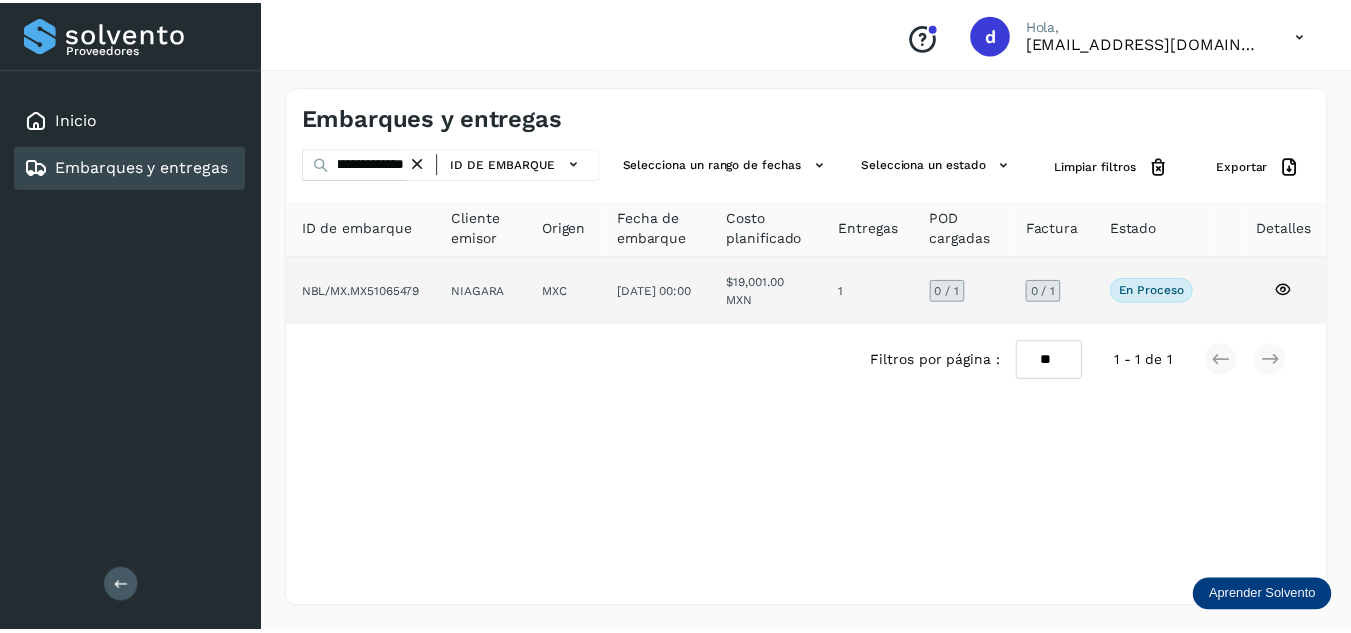 scroll, scrollTop: 0, scrollLeft: 0, axis: both 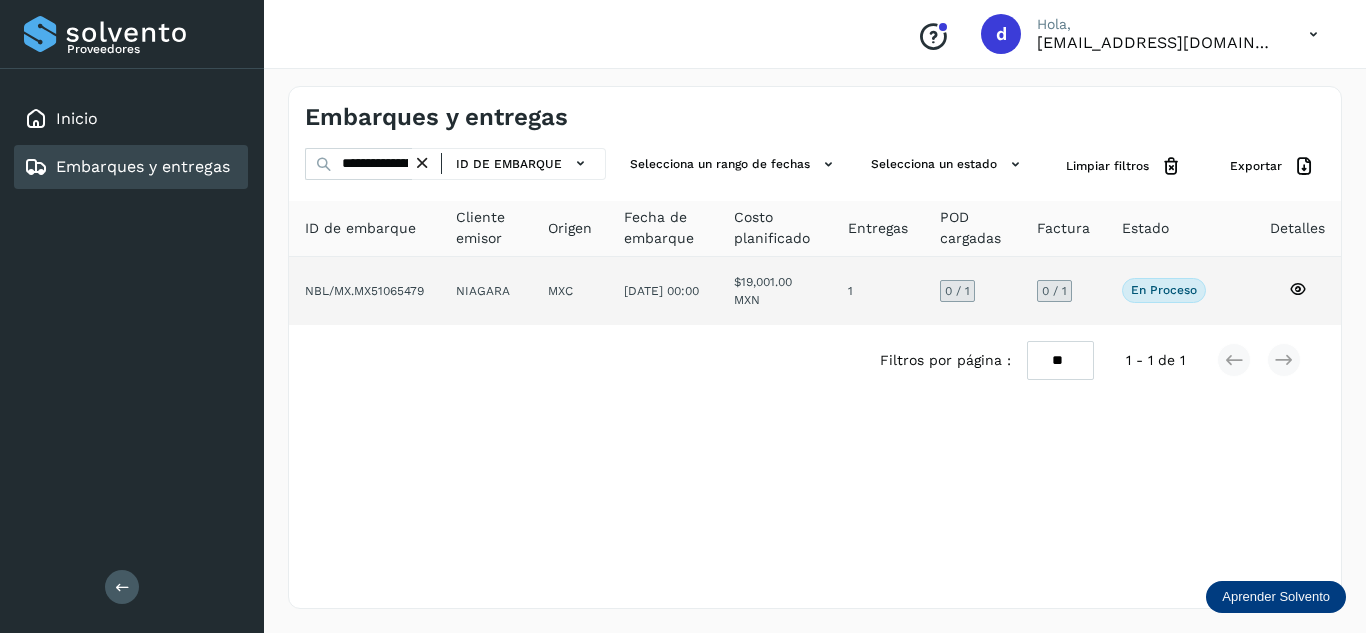click 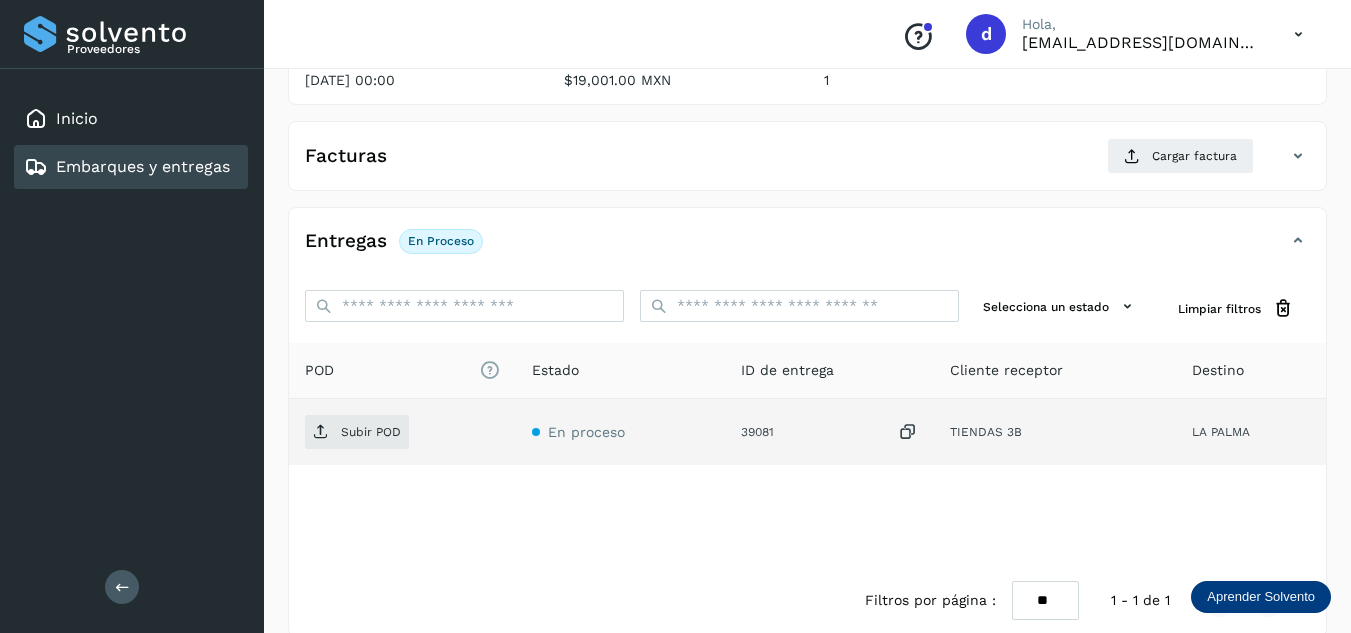 scroll, scrollTop: 300, scrollLeft: 0, axis: vertical 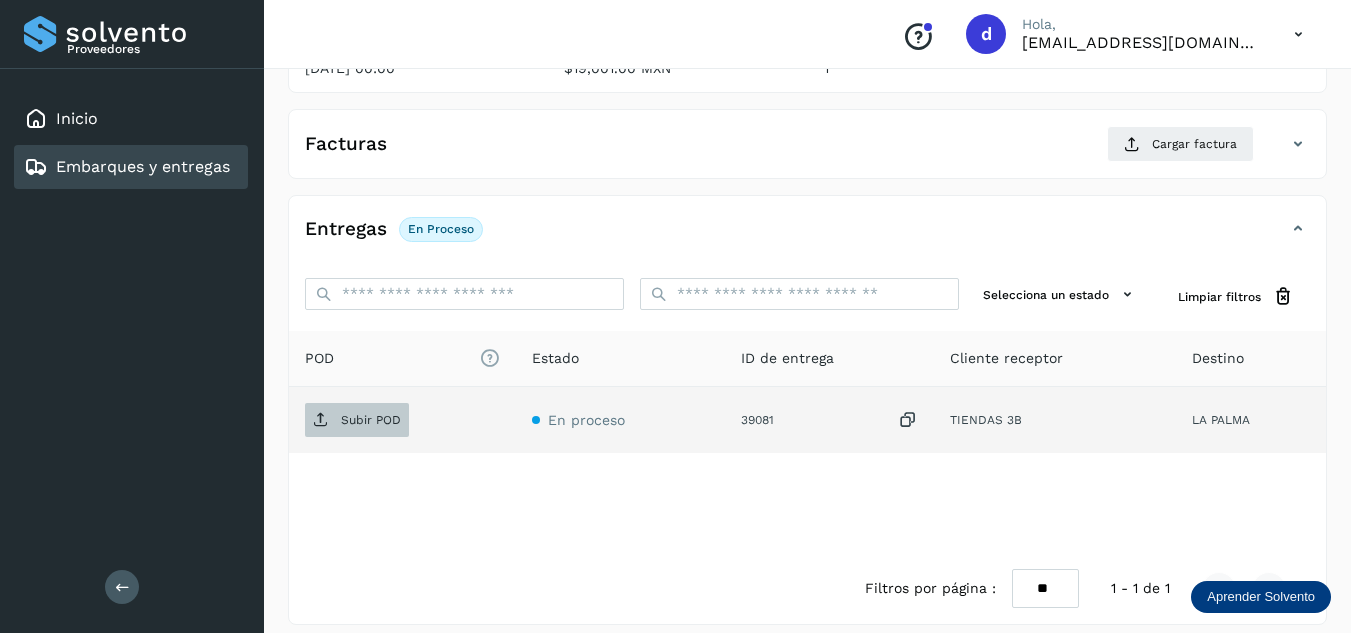 click on "Subir POD" at bounding box center [371, 420] 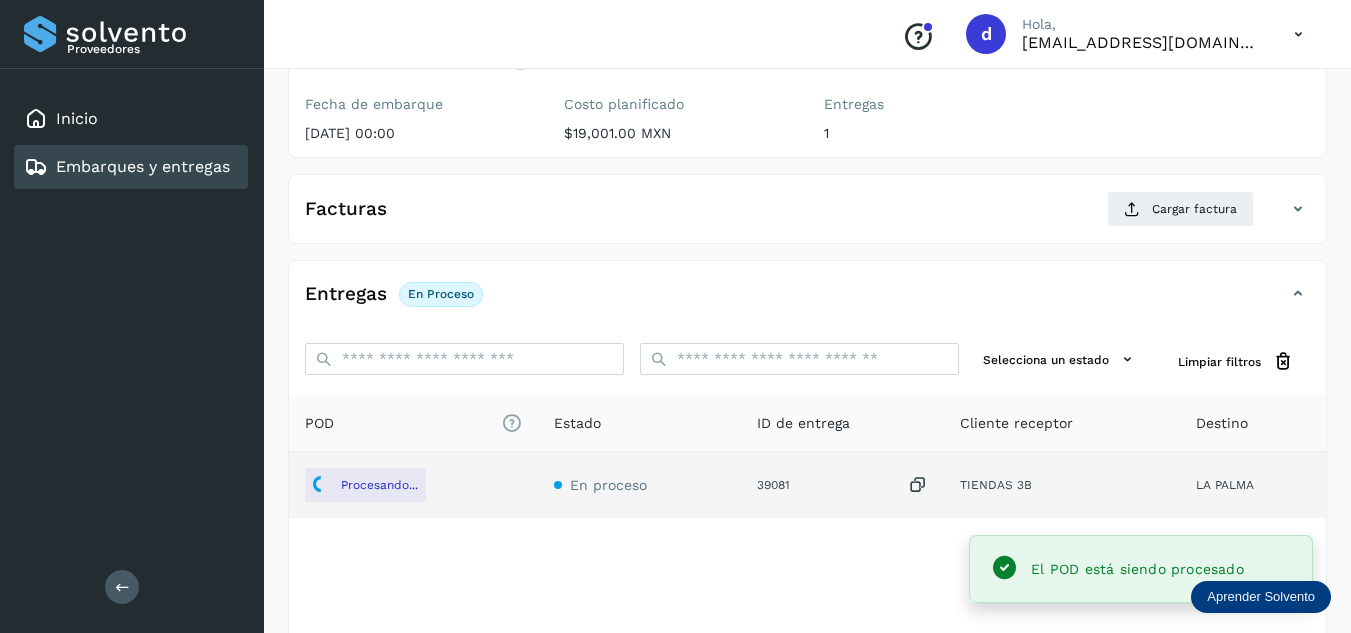 scroll, scrollTop: 200, scrollLeft: 0, axis: vertical 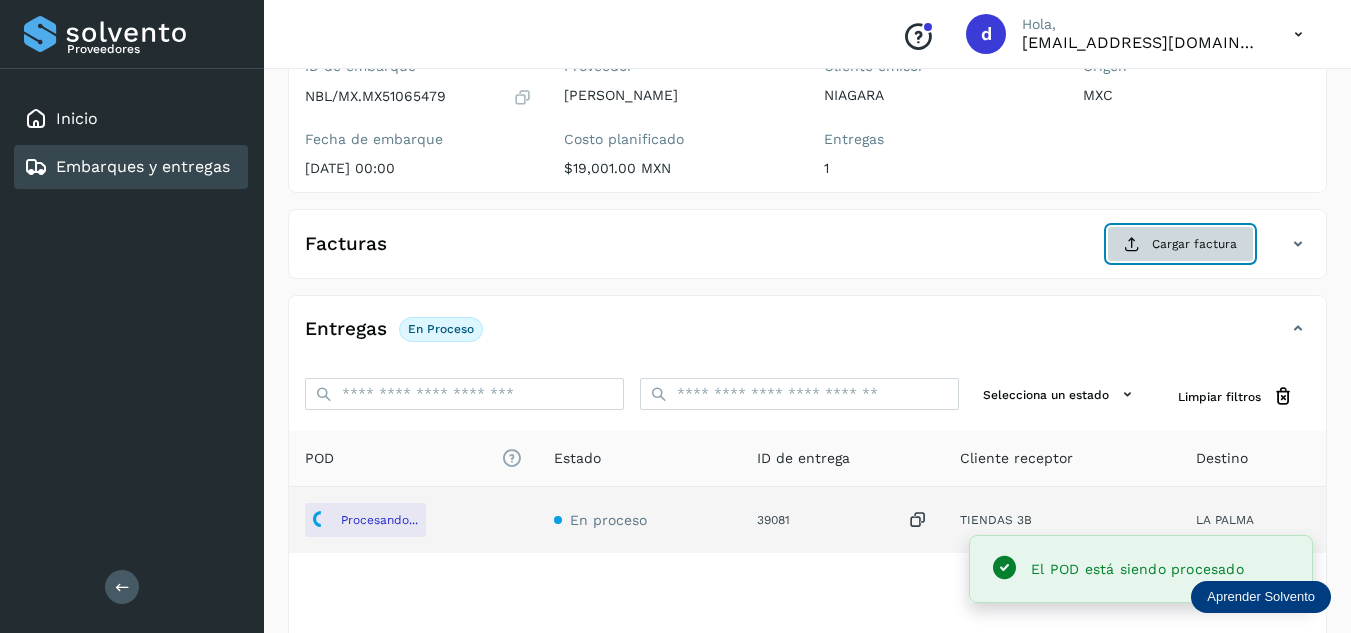 click on "Cargar factura" 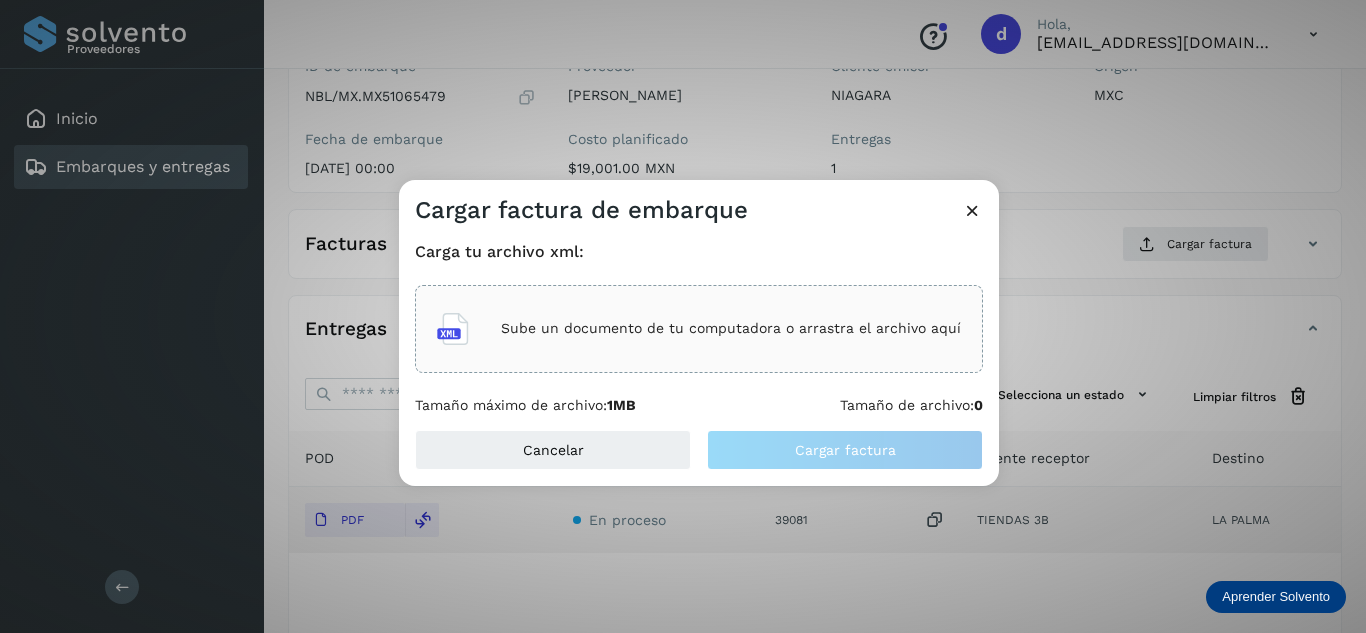 click on "Sube un documento de tu computadora o arrastra el archivo aquí" 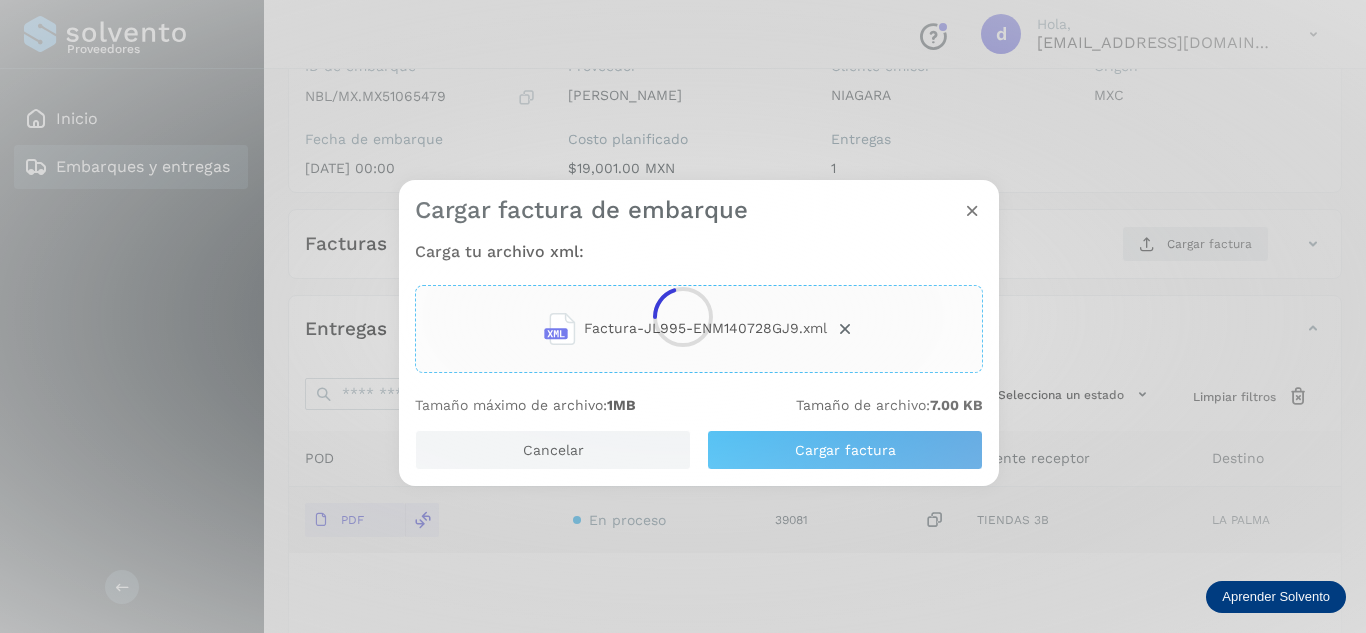 click 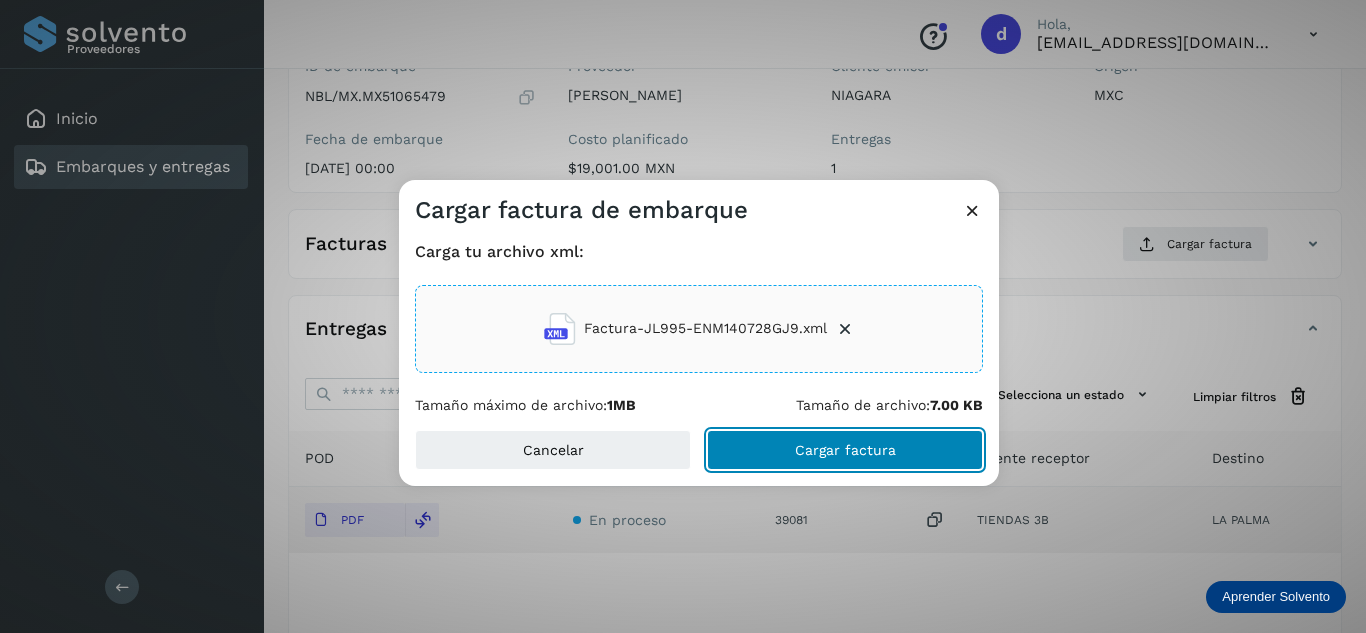 click on "Cargar factura" 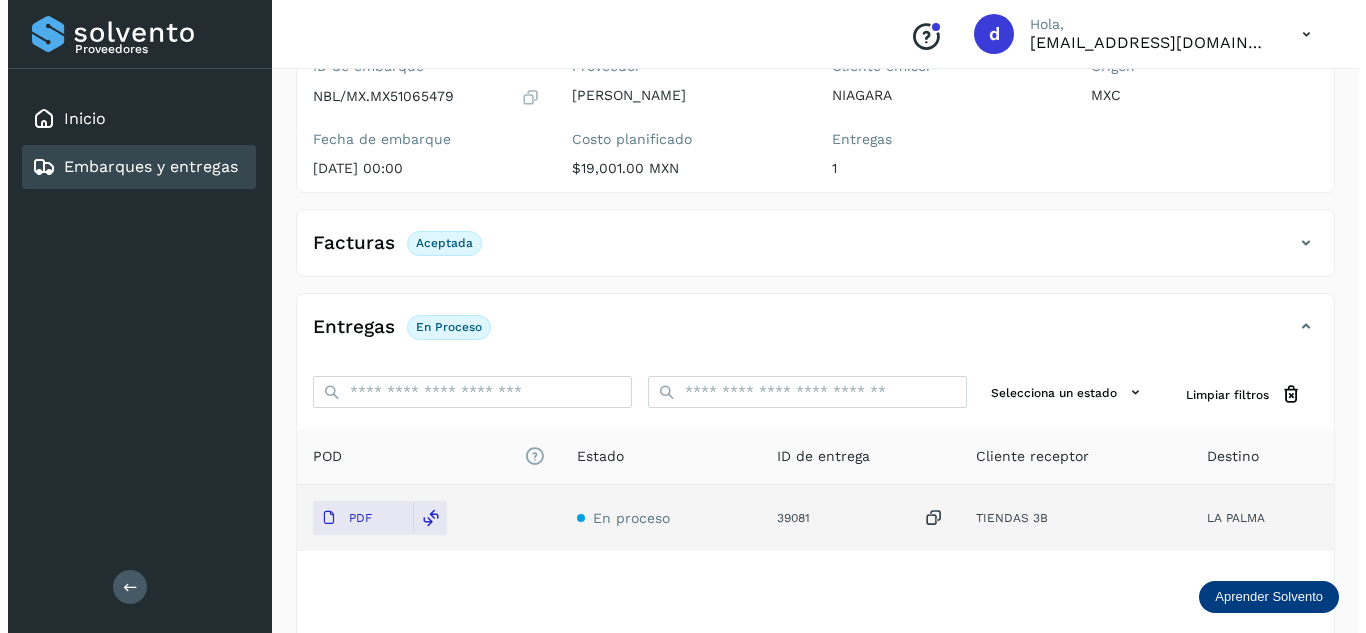 scroll, scrollTop: 0, scrollLeft: 0, axis: both 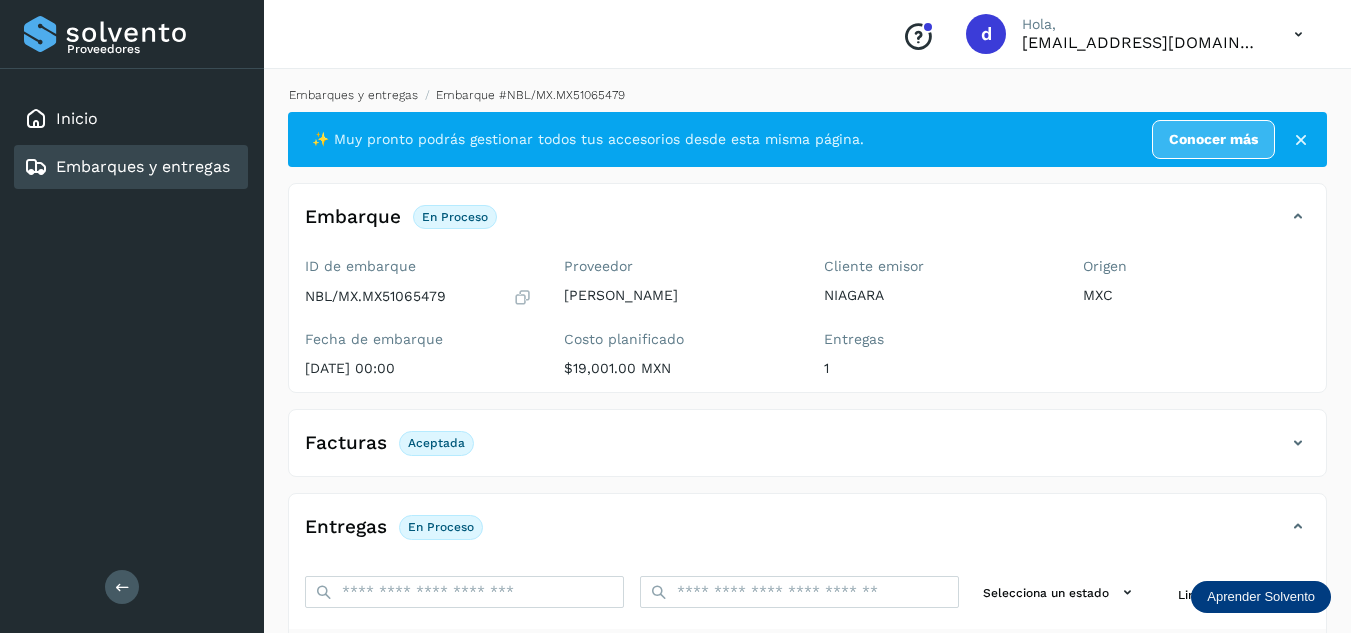 click on "Embarques y entregas" at bounding box center [353, 95] 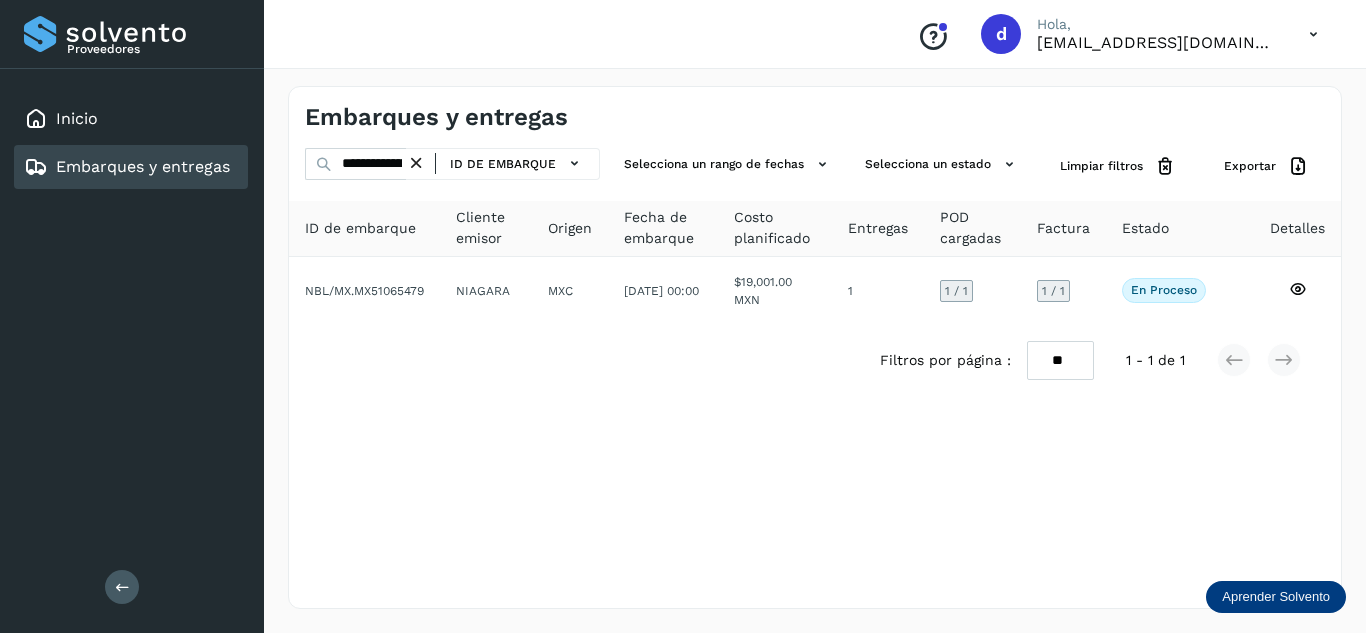 click at bounding box center (416, 163) 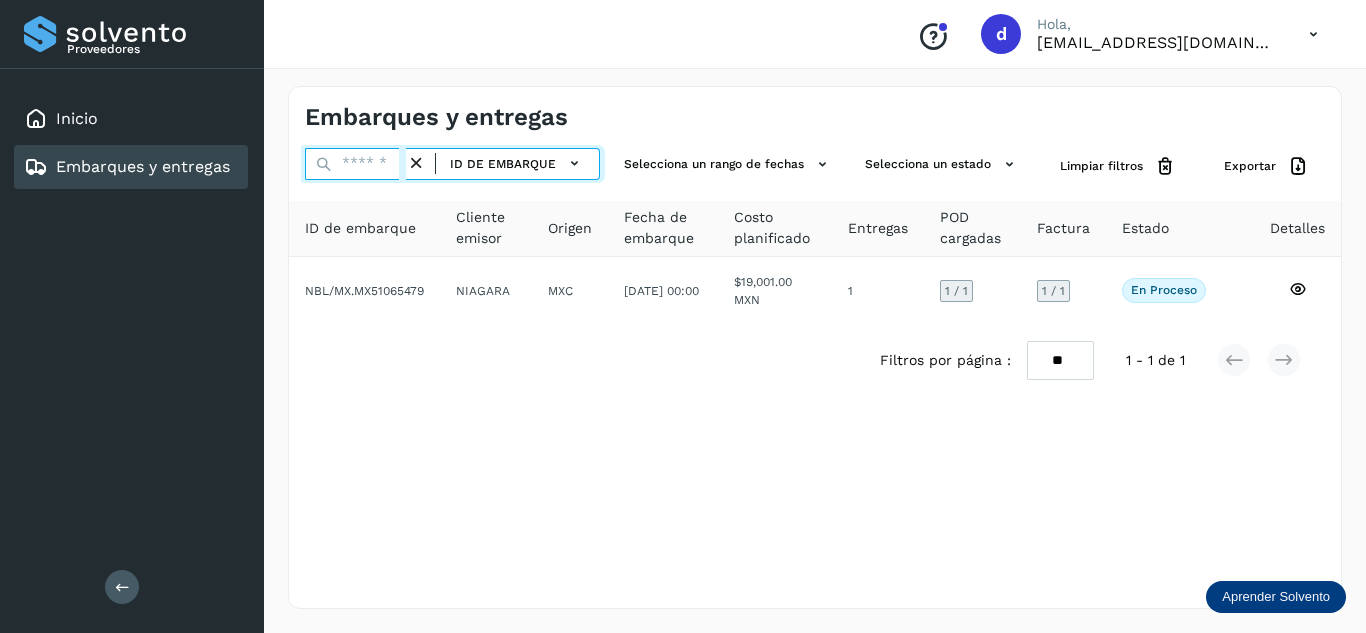 click at bounding box center (355, 164) 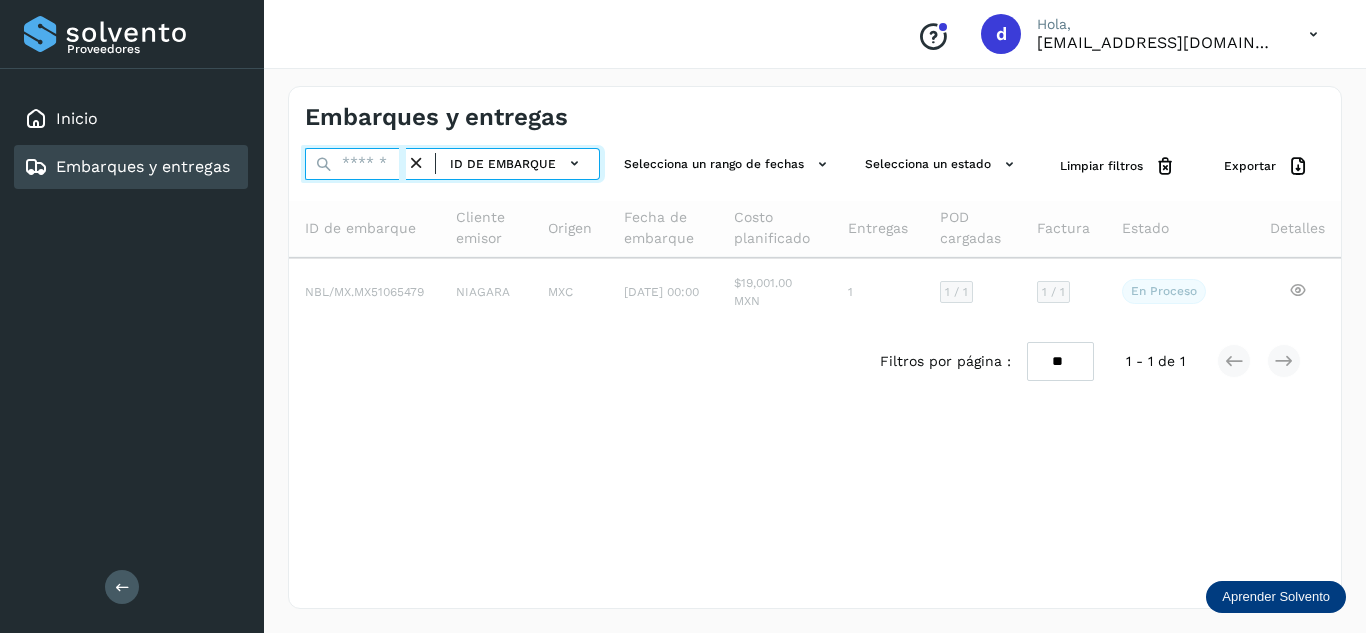 paste on "**********" 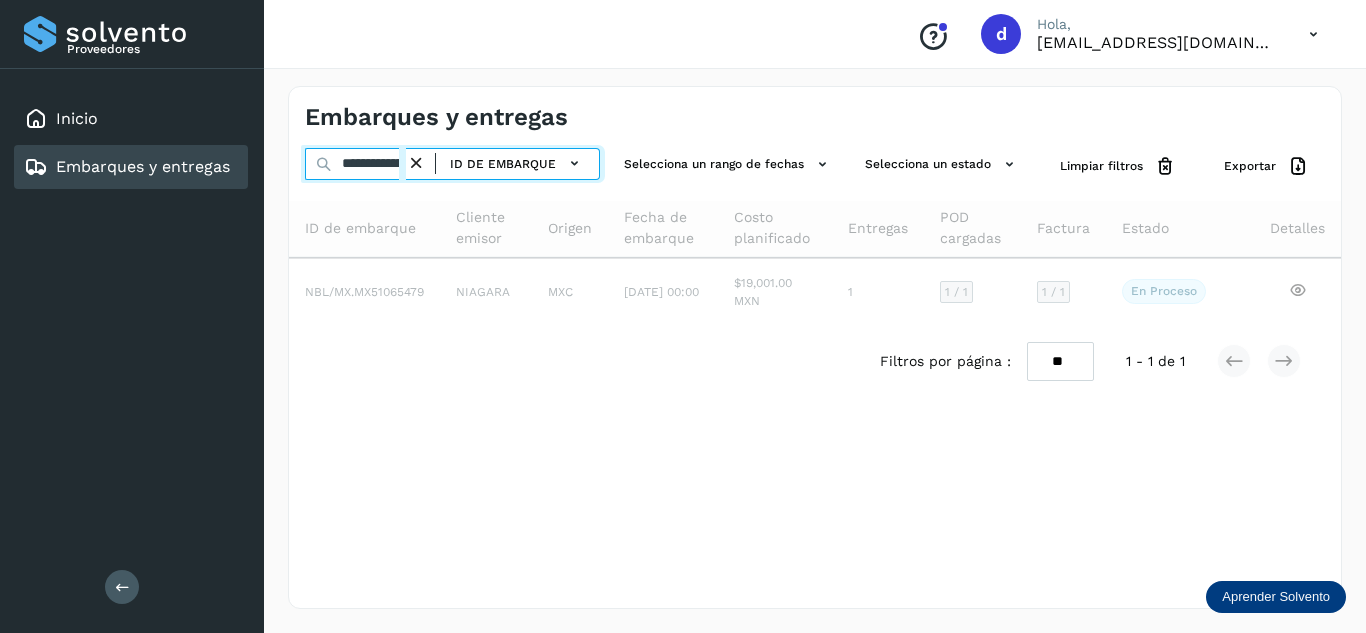 scroll, scrollTop: 0, scrollLeft: 75, axis: horizontal 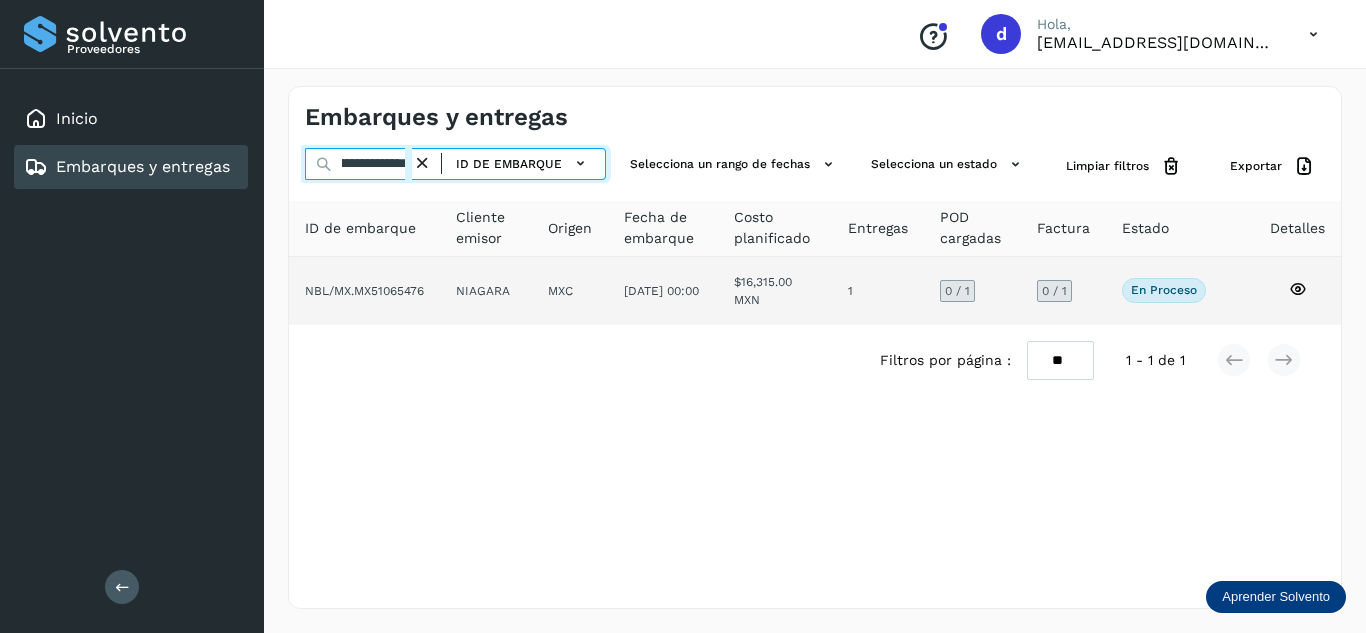 type on "**********" 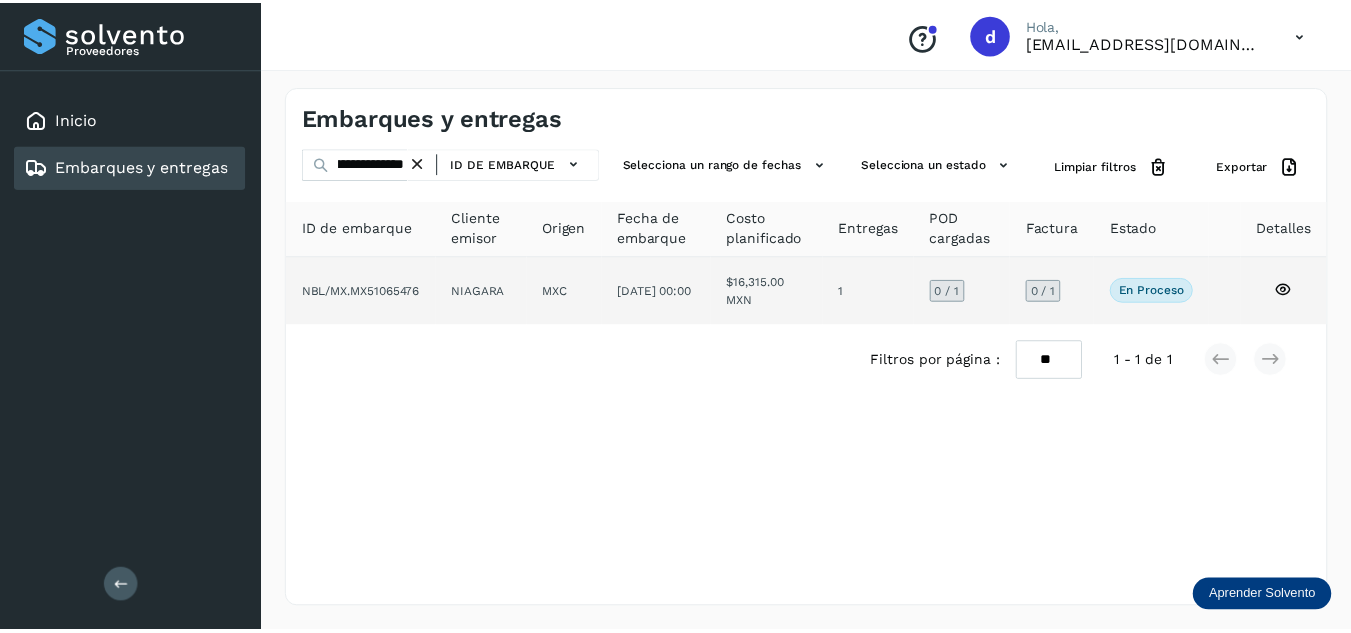 scroll, scrollTop: 0, scrollLeft: 0, axis: both 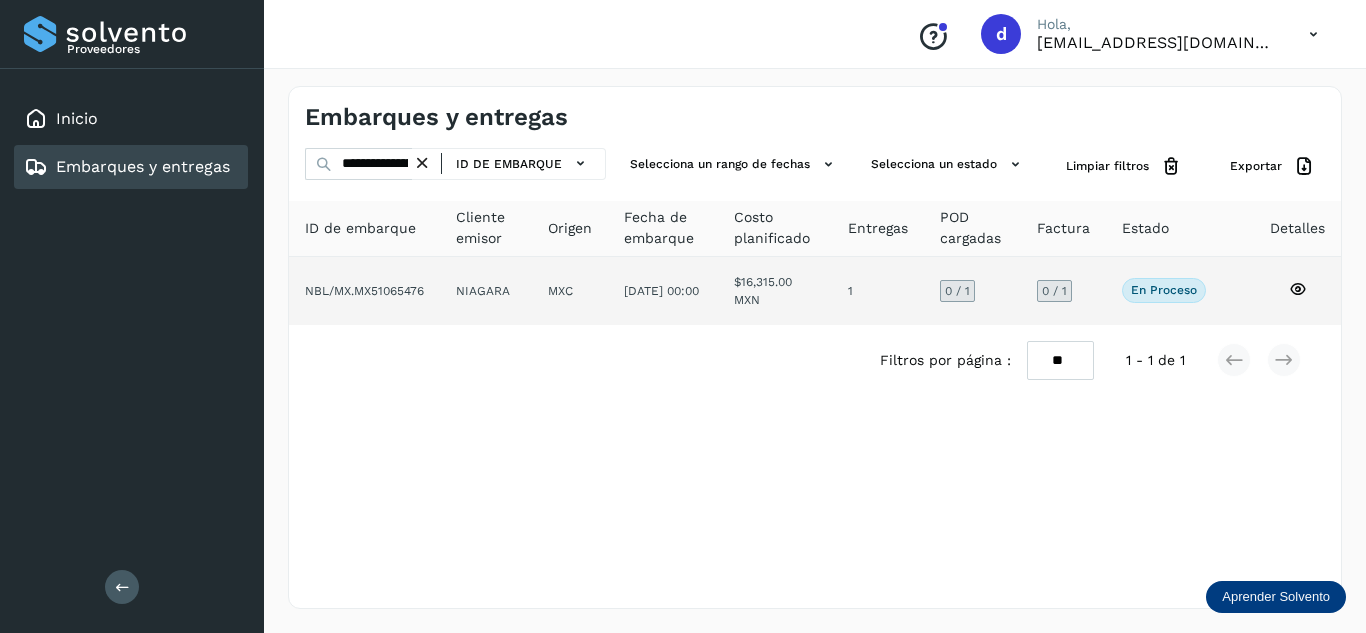 click 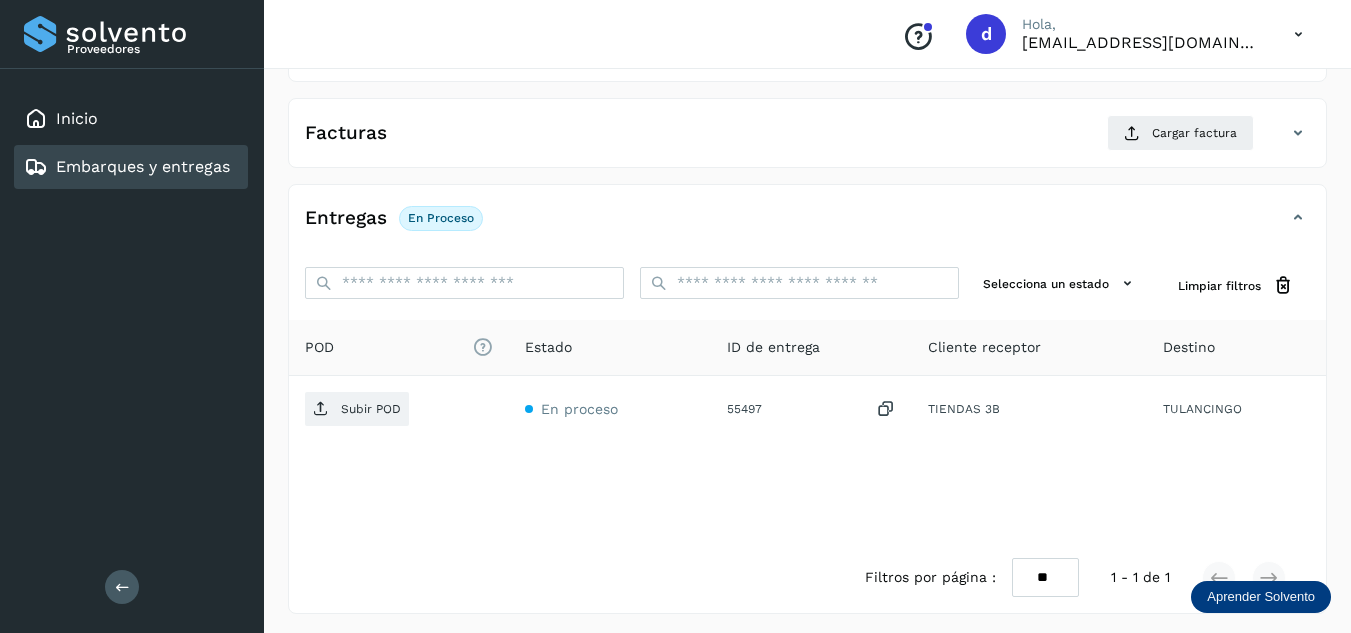 scroll, scrollTop: 316, scrollLeft: 0, axis: vertical 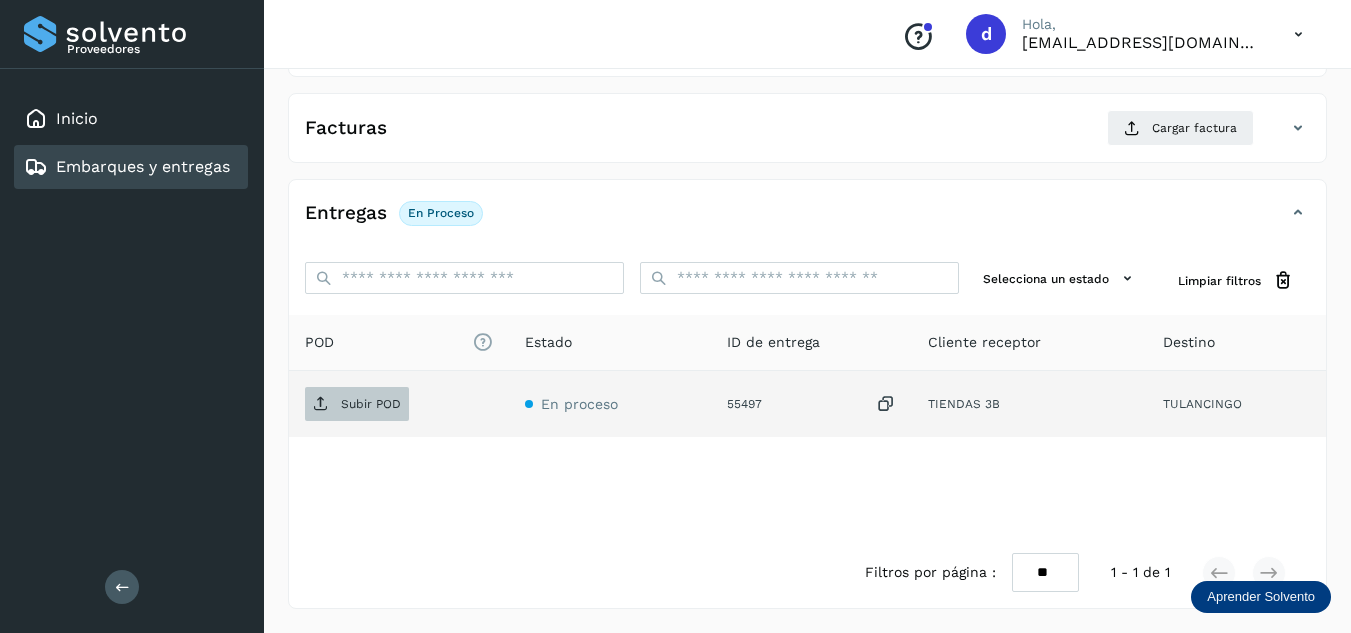 click on "Subir POD" at bounding box center [371, 404] 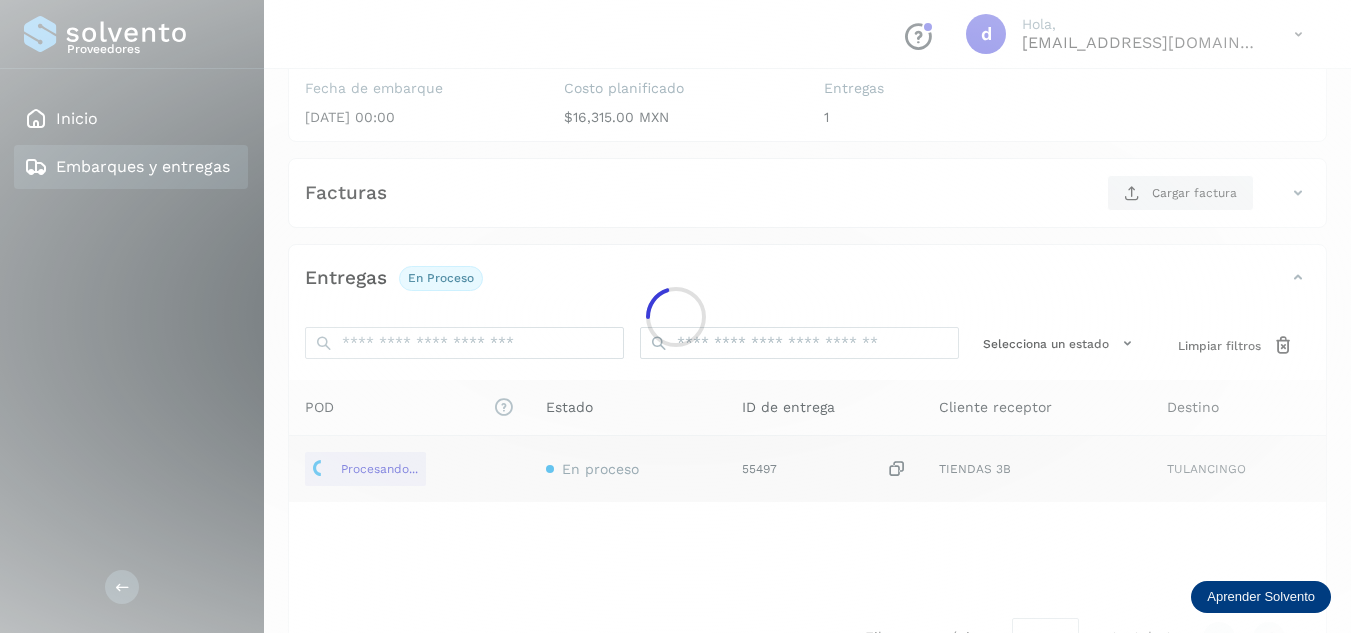 scroll, scrollTop: 216, scrollLeft: 0, axis: vertical 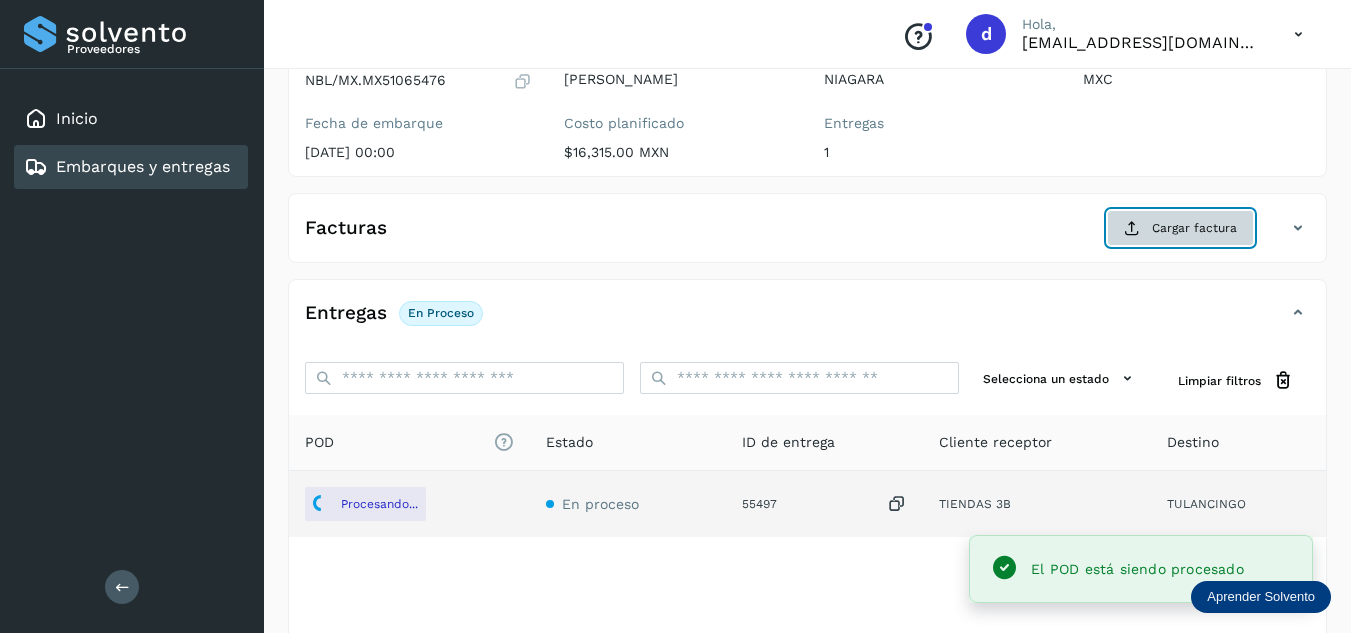 click on "Cargar factura" 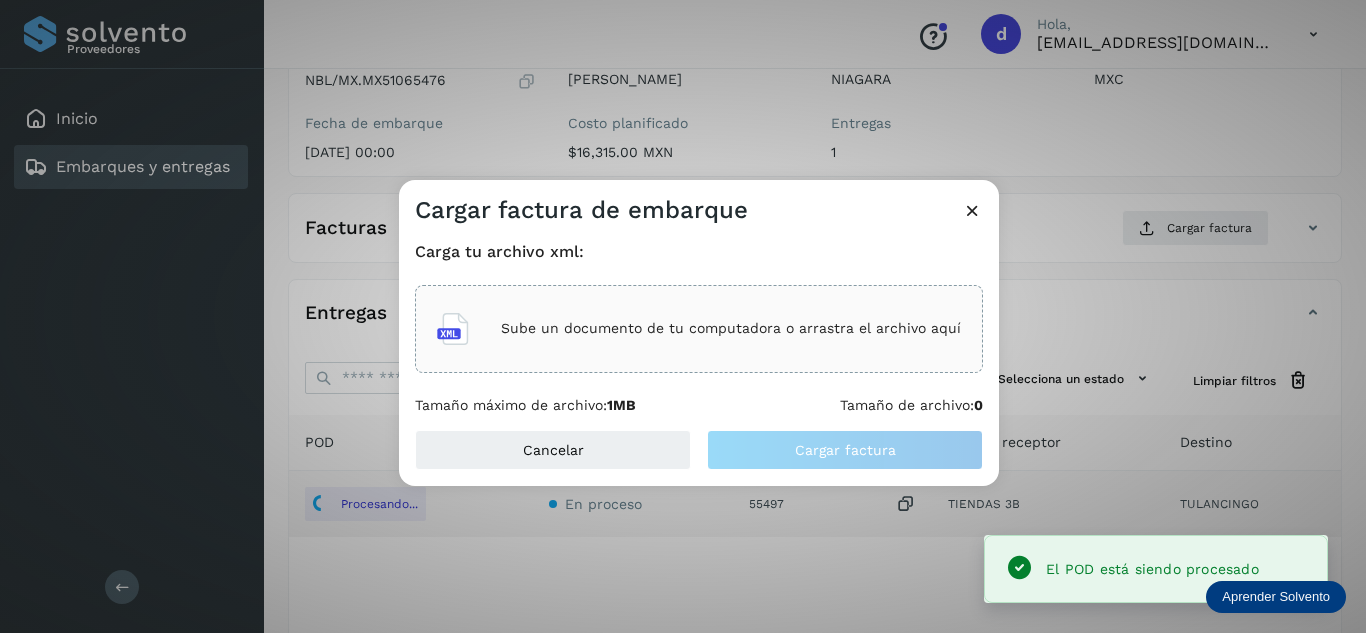 click on "Sube un documento de tu computadora o arrastra el archivo aquí" at bounding box center [731, 328] 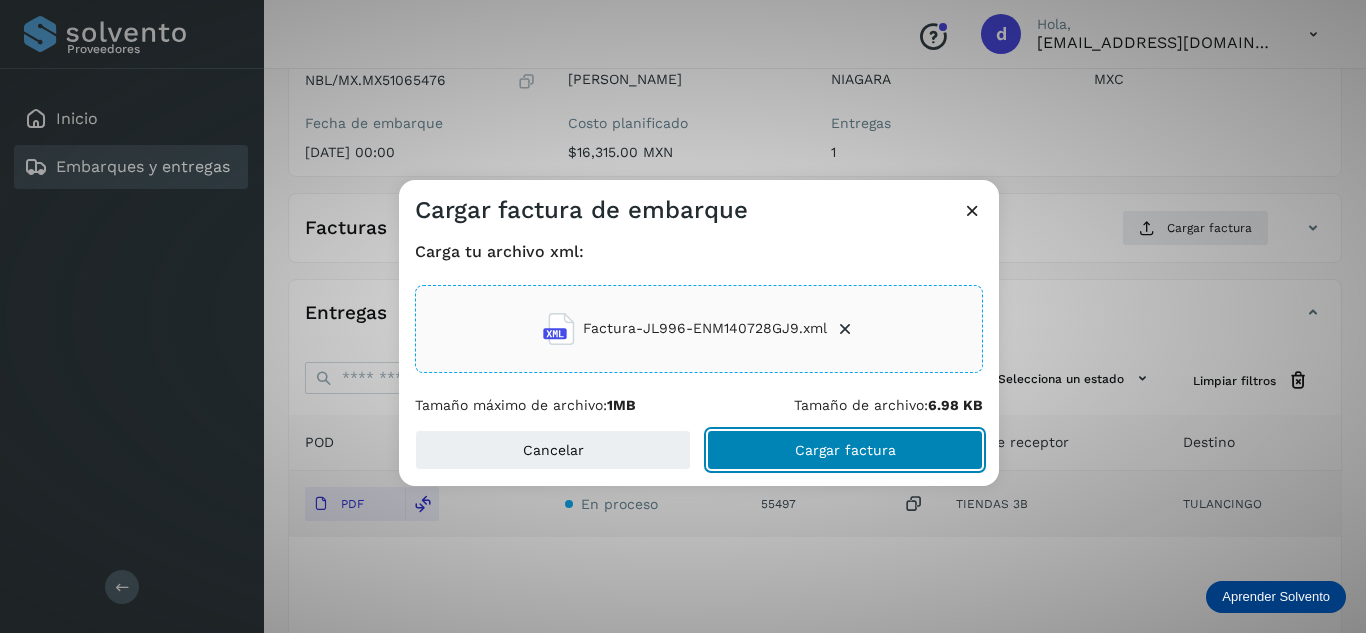 click on "Cargar factura" 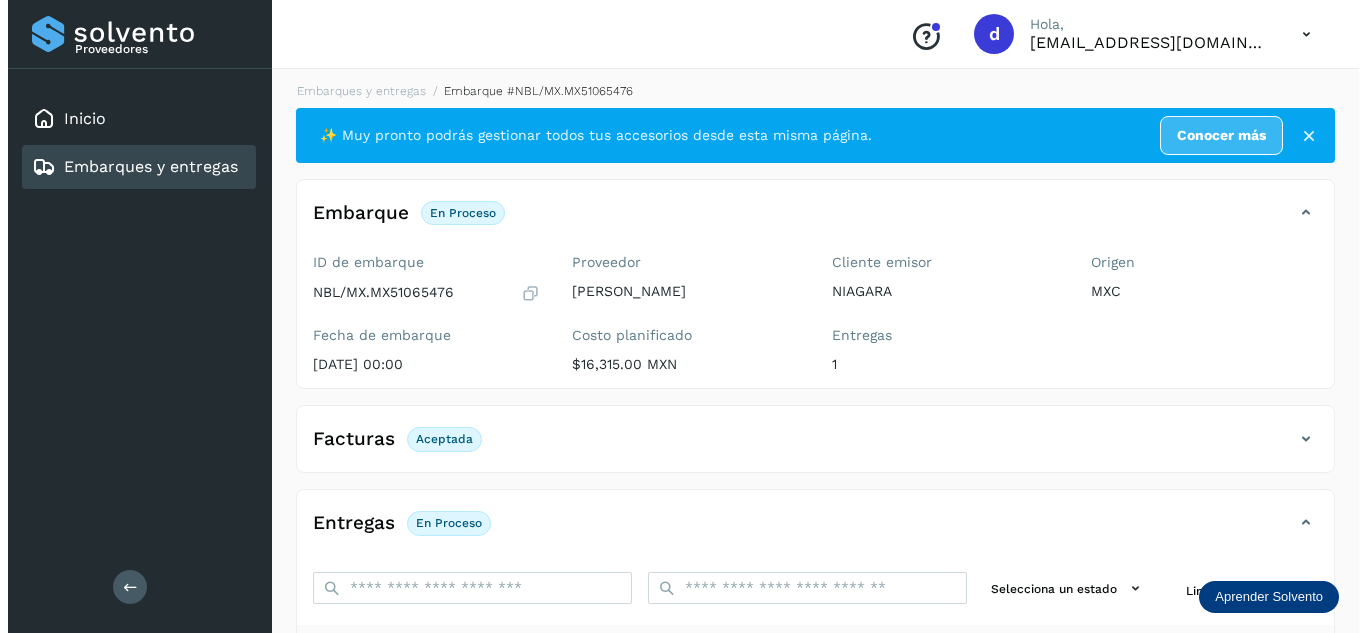 scroll, scrollTop: 0, scrollLeft: 0, axis: both 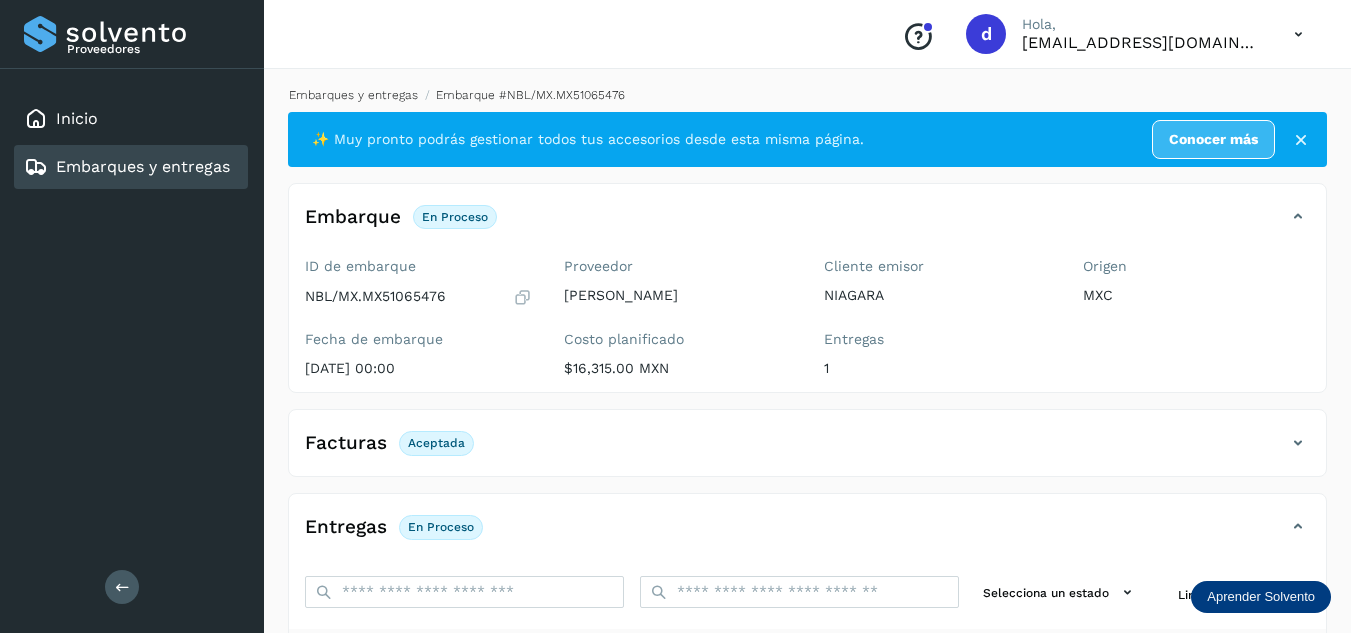 click on "Embarques y entregas" at bounding box center [353, 95] 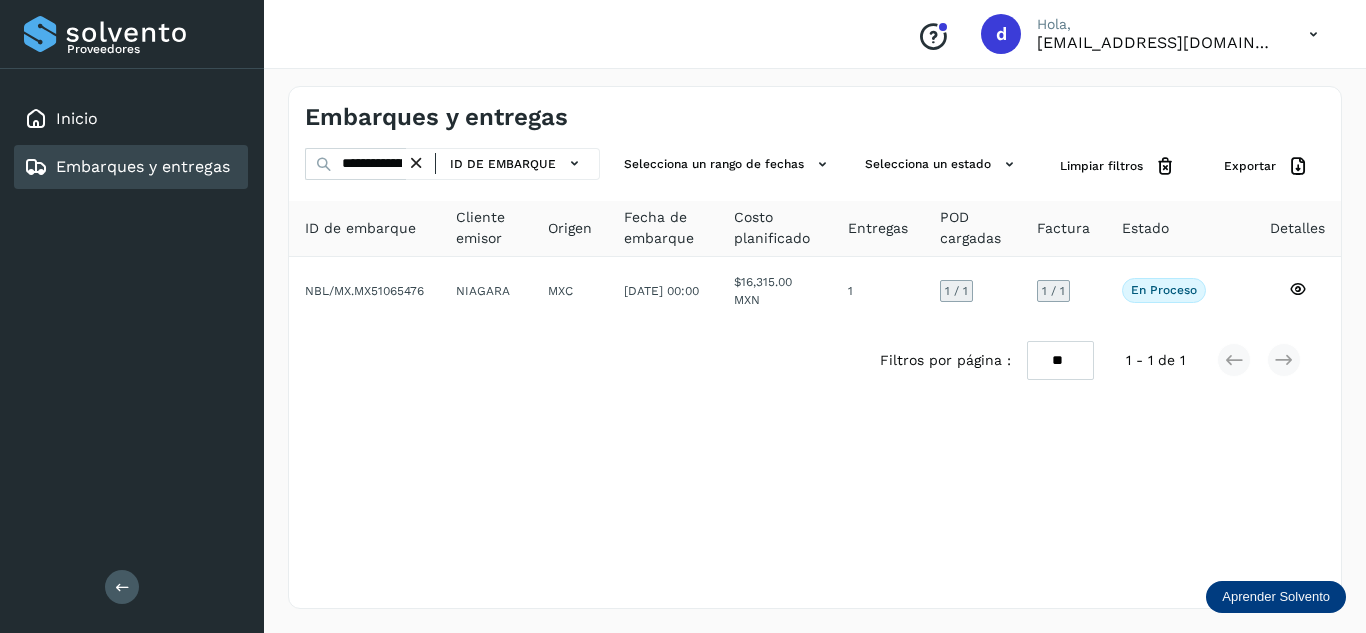 click at bounding box center (416, 163) 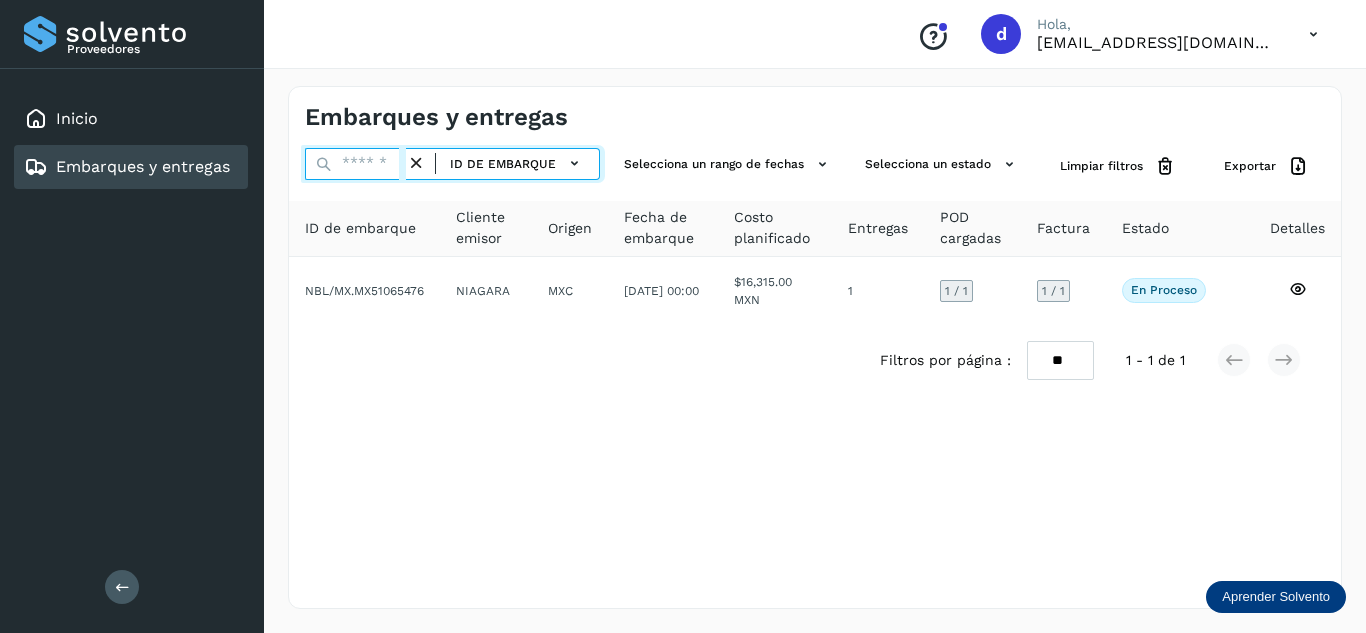 click at bounding box center (355, 164) 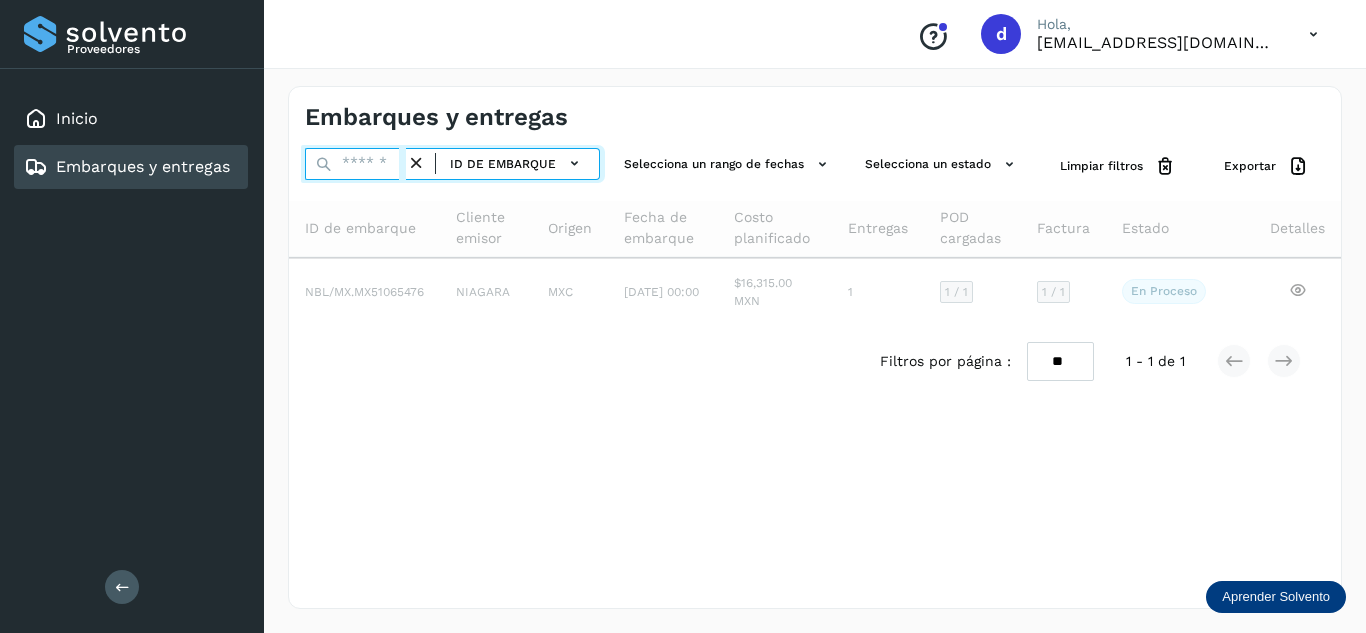 paste on "**********" 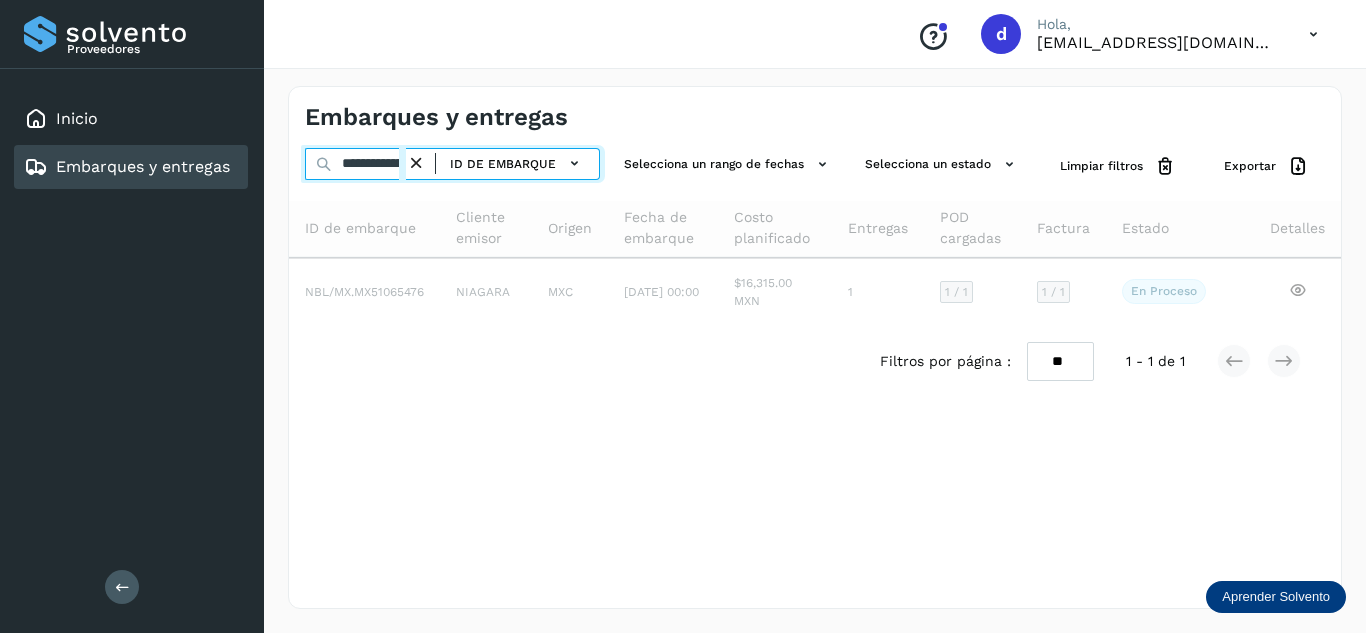 scroll, scrollTop: 0, scrollLeft: 77, axis: horizontal 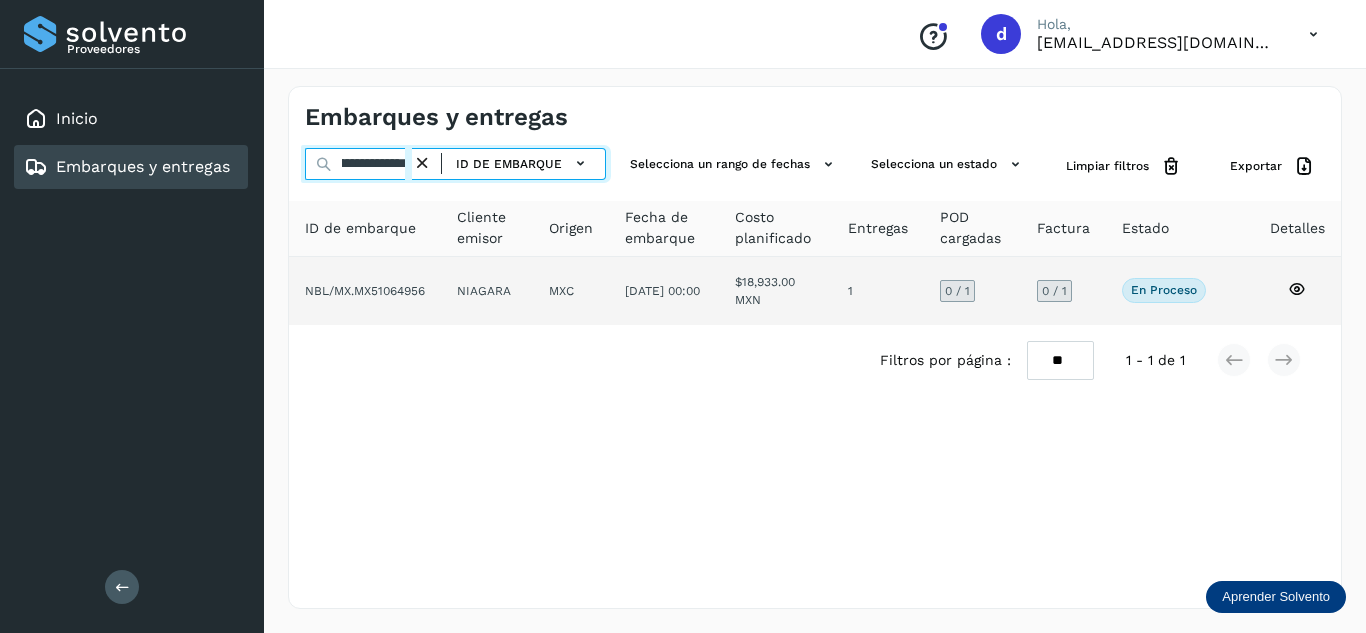 type on "**********" 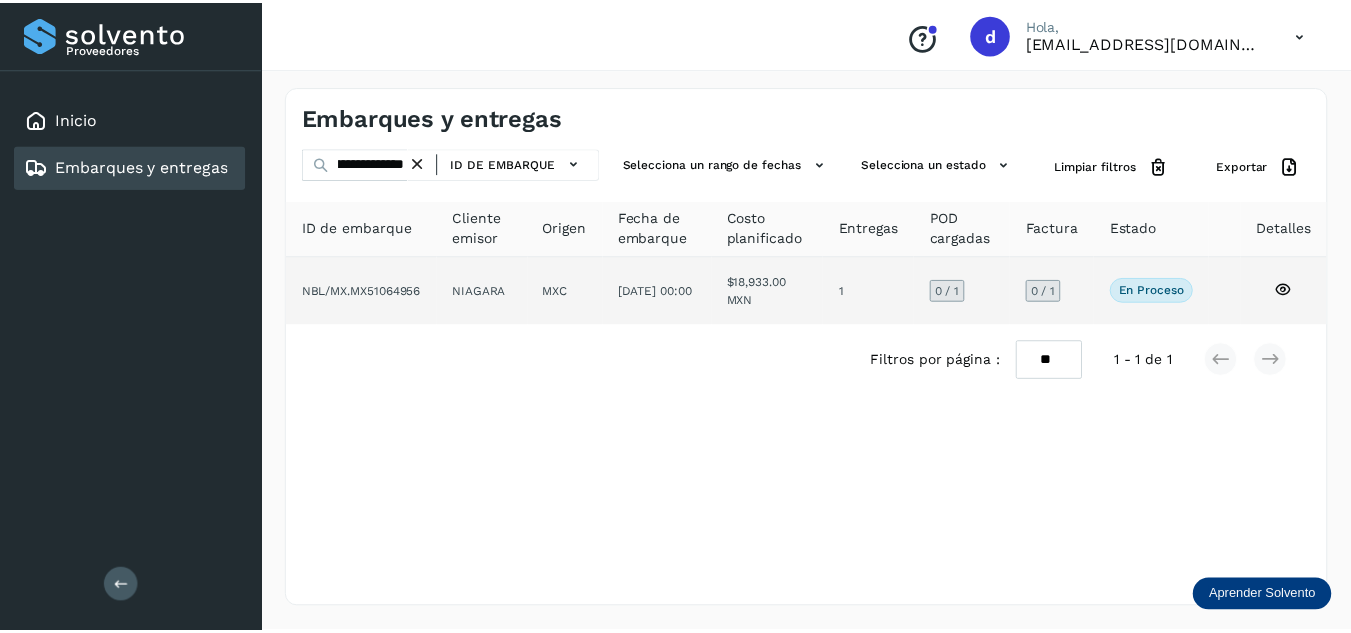 scroll, scrollTop: 0, scrollLeft: 0, axis: both 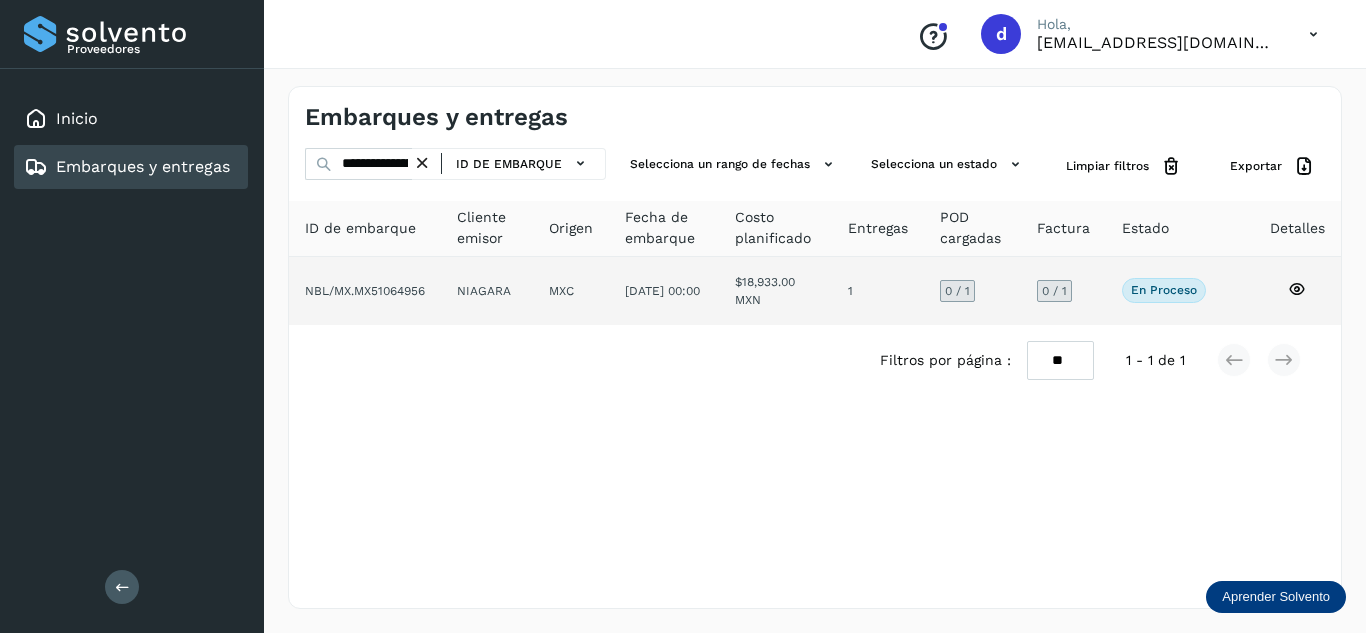 click 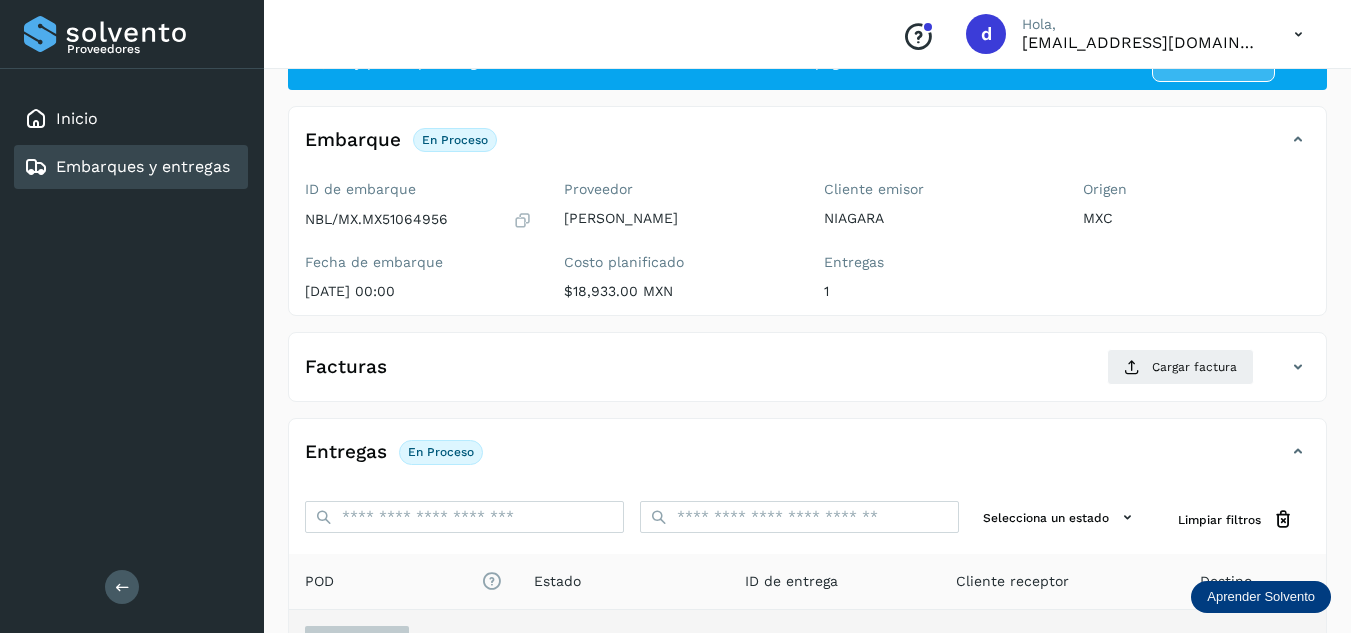 scroll, scrollTop: 300, scrollLeft: 0, axis: vertical 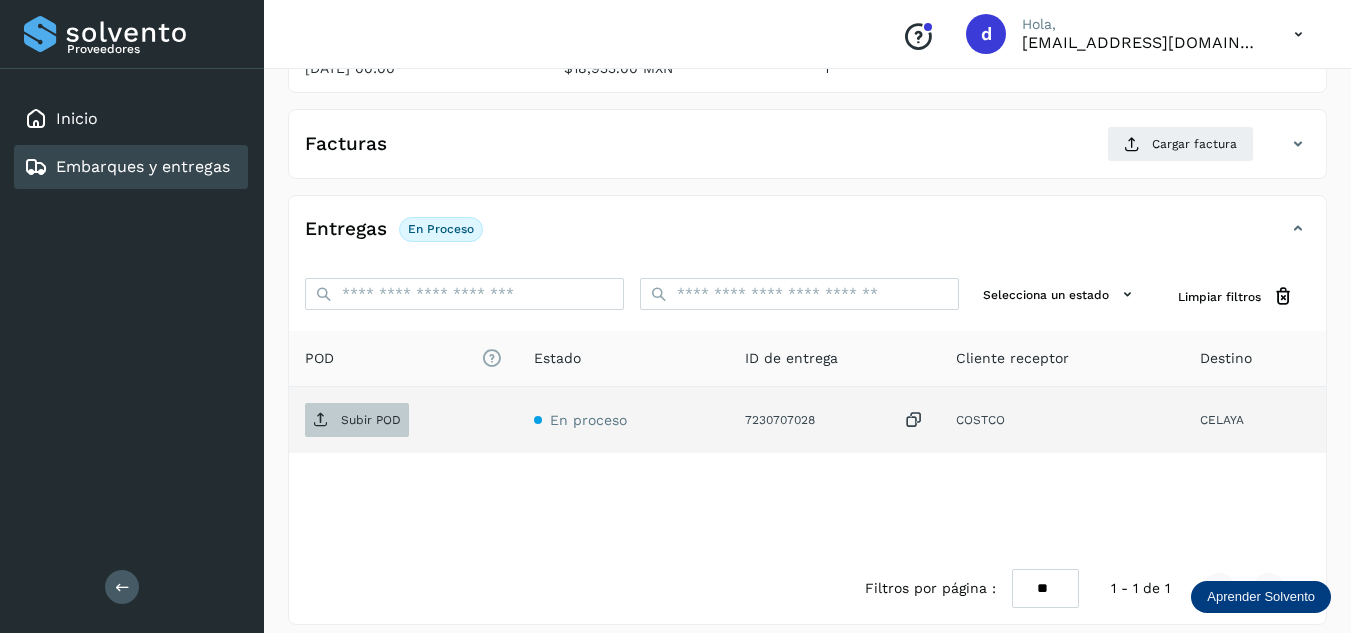 click on "Subir POD" at bounding box center [357, 420] 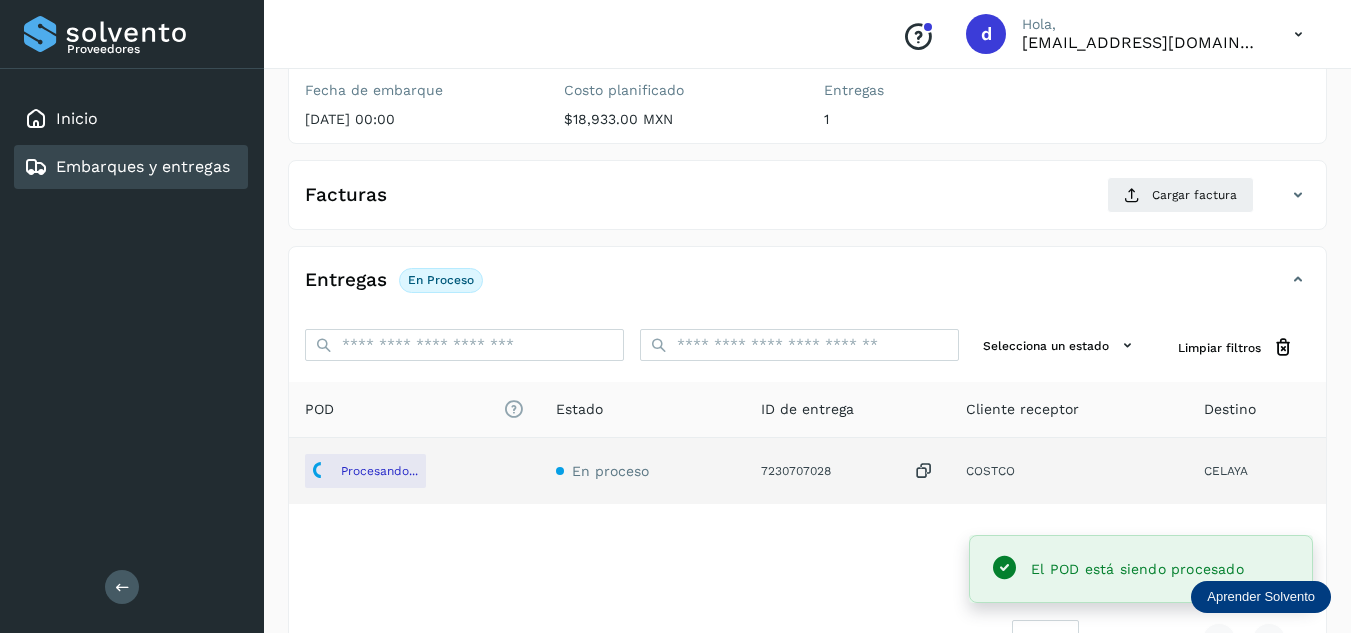 scroll, scrollTop: 200, scrollLeft: 0, axis: vertical 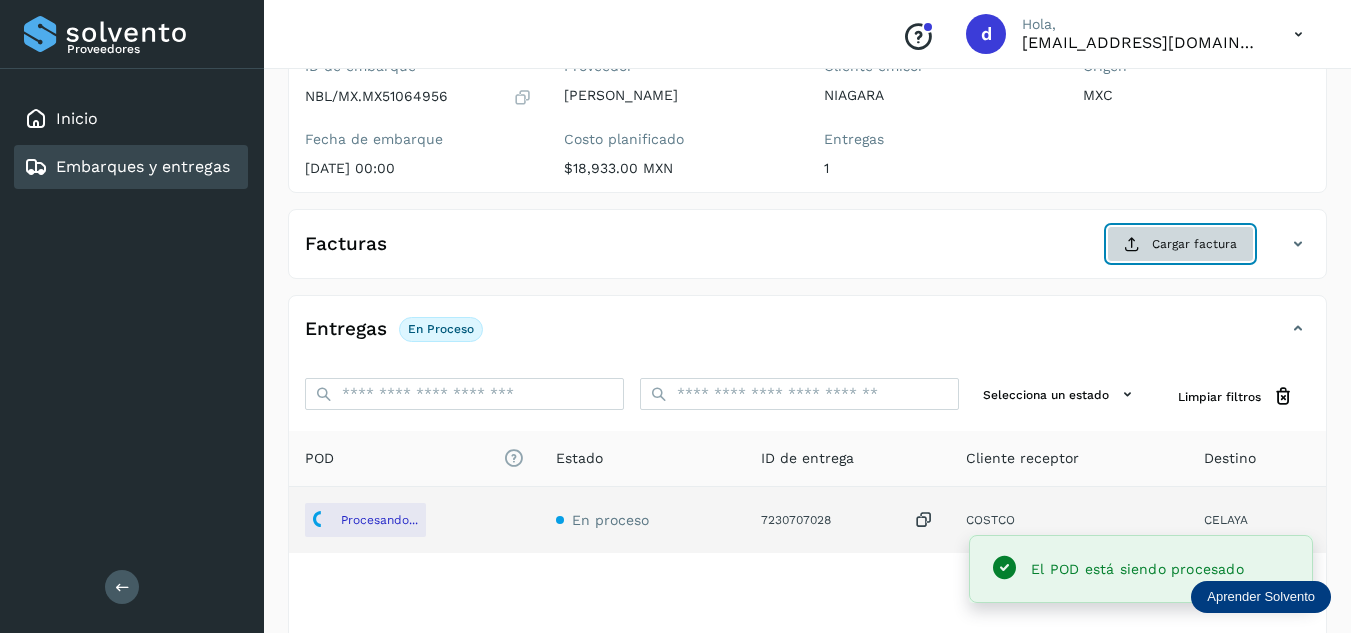 click on "Cargar factura" 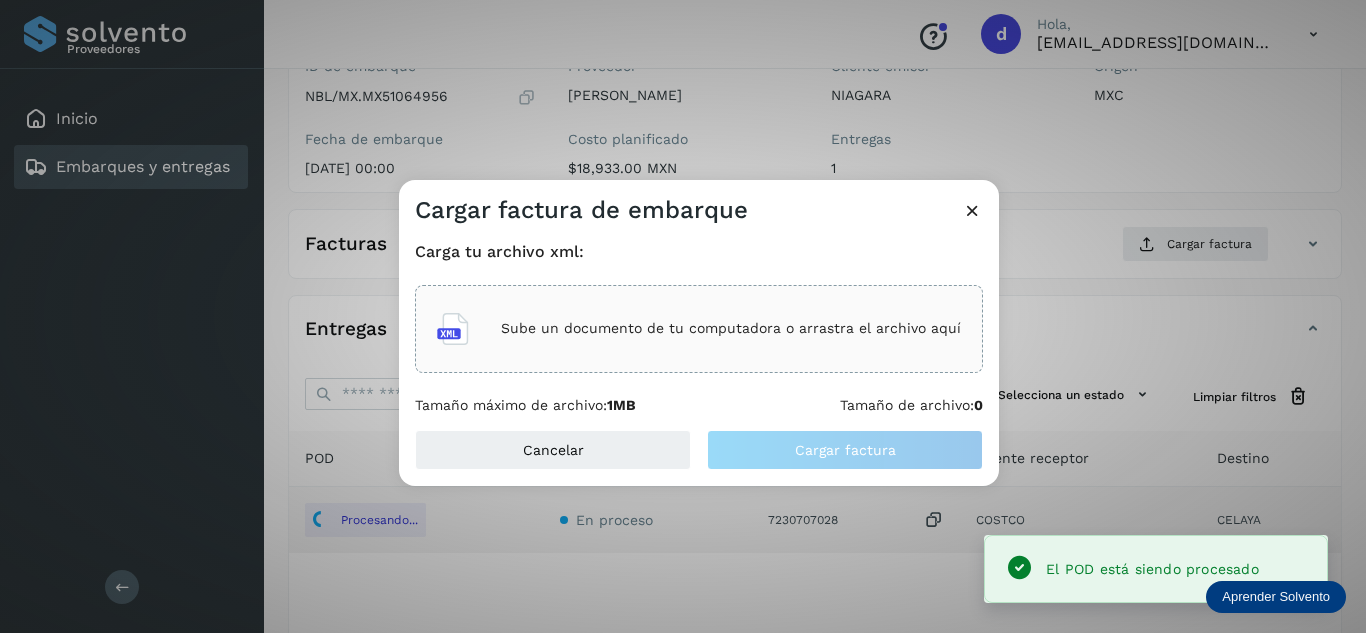click on "Sube un documento de tu computadora o arrastra el archivo aquí" at bounding box center (731, 328) 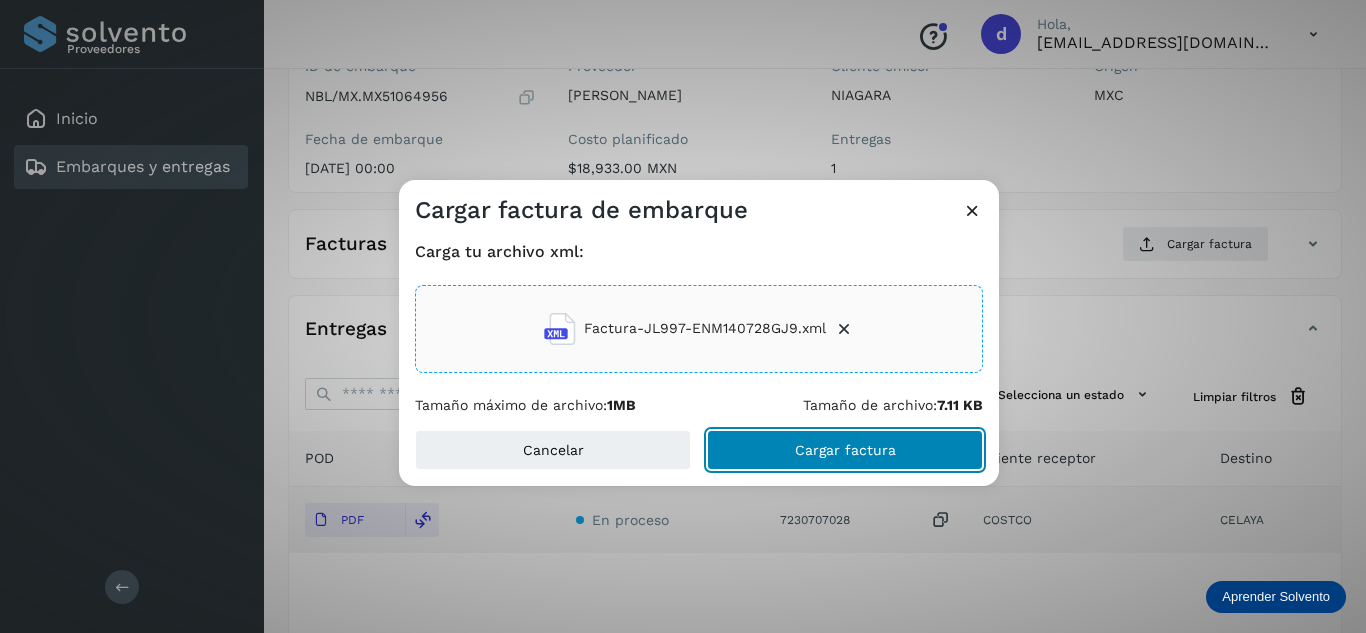 click on "Cargar factura" 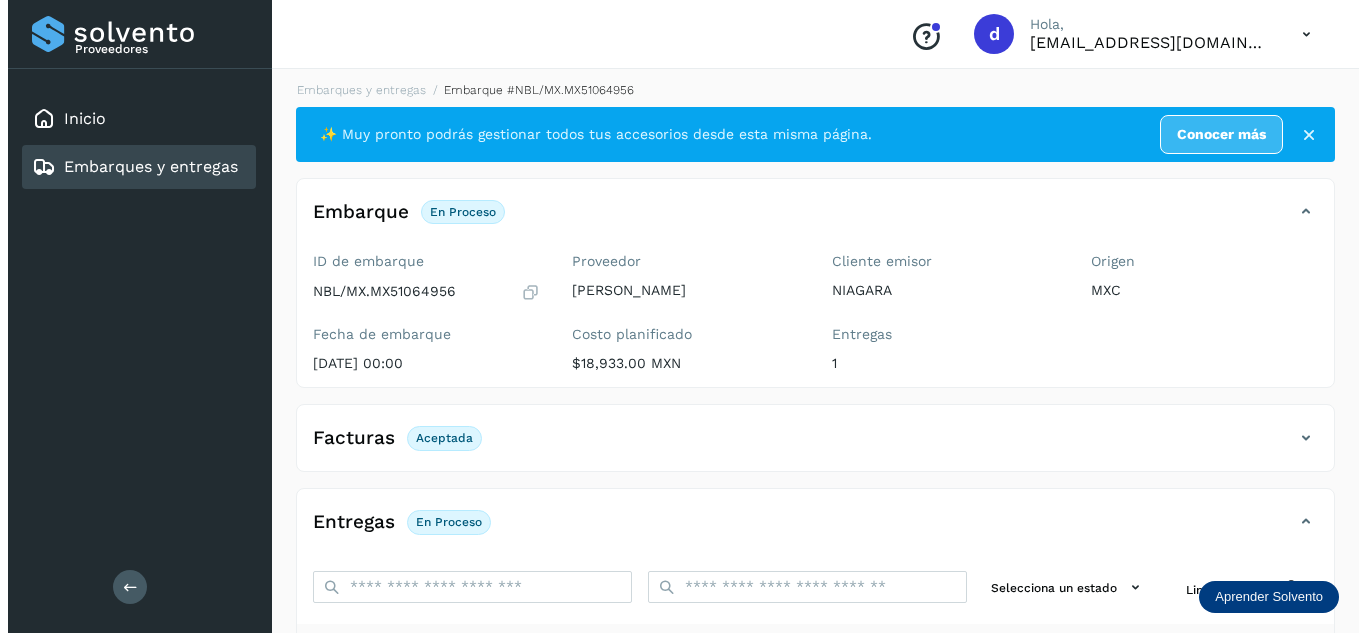 scroll, scrollTop: 0, scrollLeft: 0, axis: both 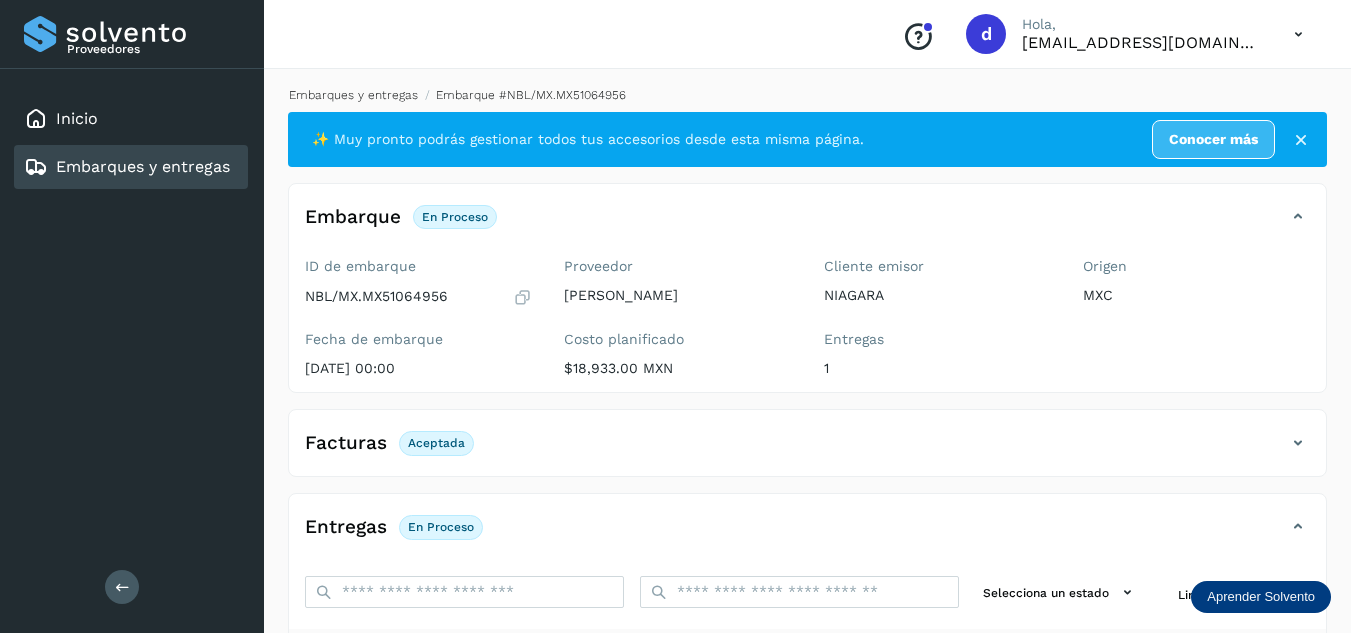 click on "Embarques y entregas" at bounding box center (353, 95) 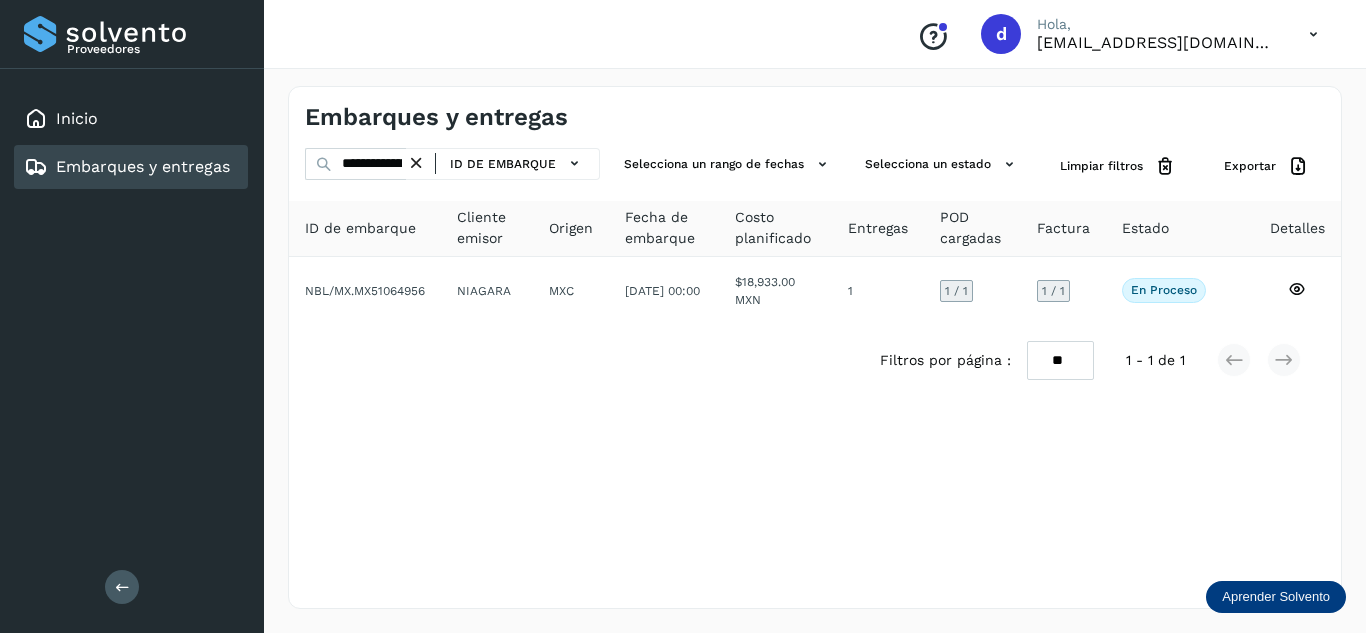 click at bounding box center (416, 163) 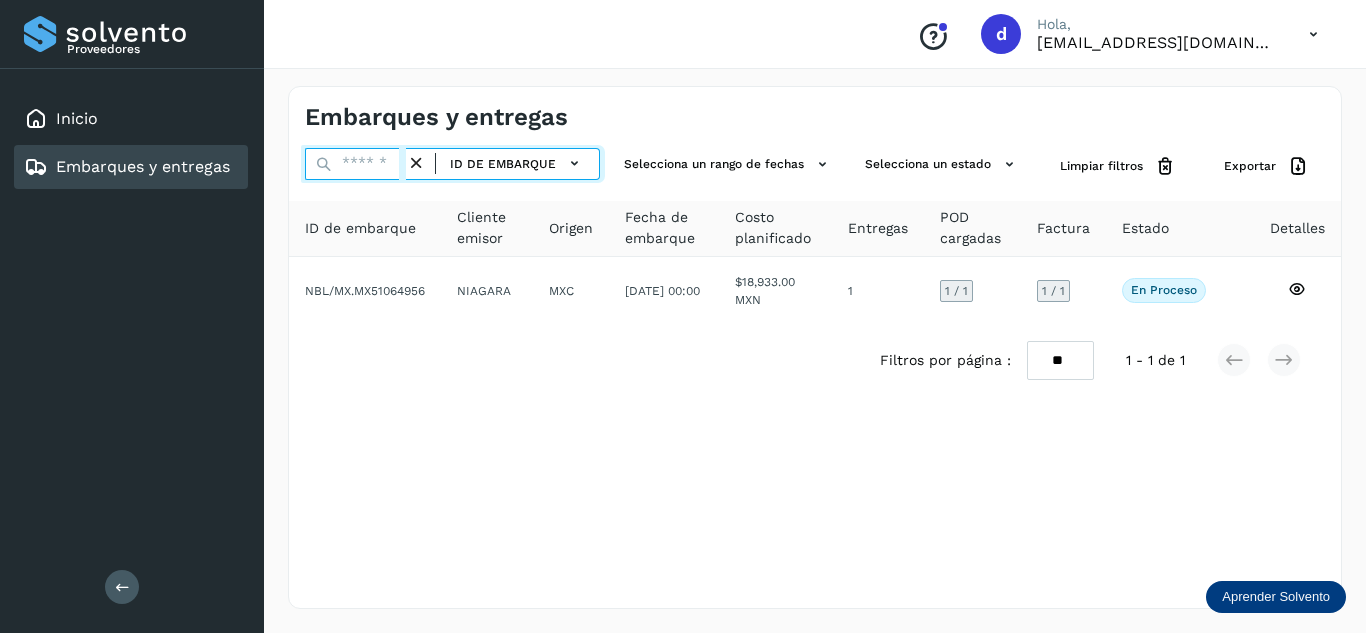 click at bounding box center [355, 164] 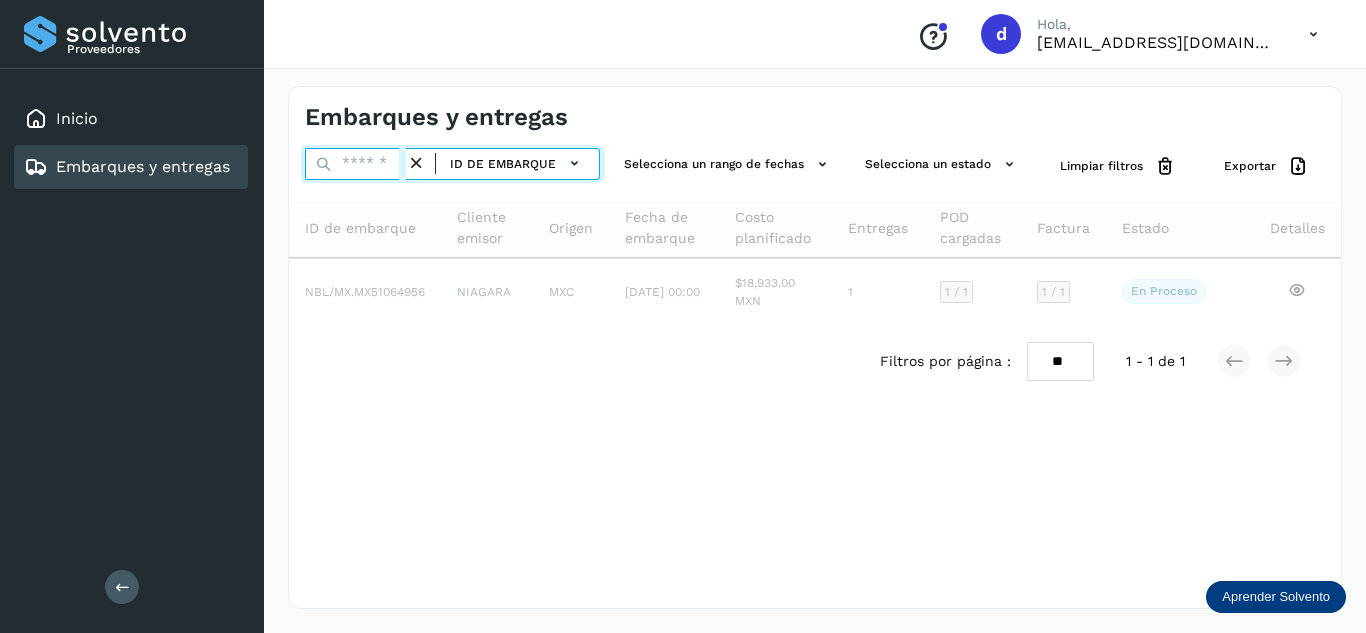 paste on "**********" 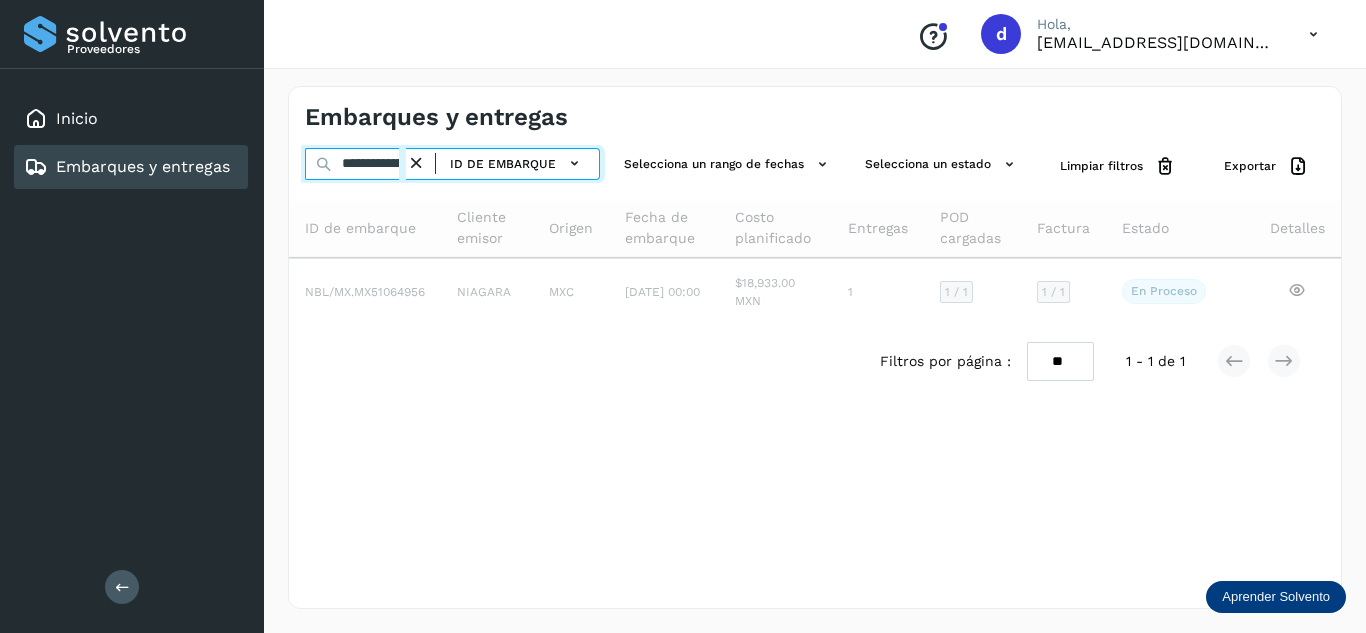 scroll, scrollTop: 0, scrollLeft: 74, axis: horizontal 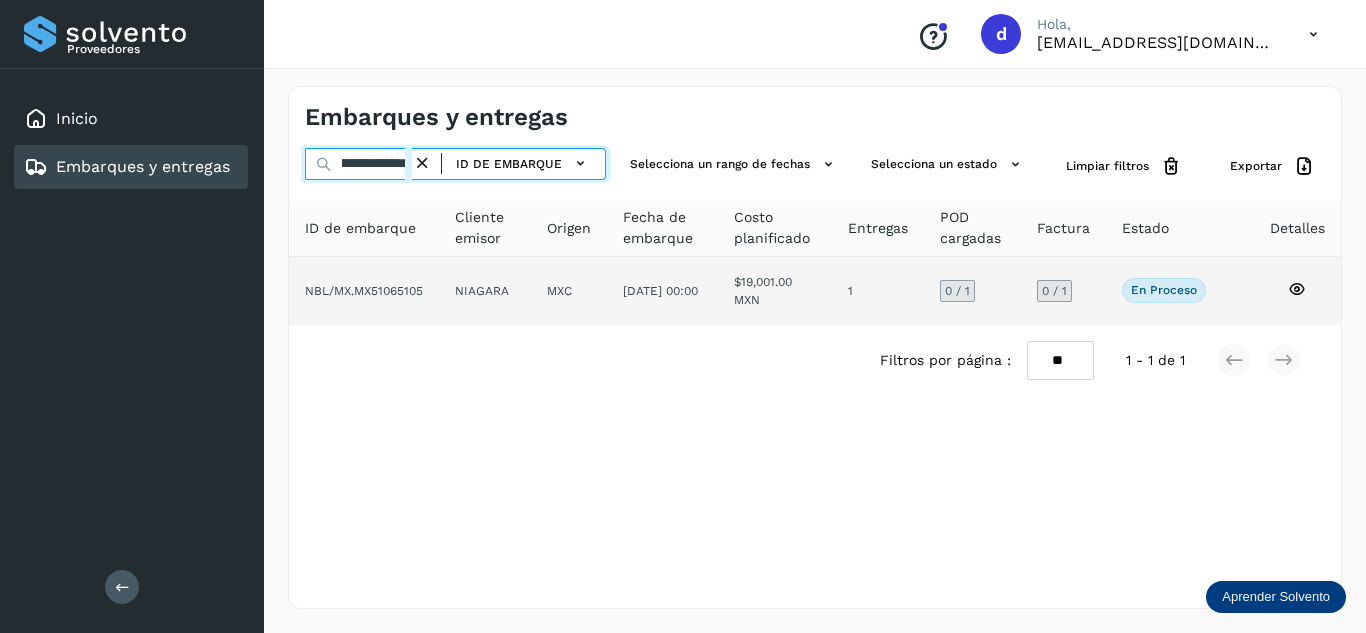 type on "**********" 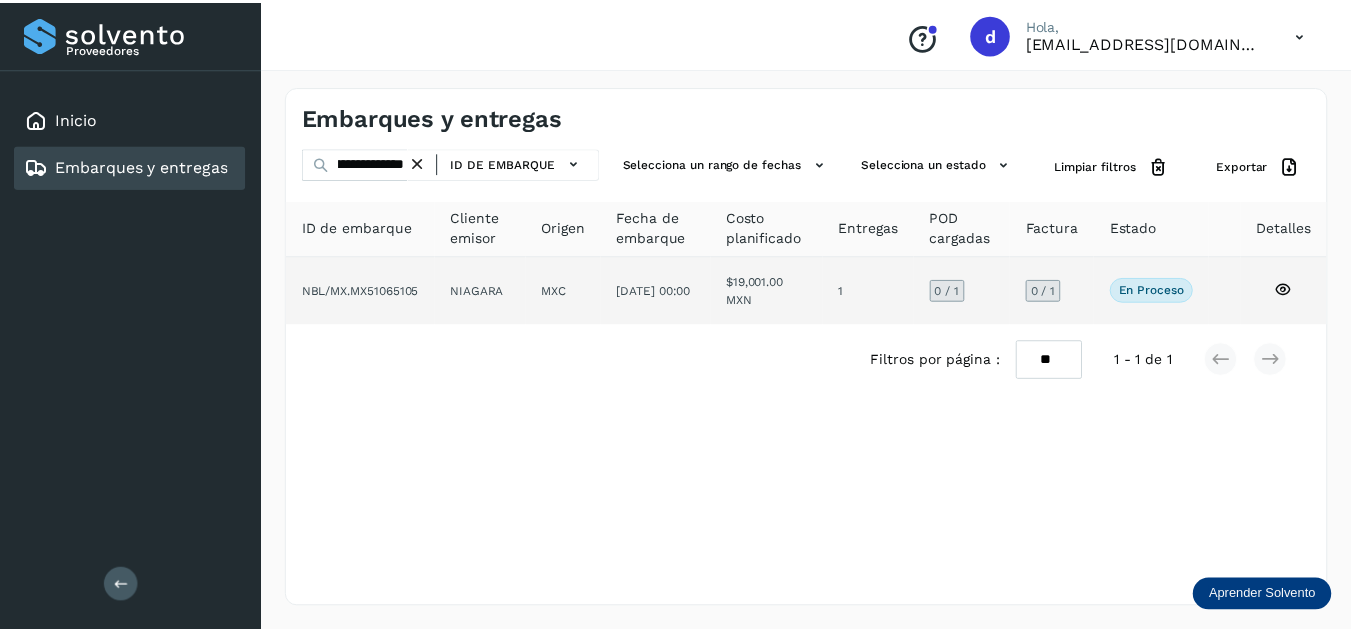 scroll, scrollTop: 0, scrollLeft: 0, axis: both 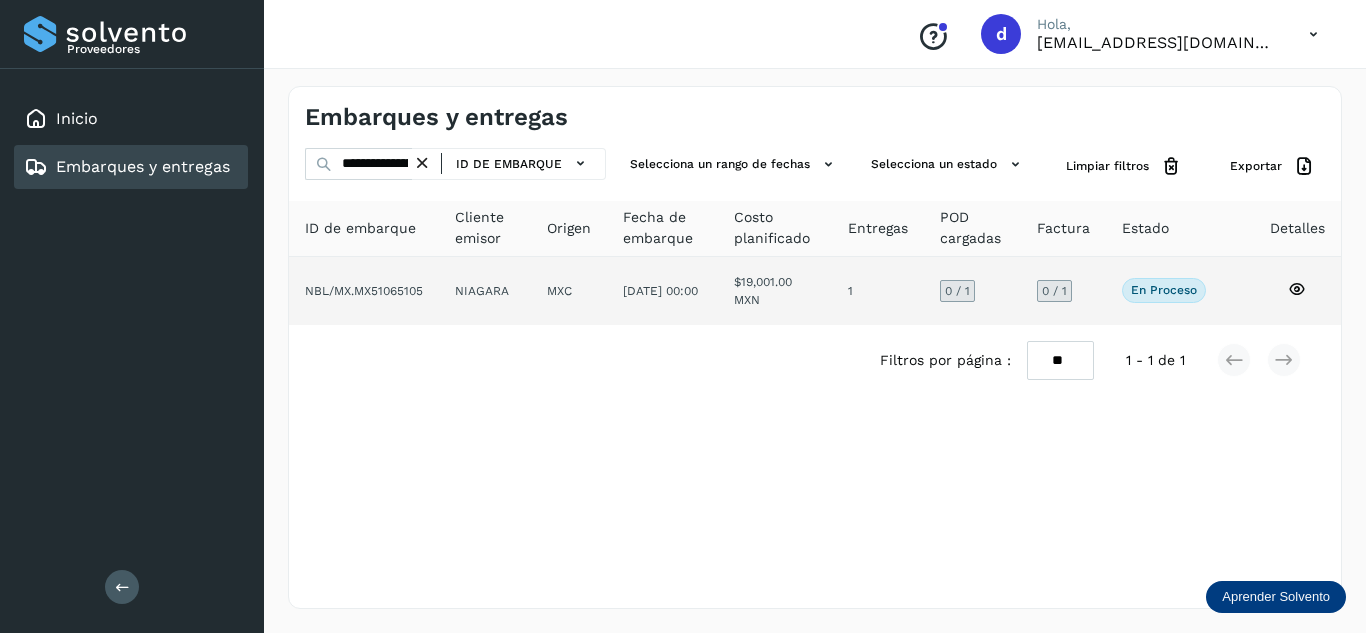 click 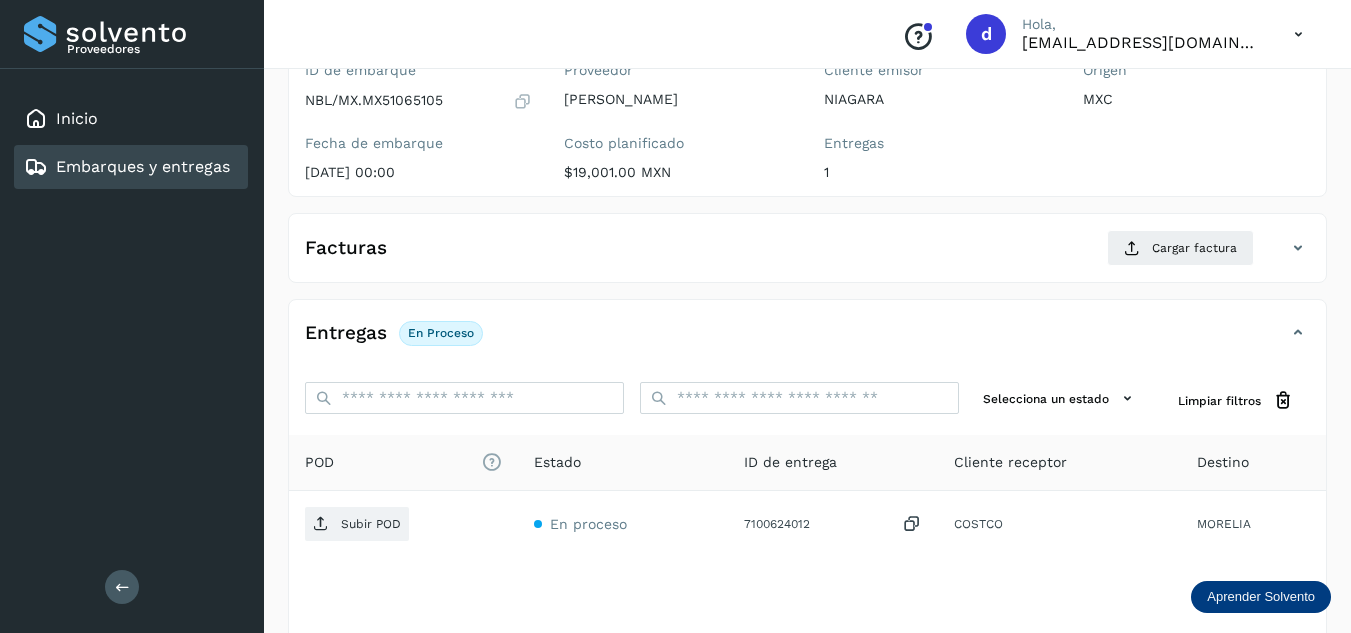 scroll, scrollTop: 200, scrollLeft: 0, axis: vertical 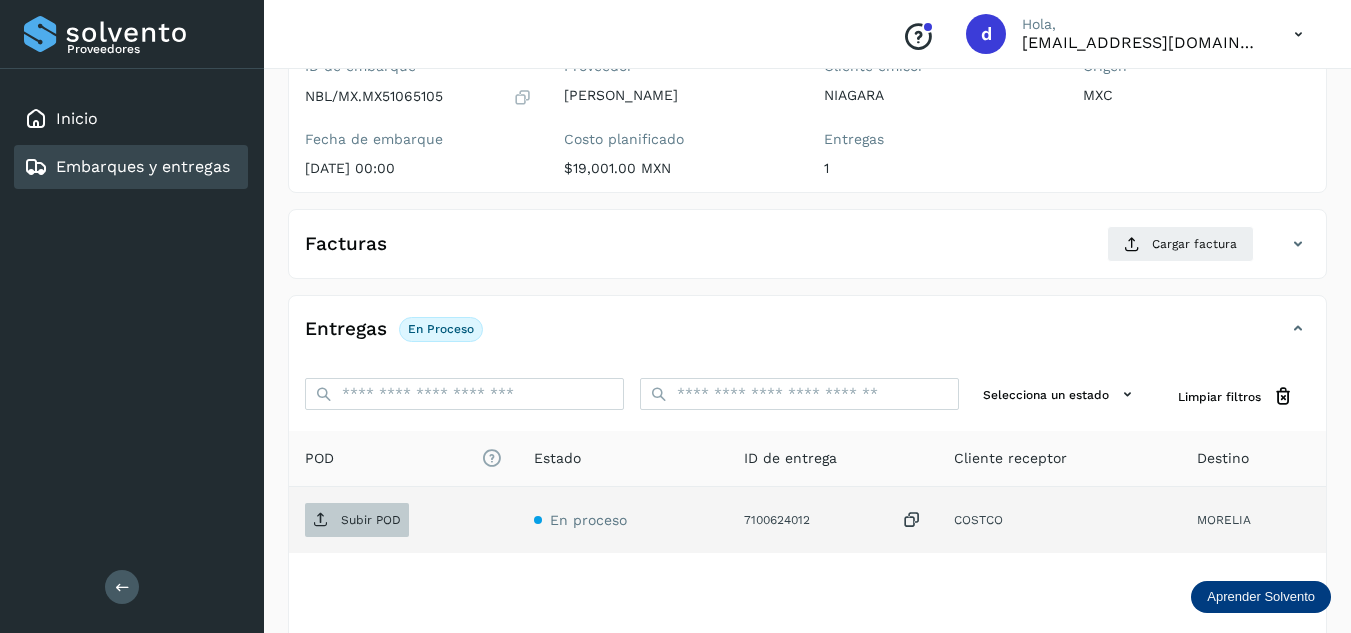 click on "Subir POD" at bounding box center (371, 520) 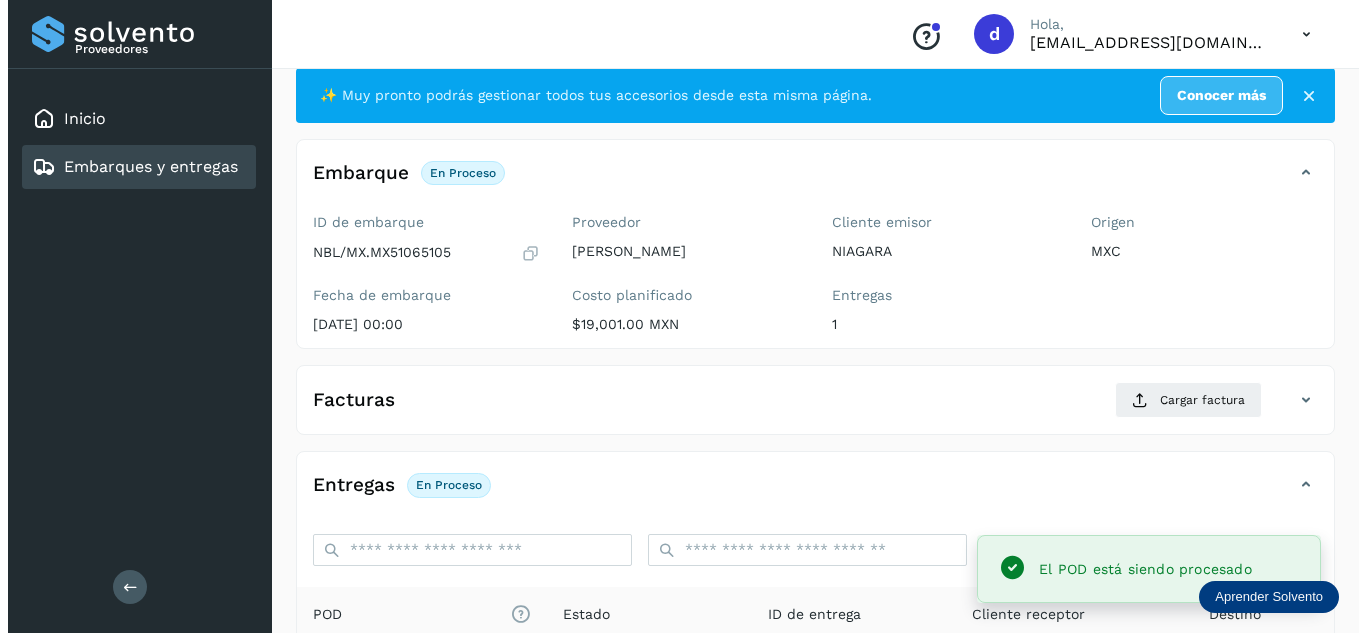 scroll, scrollTop: 0, scrollLeft: 0, axis: both 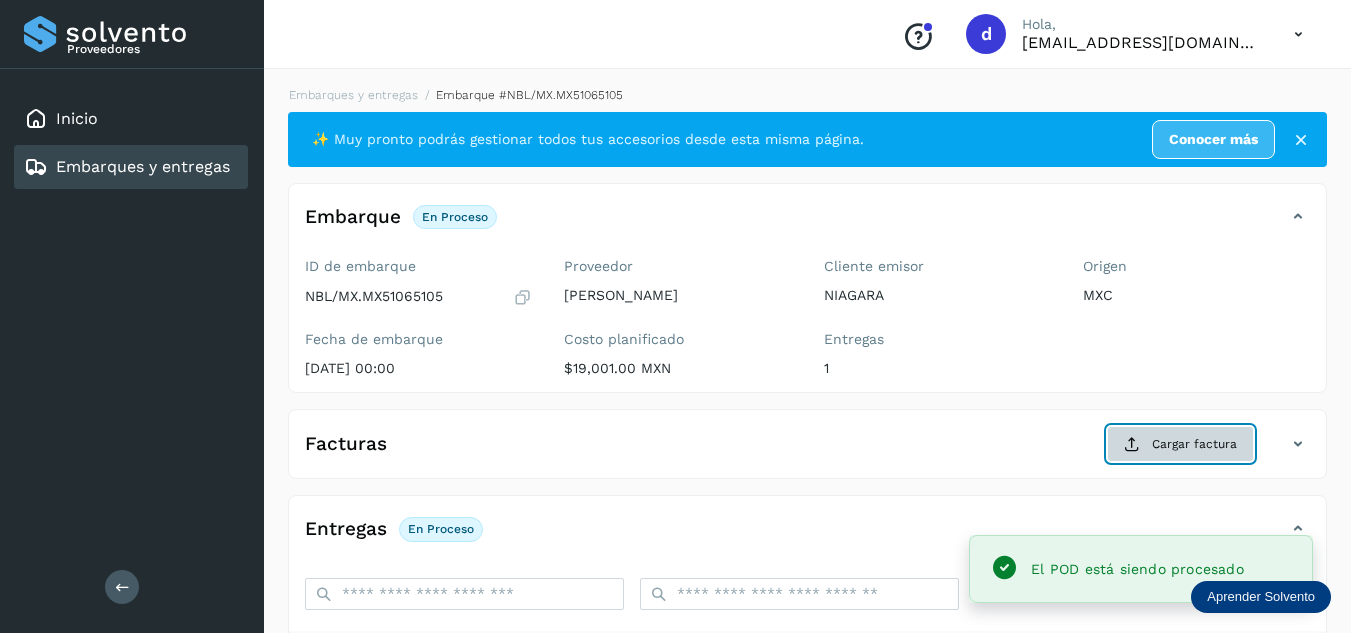 click on "Cargar factura" 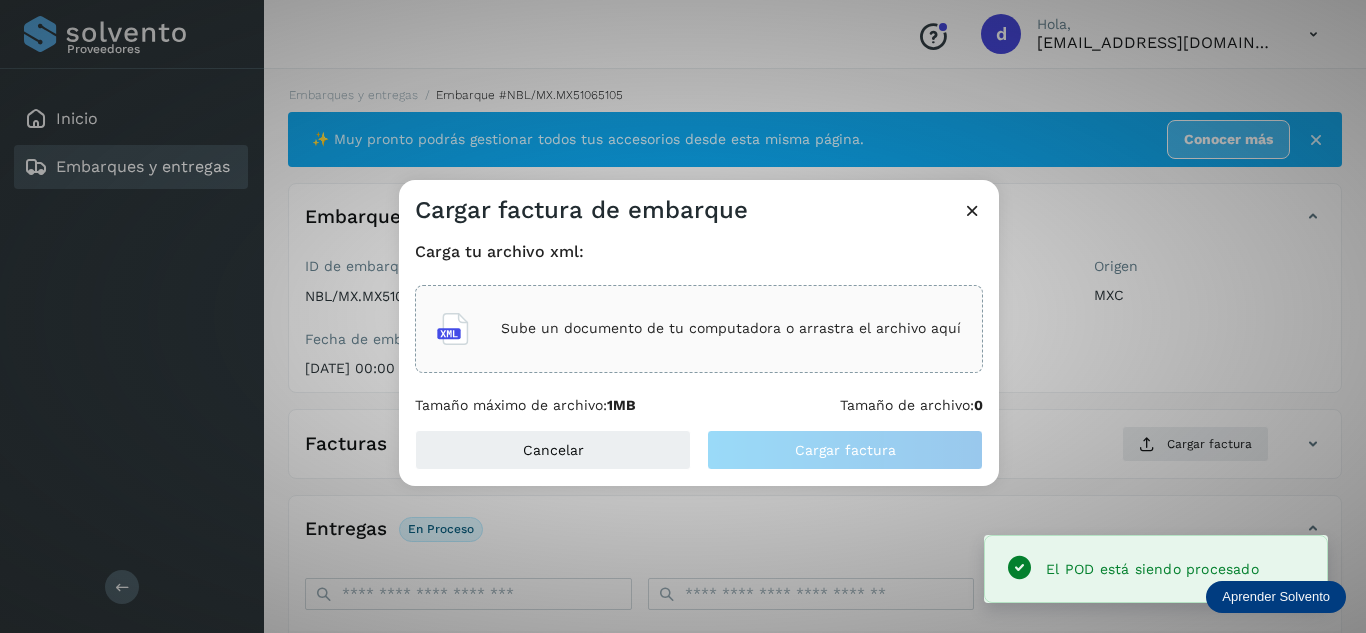 click on "Proveedores Inicio Embarques y entregas Salir
Conoce nuestros beneficios
d Hola, [EMAIL_ADDRESS][DOMAIN_NAME] Embarques y entregas Embarque #NBL/MX.MX51065105  ✨ Muy pronto podrás gestionar todos tus accesorios desde esta misma página. Conocer más Embarque En proceso
Verifica el estado de la factura o entregas asociadas a este embarque
ID de embarque NBL/MX.MX51065105 Fecha de embarque [DATE] 00:00 Proveedor [PERSON_NAME] planificado  $19,001.00 MXN  Cliente emisor NIAGARA Entregas 1 Origen MXC Facturas Cargar factura Aún no has subido ninguna factura Cargar factura de embarque Carga tu archivo xml: Sube un documento de tu computadora o arrastra el archivo aquí Tamaño máximo de archivo:  1MB Tamaño de archivo:  0 Cancelar Cargar factura Entregas En proceso Selecciona un estado Limpiar filtros POD
El tamaño máximo de archivo es de 20 Mb." 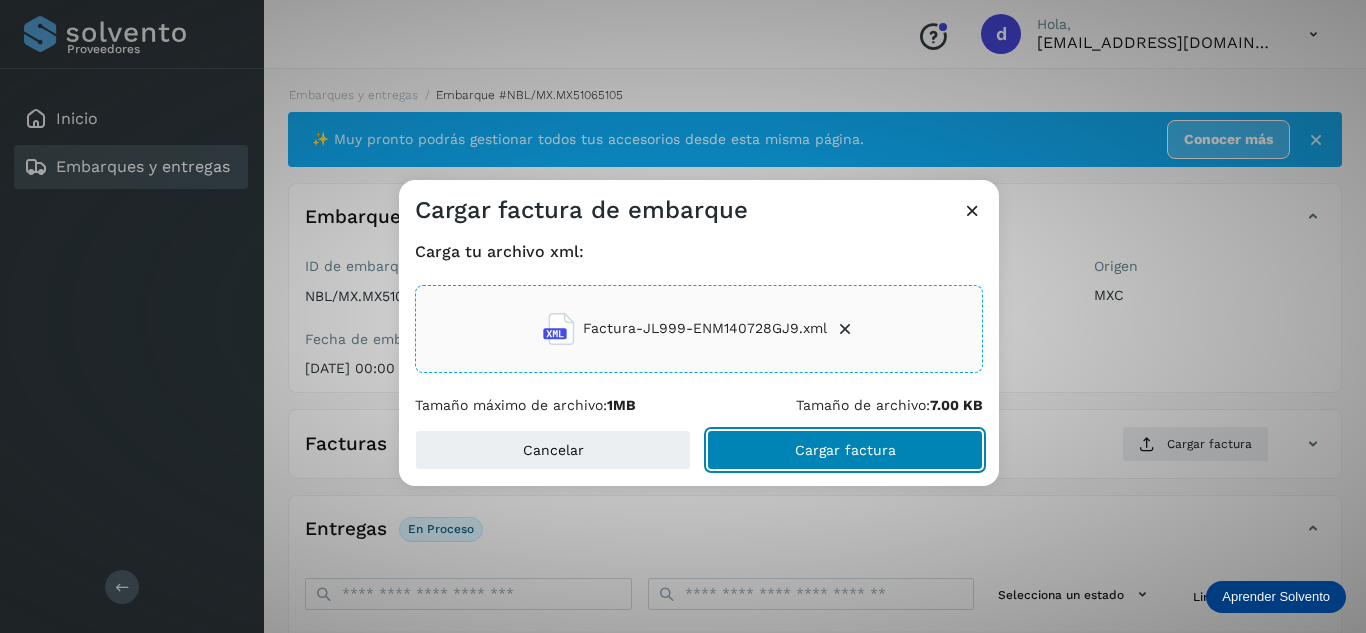 click on "Cargar factura" 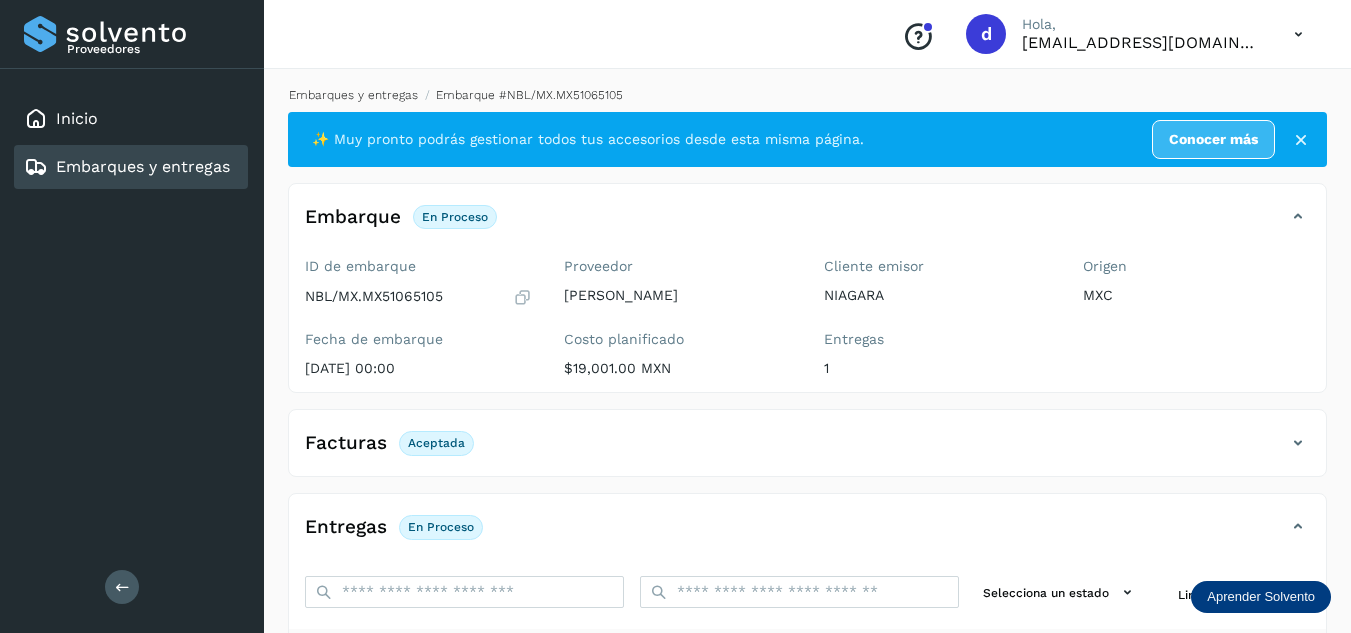 click on "Embarques y entregas" at bounding box center [353, 95] 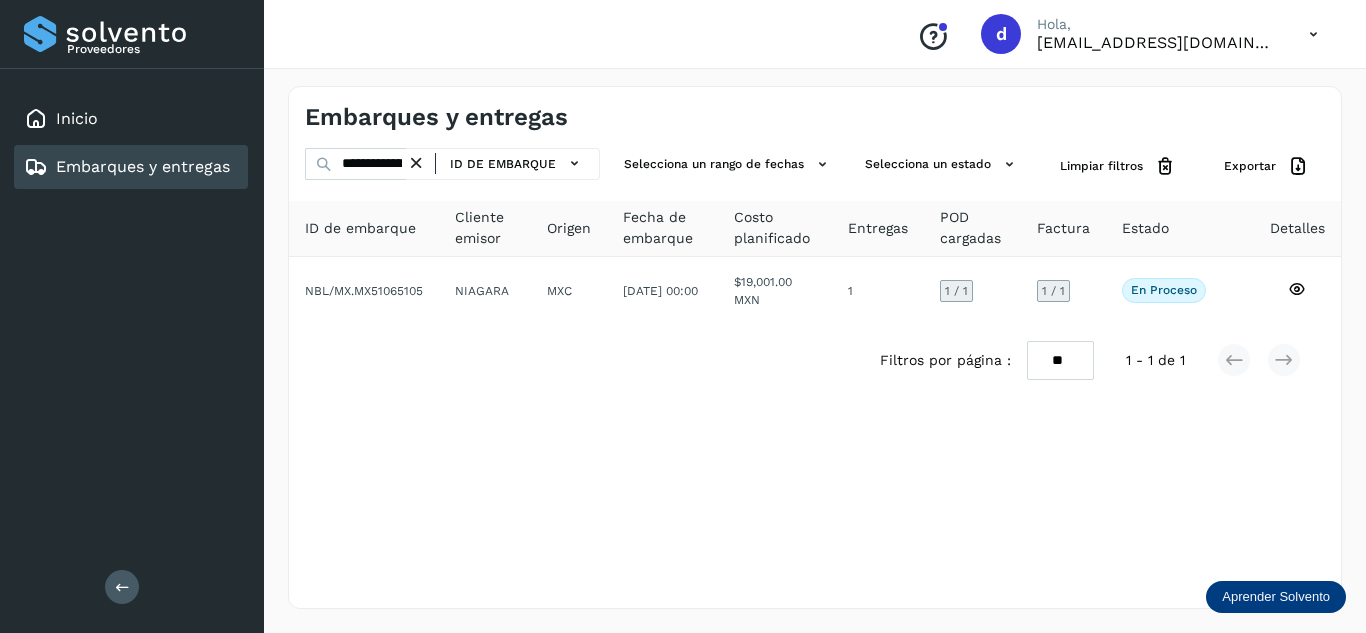 click at bounding box center (416, 163) 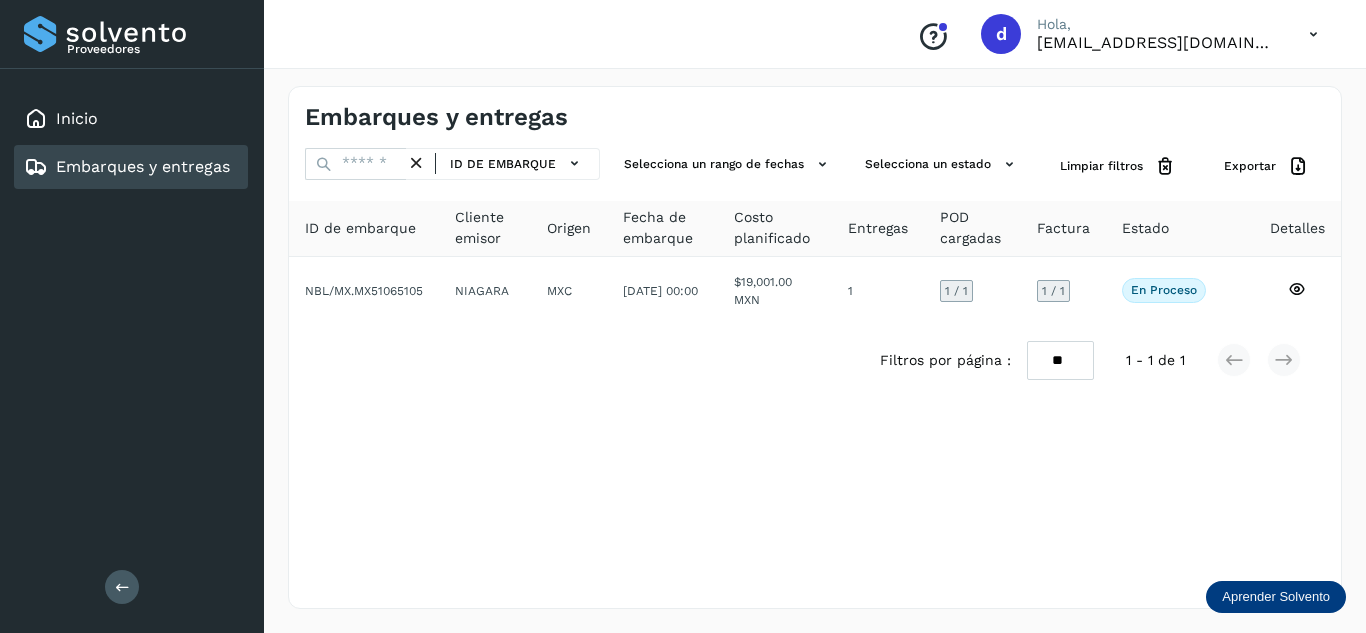 click at bounding box center [416, 163] 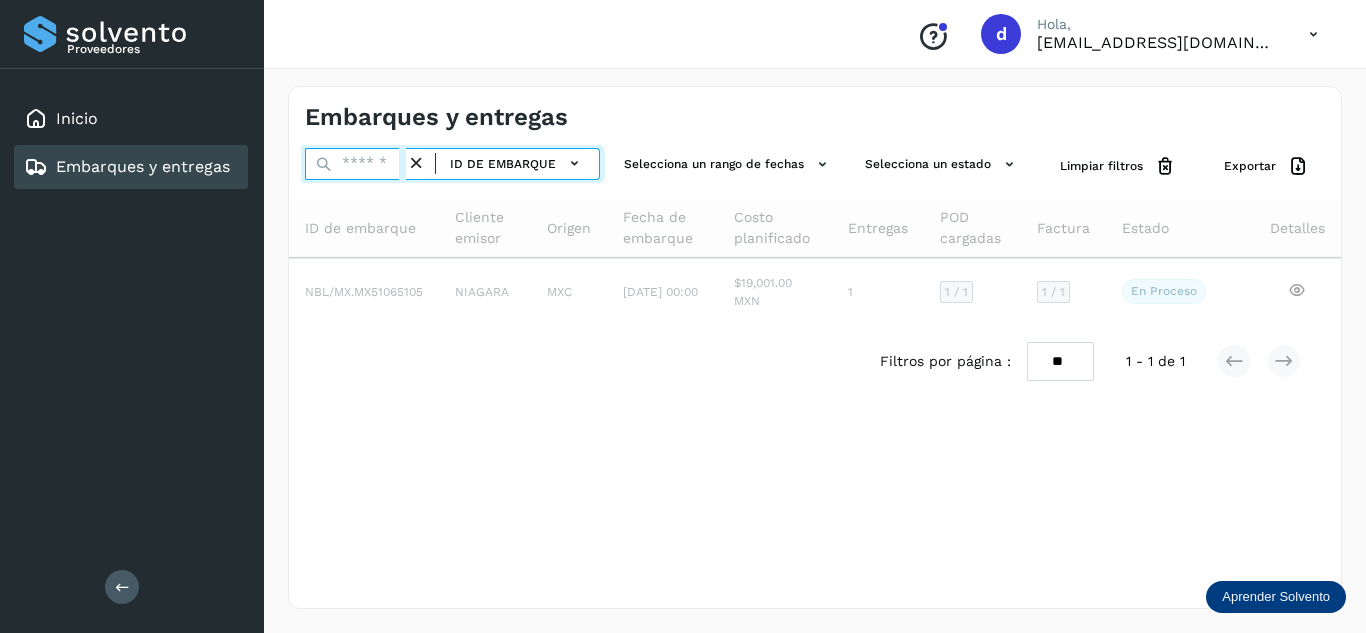 click at bounding box center [355, 164] 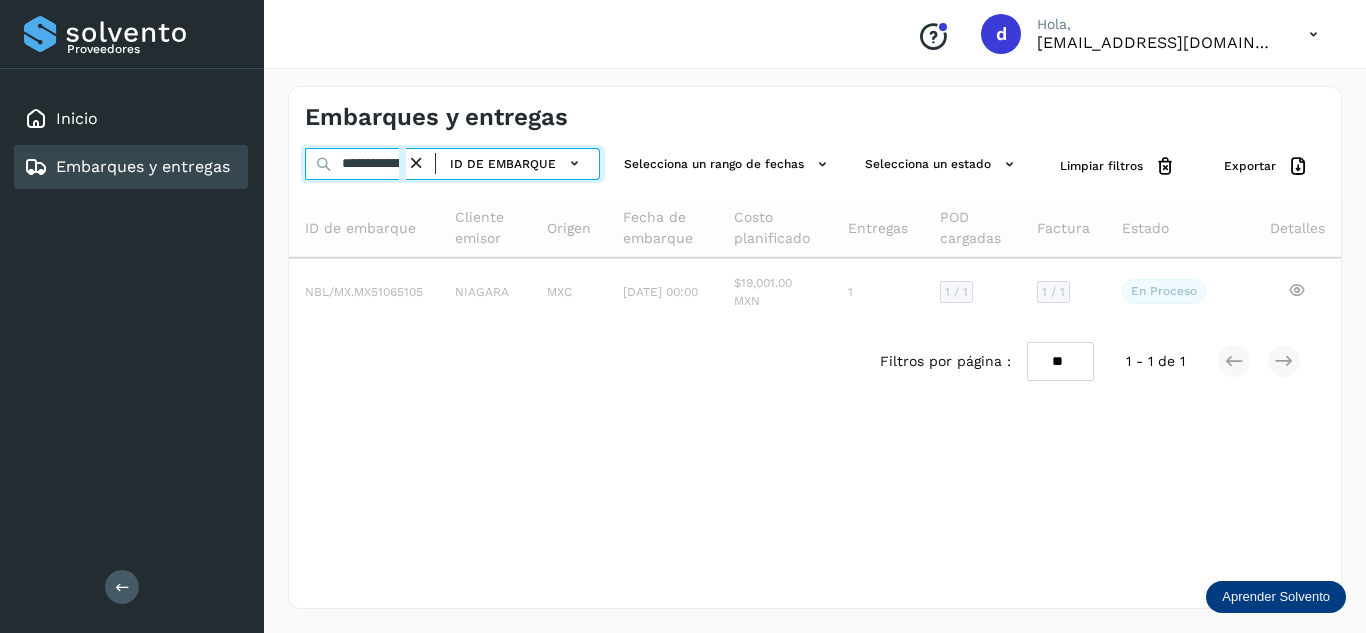 scroll, scrollTop: 0, scrollLeft: 76, axis: horizontal 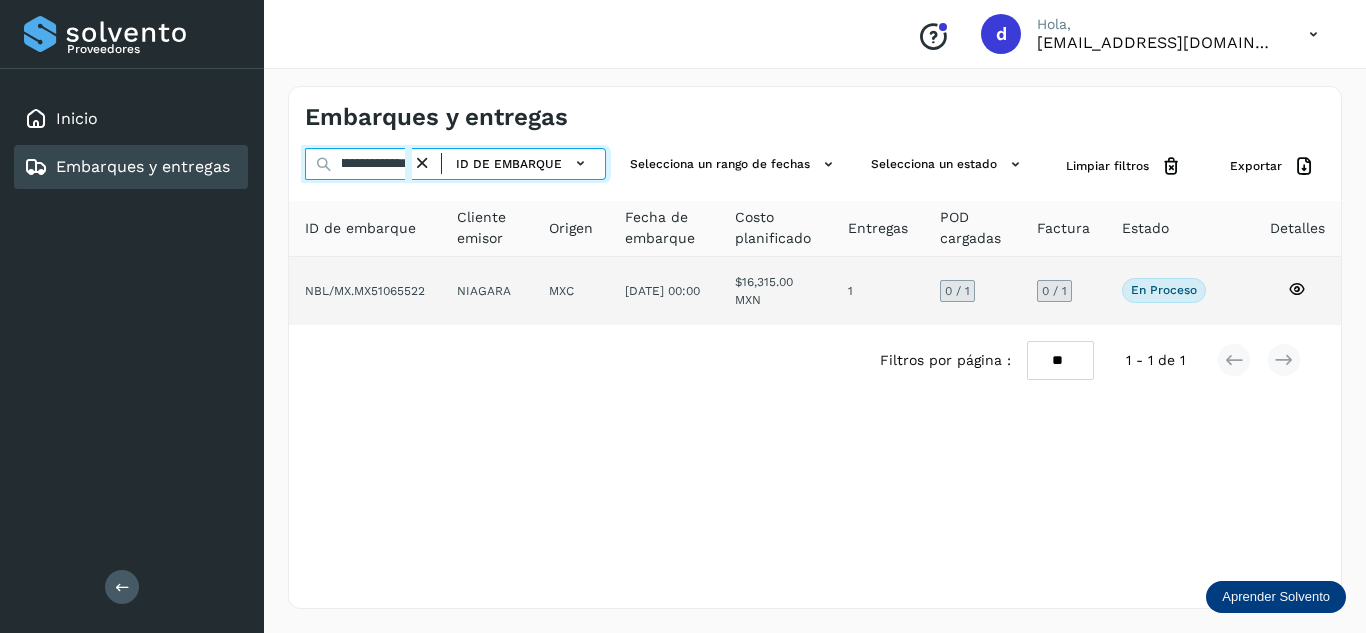 type on "**********" 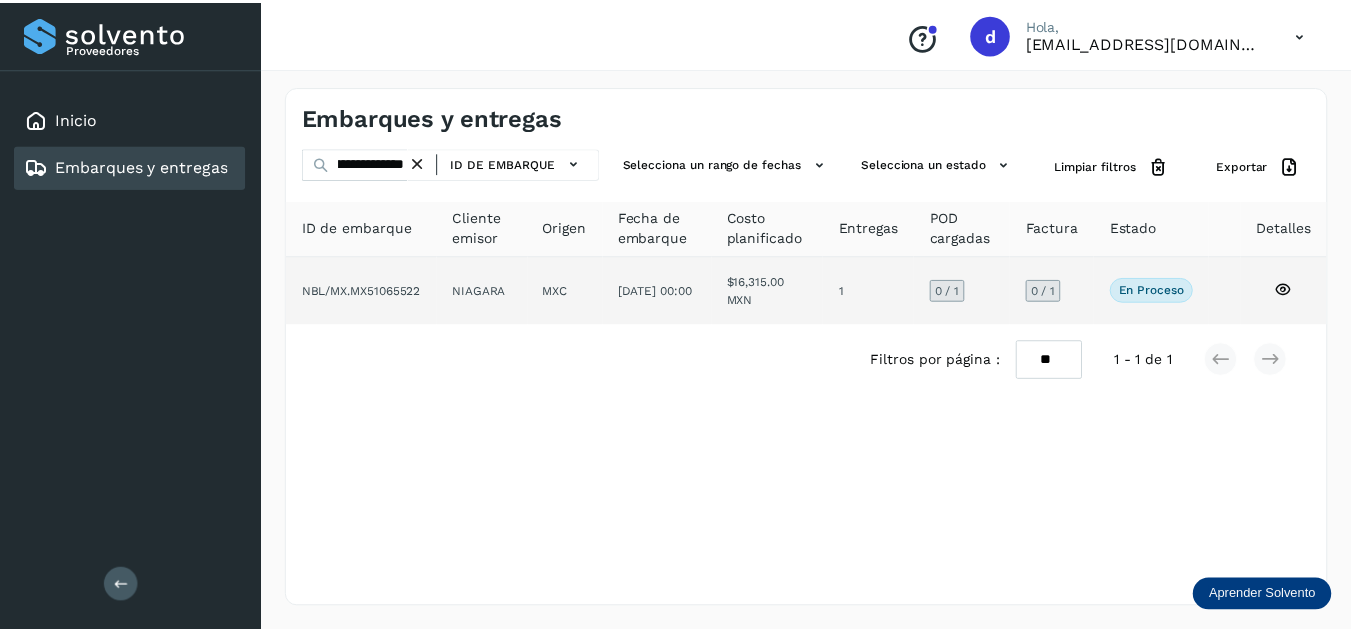 scroll, scrollTop: 0, scrollLeft: 0, axis: both 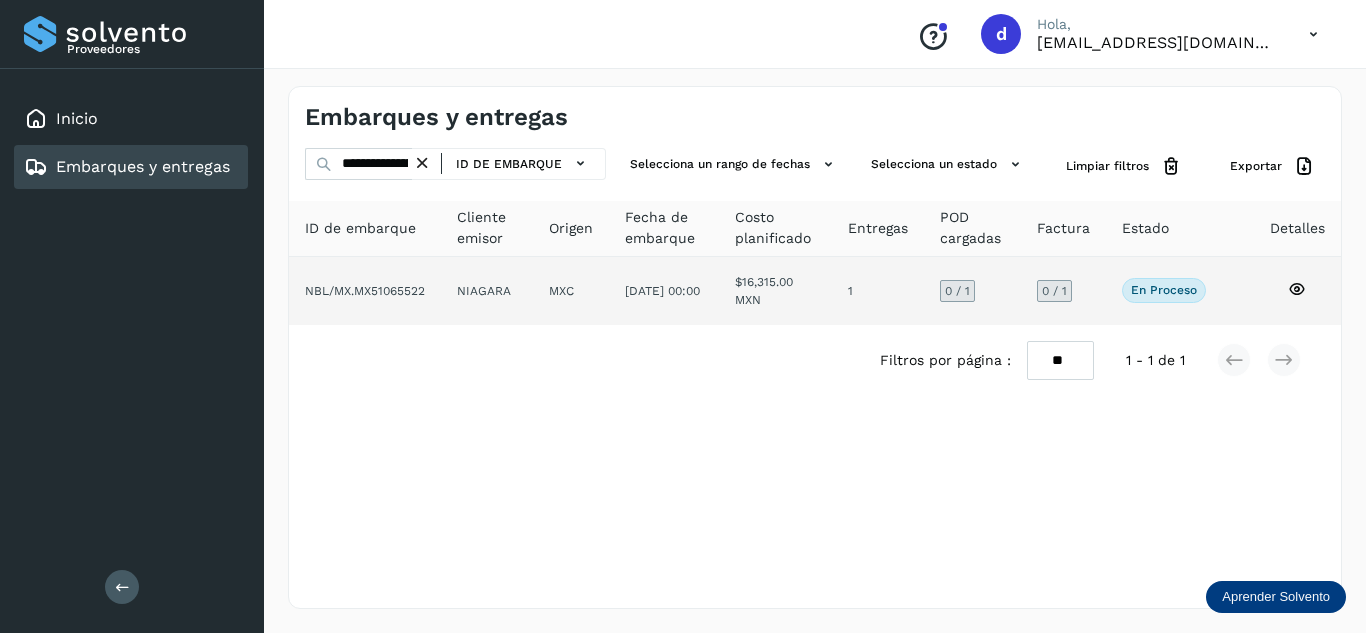 click 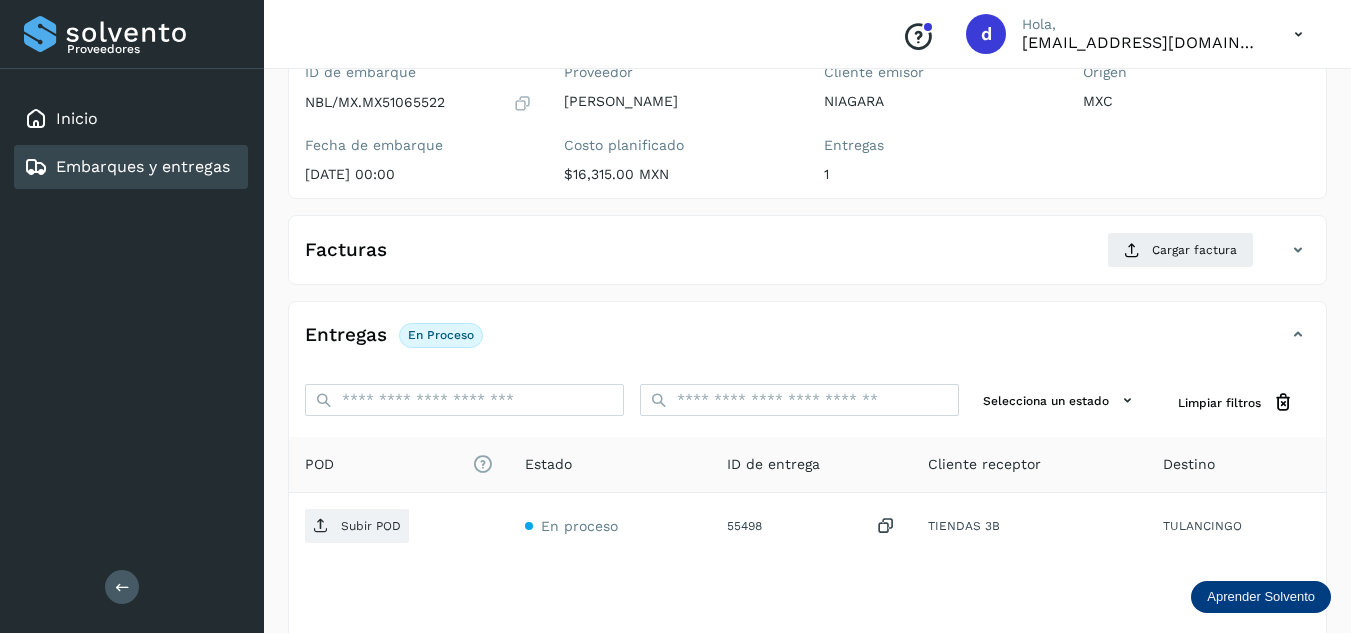 scroll, scrollTop: 316, scrollLeft: 0, axis: vertical 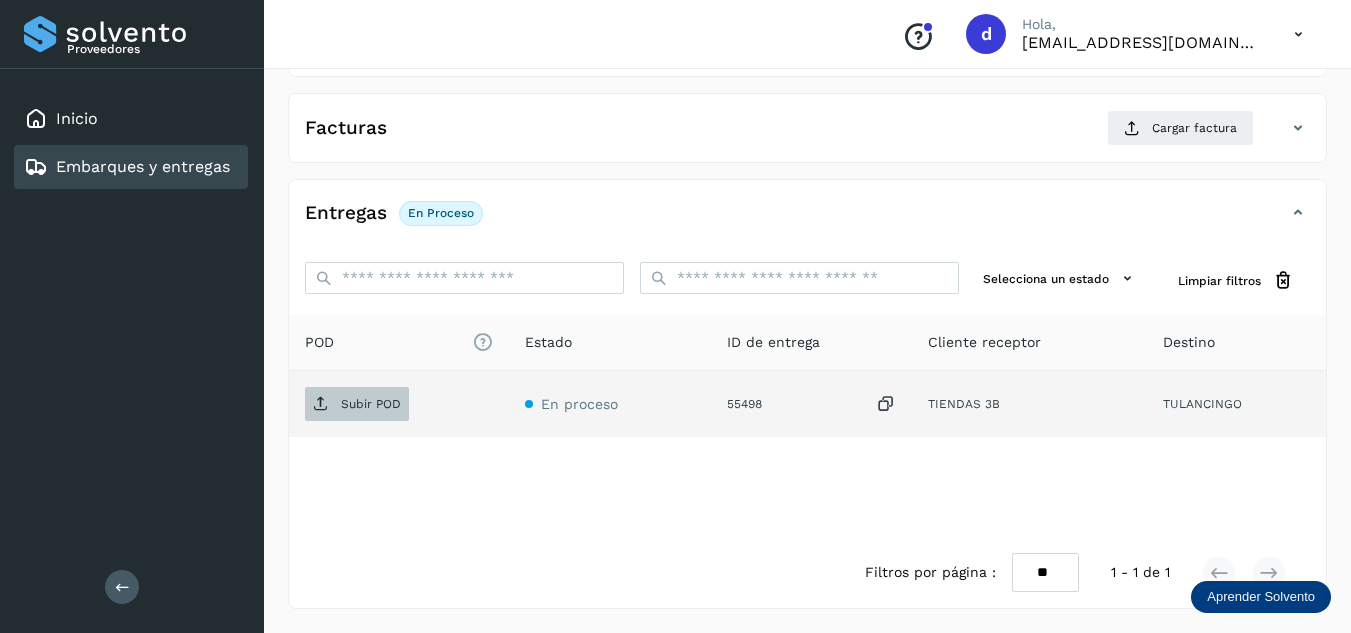 click on "Subir POD" at bounding box center [371, 404] 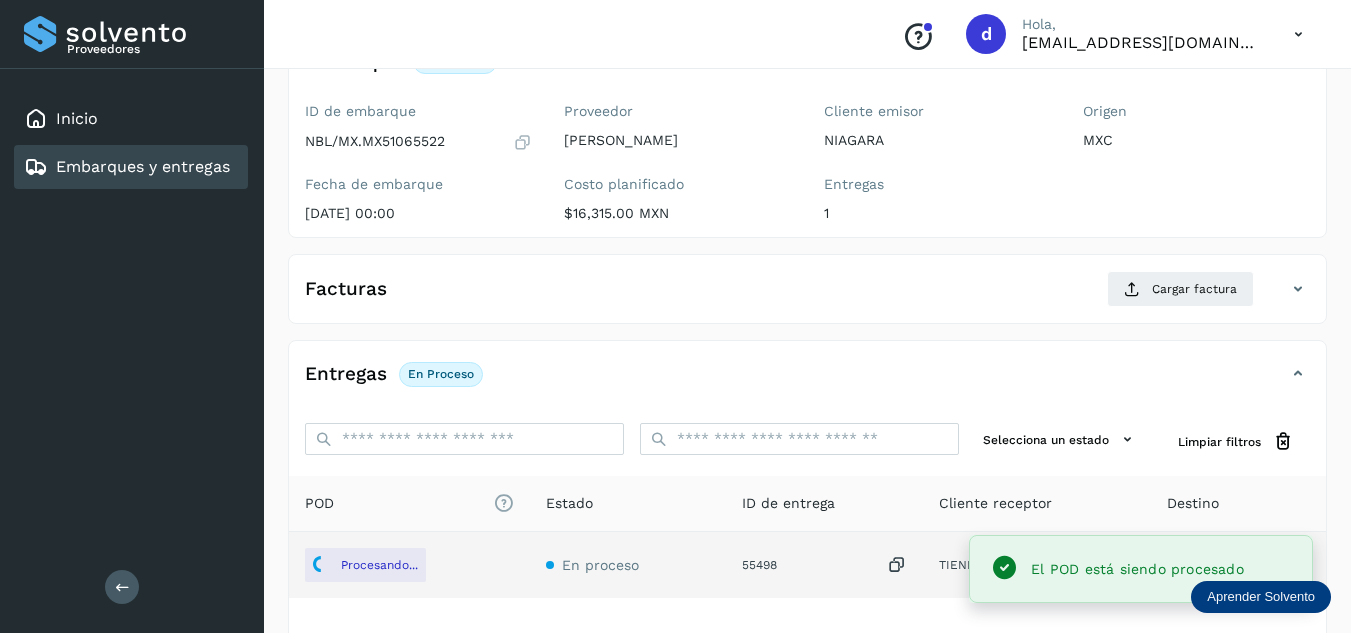 scroll, scrollTop: 116, scrollLeft: 0, axis: vertical 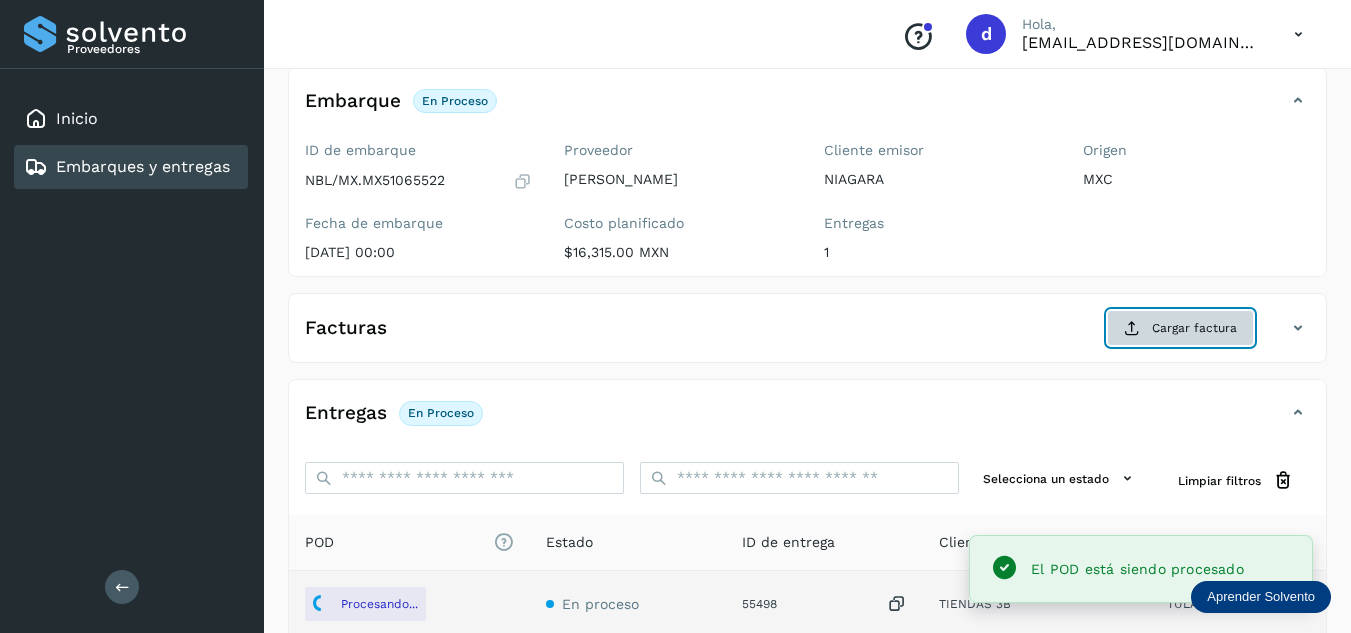 click on "Cargar factura" at bounding box center [1180, 328] 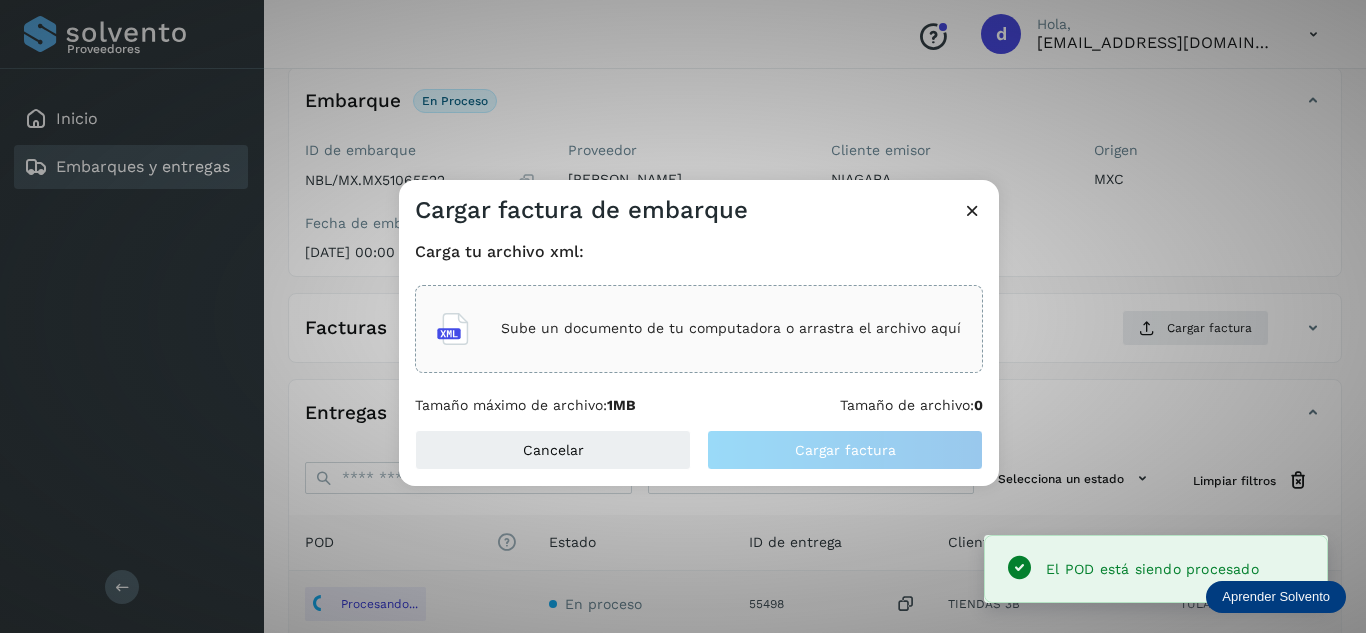 click on "Sube un documento de tu computadora o arrastra el archivo aquí" at bounding box center (731, 328) 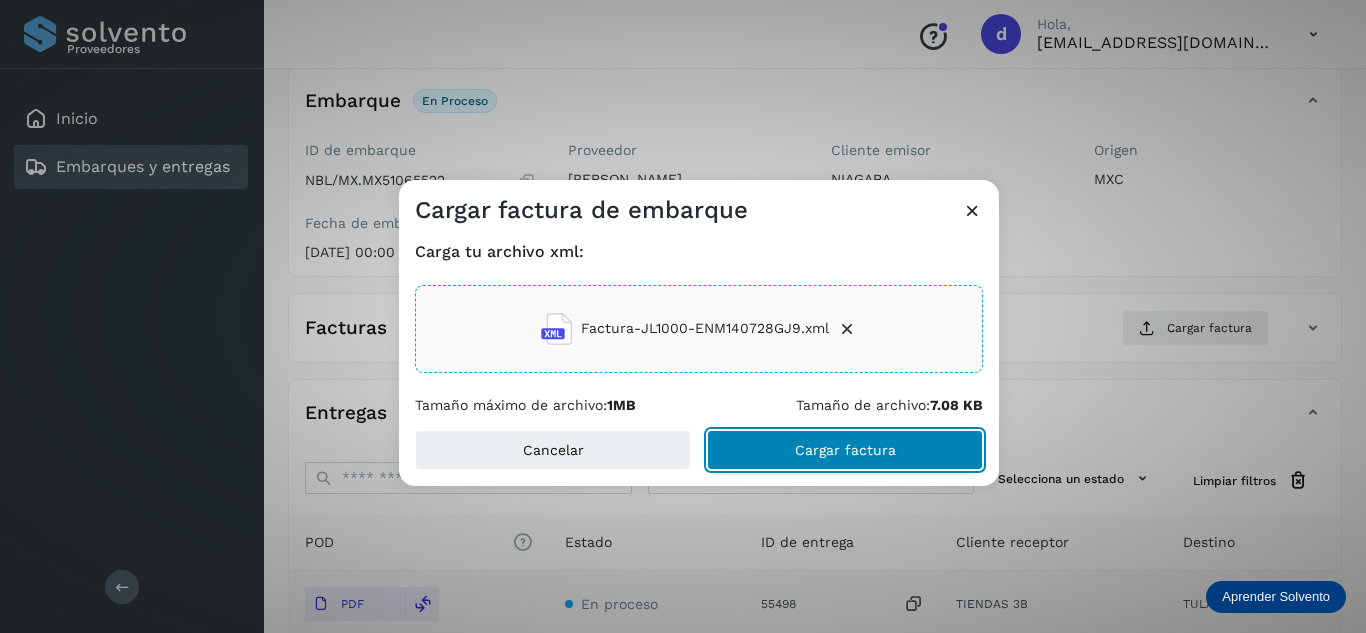 click on "Cargar factura" 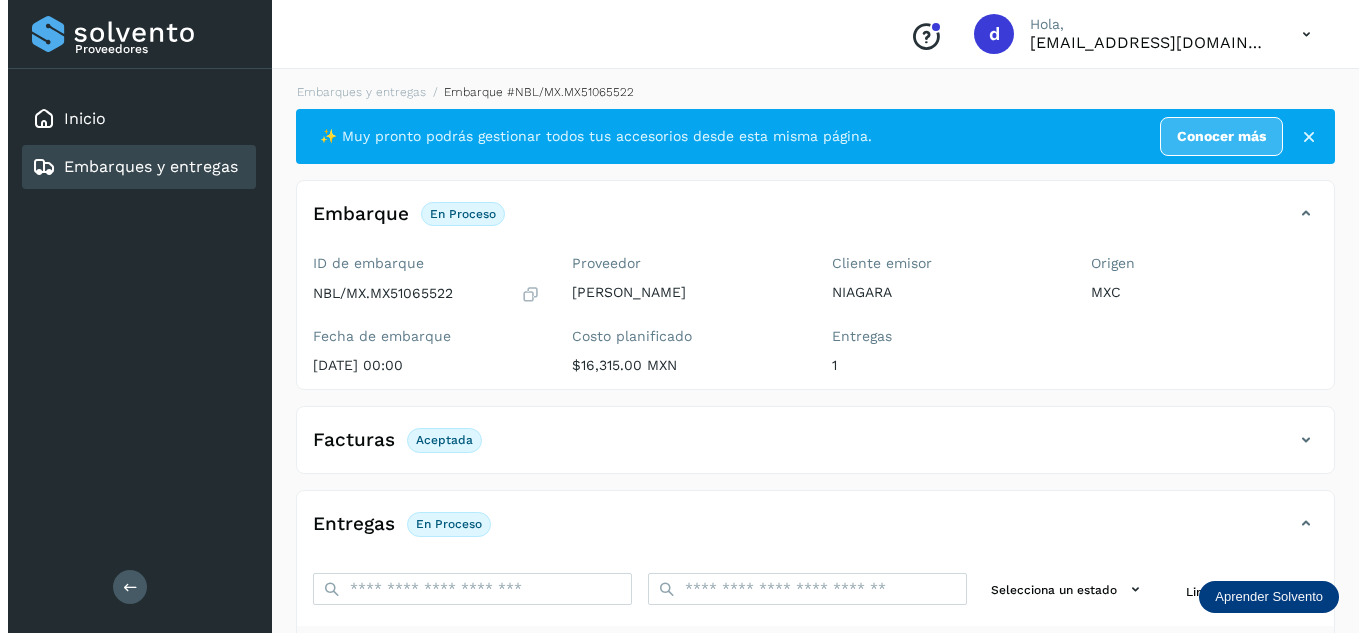 scroll, scrollTop: 0, scrollLeft: 0, axis: both 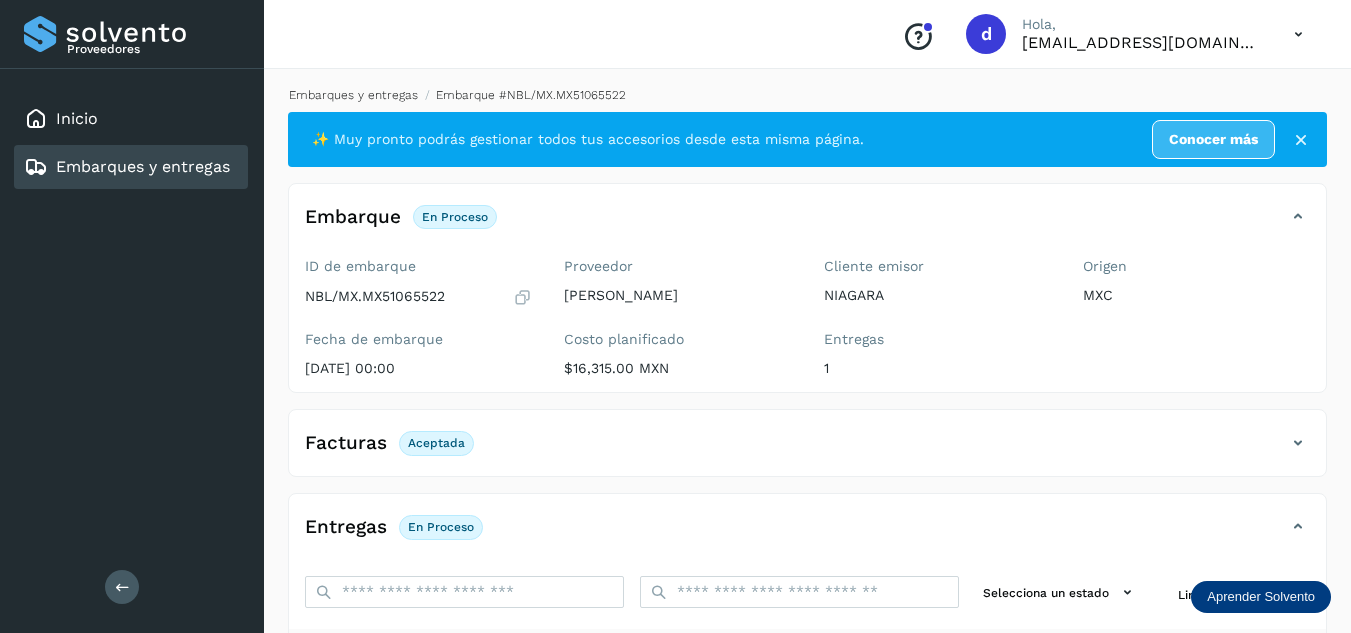 click on "Embarques y entregas" at bounding box center (353, 95) 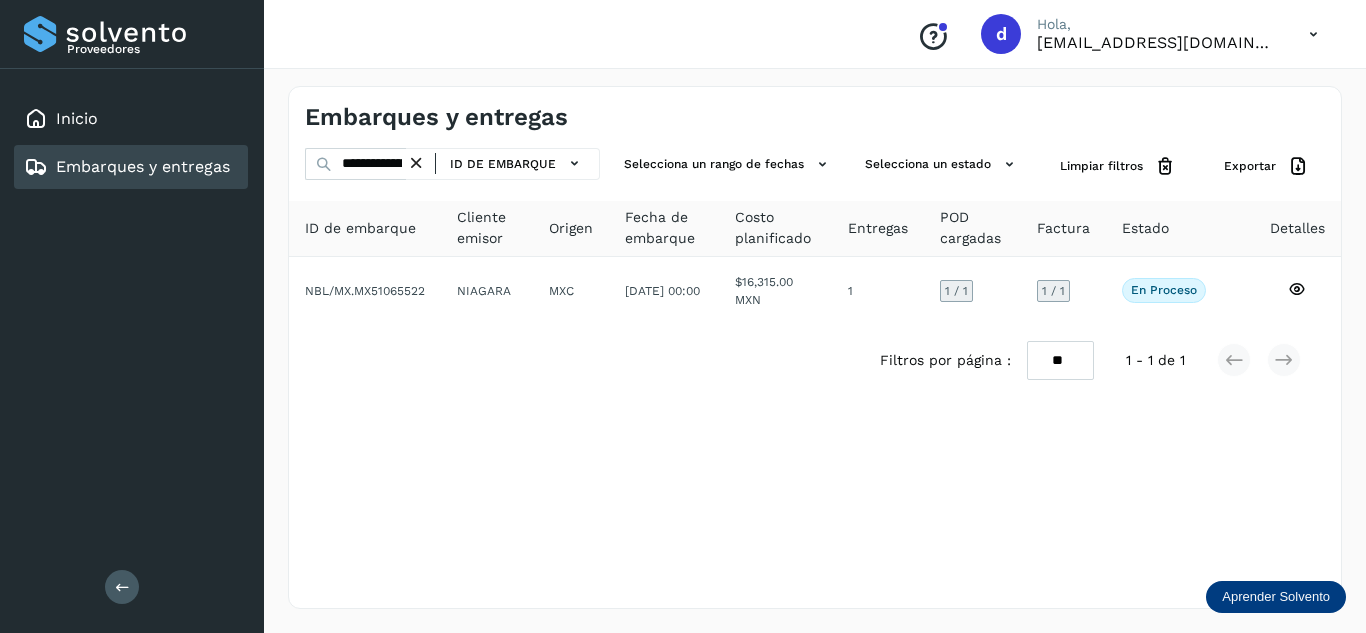 click at bounding box center (416, 163) 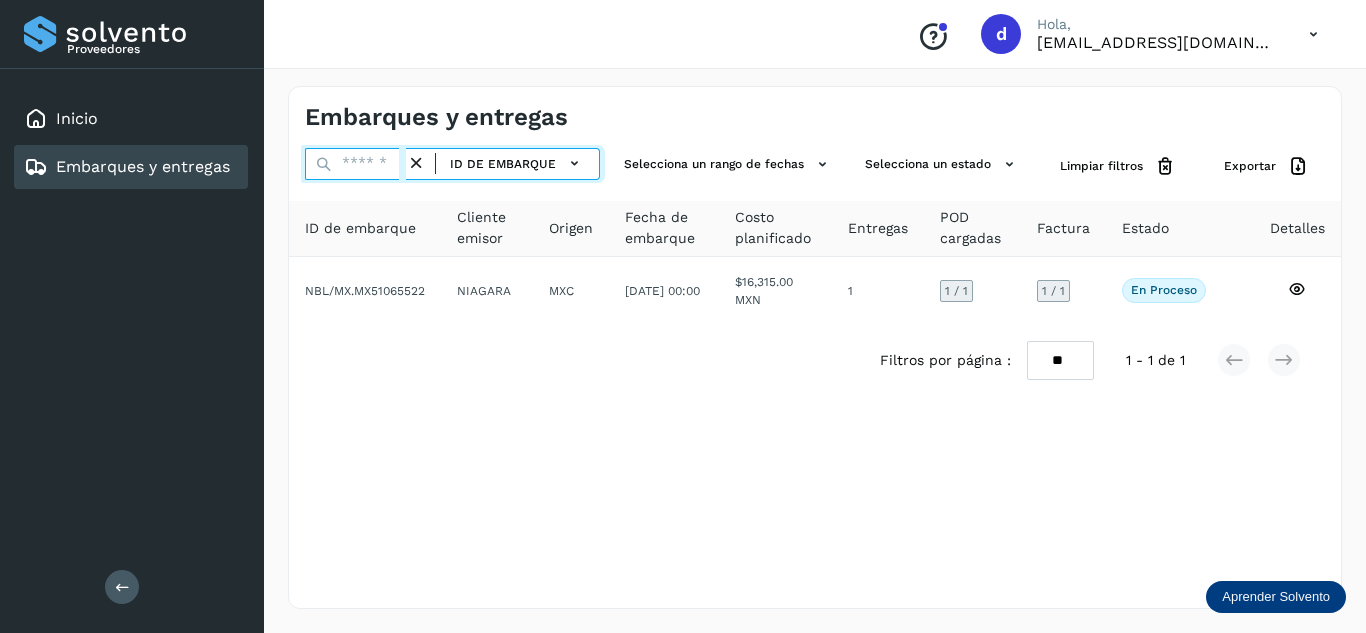 click at bounding box center (355, 164) 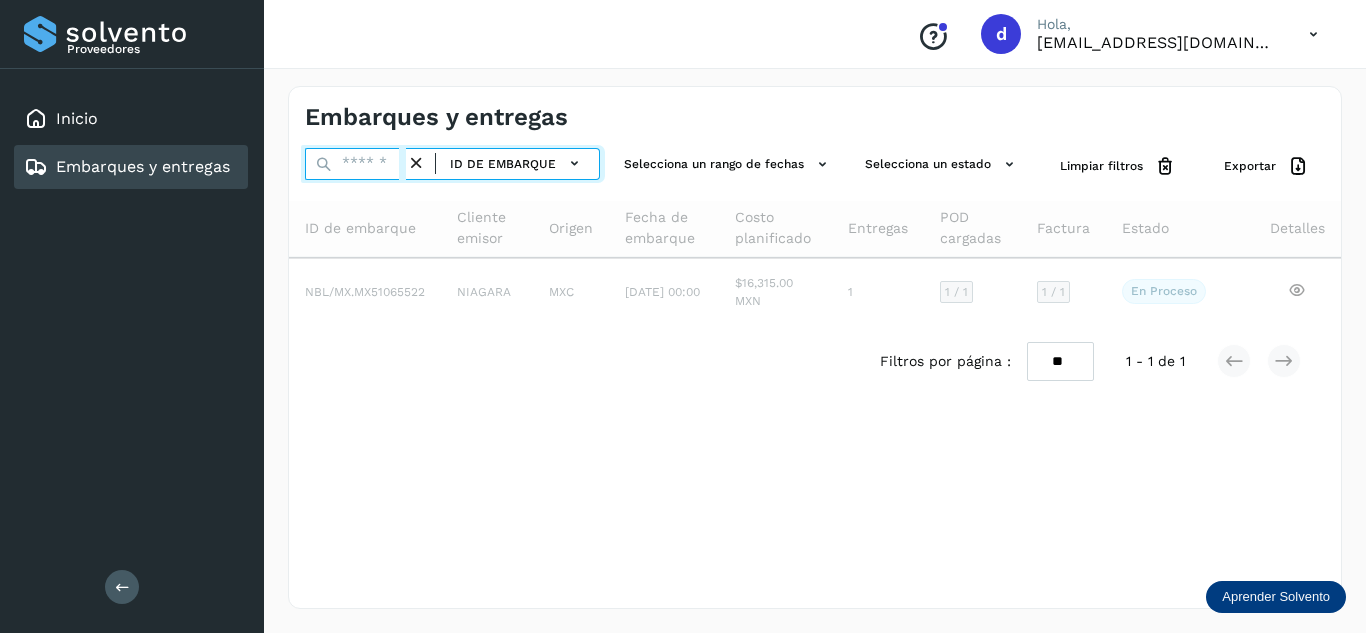 paste on "**********" 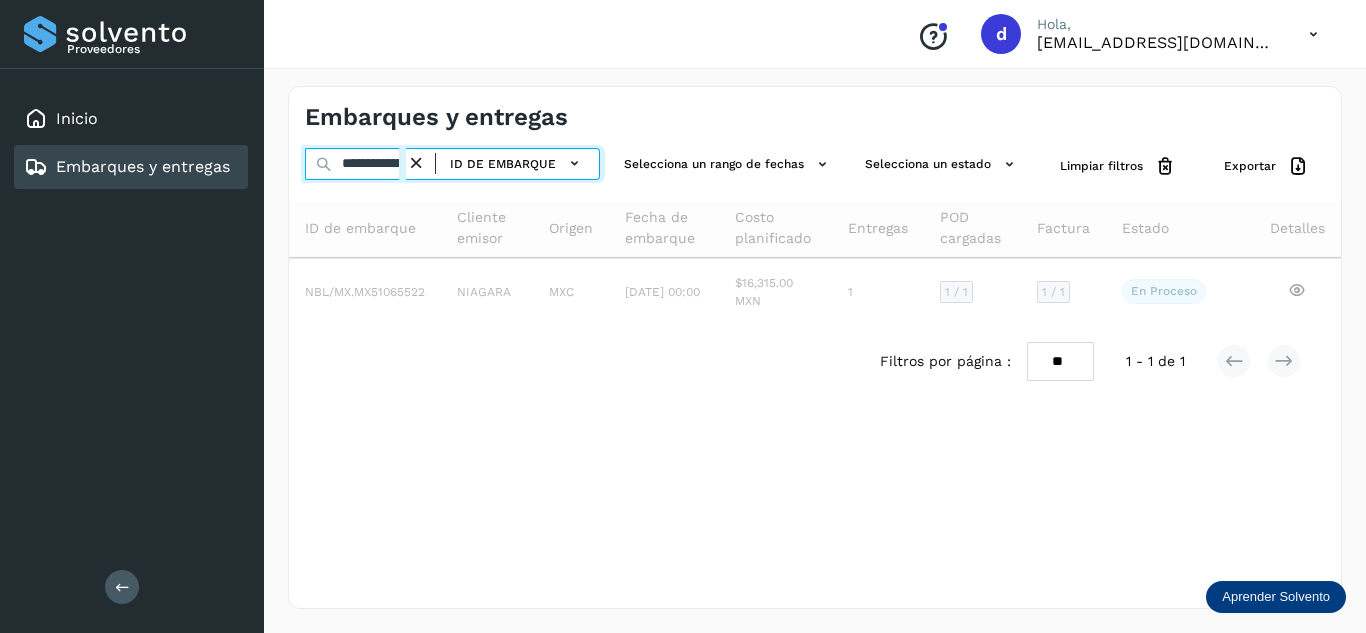 scroll, scrollTop: 0, scrollLeft: 77, axis: horizontal 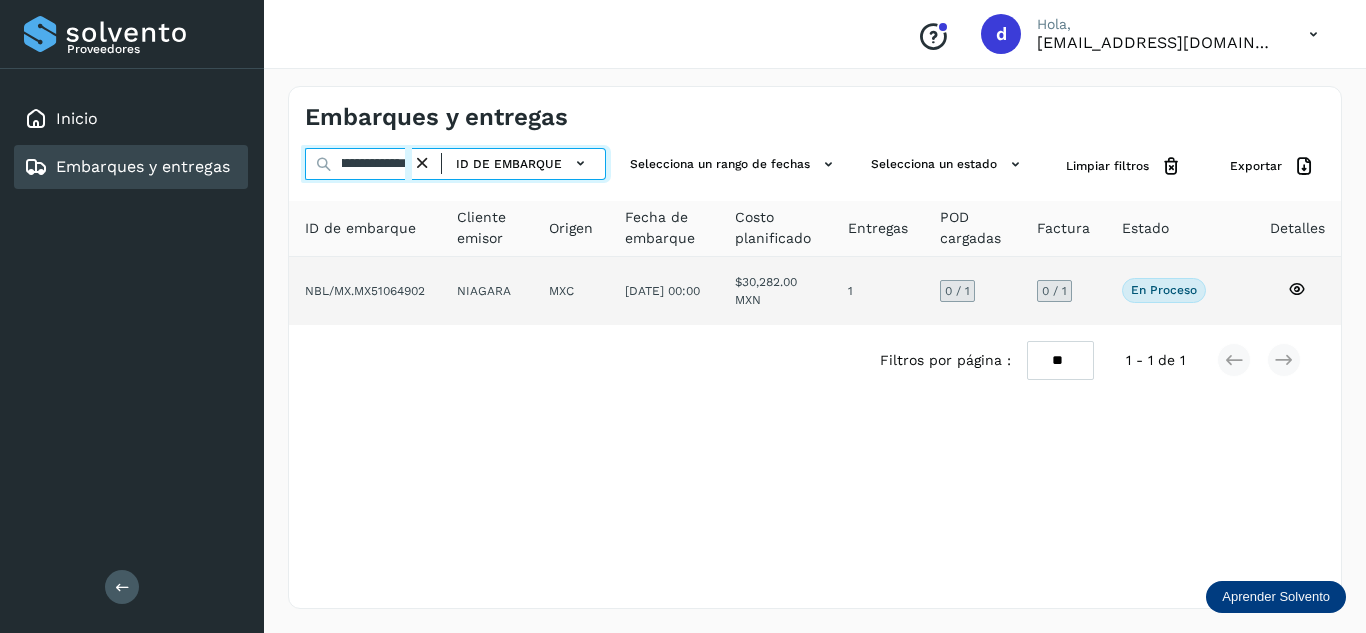 type on "**********" 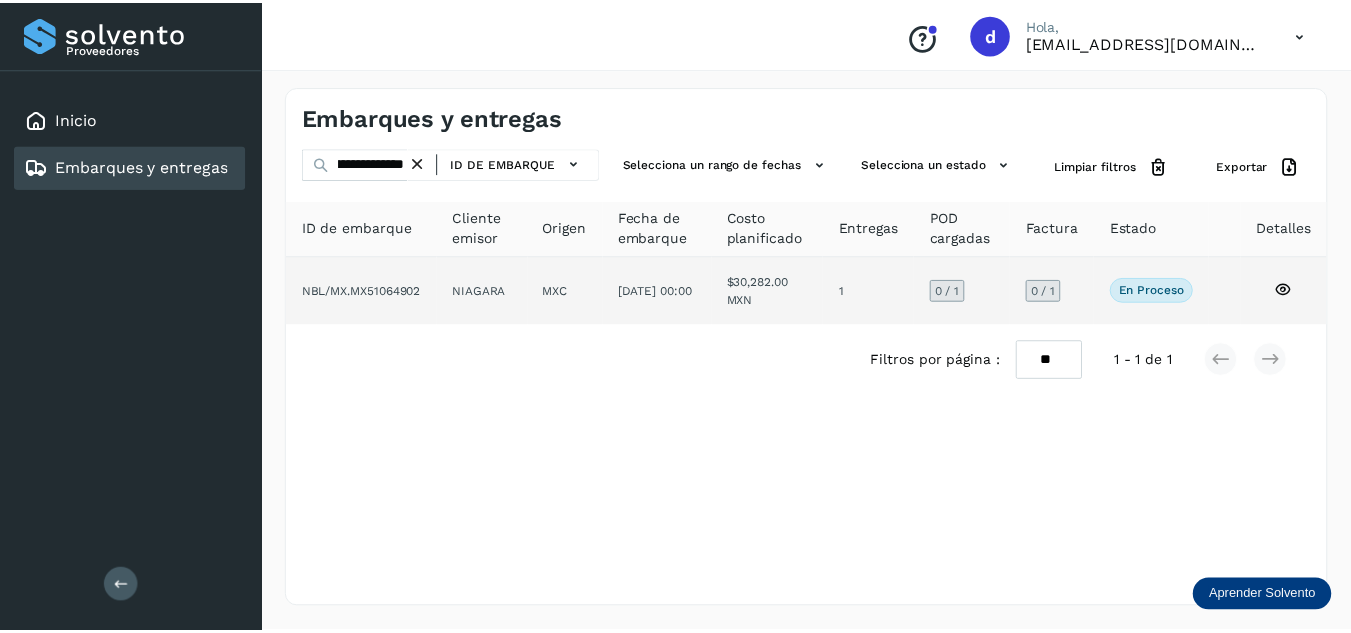 scroll, scrollTop: 0, scrollLeft: 0, axis: both 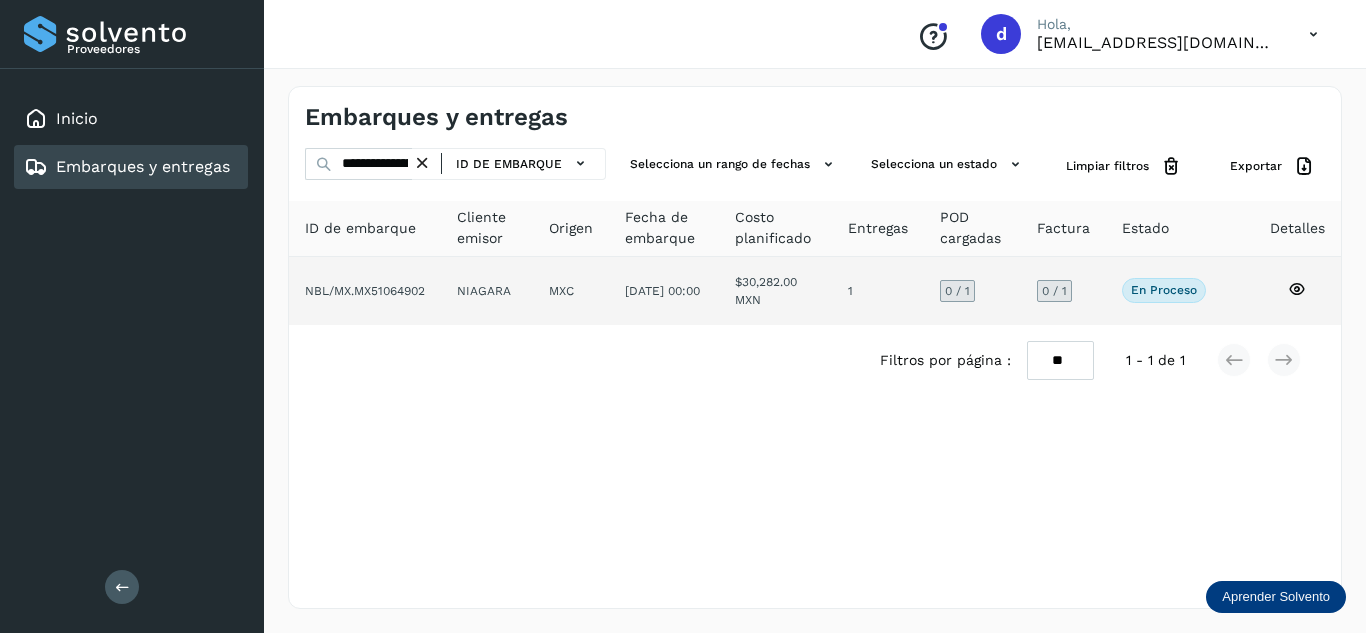 click 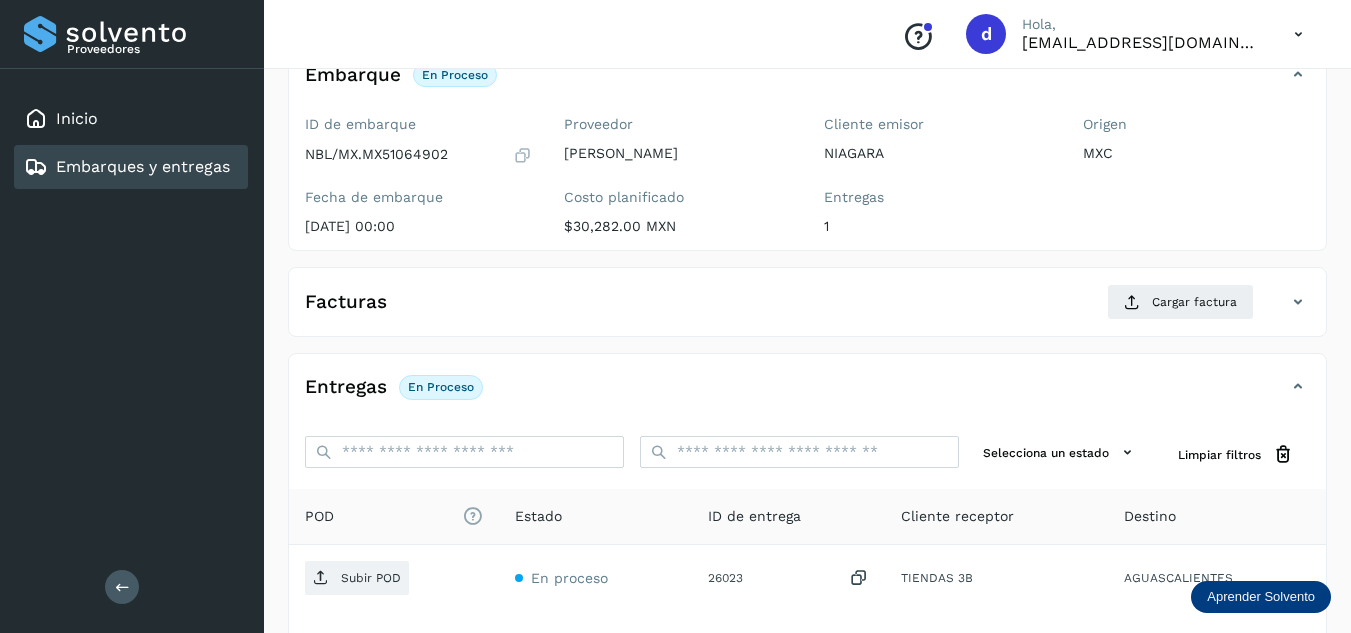 scroll, scrollTop: 316, scrollLeft: 0, axis: vertical 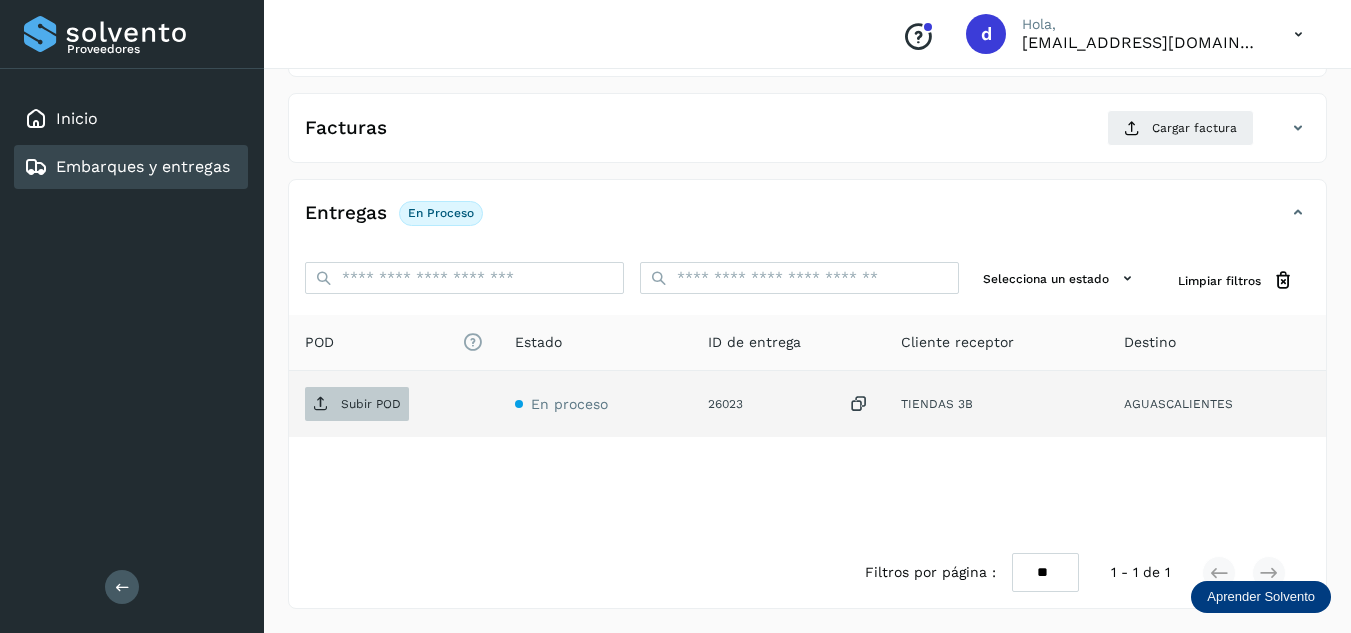 click on "Subir POD" at bounding box center (371, 404) 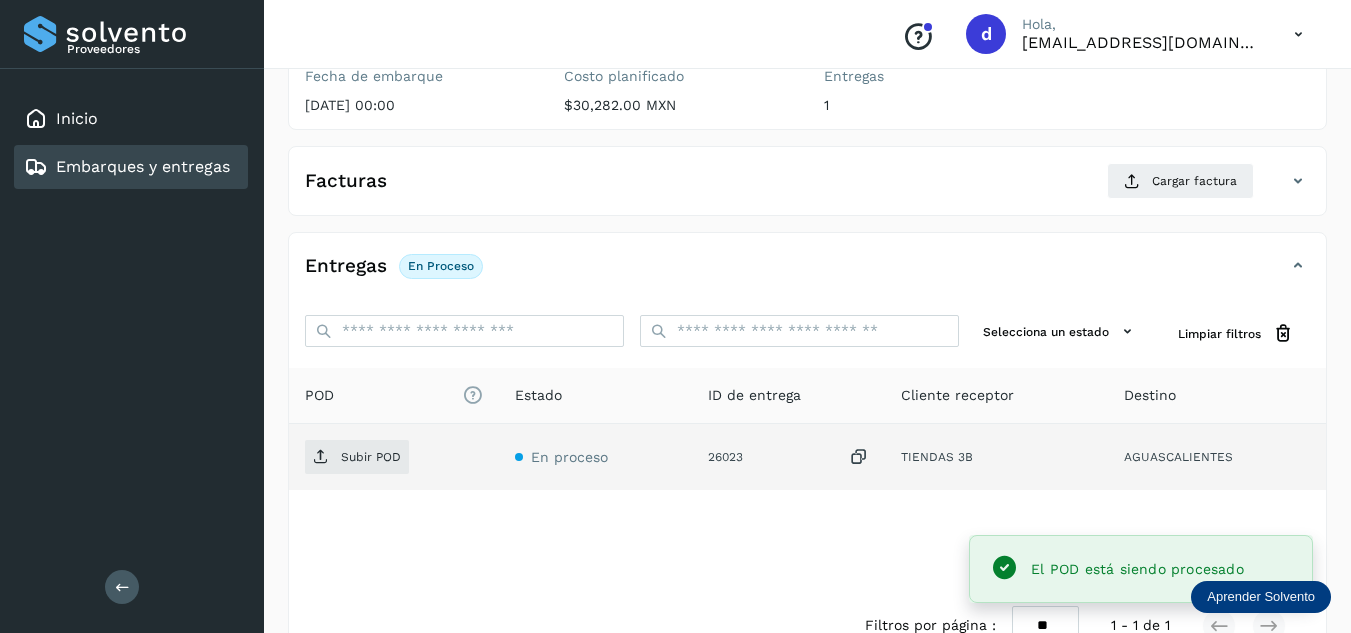 scroll, scrollTop: 216, scrollLeft: 0, axis: vertical 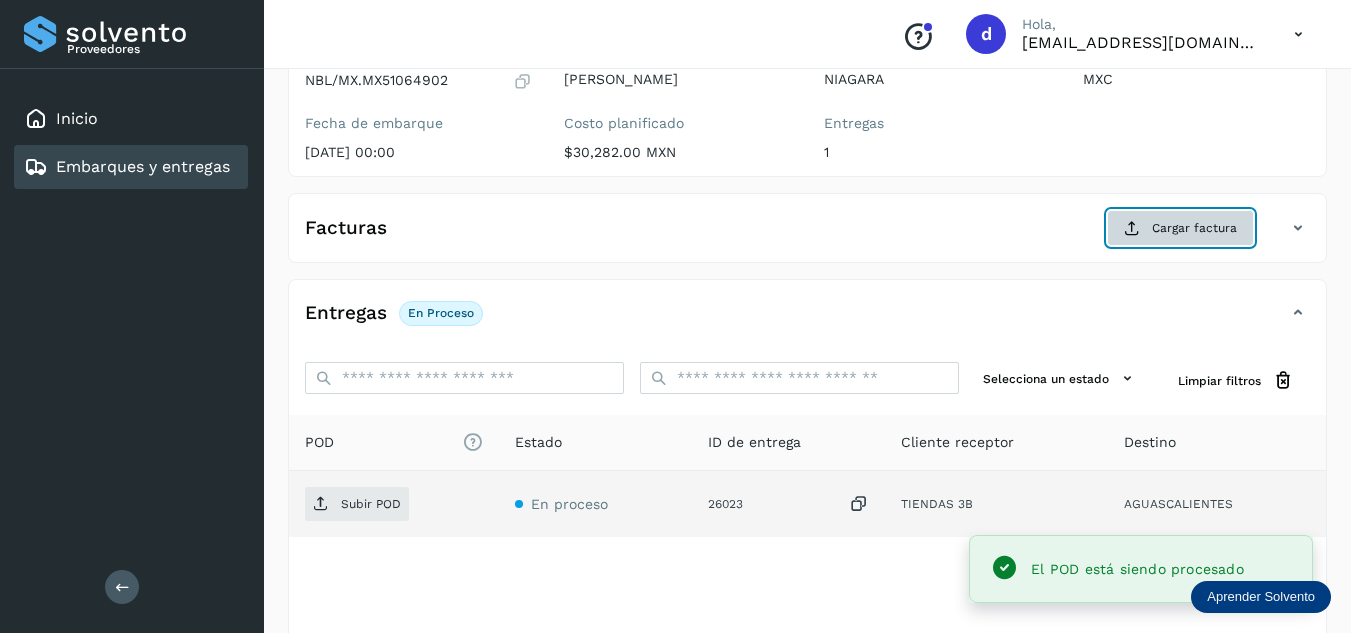 click at bounding box center (1132, 228) 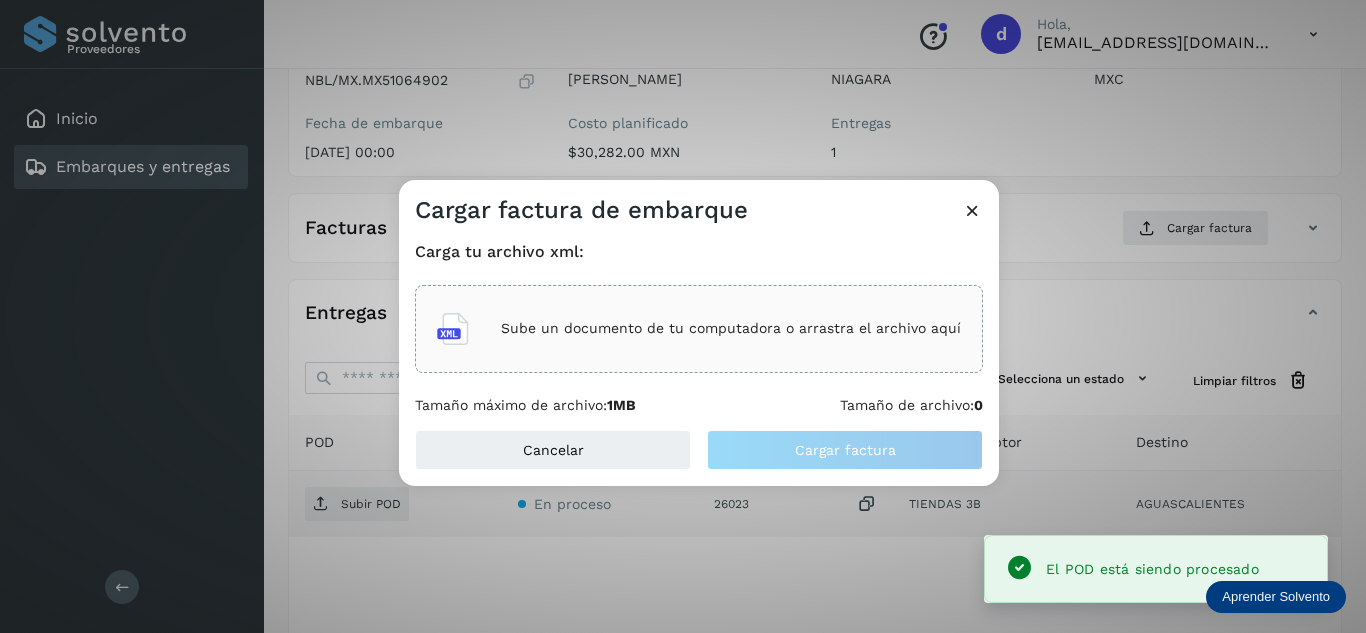 click on "Sube un documento de tu computadora o arrastra el archivo aquí" at bounding box center (731, 328) 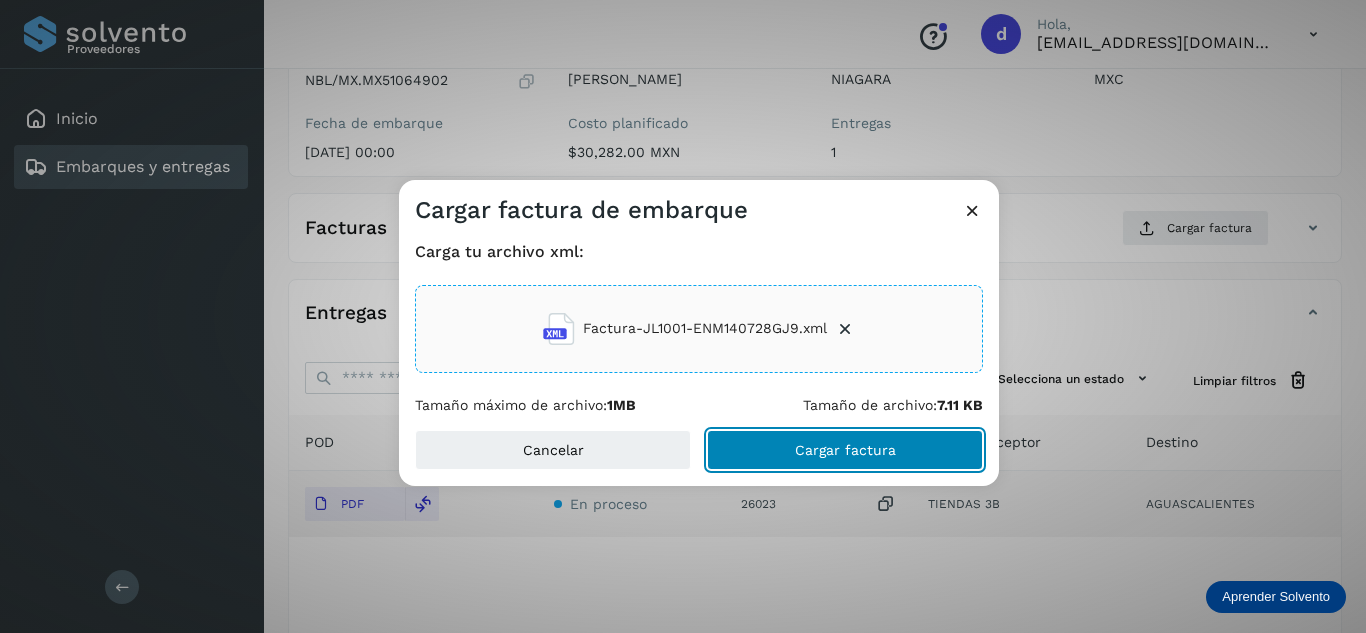 click on "Cargar factura" 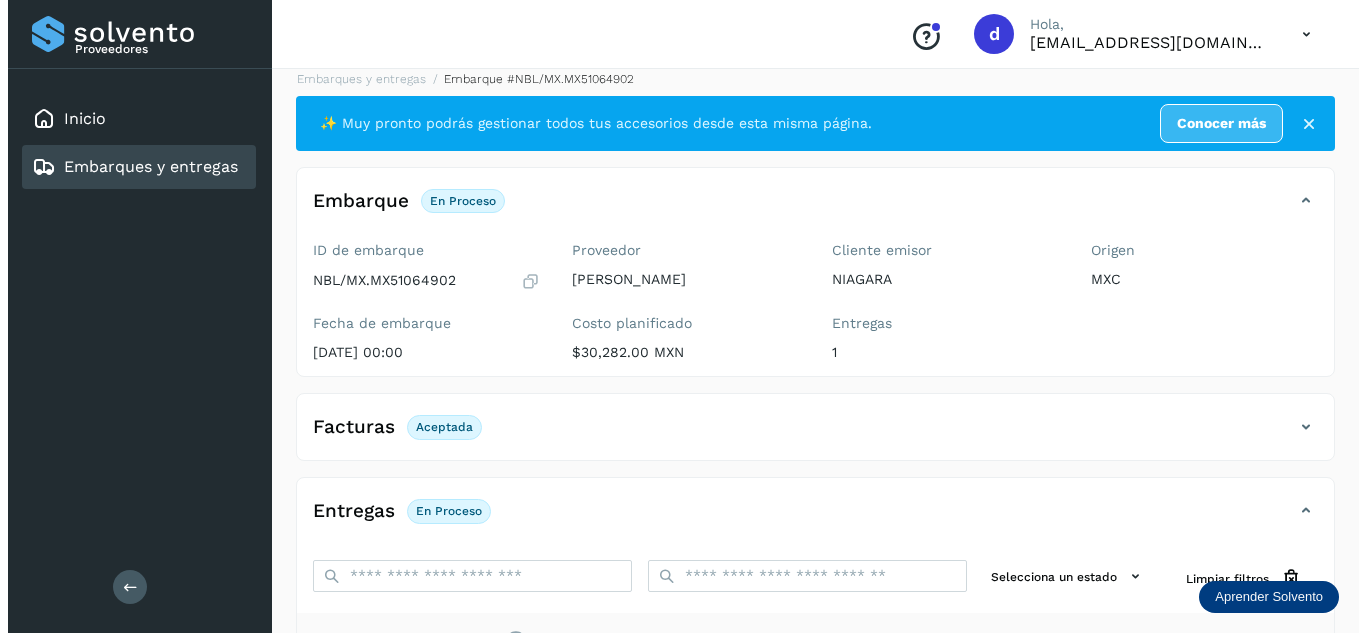 scroll, scrollTop: 0, scrollLeft: 0, axis: both 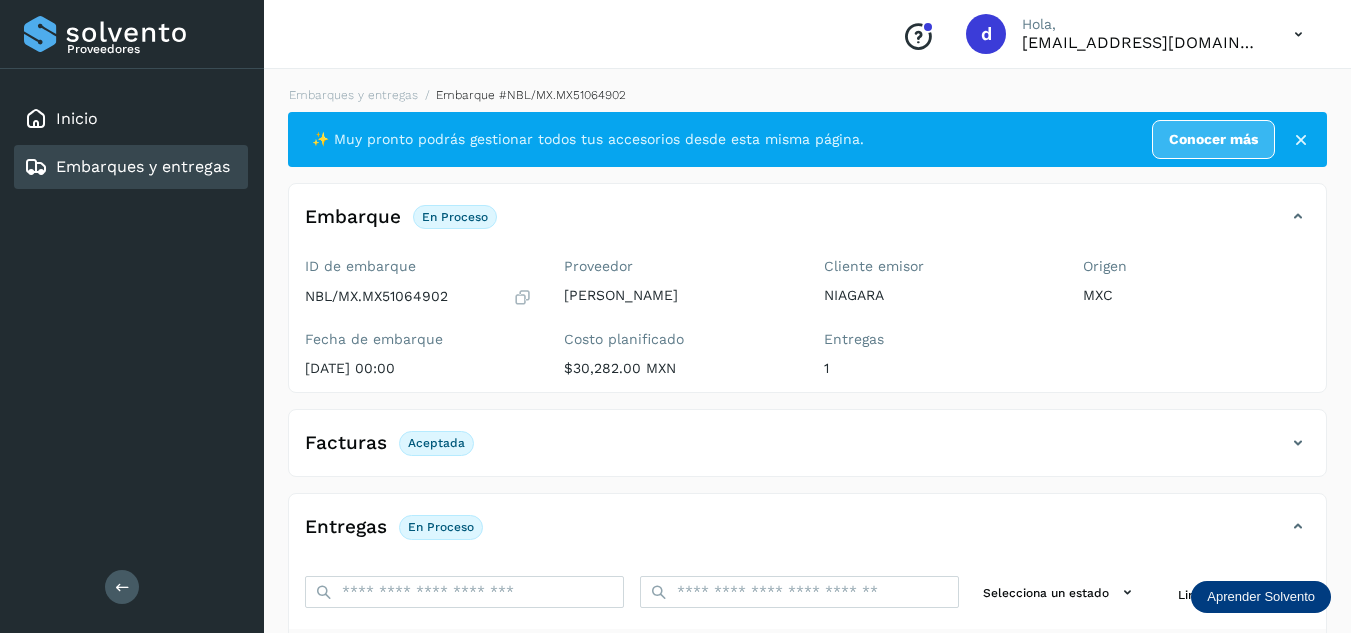 click on "Embarques y entregas" 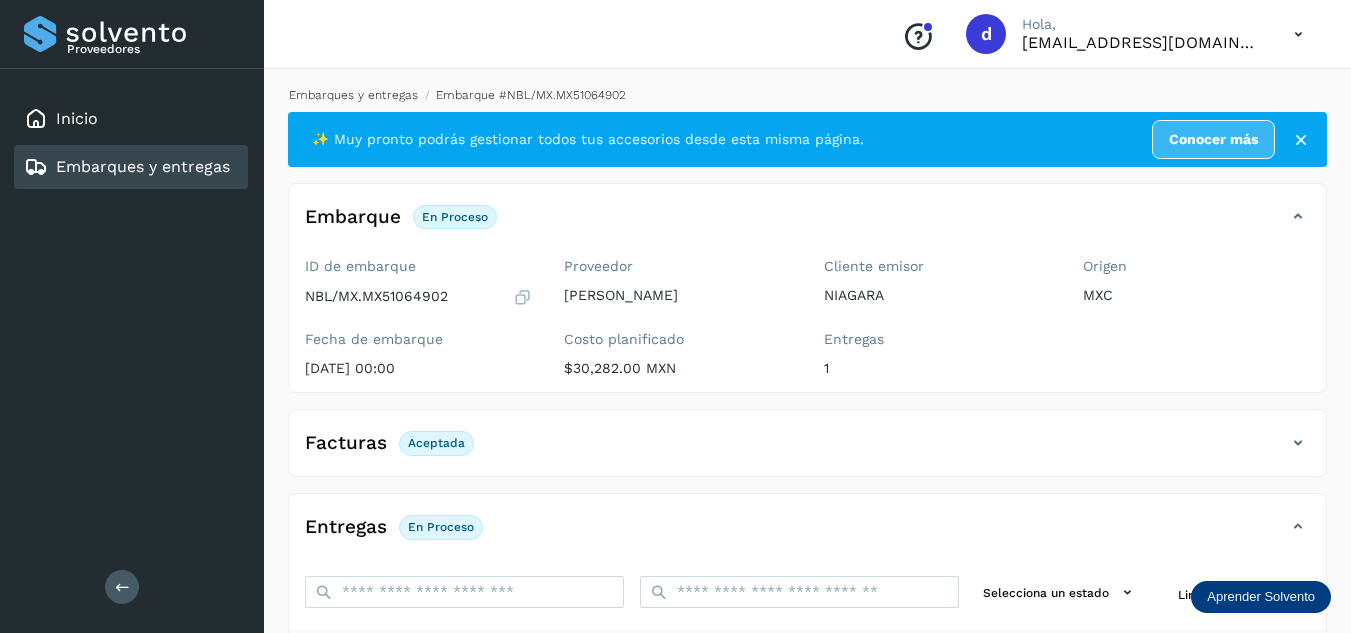 click on "Embarques y entregas" at bounding box center [353, 95] 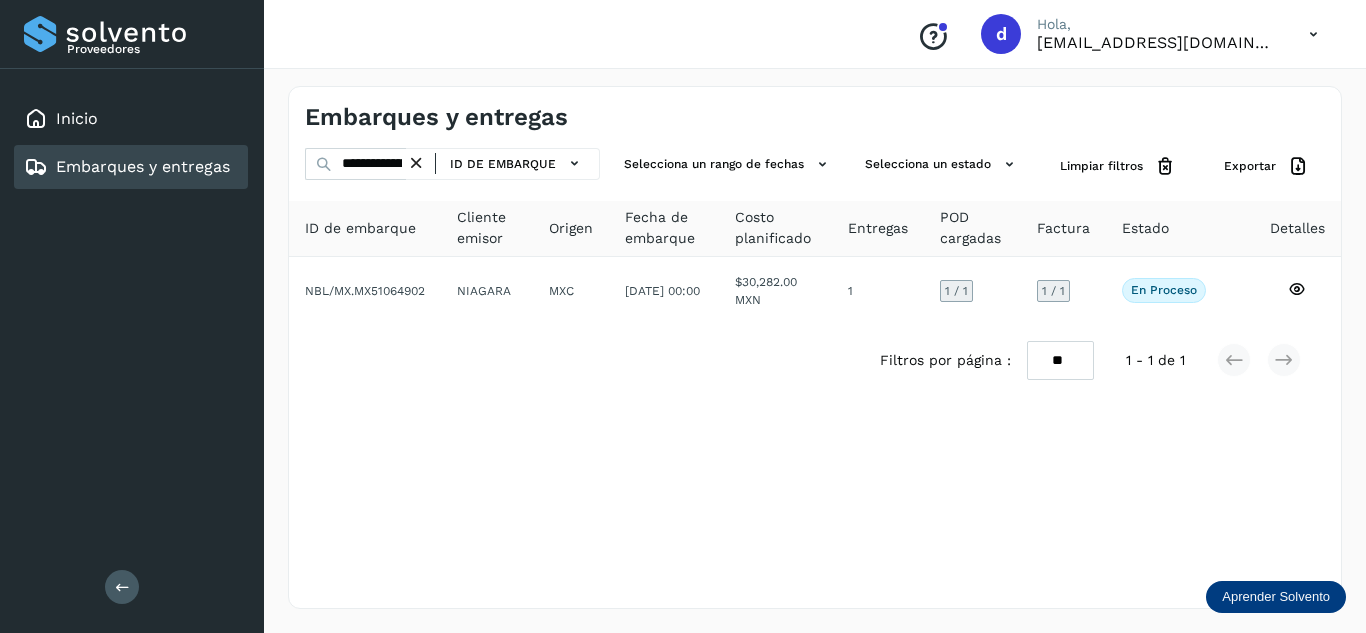 click at bounding box center [416, 163] 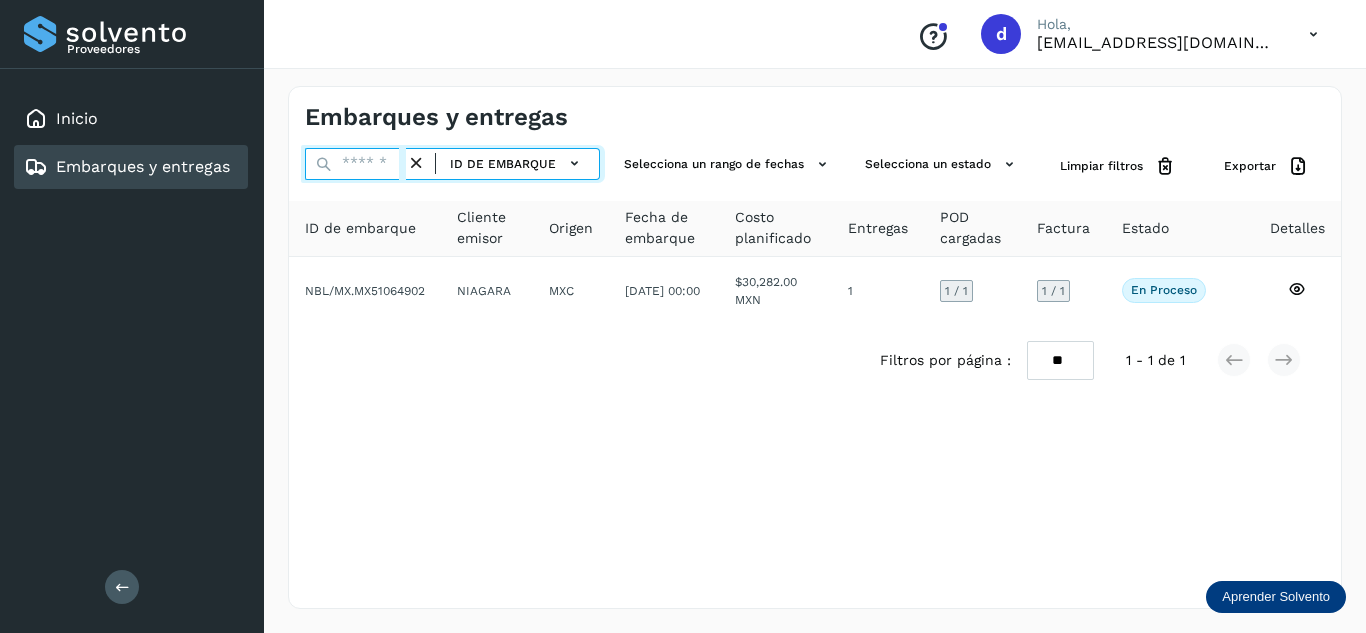click at bounding box center [355, 164] 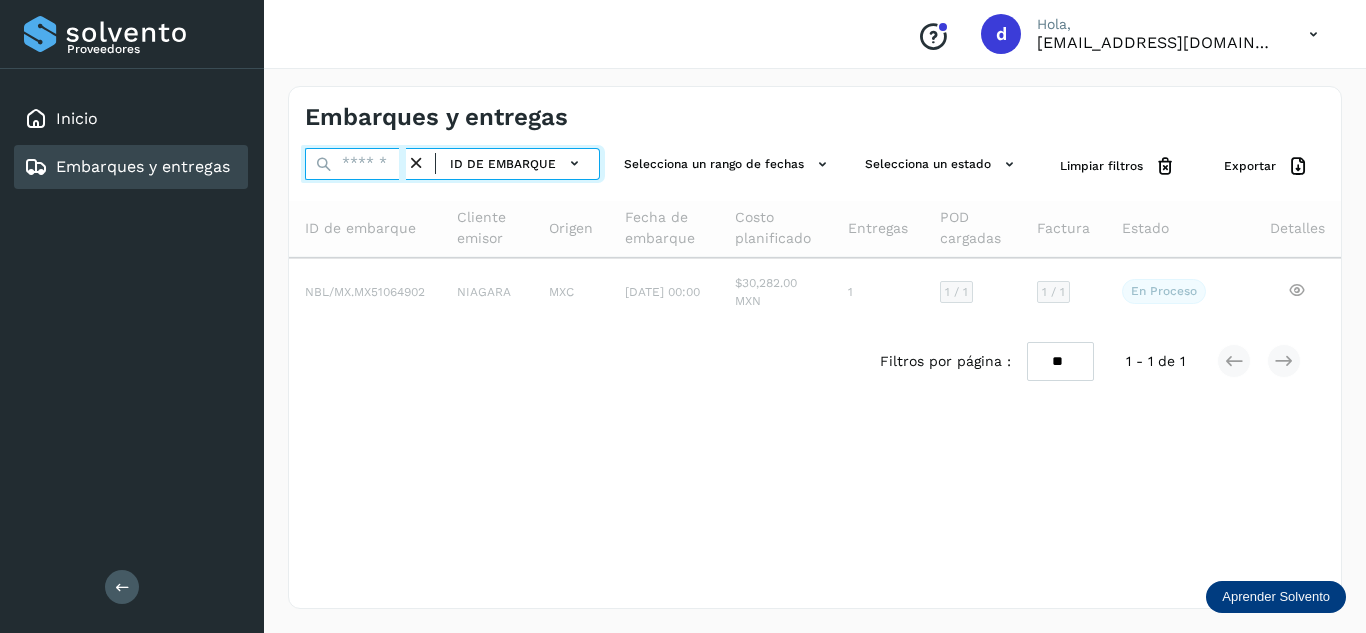 paste on "**********" 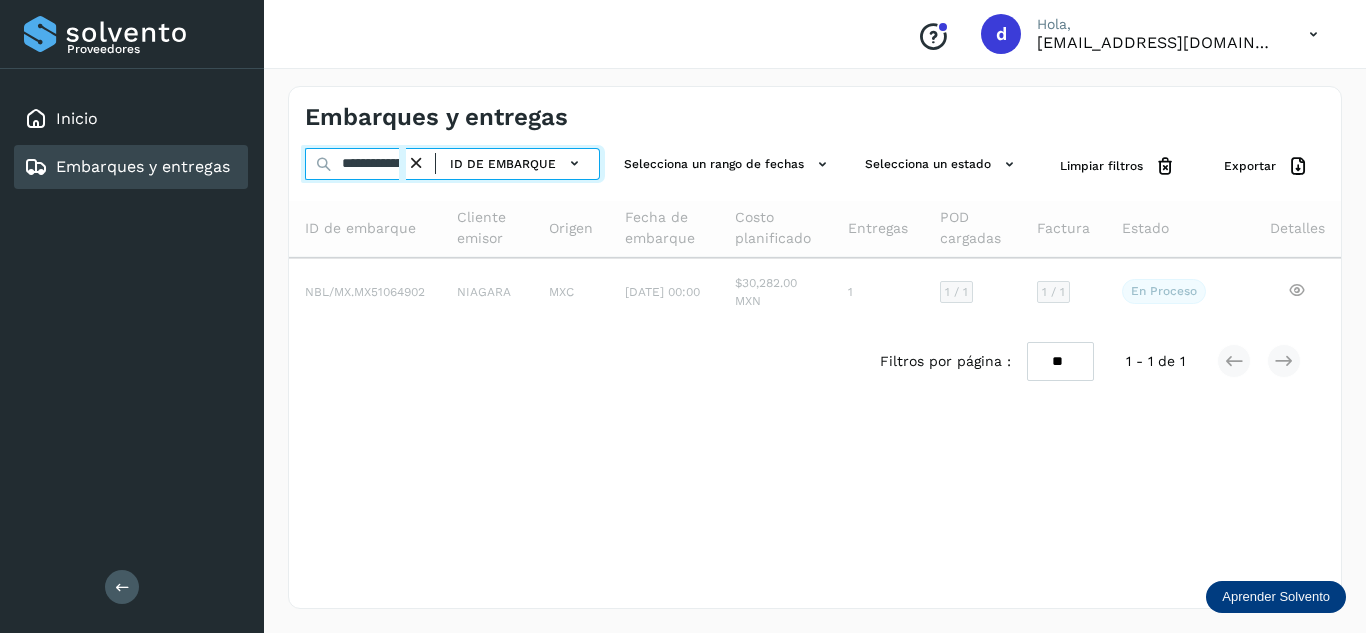 scroll, scrollTop: 0, scrollLeft: 76, axis: horizontal 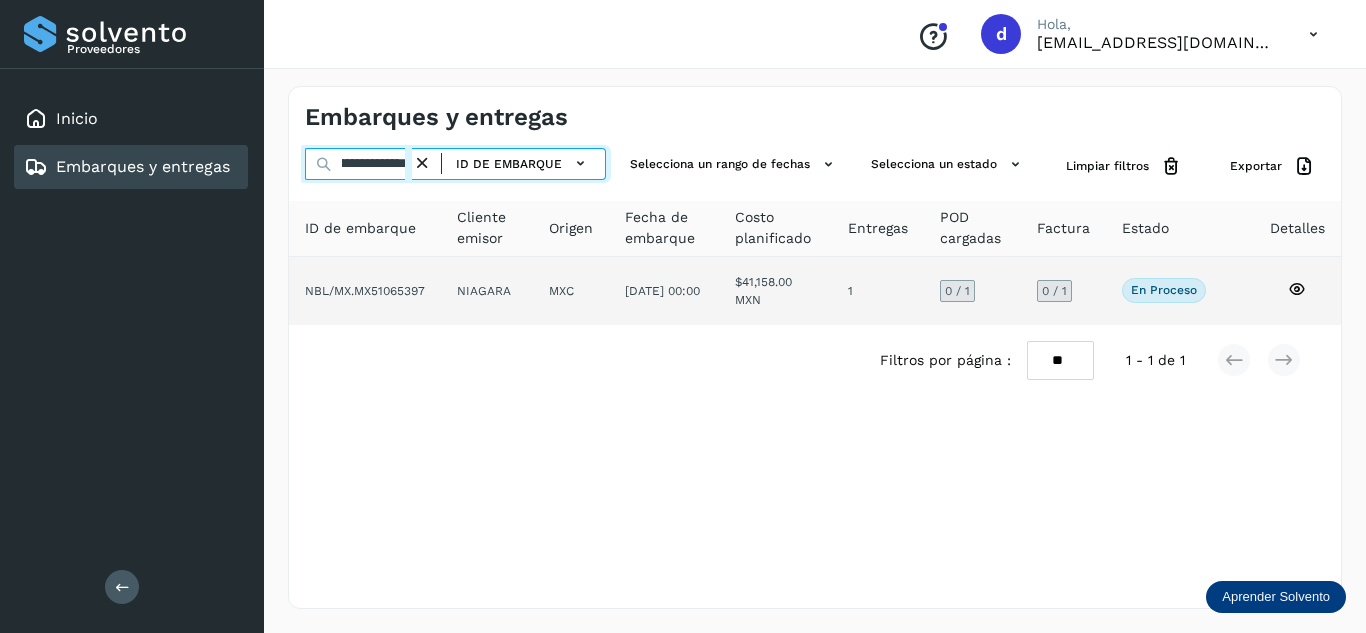 type on "**********" 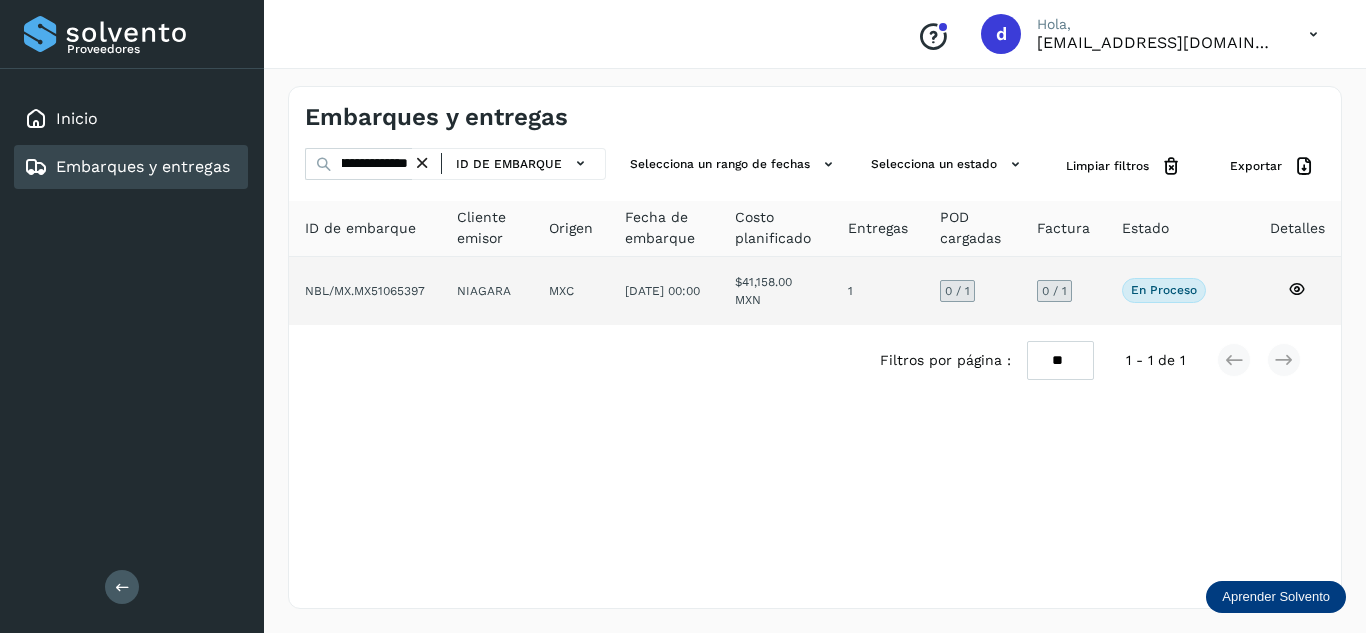 click 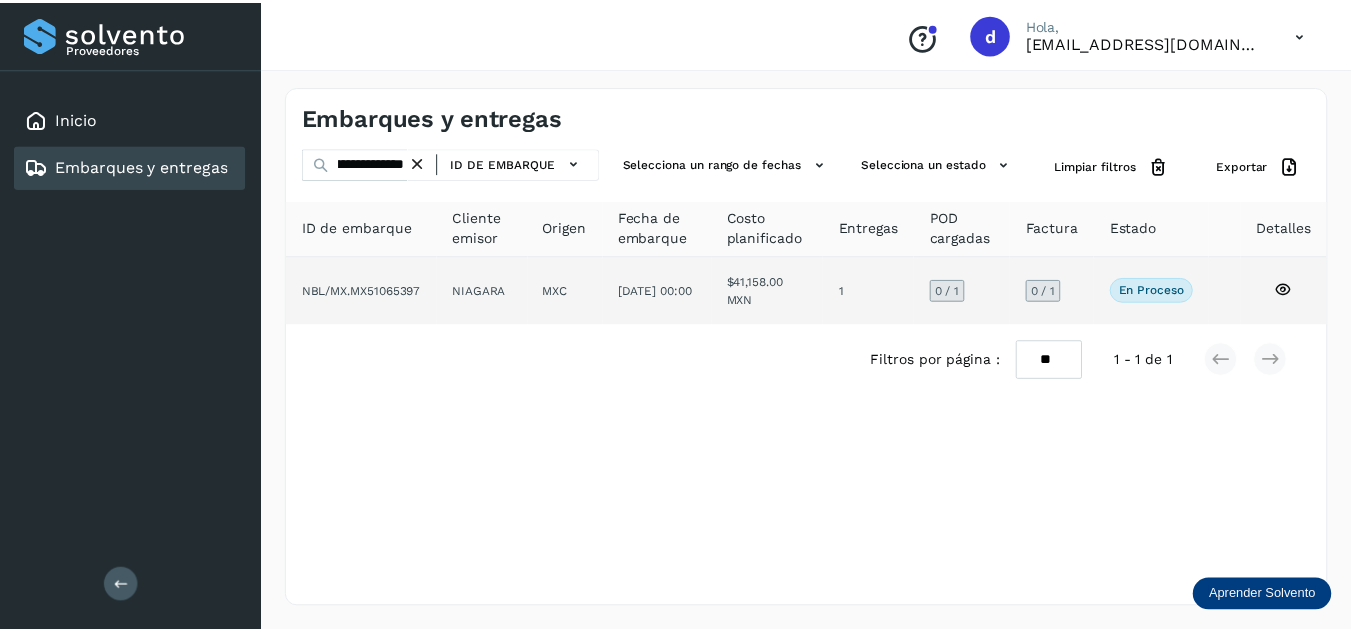 scroll, scrollTop: 0, scrollLeft: 0, axis: both 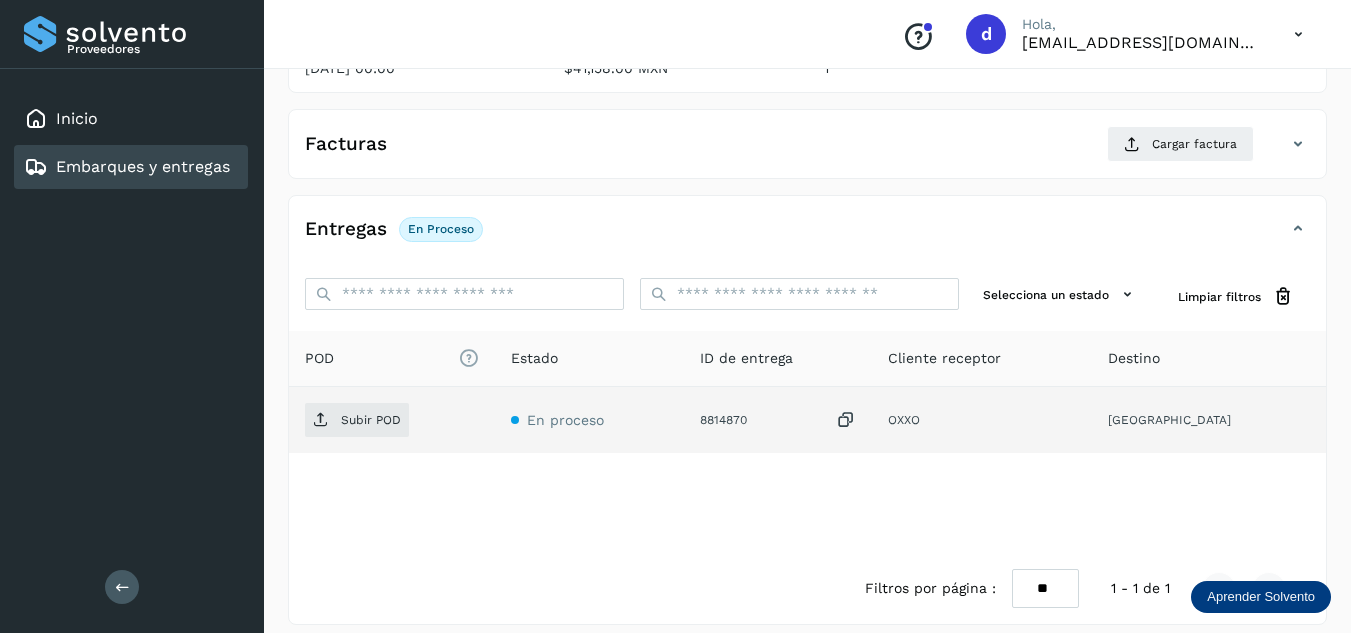 click on "Subir POD" 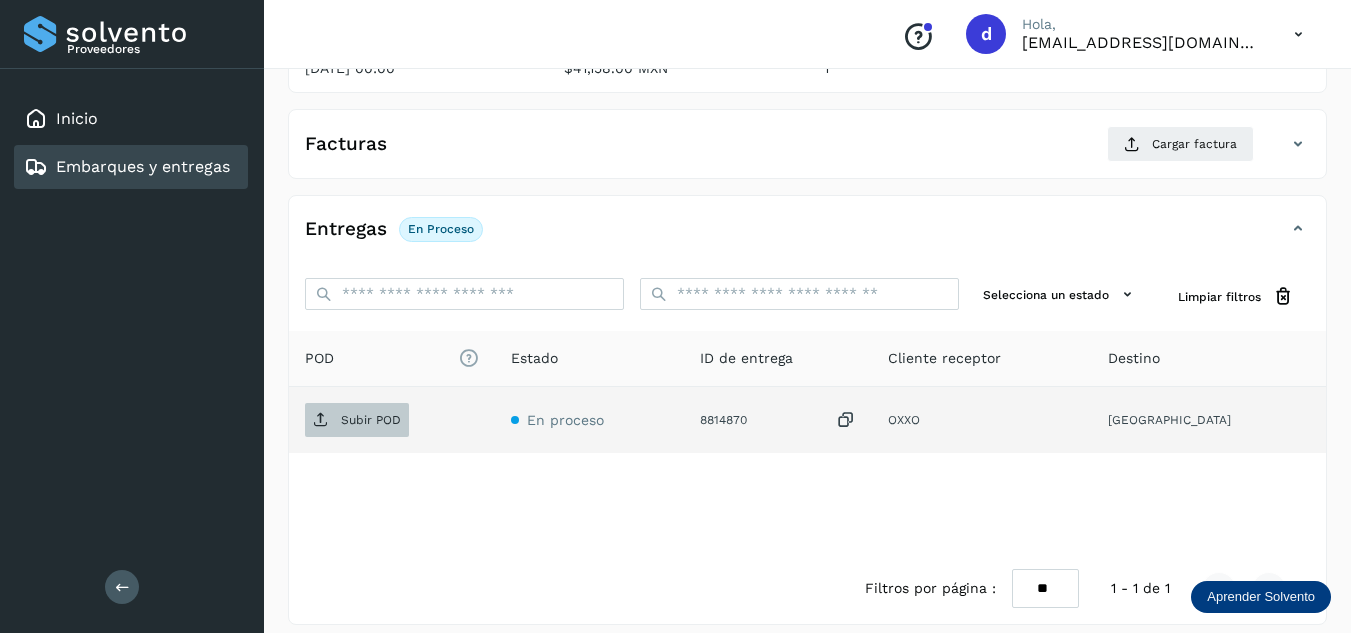 click on "Subir POD" at bounding box center [357, 420] 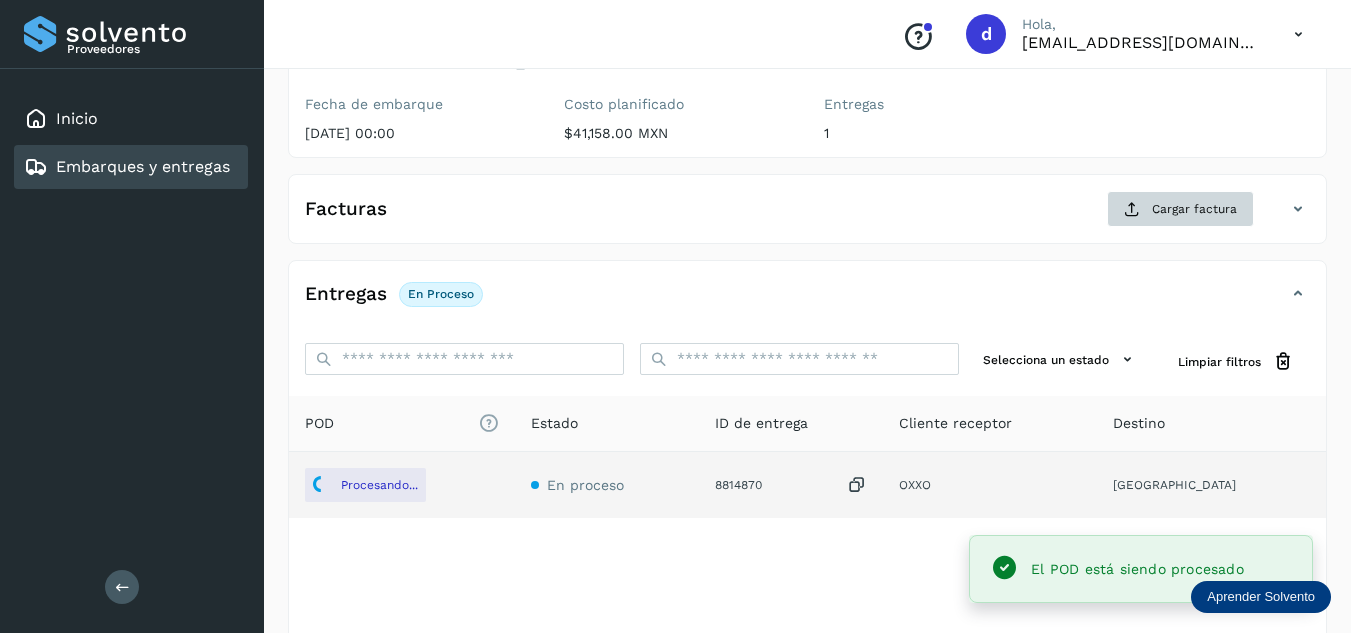 scroll, scrollTop: 200, scrollLeft: 0, axis: vertical 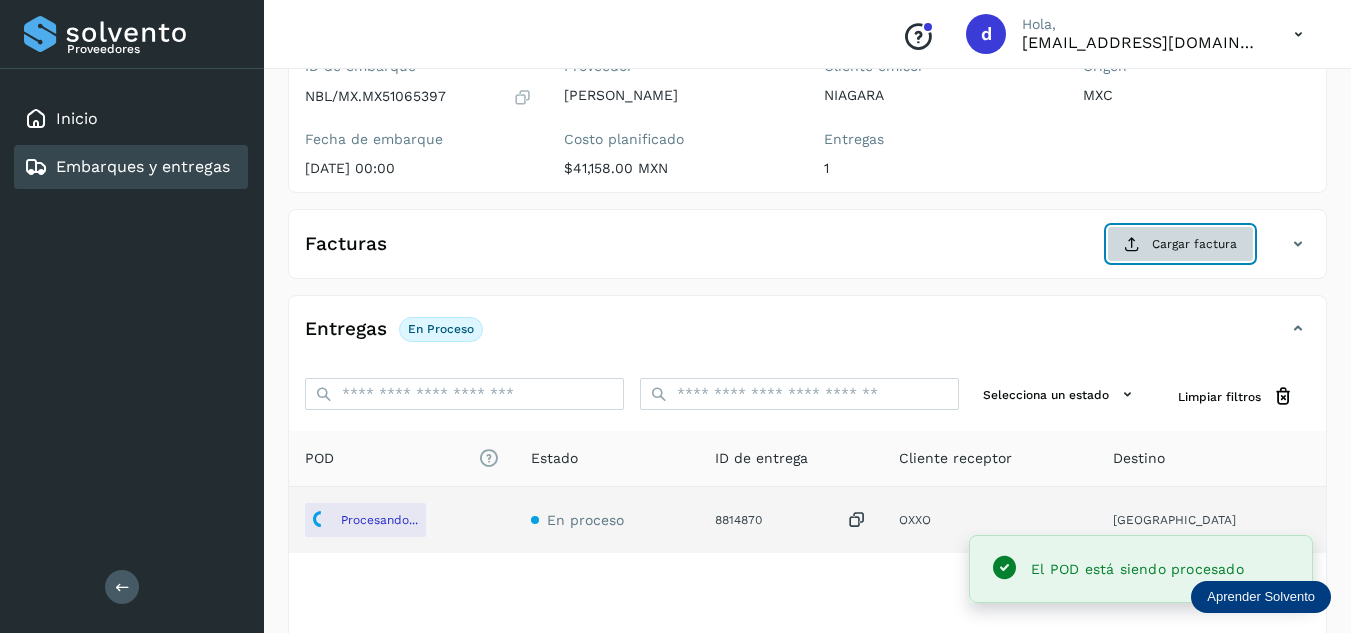 click on "Cargar factura" at bounding box center [1180, 244] 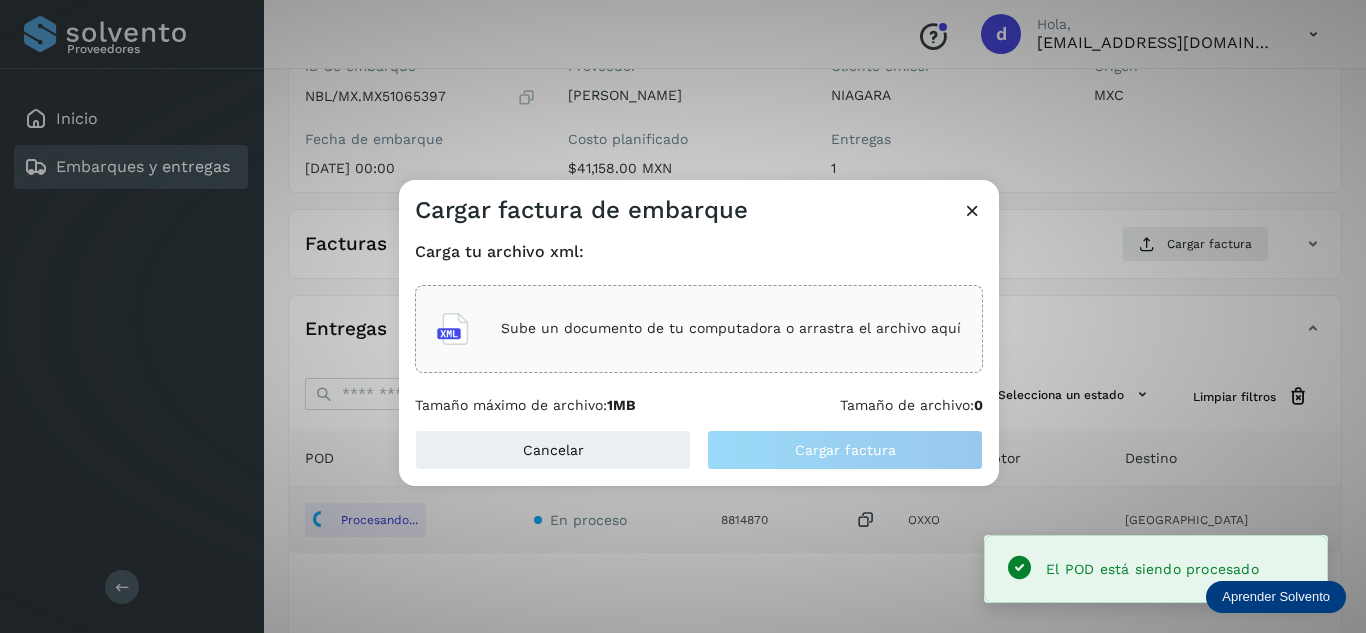 click on "Sube un documento de tu computadora o arrastra el archivo aquí" 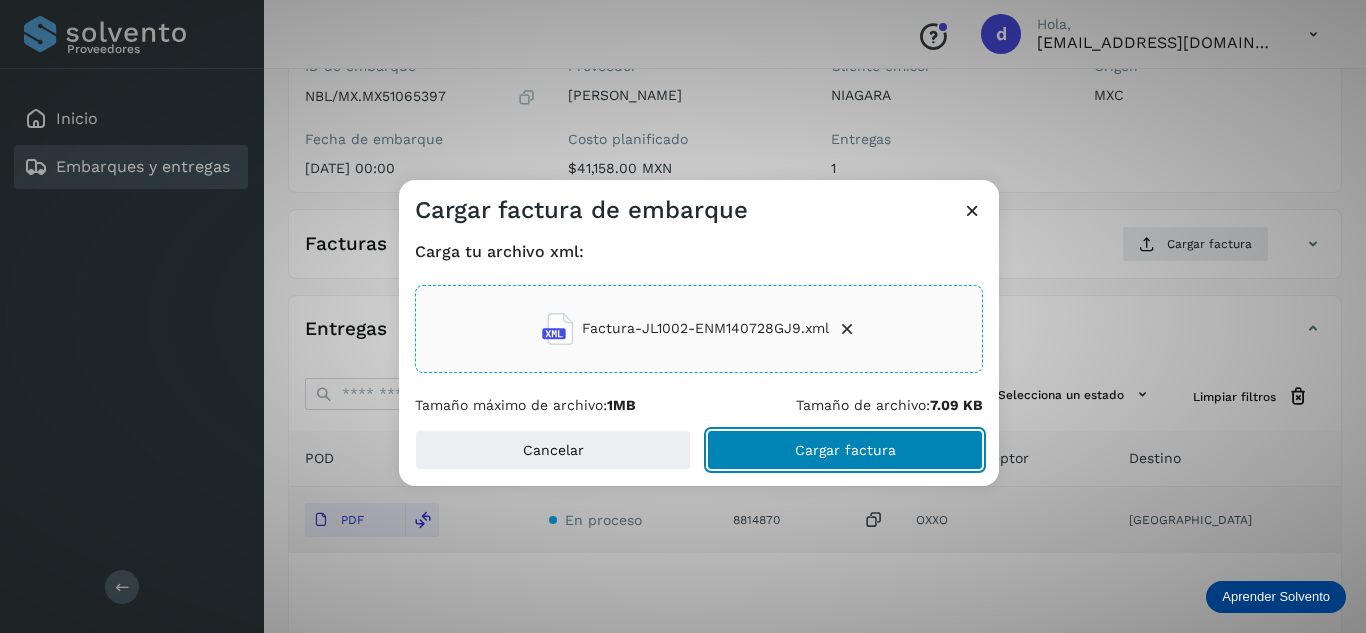 click on "Cargar factura" 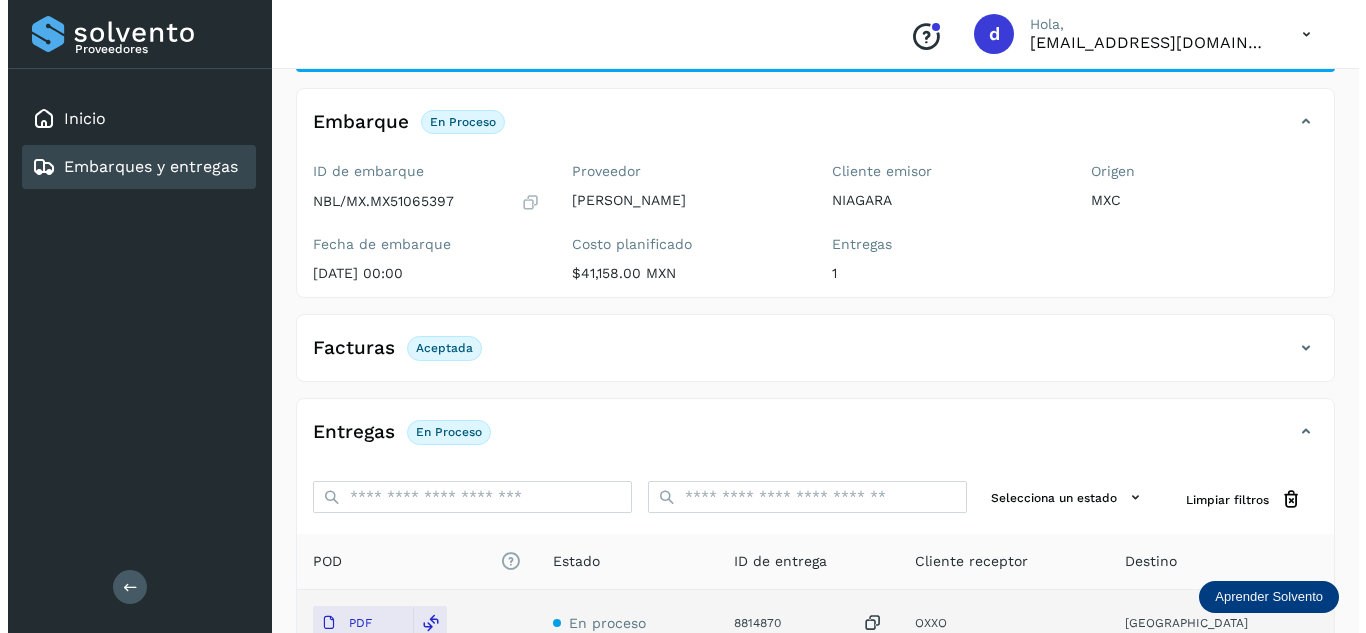 scroll, scrollTop: 0, scrollLeft: 0, axis: both 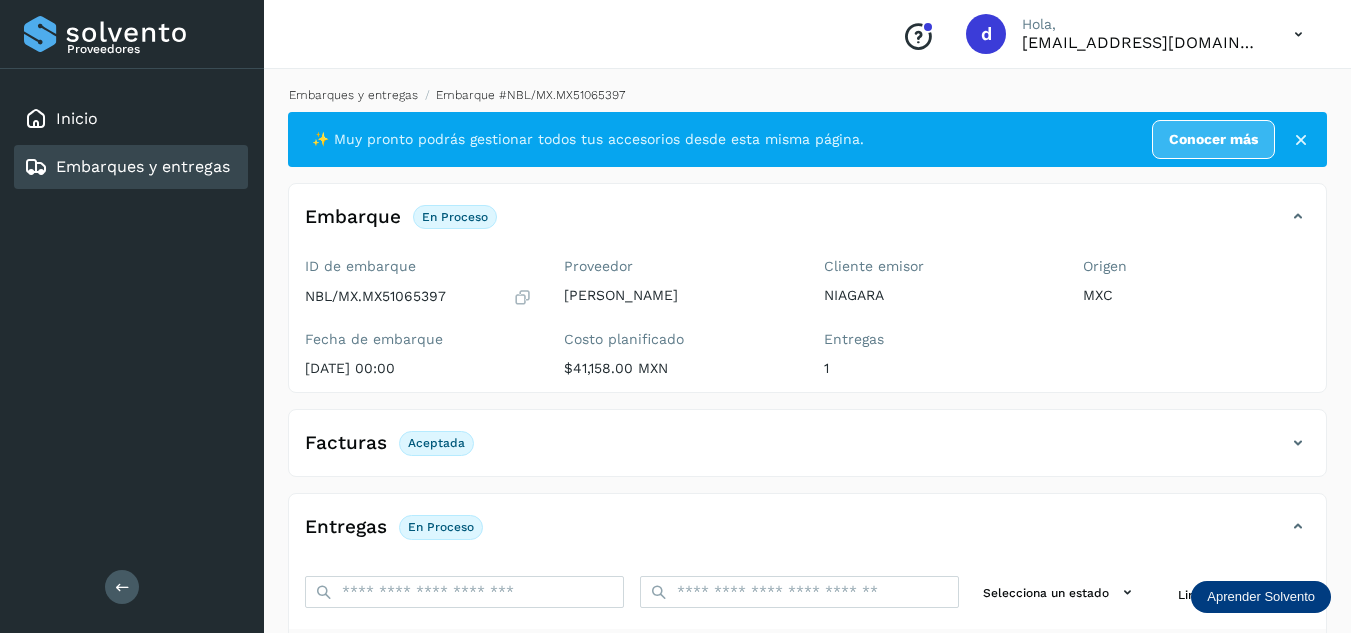 click on "Embarques y entregas" at bounding box center (353, 95) 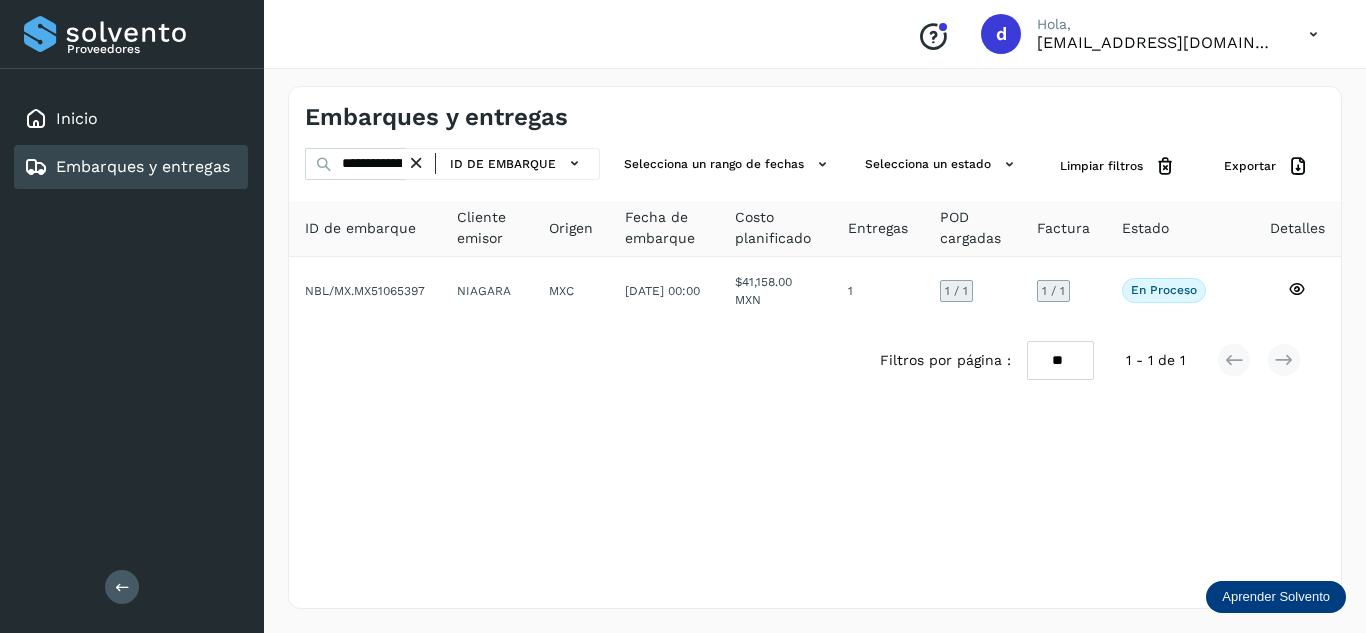 click at bounding box center (416, 163) 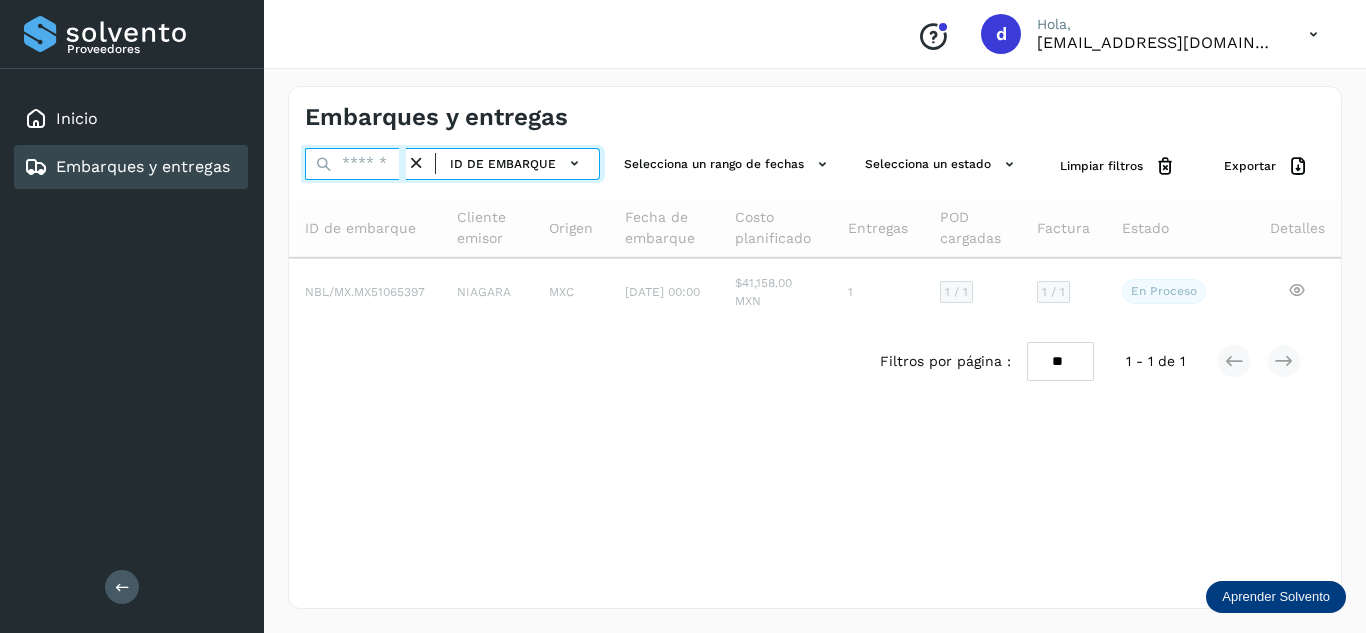 click at bounding box center [355, 164] 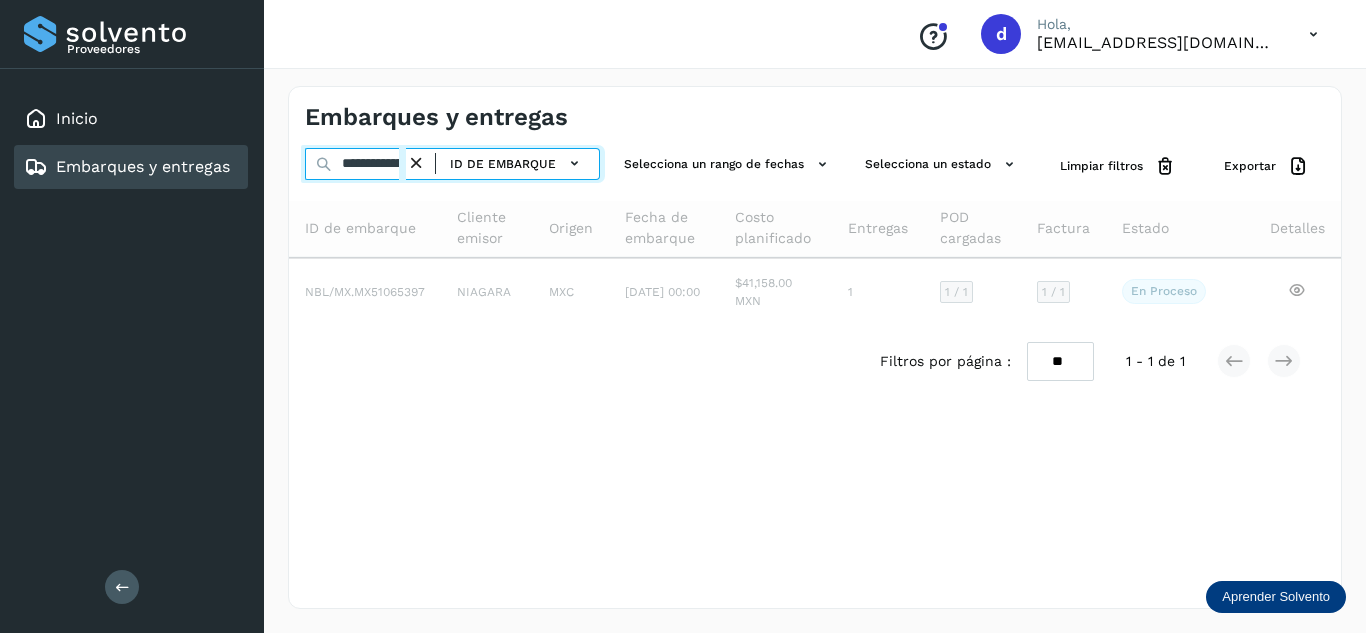 scroll, scrollTop: 0, scrollLeft: 76, axis: horizontal 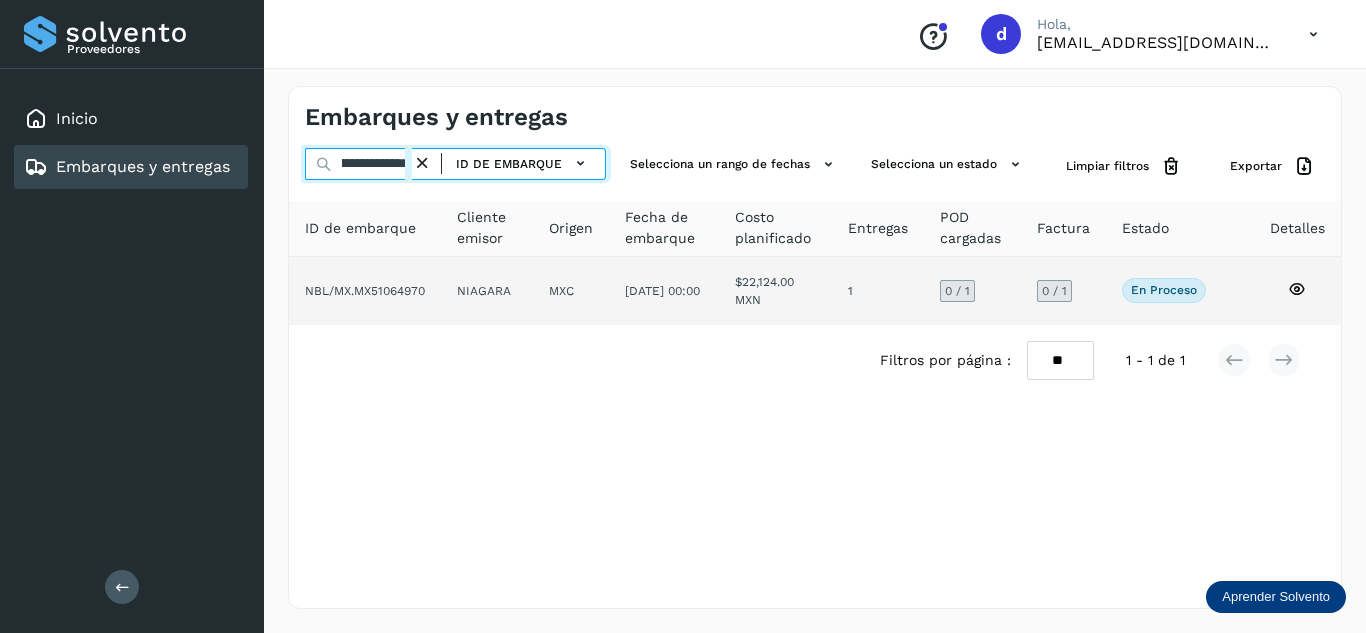 type on "**********" 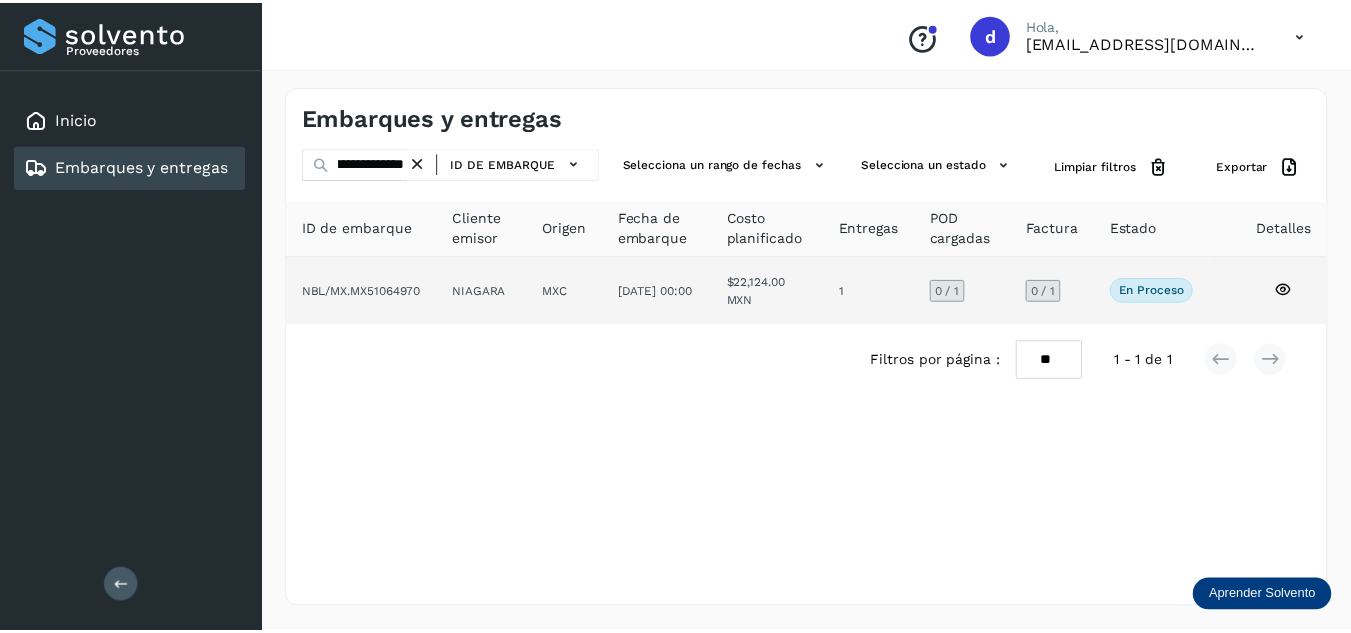 scroll, scrollTop: 0, scrollLeft: 0, axis: both 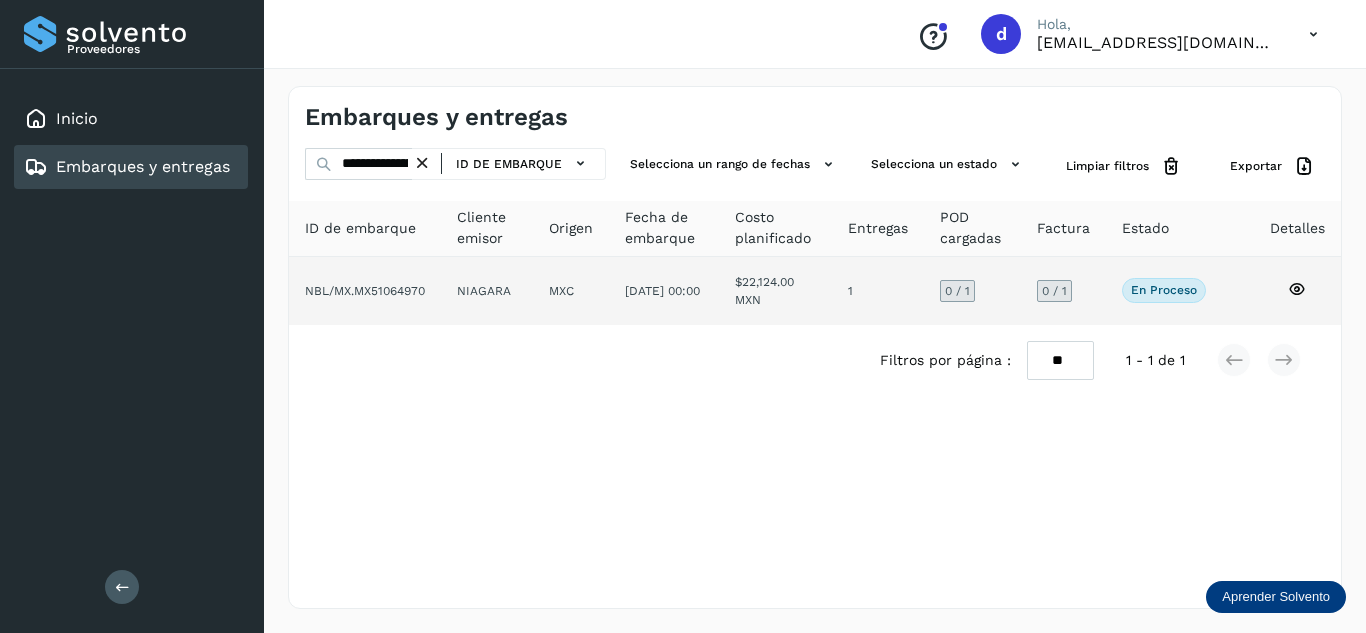 click 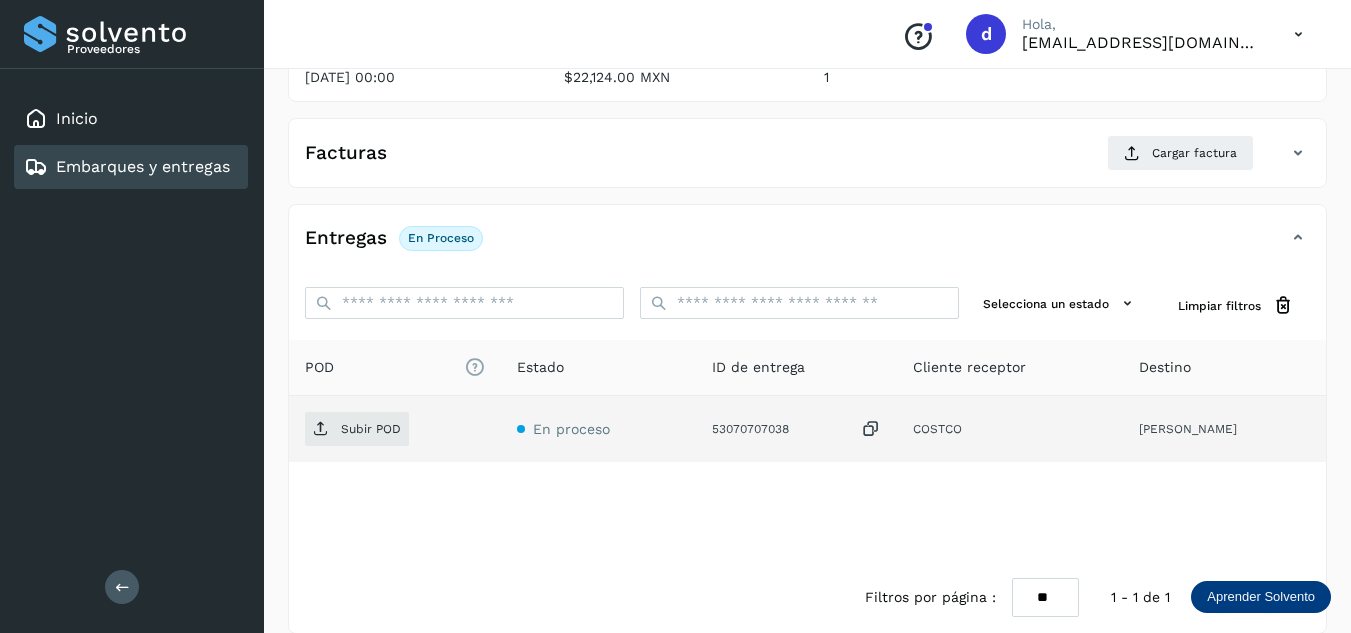 scroll, scrollTop: 300, scrollLeft: 0, axis: vertical 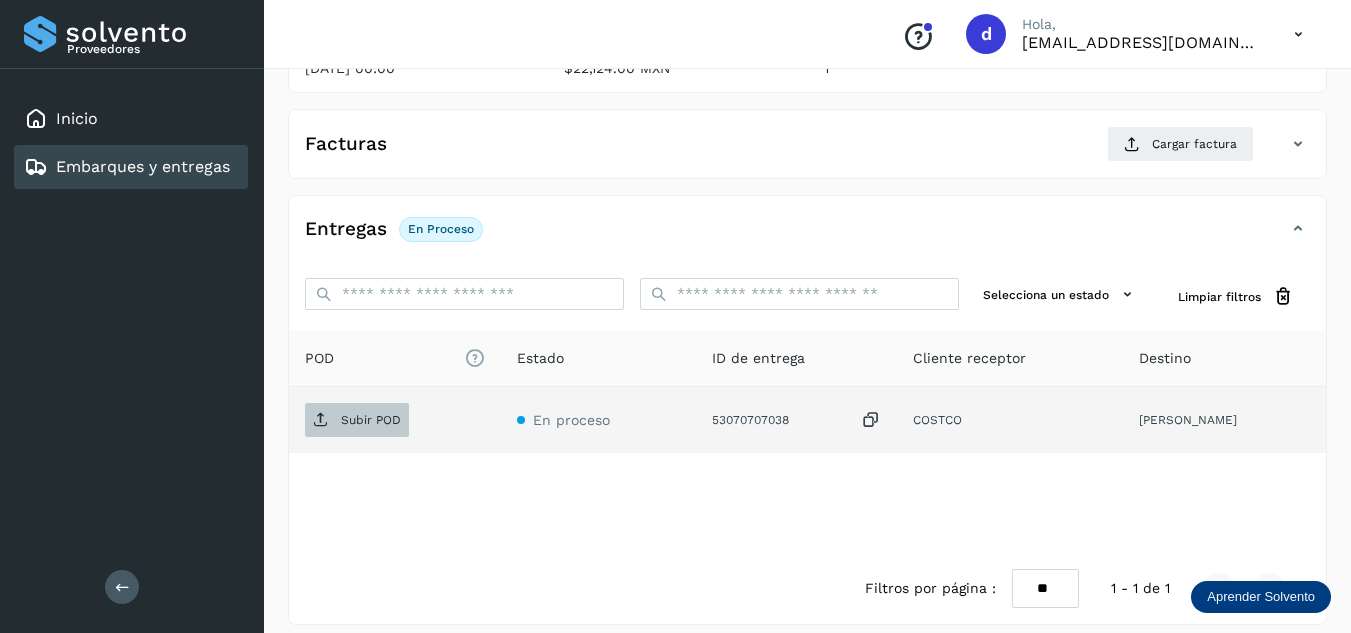 click on "Subir POD" at bounding box center (371, 420) 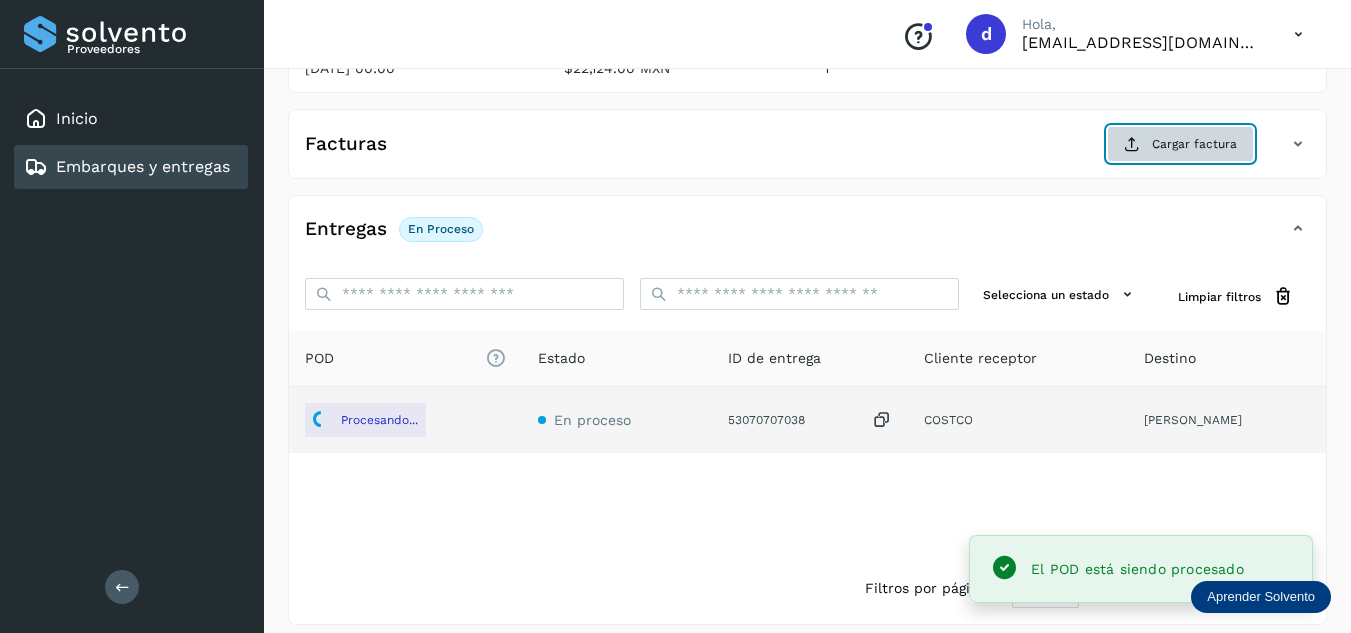 click on "Cargar factura" at bounding box center [1180, 144] 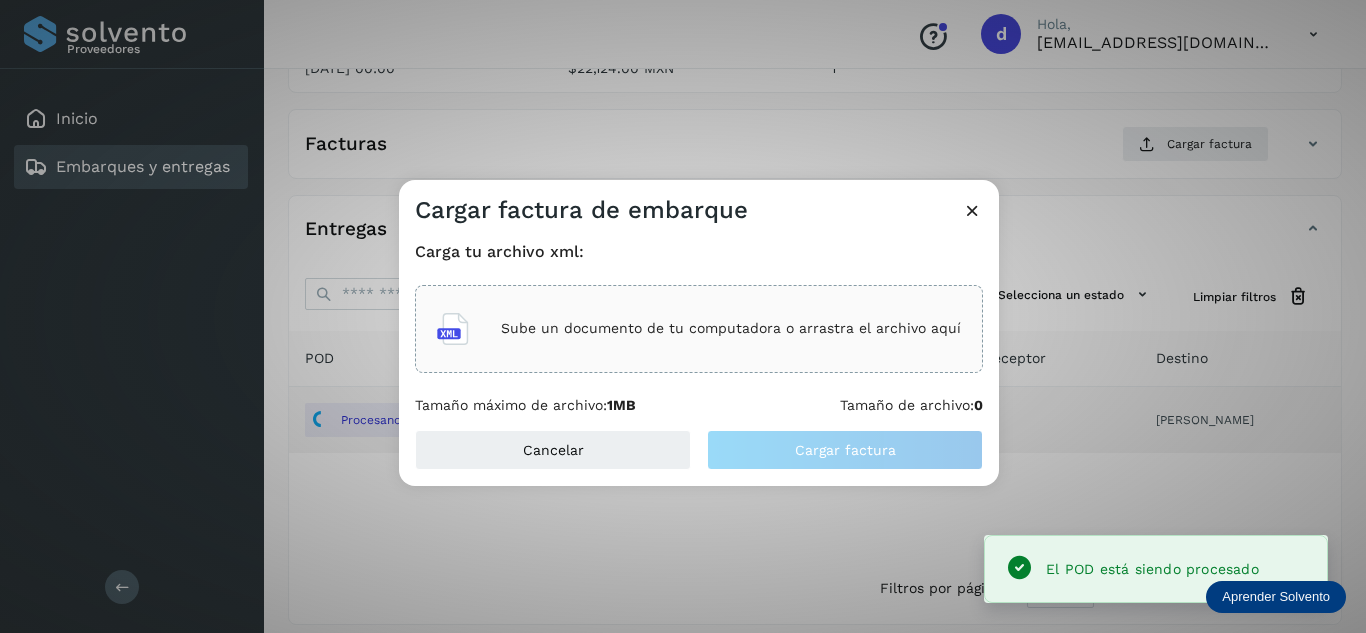 click on "Sube un documento de tu computadora o arrastra el archivo aquí" 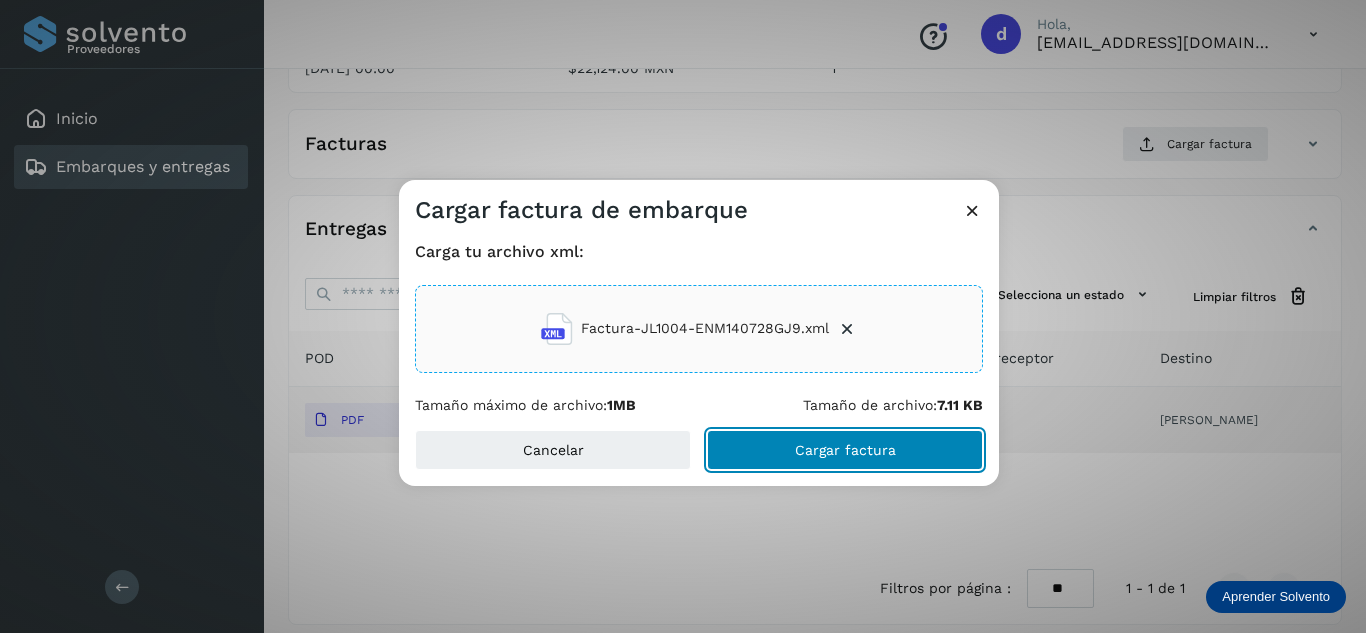click on "Cargar factura" 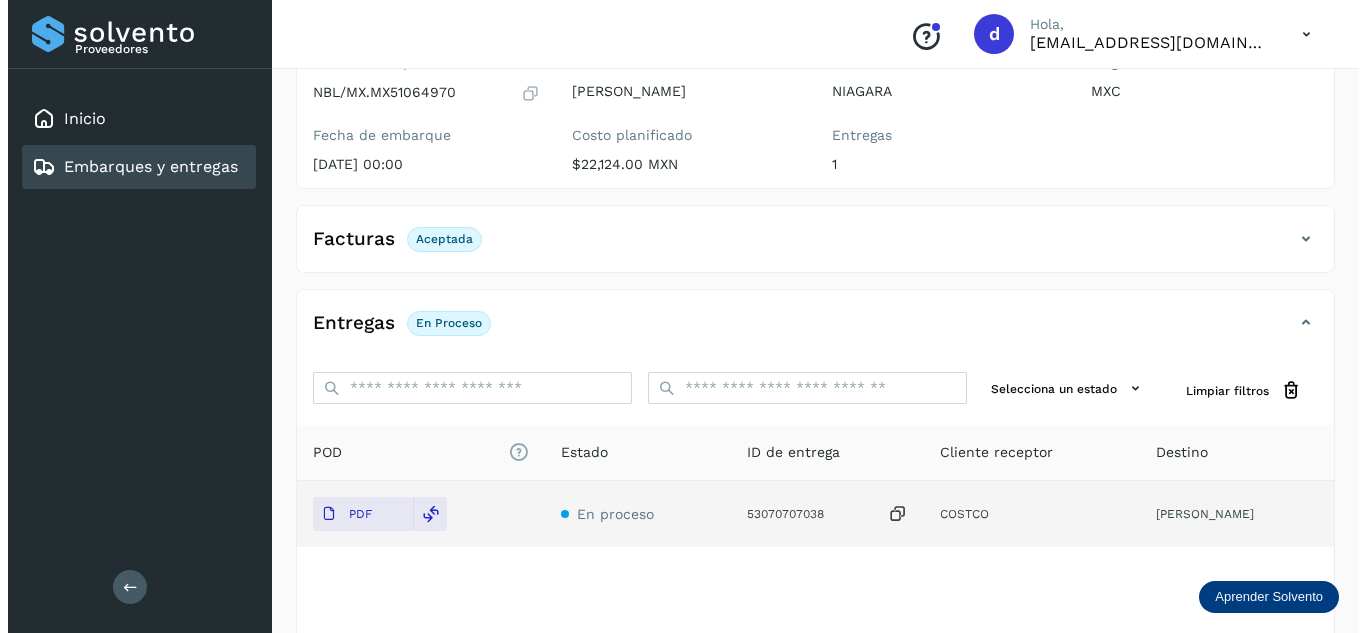 scroll, scrollTop: 0, scrollLeft: 0, axis: both 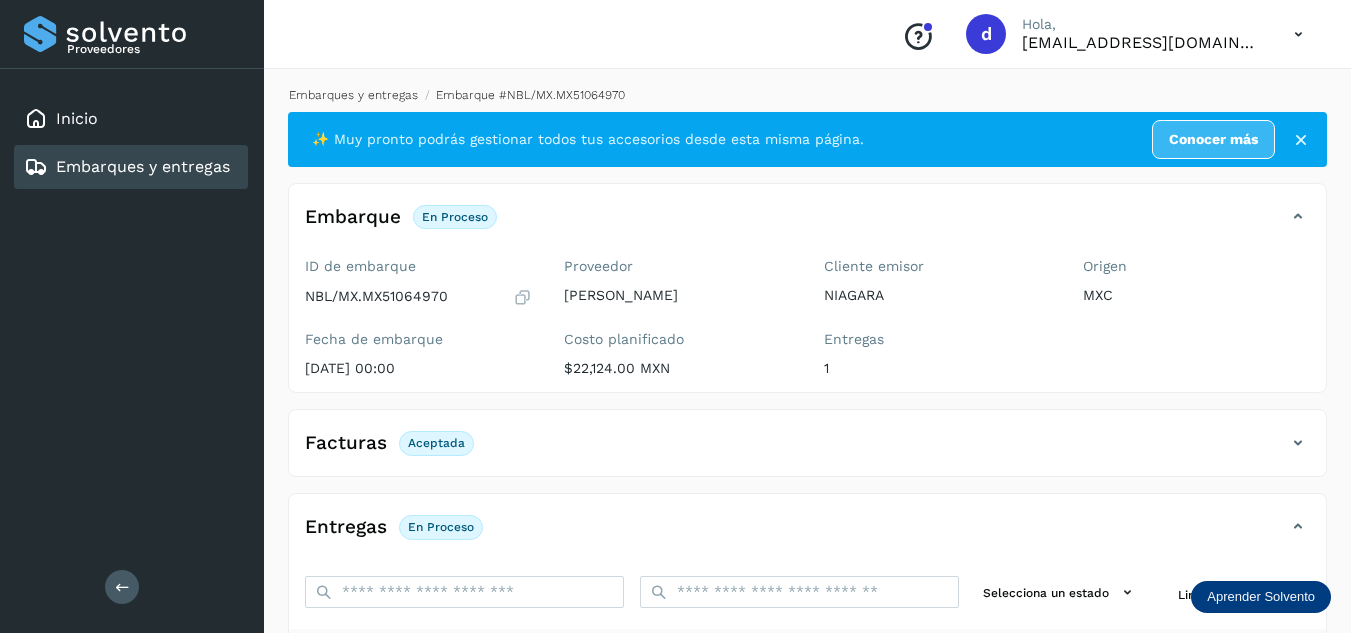 click on "Embarques y entregas" at bounding box center (353, 95) 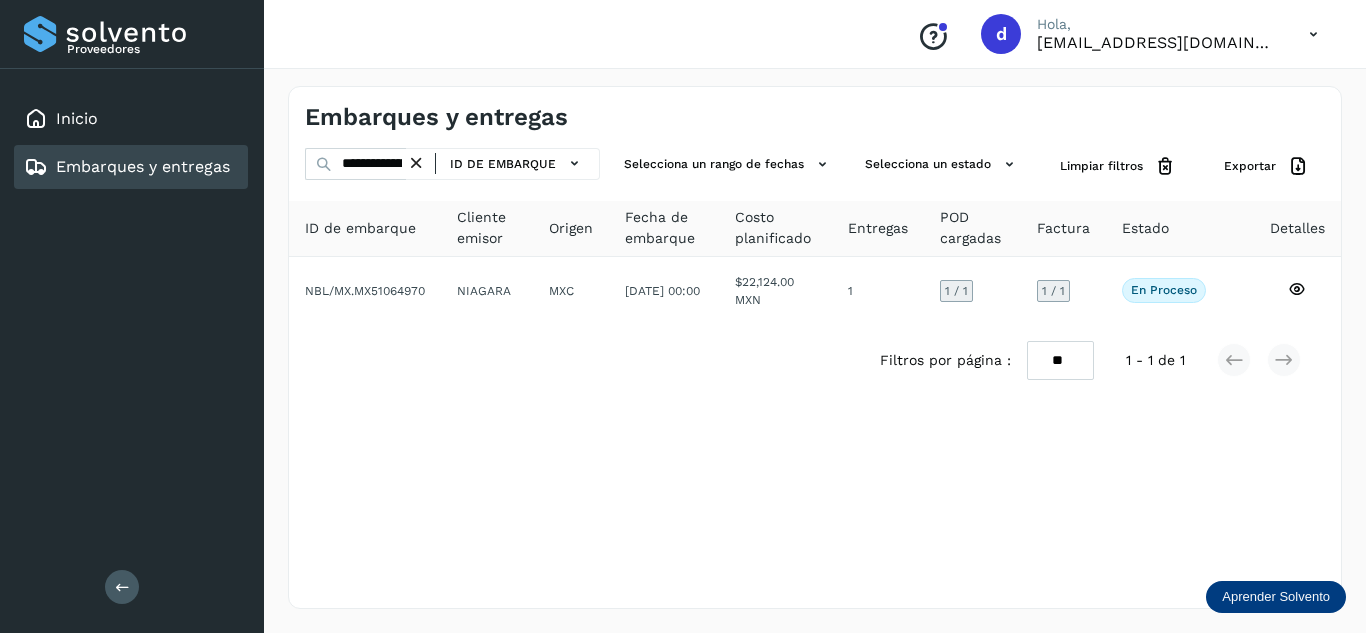 click at bounding box center [416, 163] 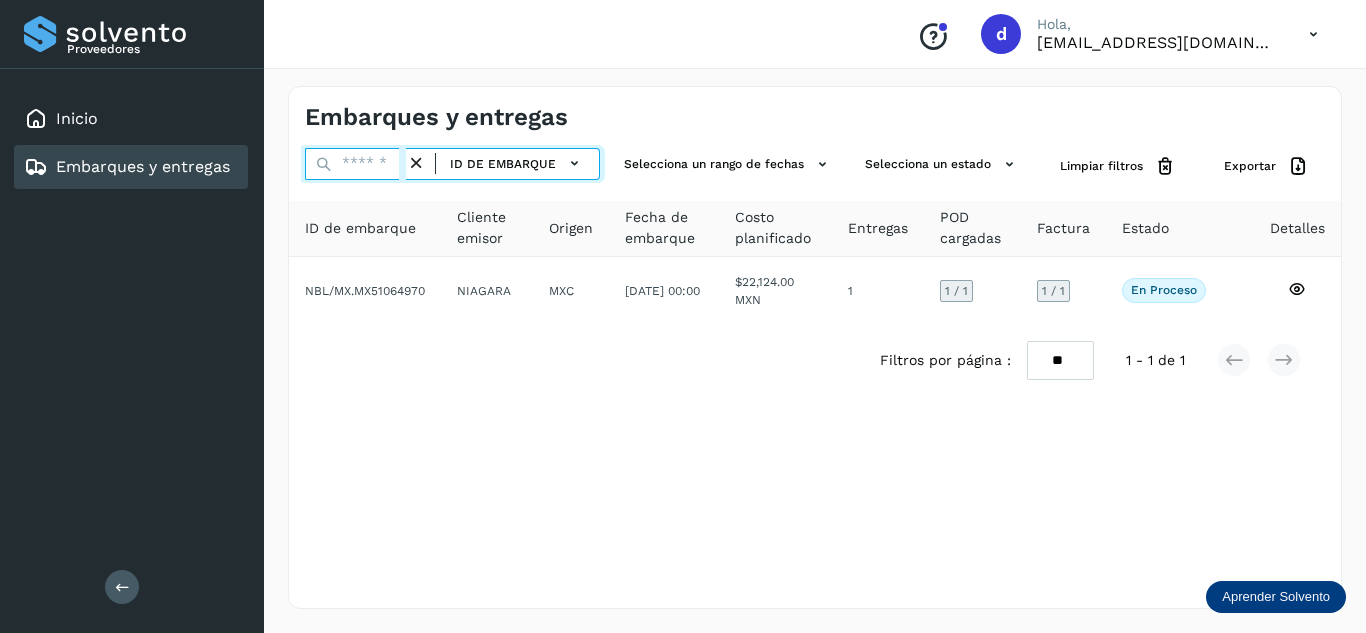 click at bounding box center (355, 164) 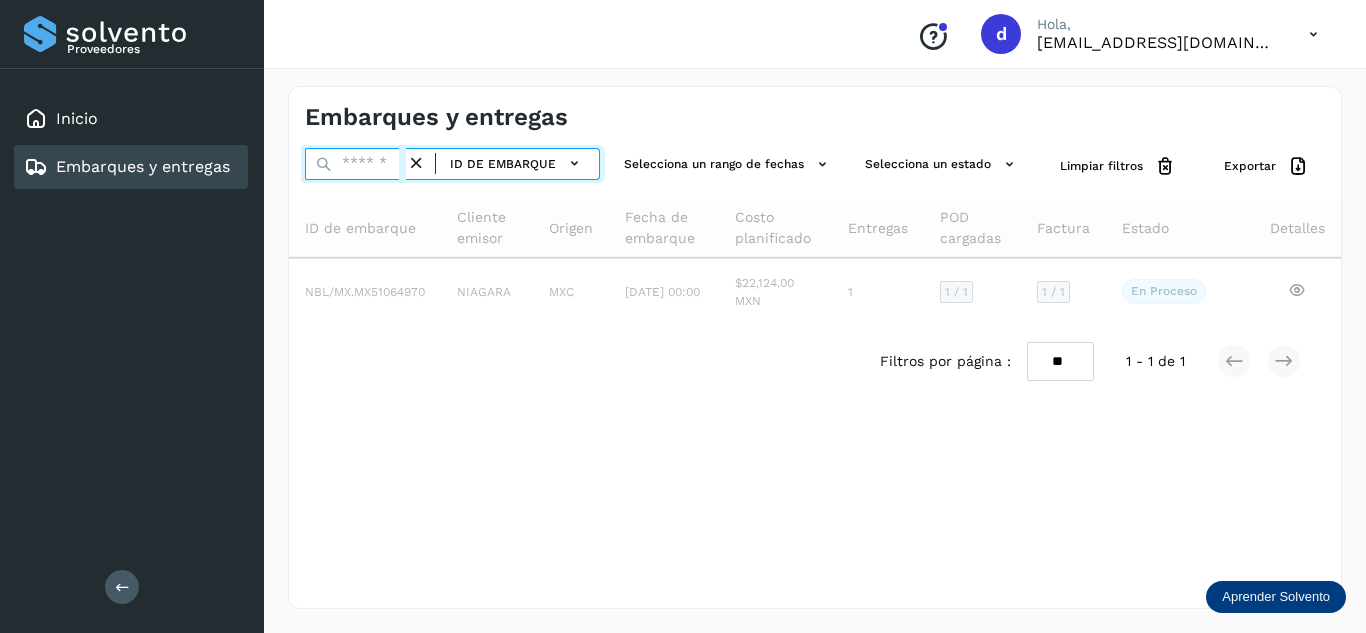 paste on "**********" 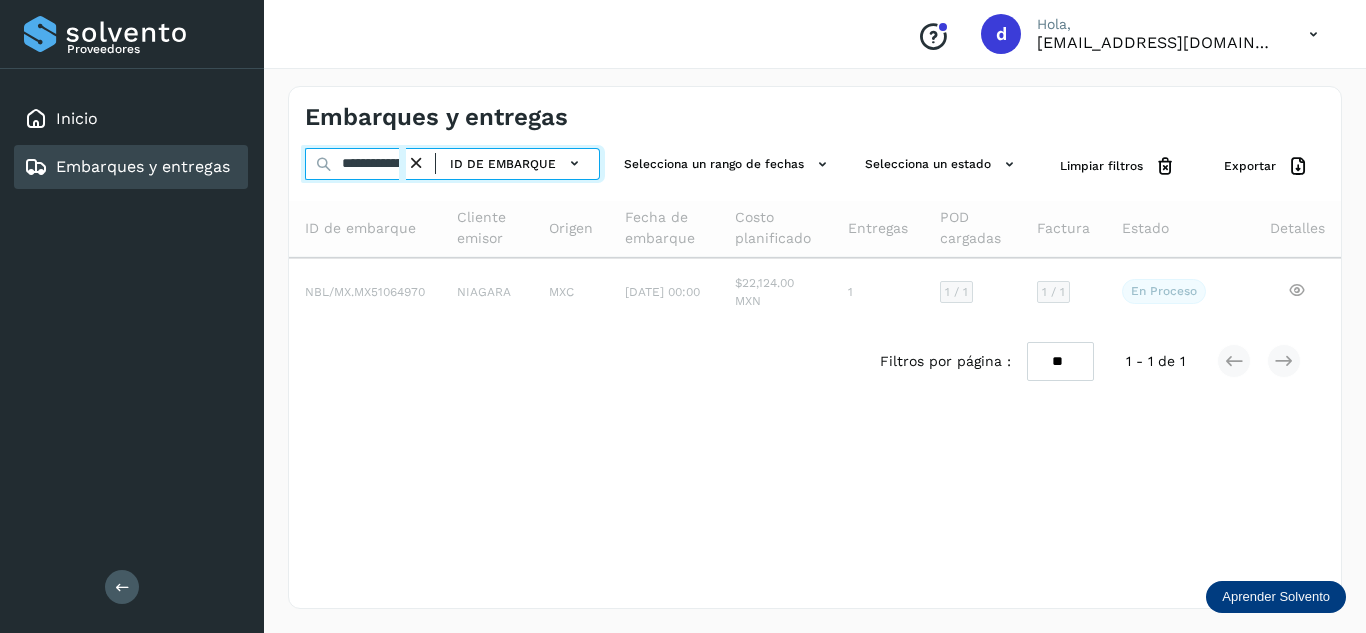 scroll, scrollTop: 0, scrollLeft: 74, axis: horizontal 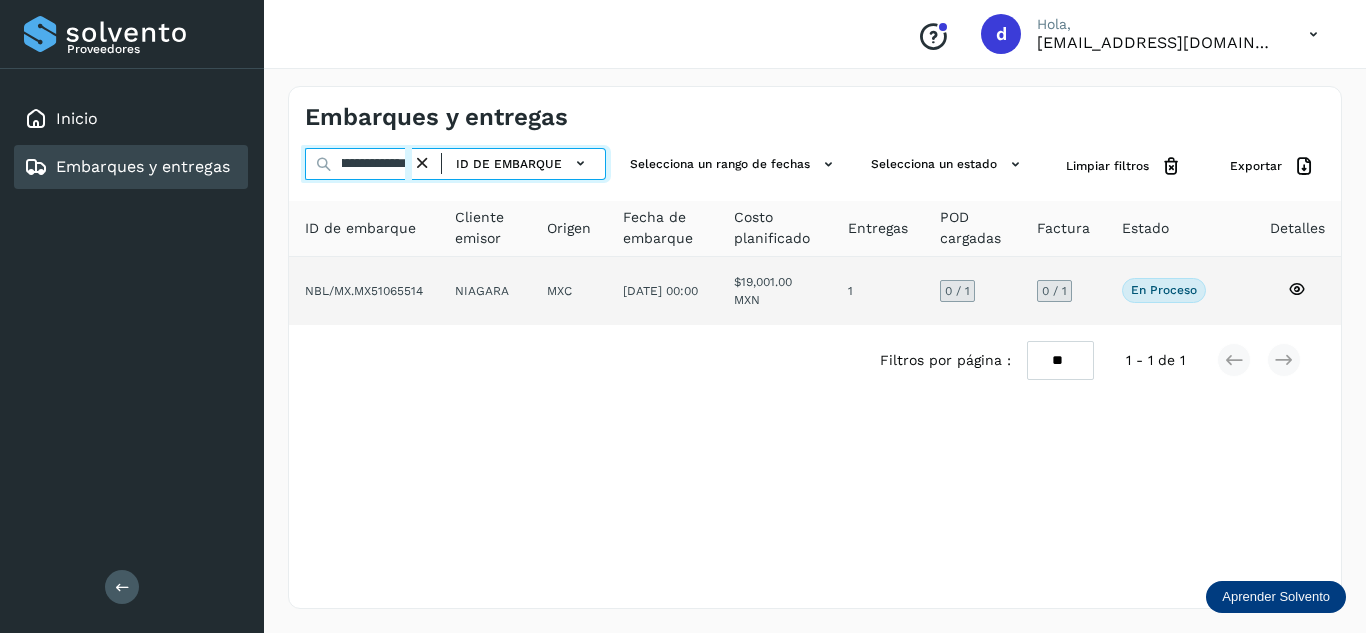 type on "**********" 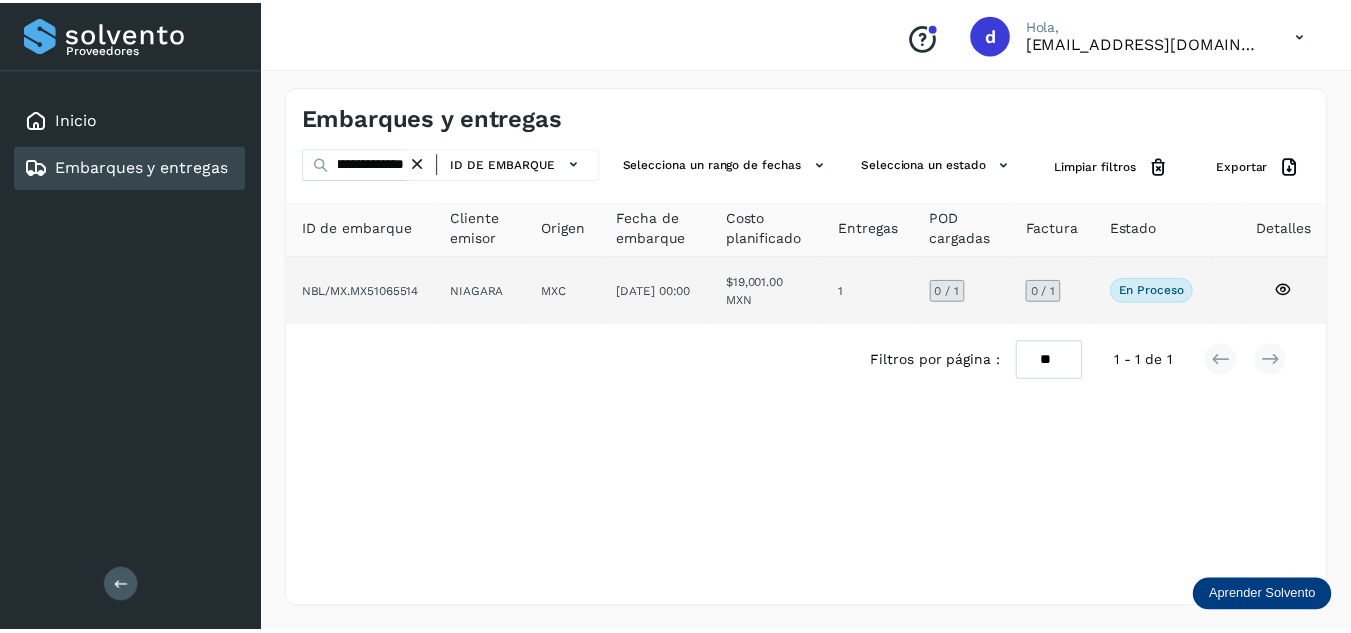 scroll, scrollTop: 0, scrollLeft: 0, axis: both 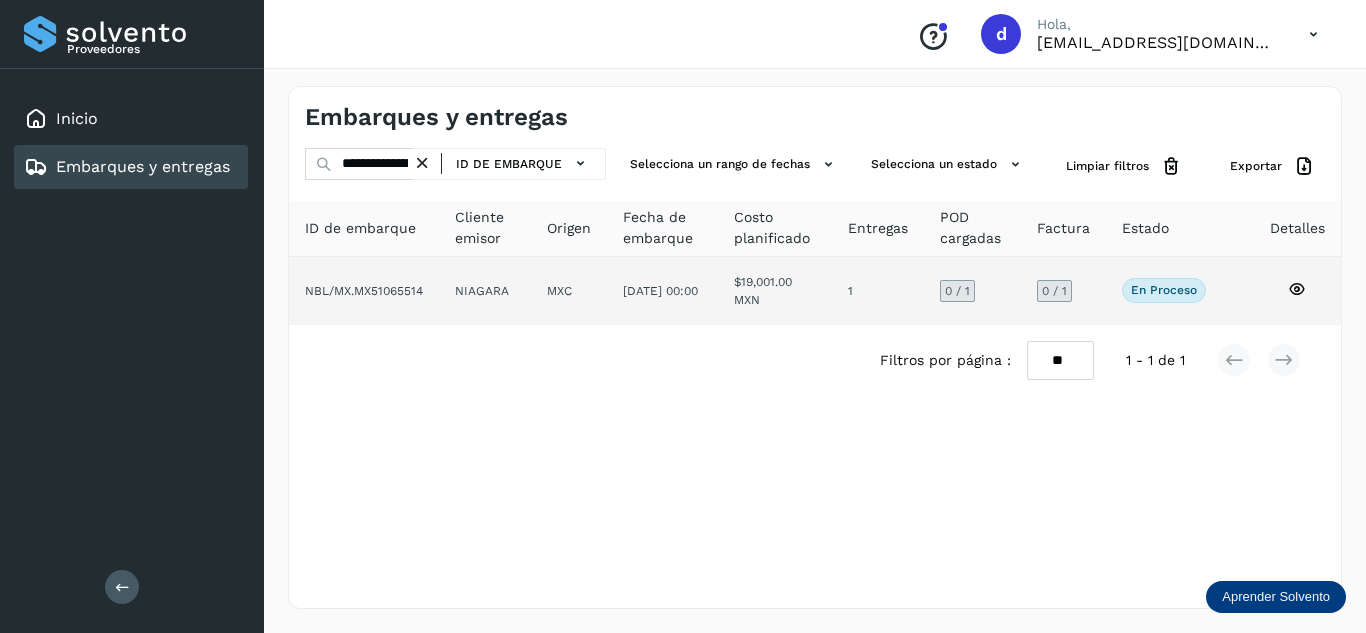 click 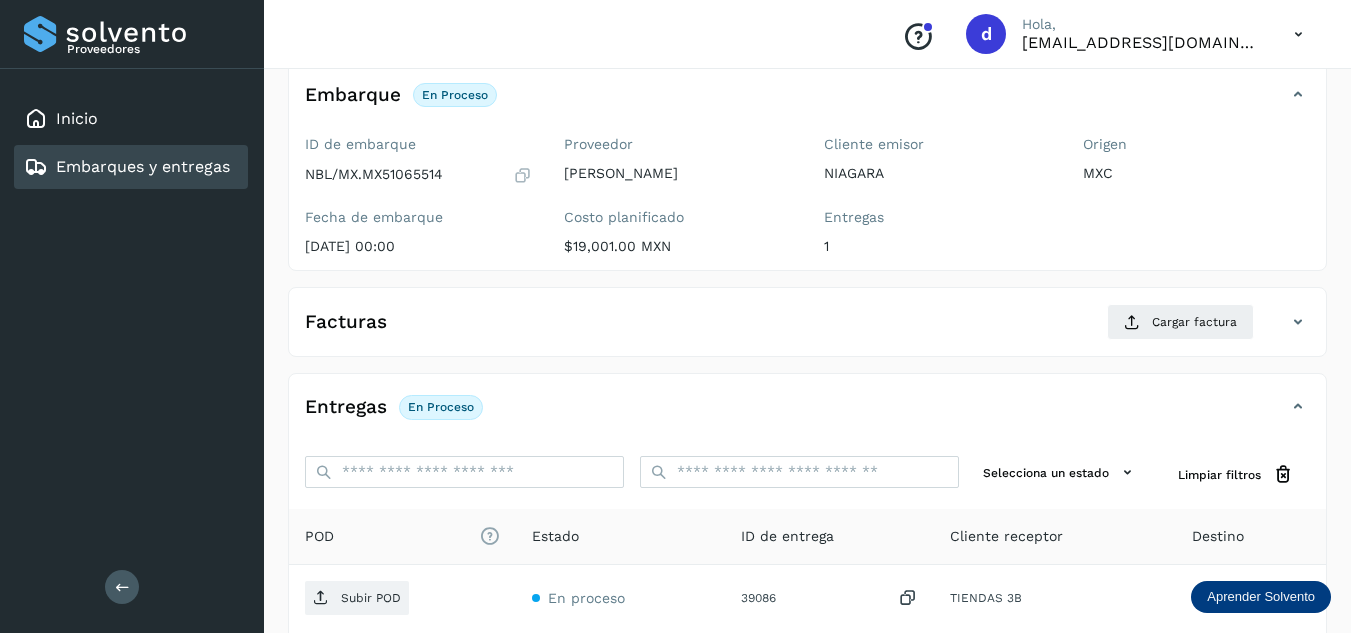 scroll, scrollTop: 300, scrollLeft: 0, axis: vertical 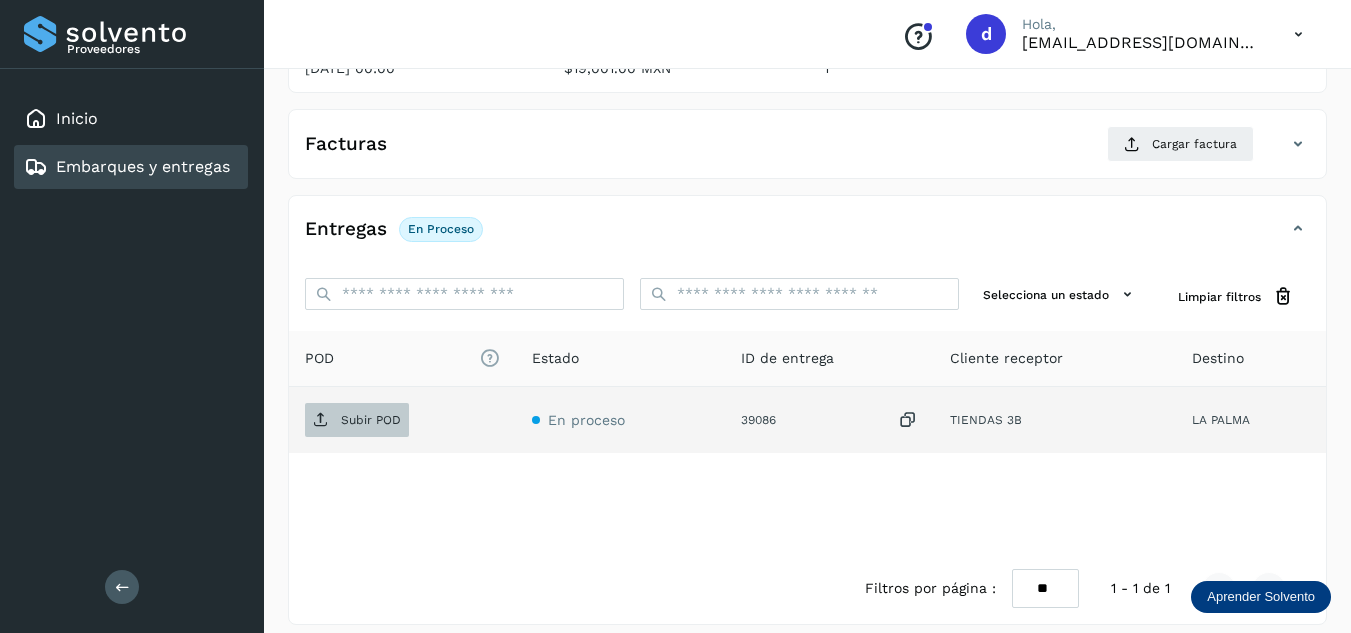click on "Subir POD" at bounding box center [371, 420] 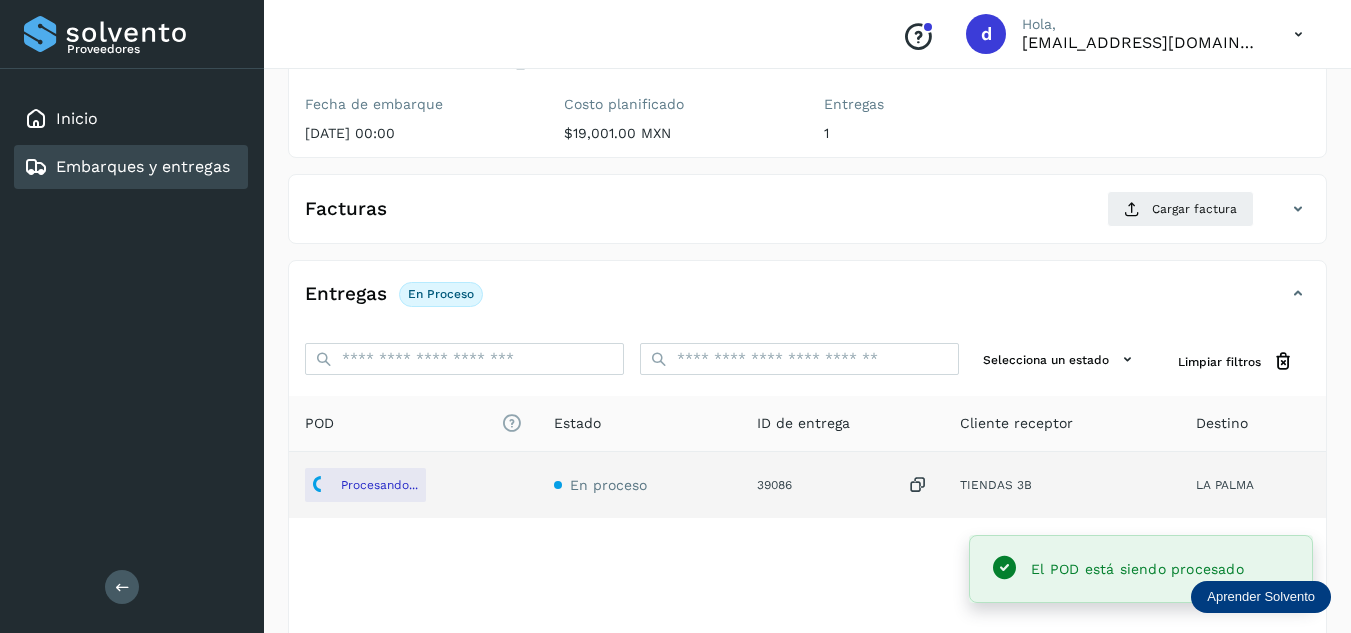 scroll, scrollTop: 200, scrollLeft: 0, axis: vertical 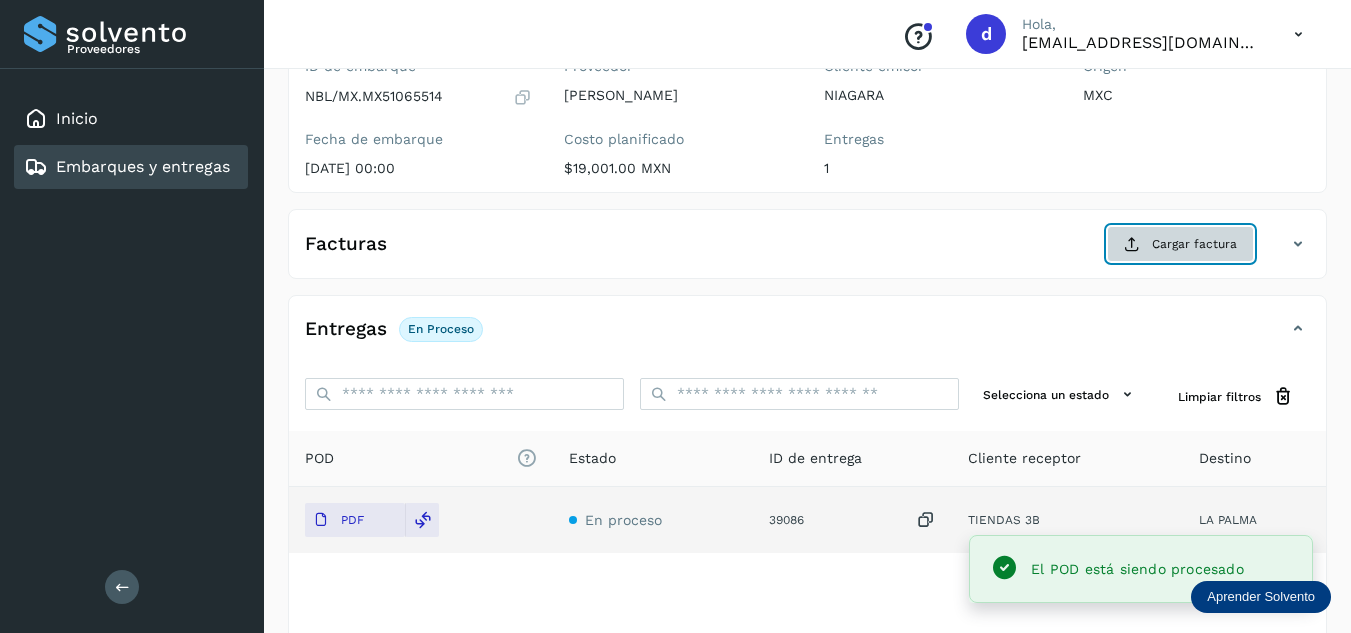click at bounding box center [1132, 244] 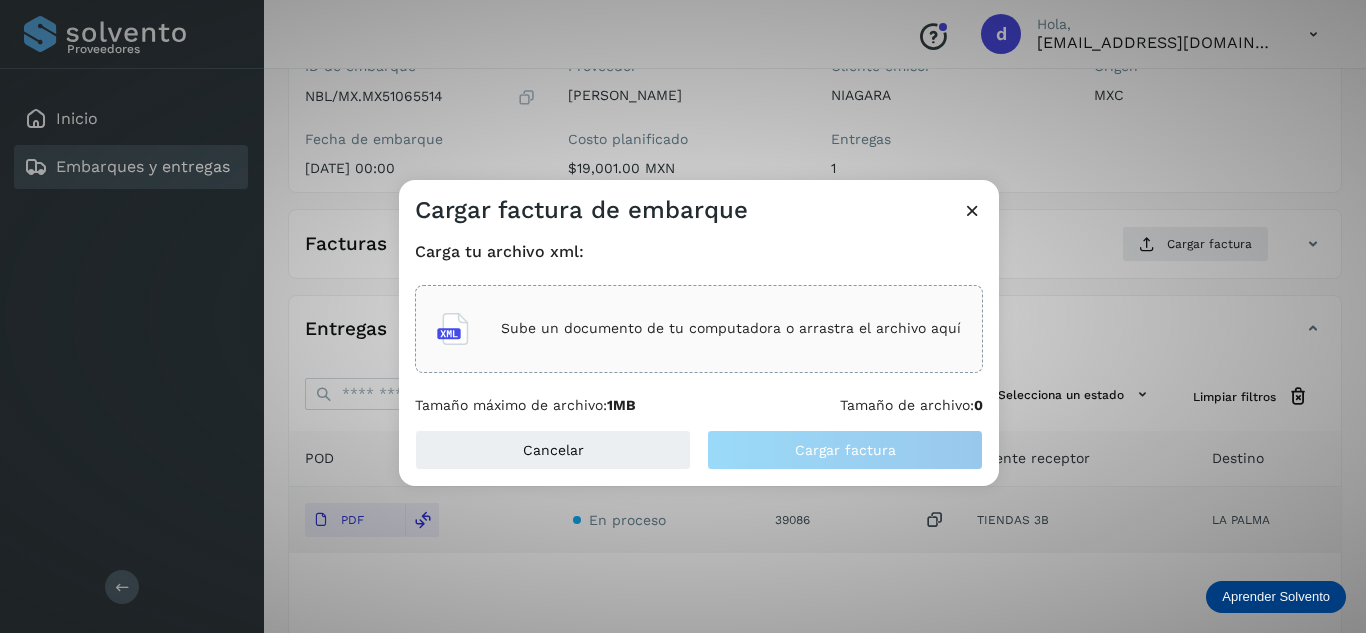 click on "Sube un documento de tu computadora o arrastra el archivo aquí" at bounding box center [731, 328] 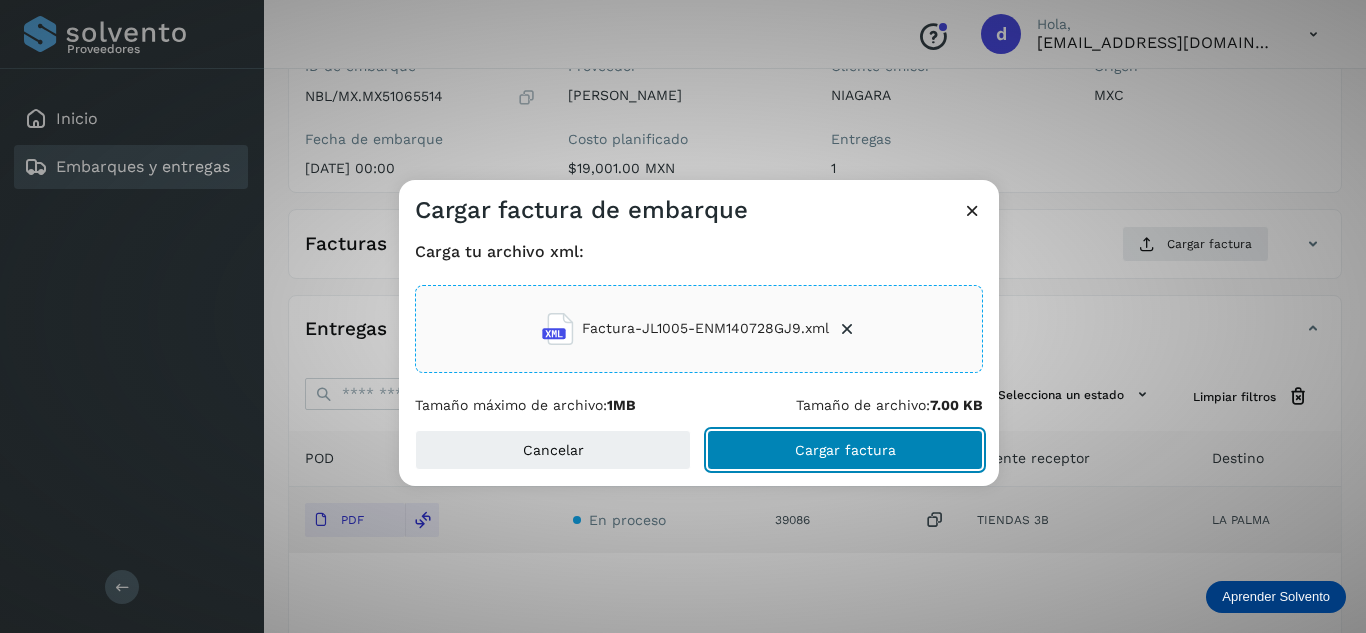click on "Cargar factura" 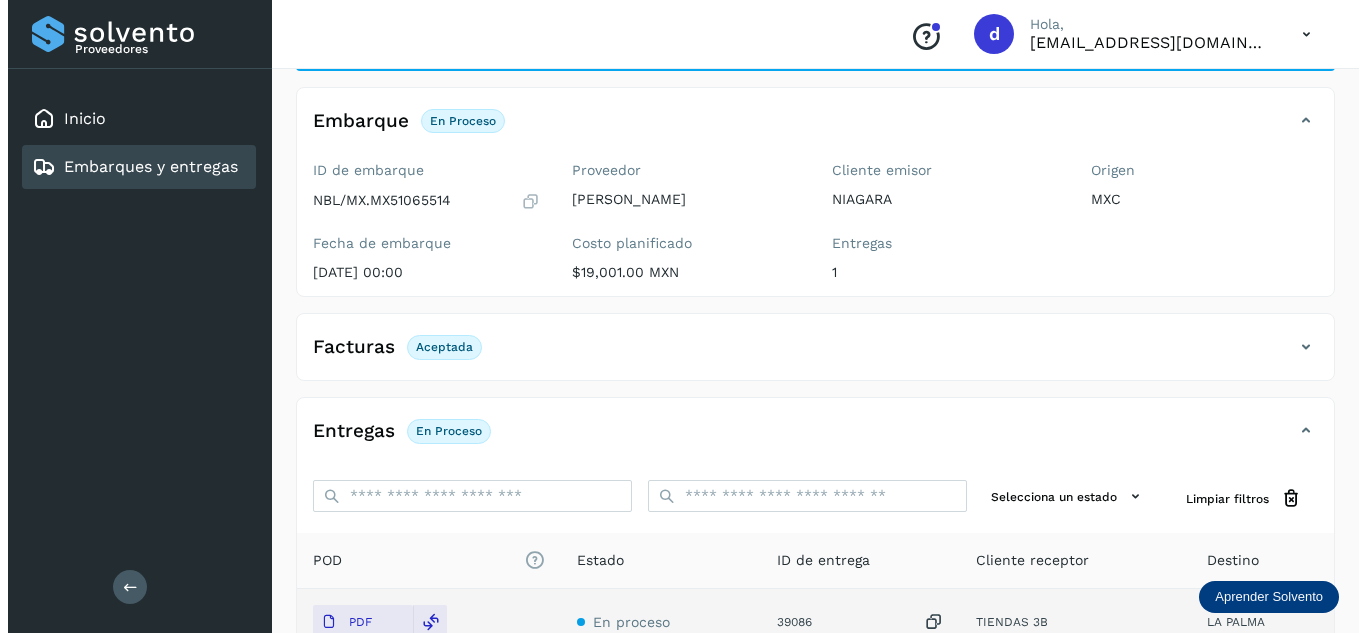 scroll, scrollTop: 0, scrollLeft: 0, axis: both 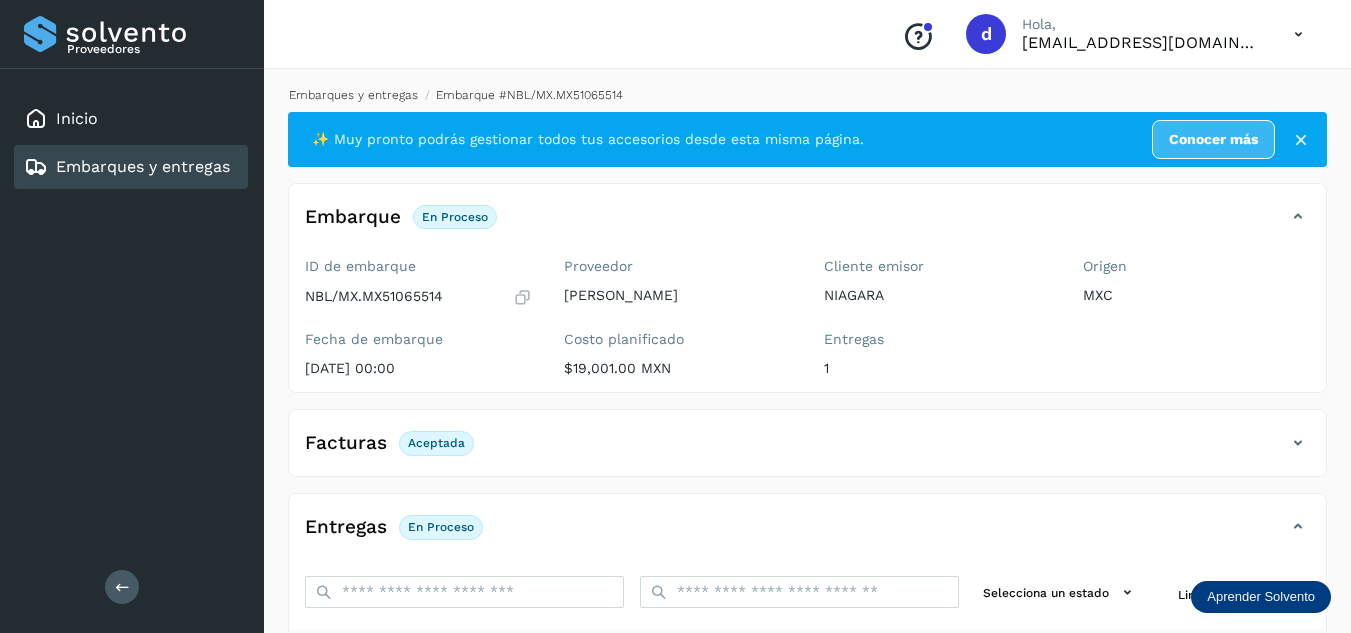 click on "Embarques y entregas" at bounding box center [353, 95] 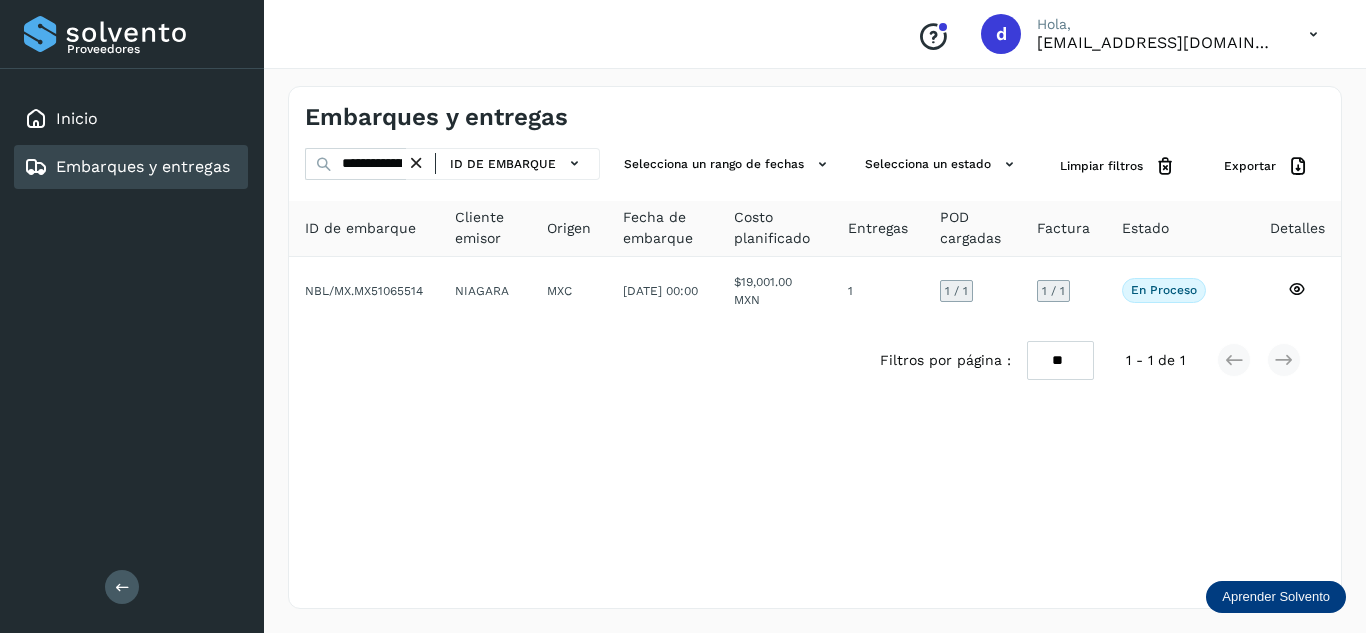 click at bounding box center [416, 163] 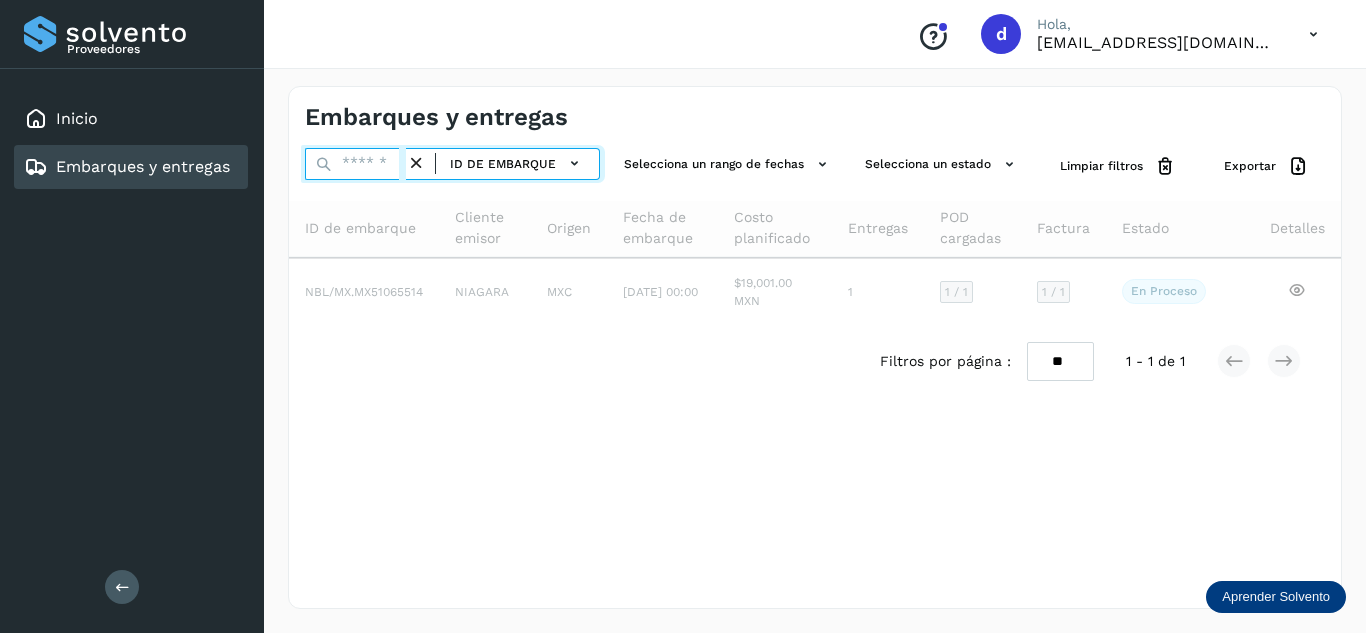 click at bounding box center (355, 164) 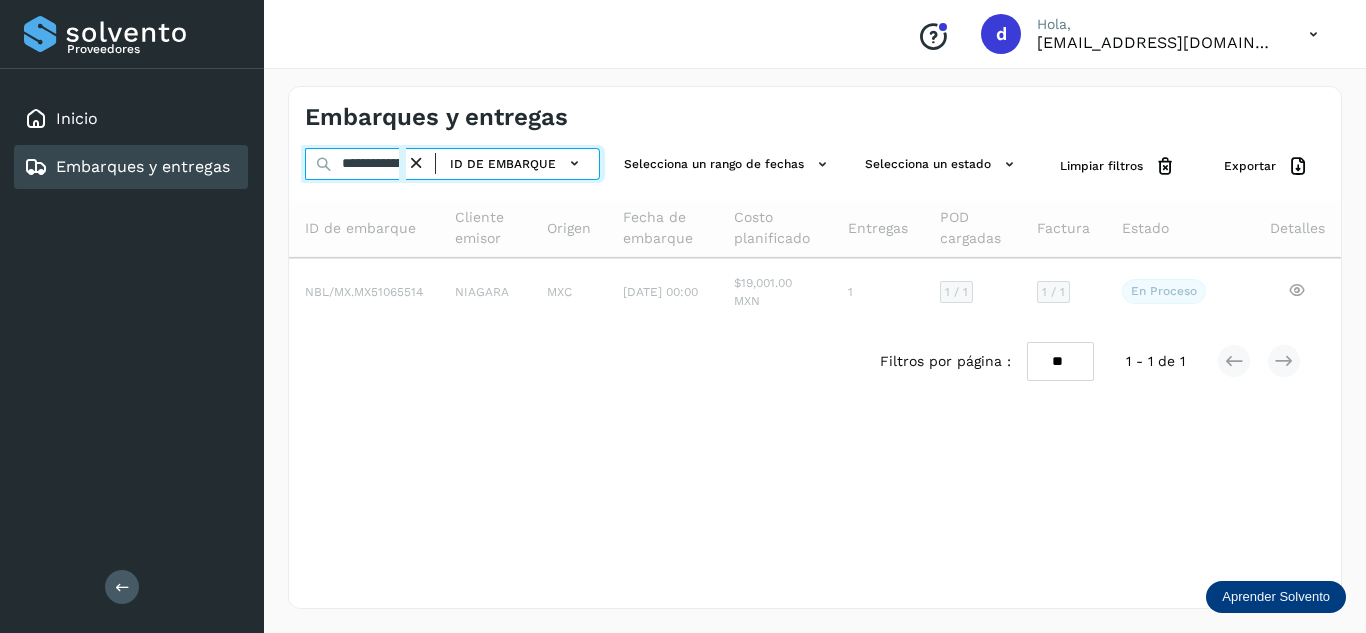 scroll, scrollTop: 0, scrollLeft: 77, axis: horizontal 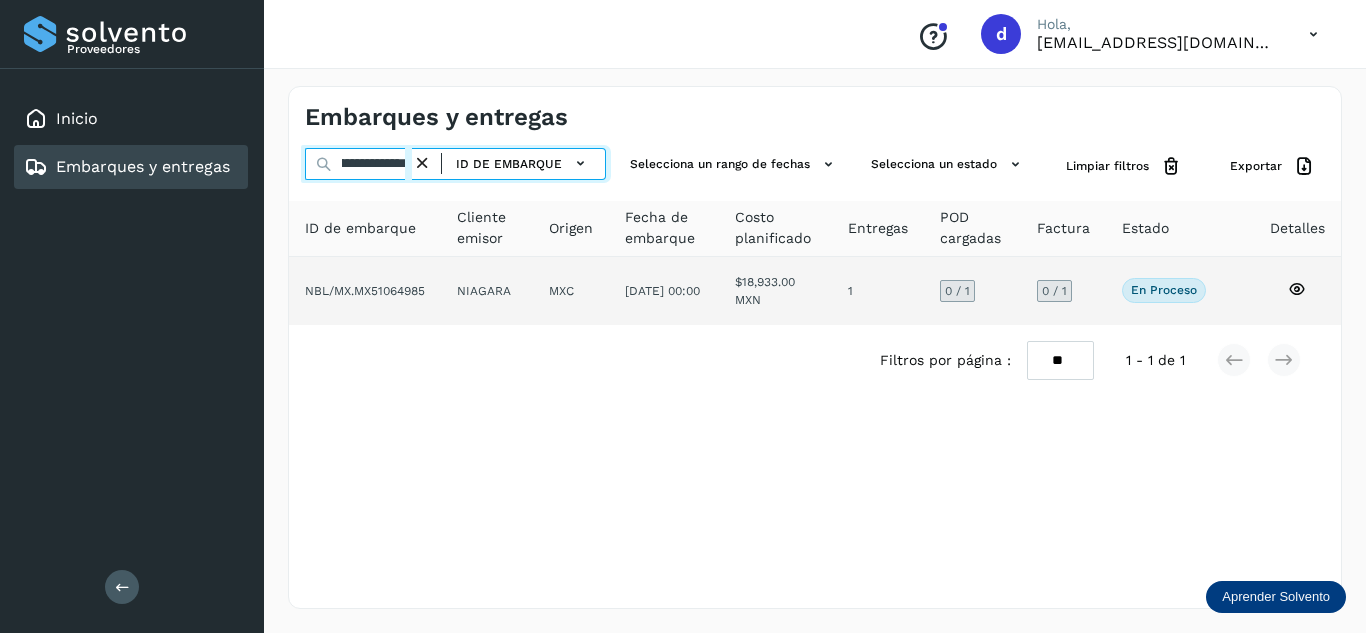 type on "**********" 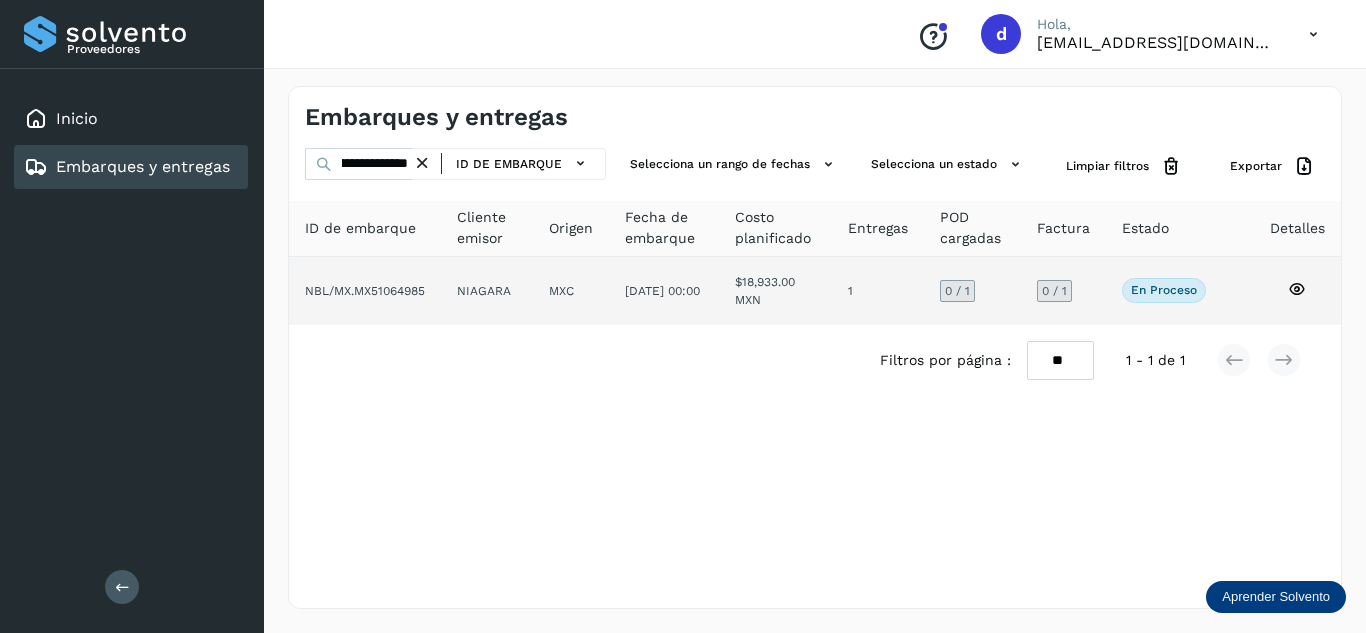 click 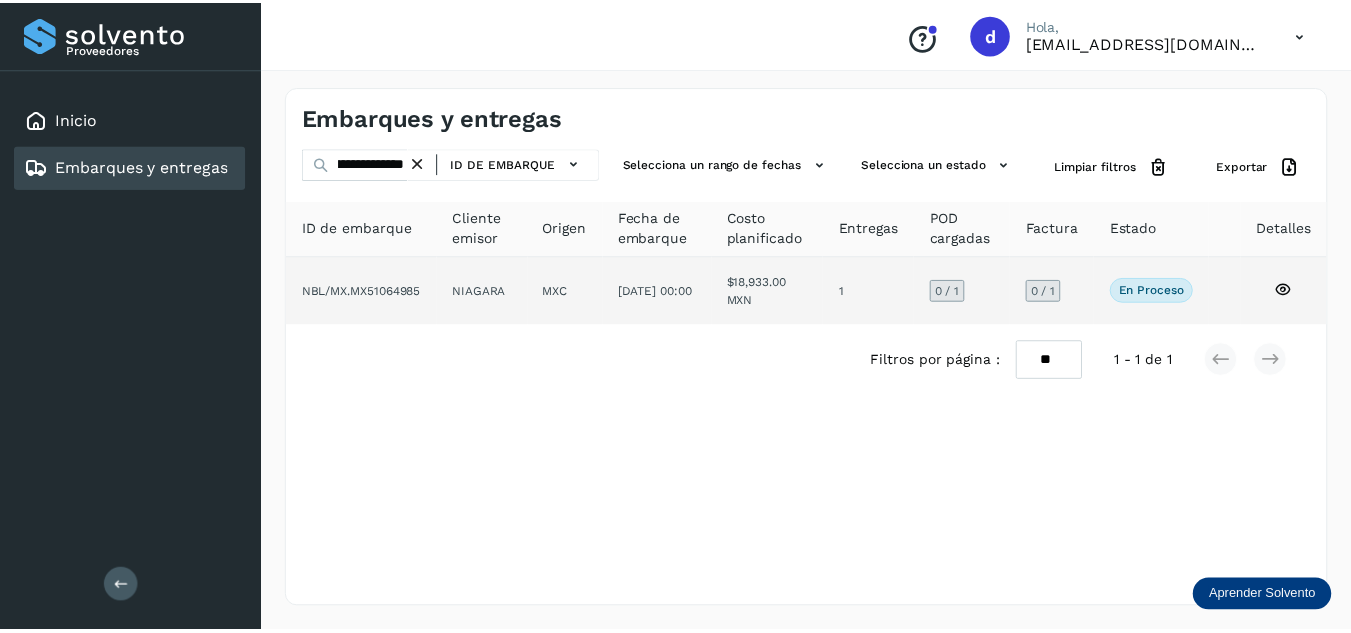 scroll, scrollTop: 0, scrollLeft: 0, axis: both 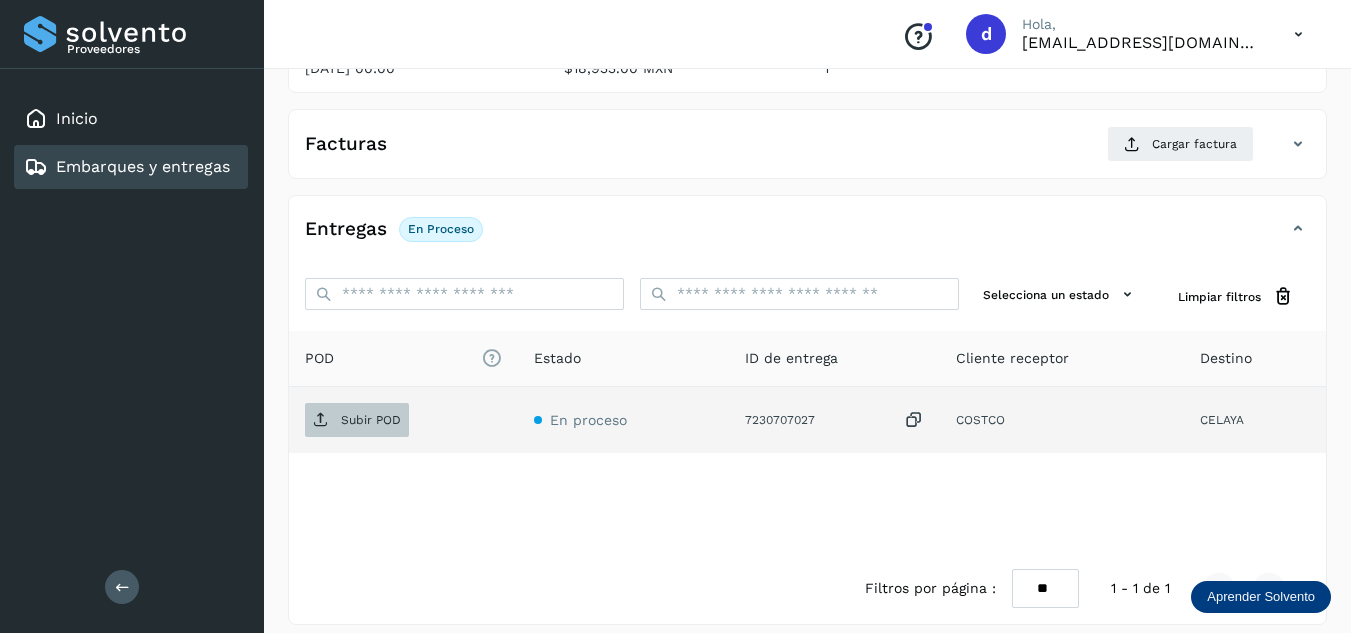 click on "Subir POD" at bounding box center [357, 420] 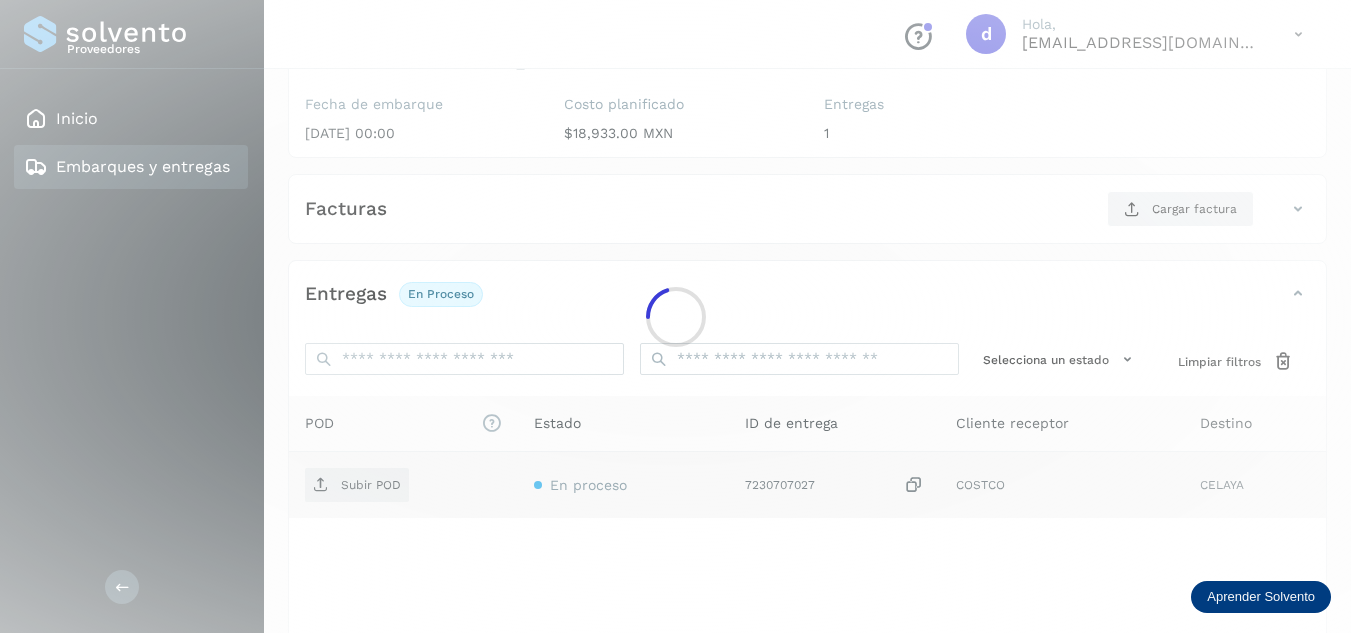 scroll, scrollTop: 200, scrollLeft: 0, axis: vertical 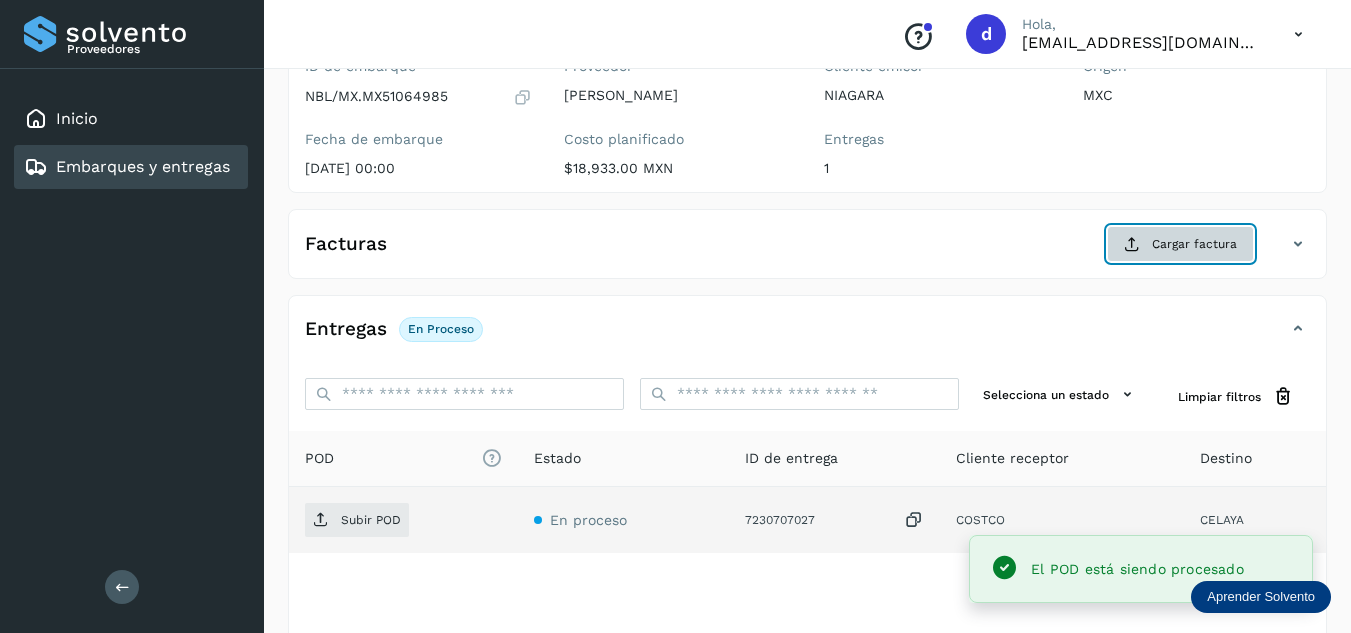 click on "Cargar factura" 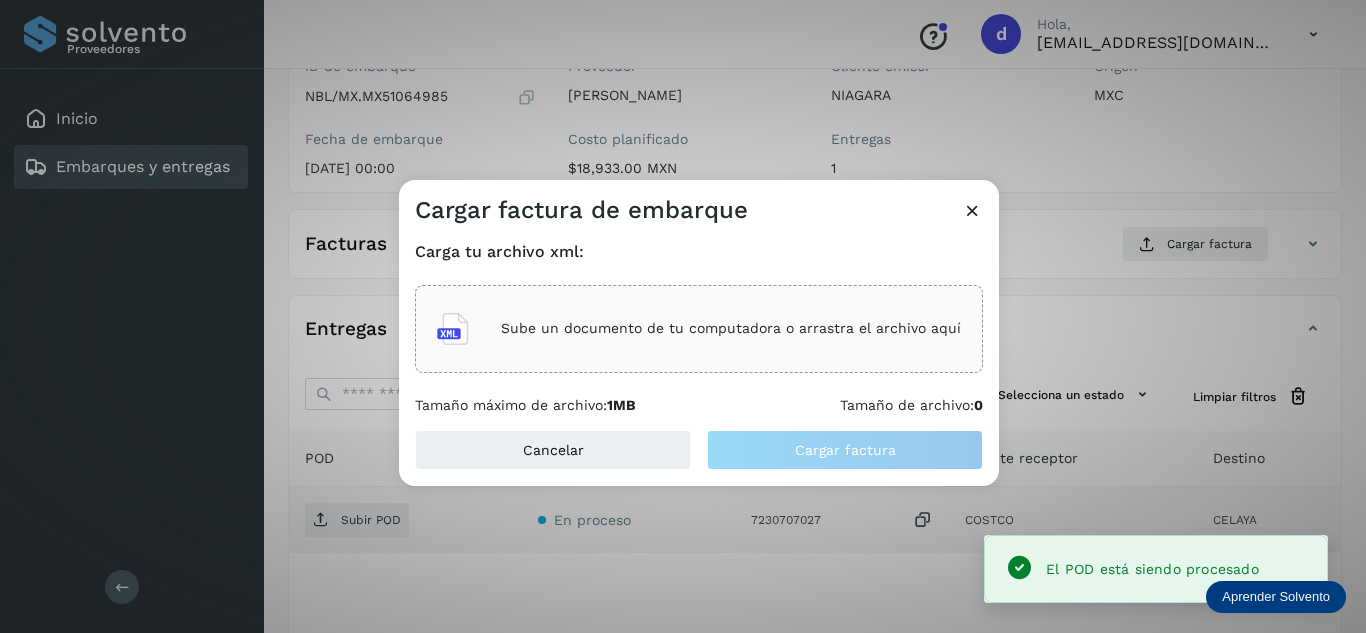 click on "Sube un documento de tu computadora o arrastra el archivo aquí" at bounding box center (731, 328) 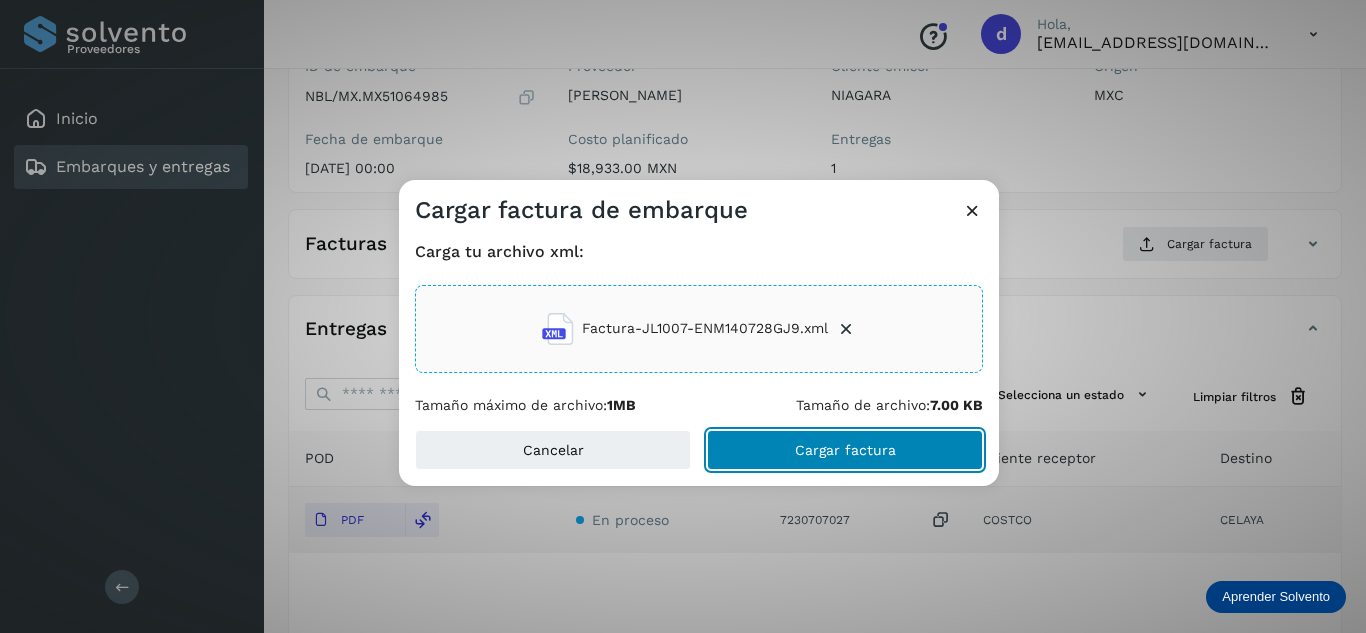 click on "Cargar factura" 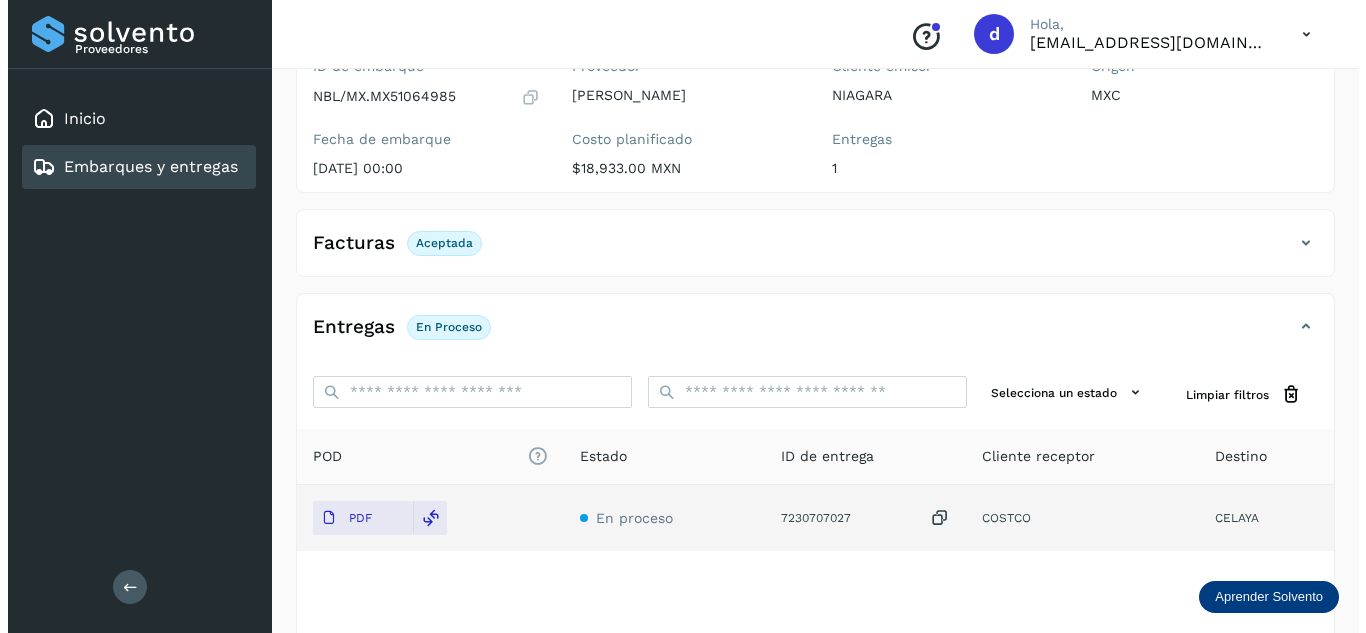 scroll, scrollTop: 0, scrollLeft: 0, axis: both 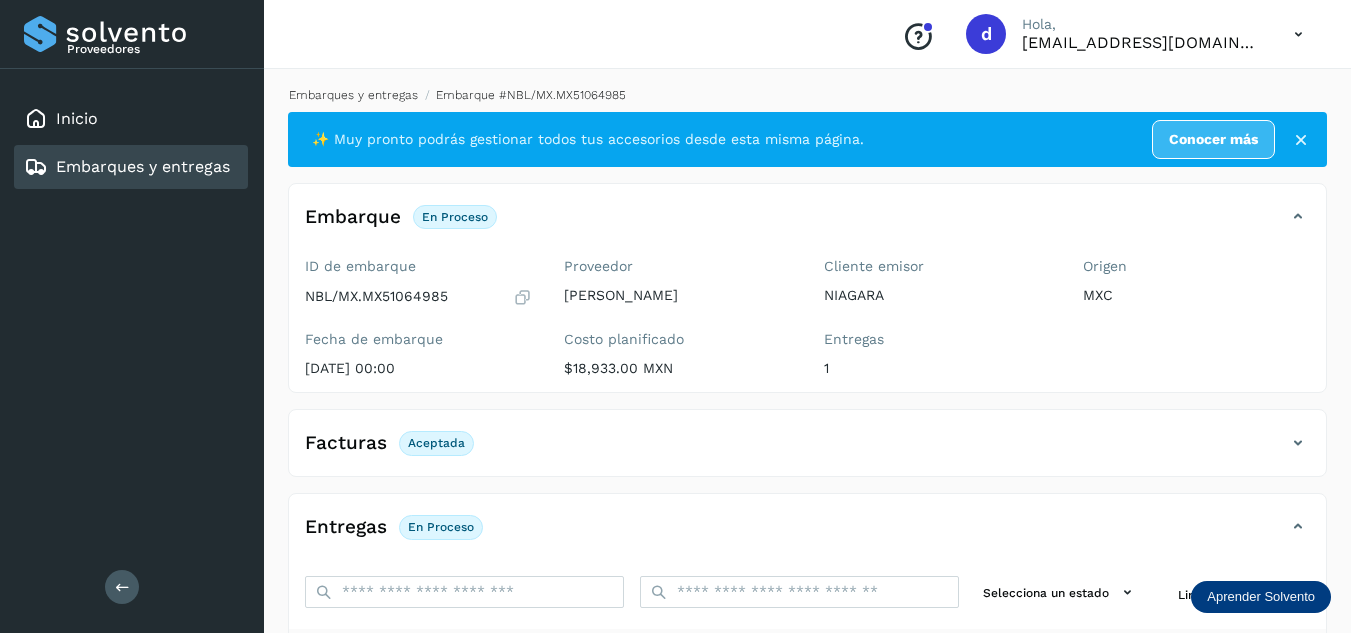 click on "Embarques y entregas" at bounding box center (353, 95) 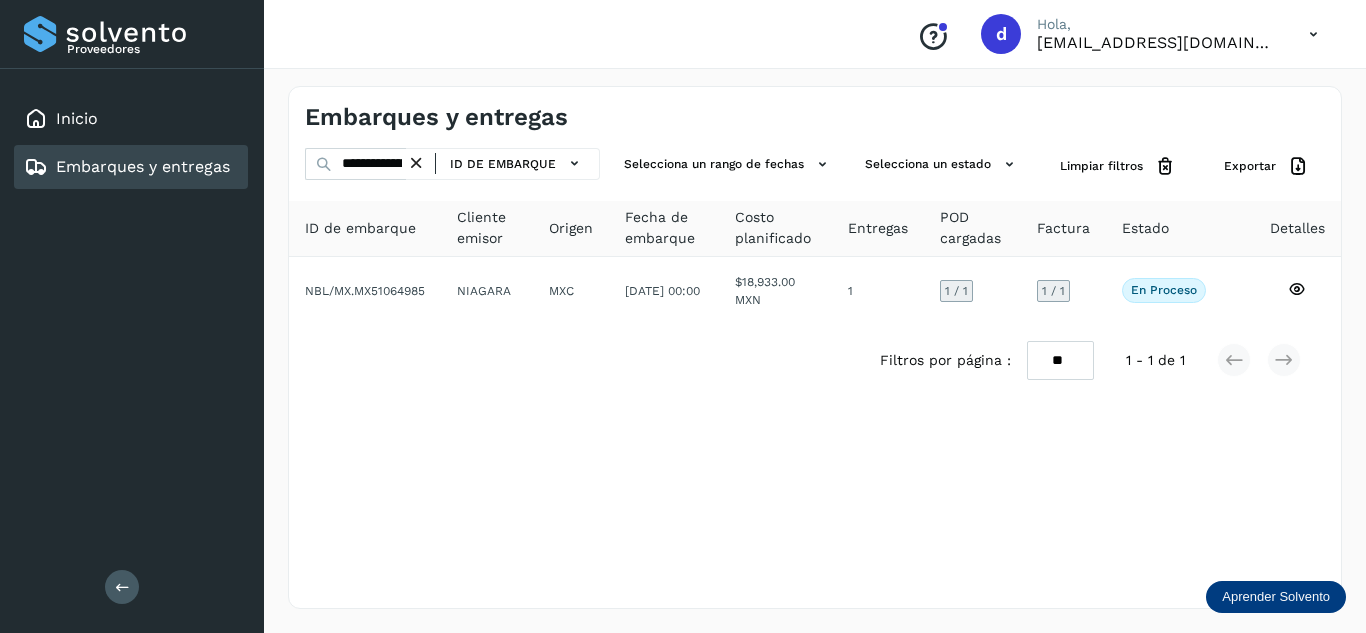click at bounding box center (416, 163) 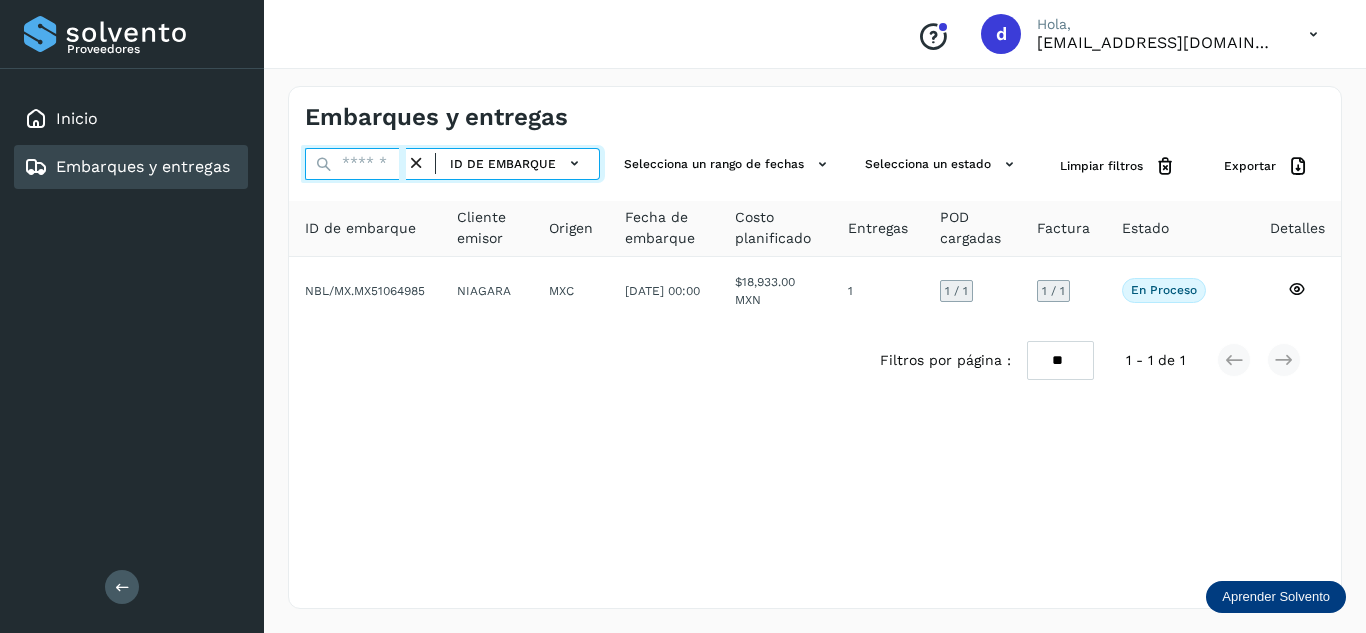 click at bounding box center (355, 164) 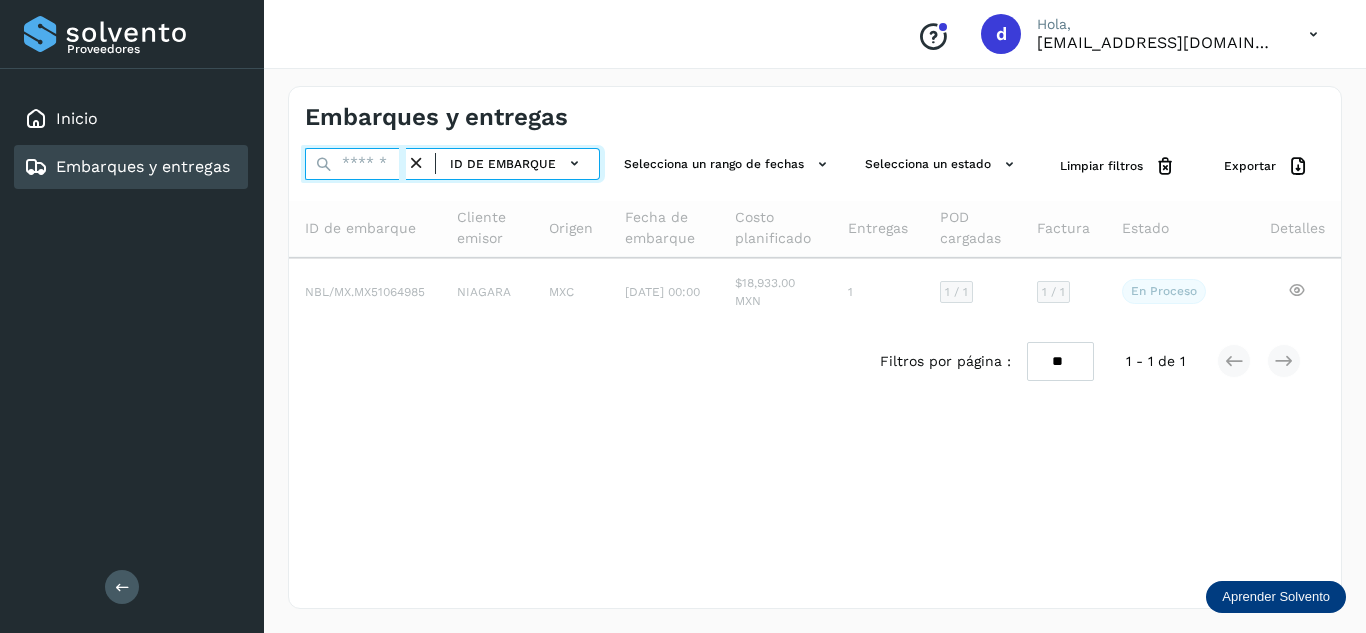 paste on "**********" 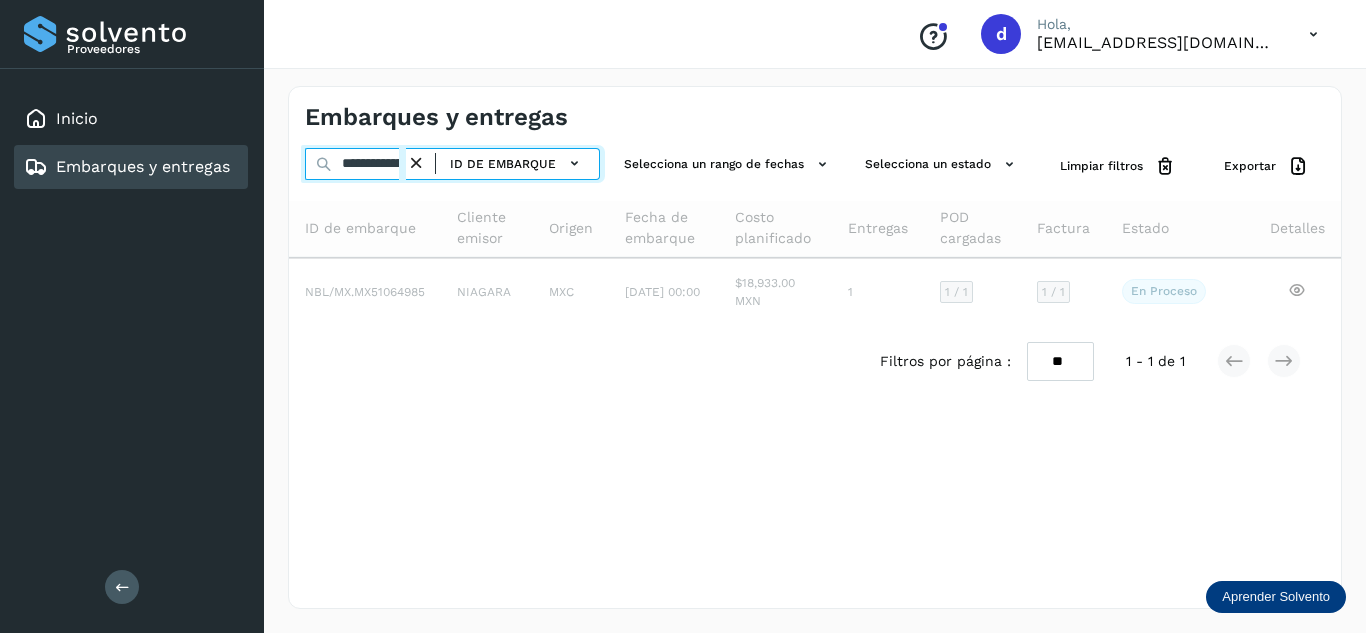 scroll, scrollTop: 0, scrollLeft: 76, axis: horizontal 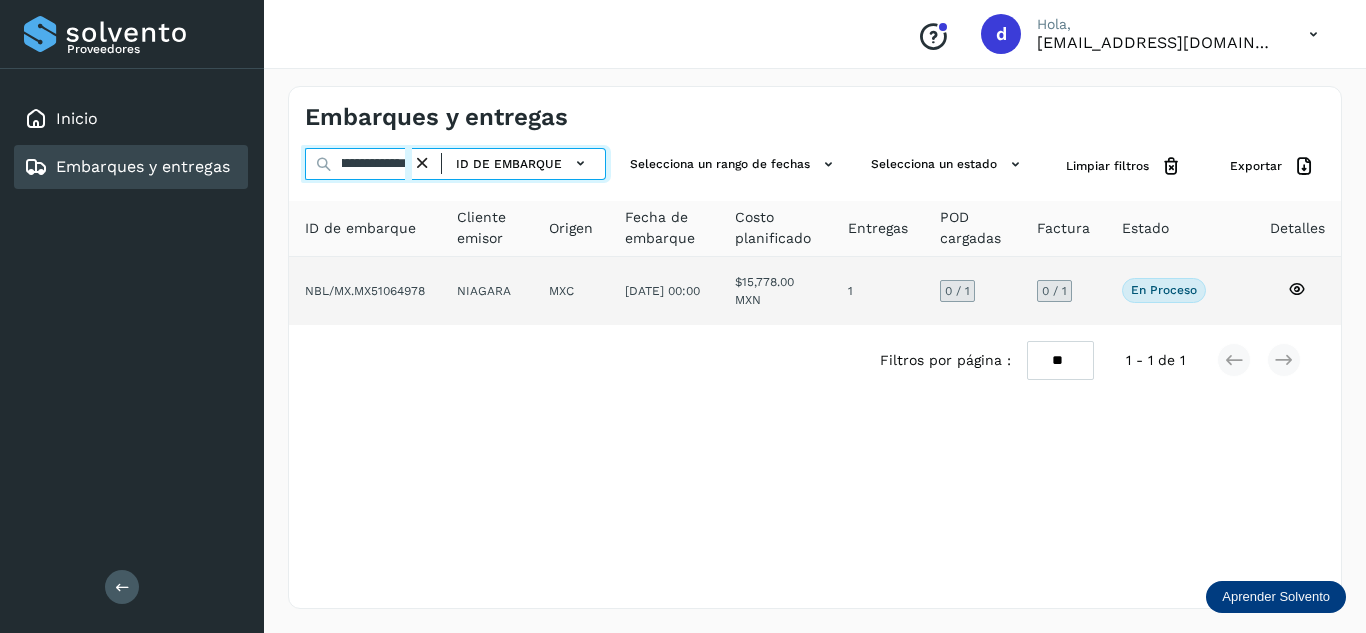 type on "**********" 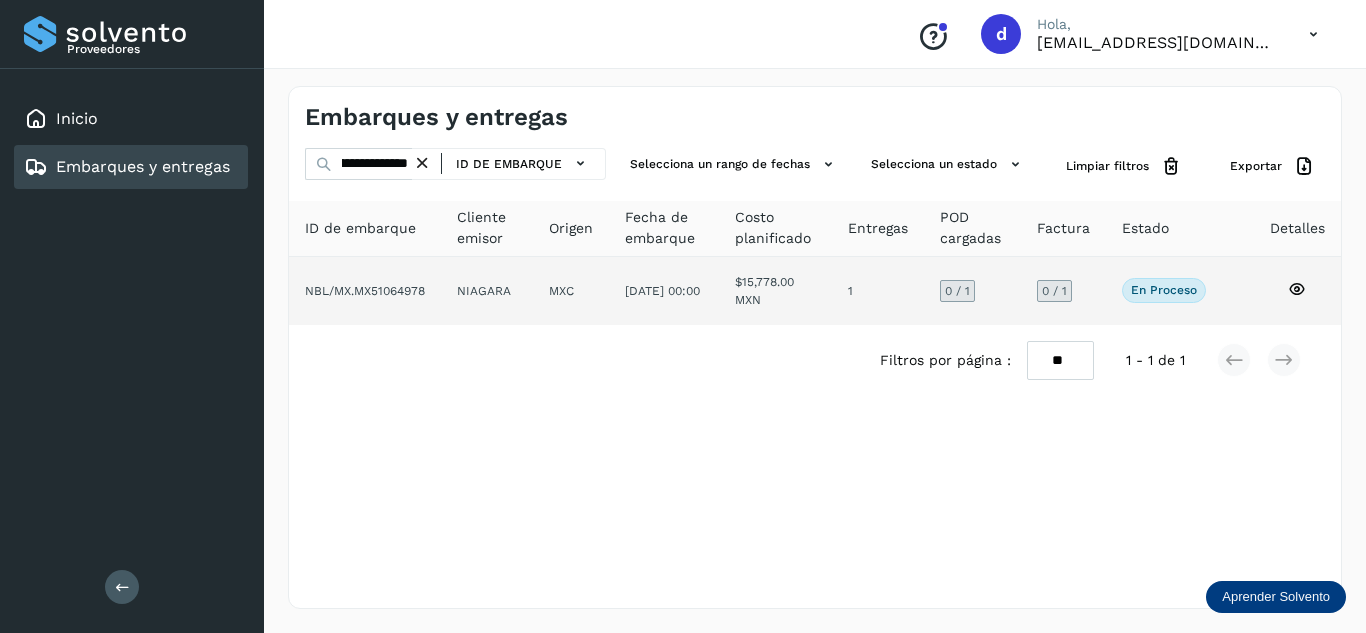 click 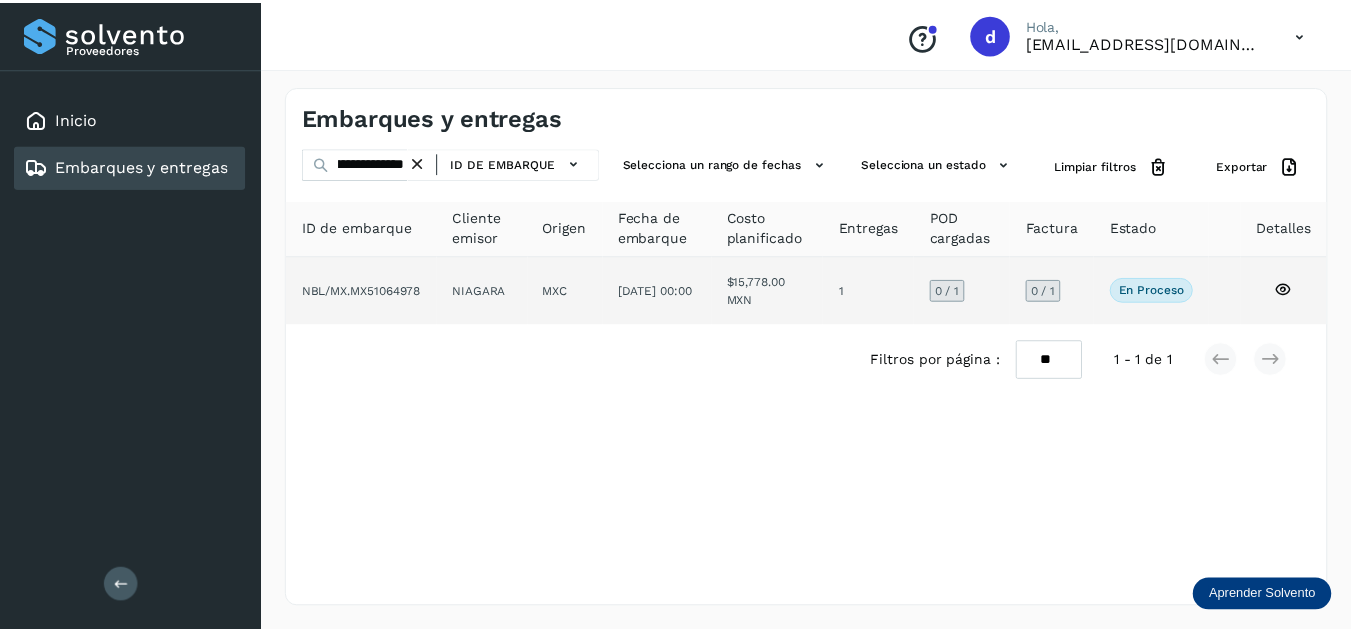 scroll, scrollTop: 0, scrollLeft: 0, axis: both 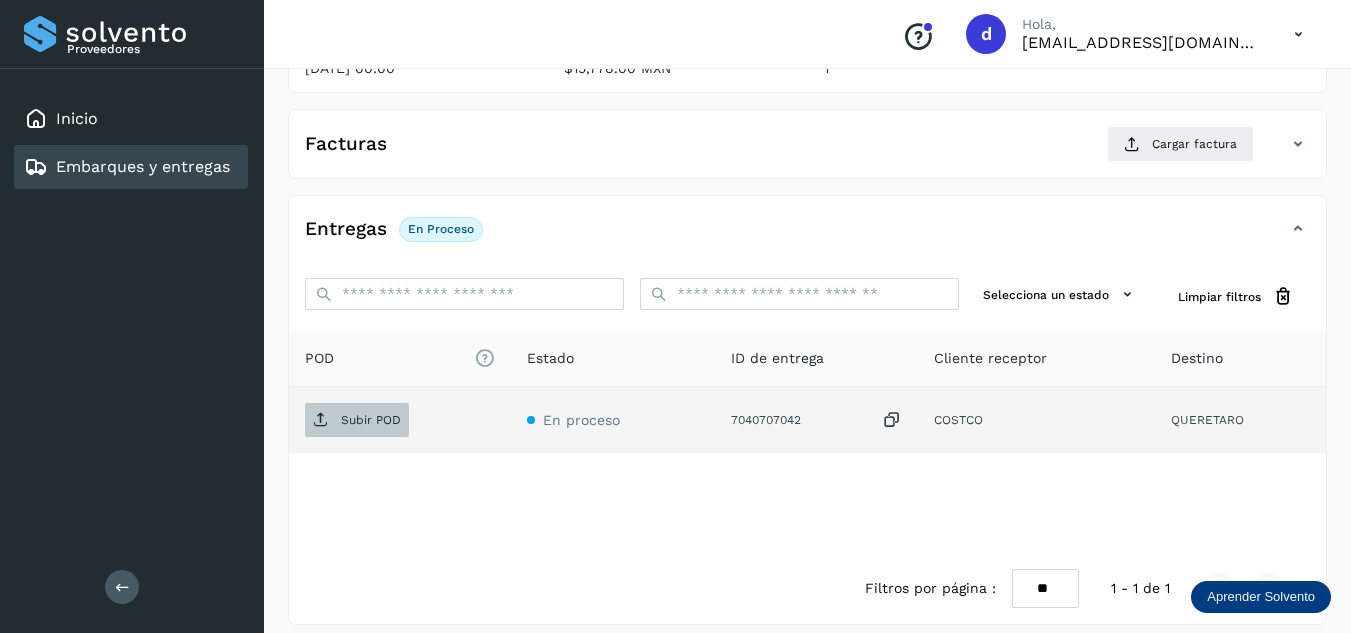 click on "Subir POD" at bounding box center [371, 420] 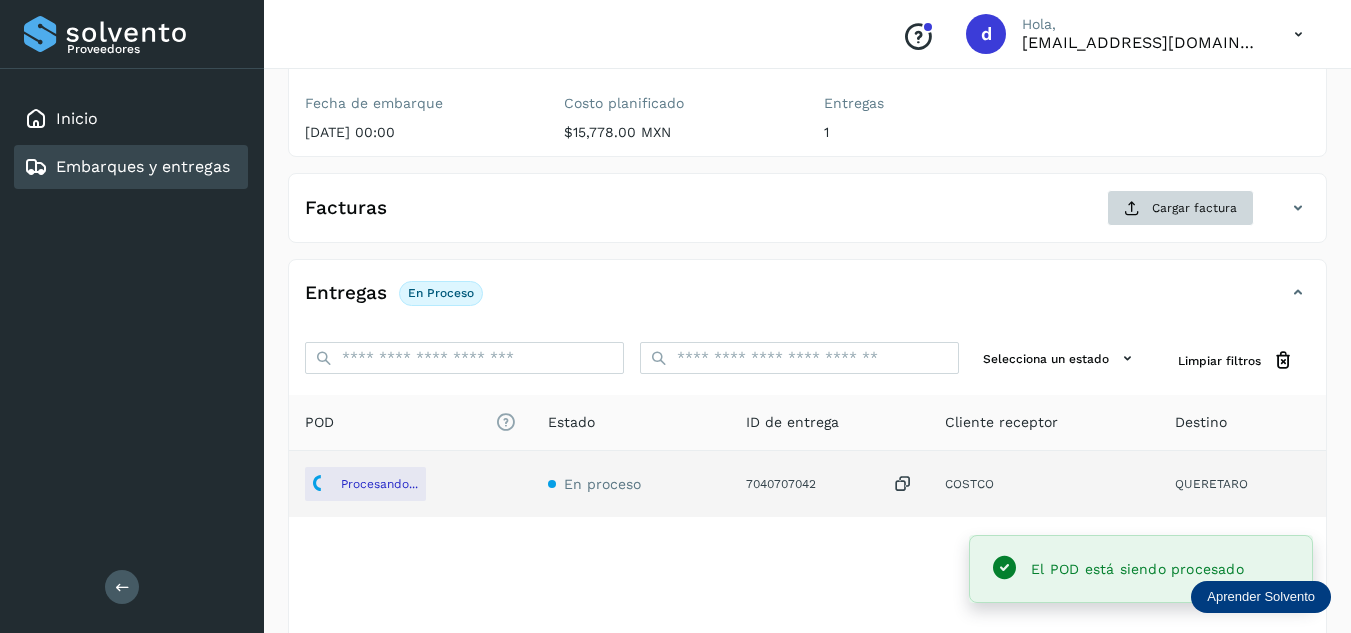 scroll, scrollTop: 200, scrollLeft: 0, axis: vertical 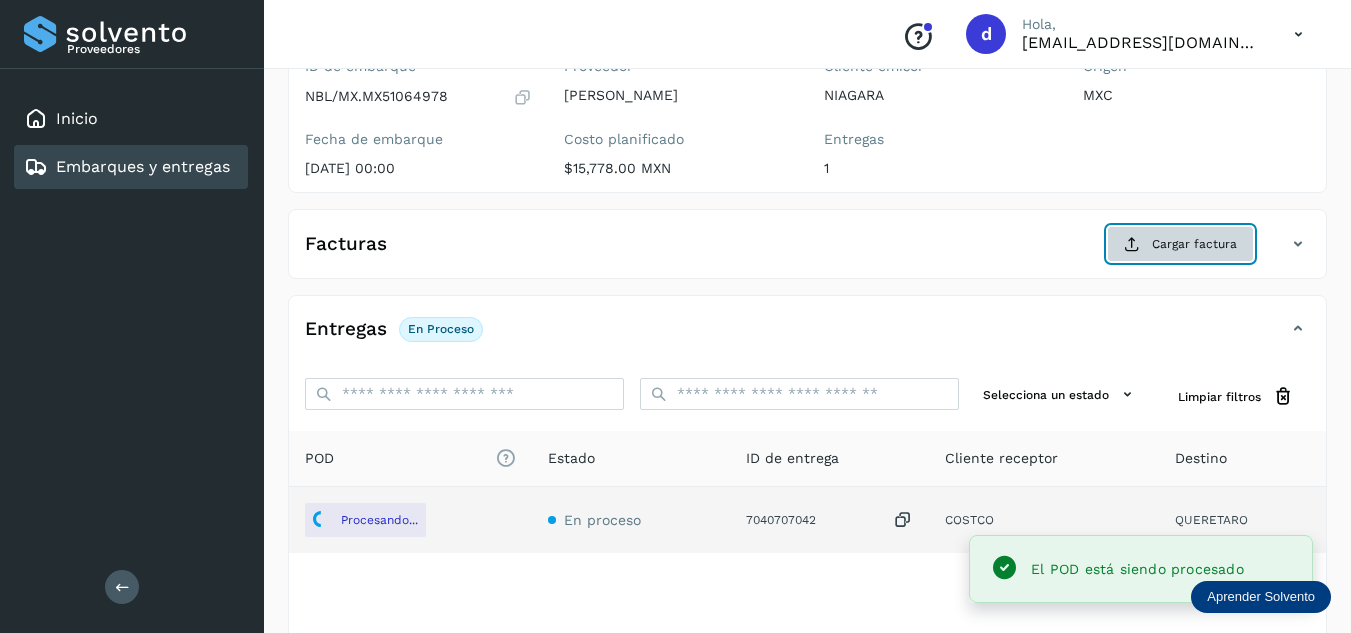 click on "Cargar factura" at bounding box center [1180, 244] 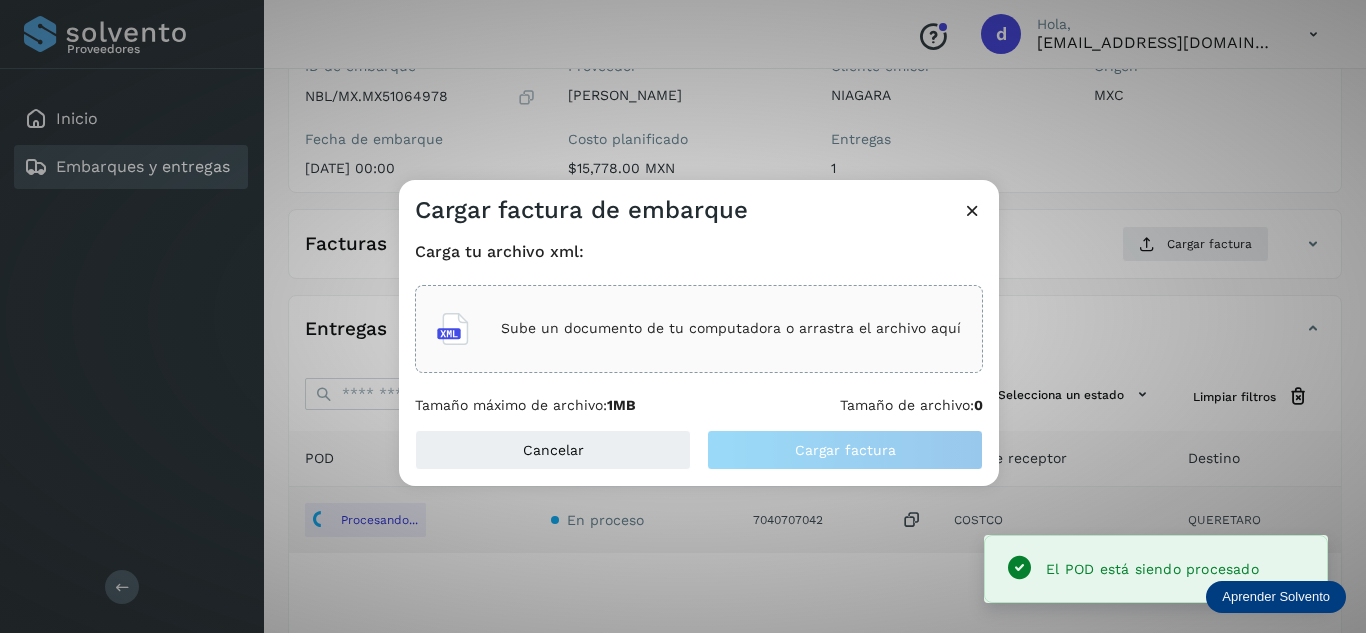 click on "Sube un documento de tu computadora o arrastra el archivo aquí" 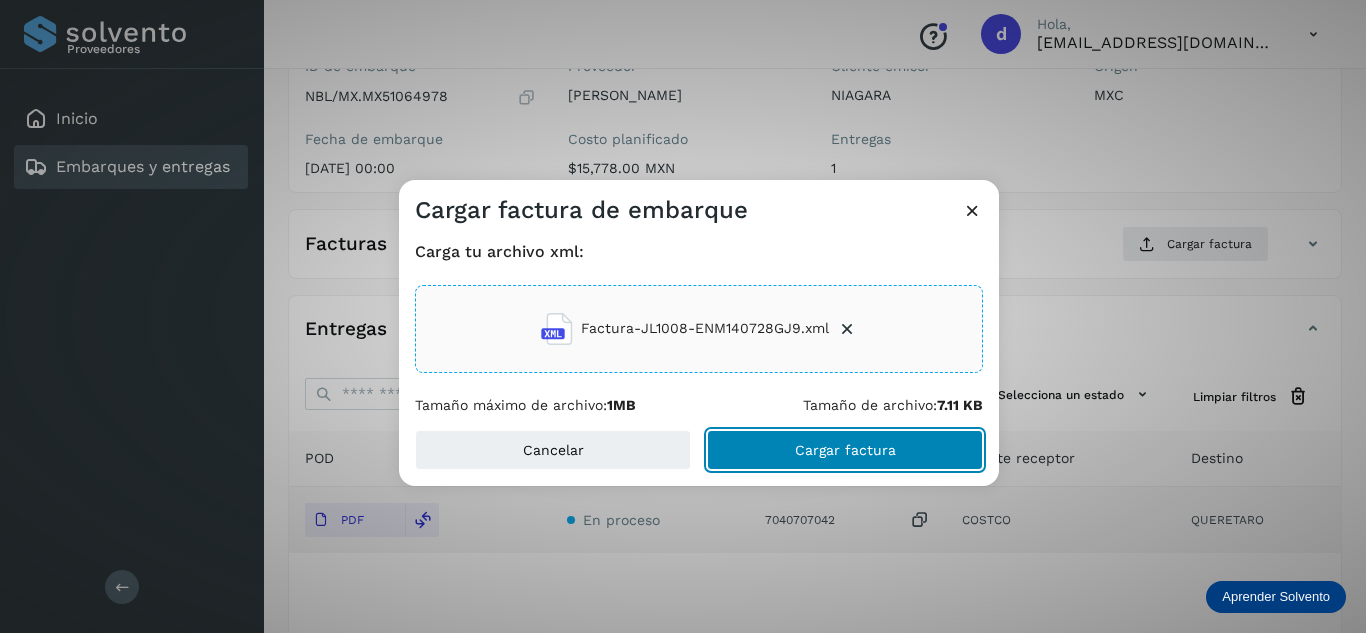 click on "Cargar factura" 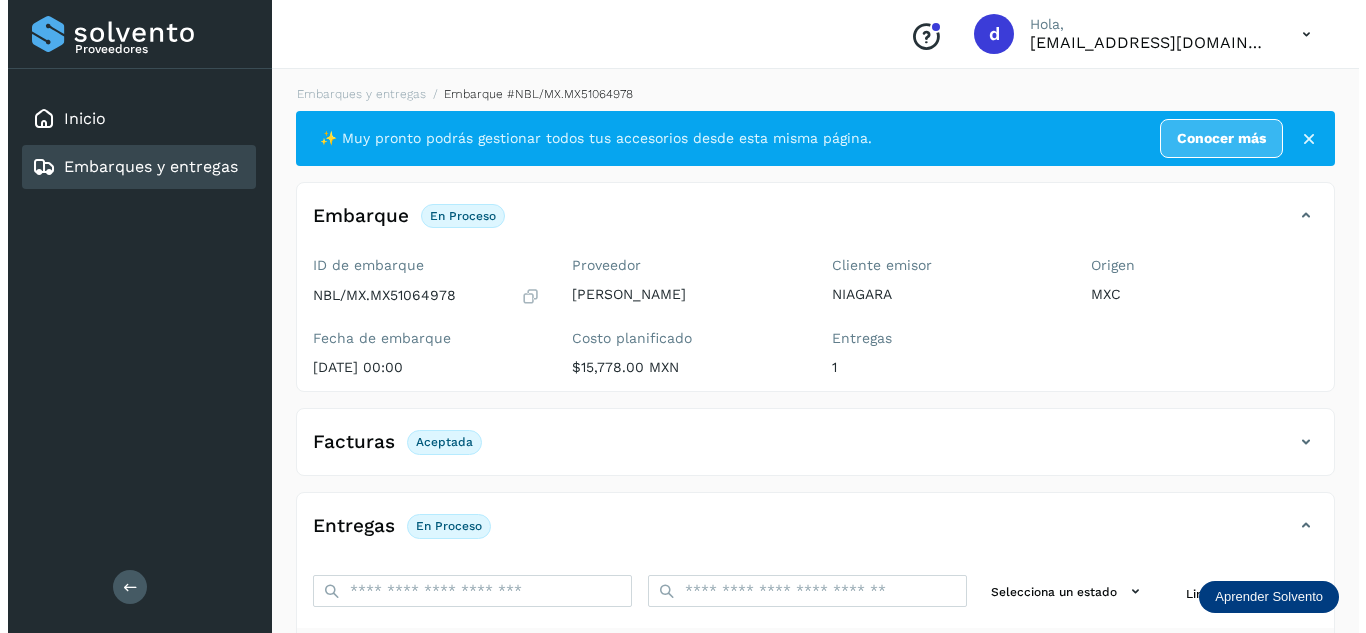 scroll, scrollTop: 0, scrollLeft: 0, axis: both 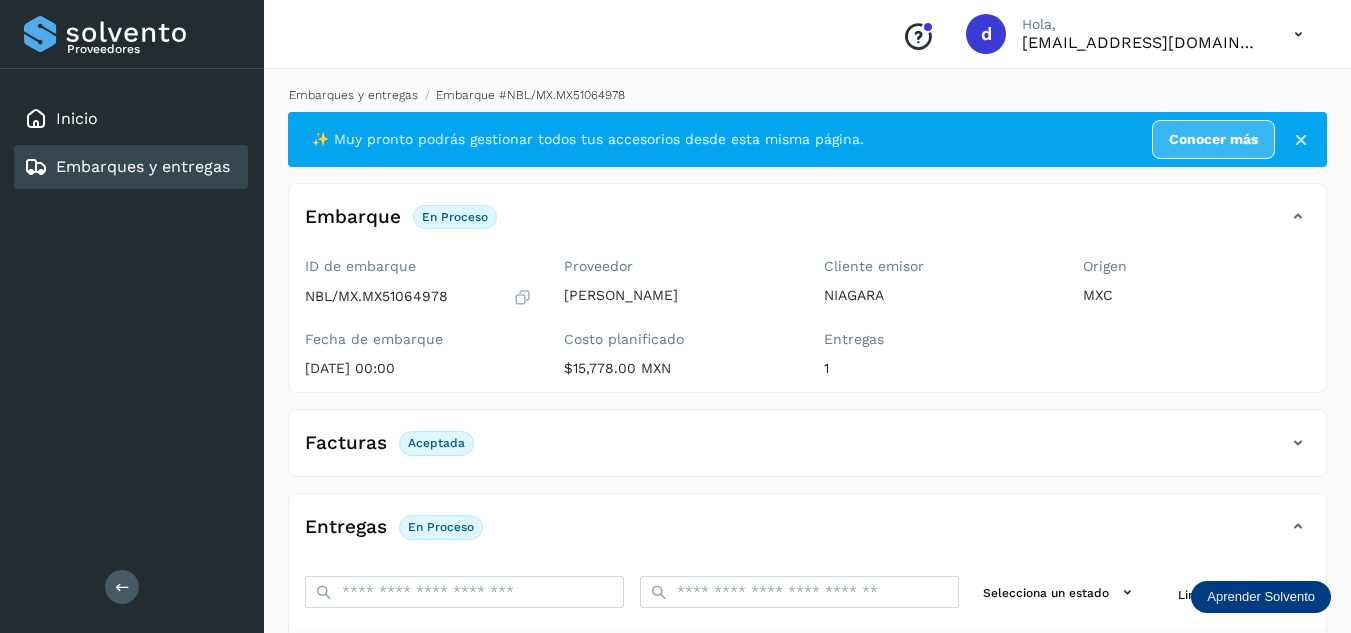click on "Embarques y entregas" at bounding box center (353, 95) 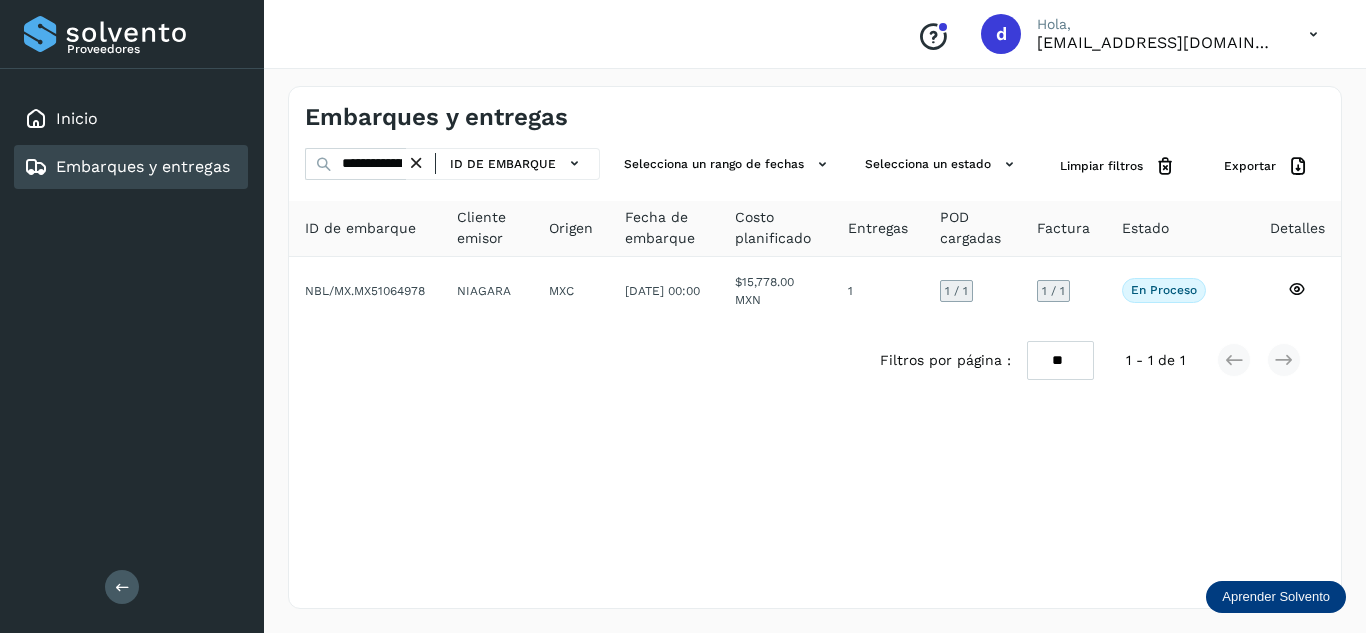 click at bounding box center [416, 163] 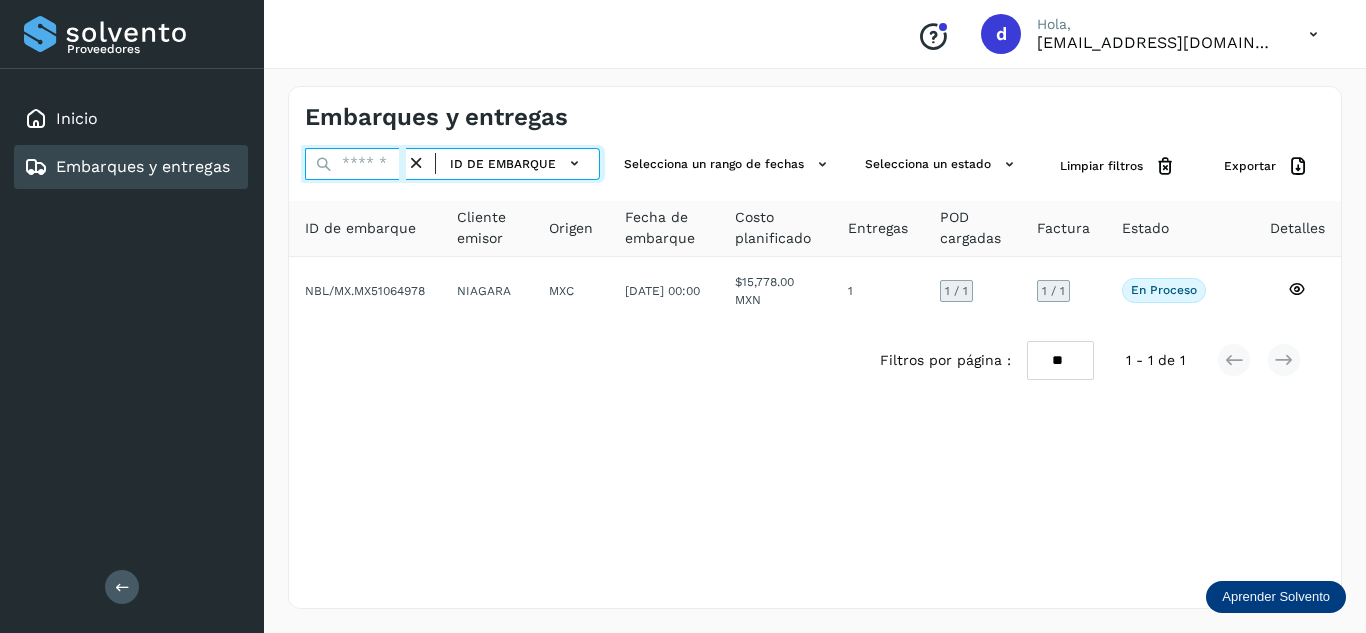 click at bounding box center (355, 164) 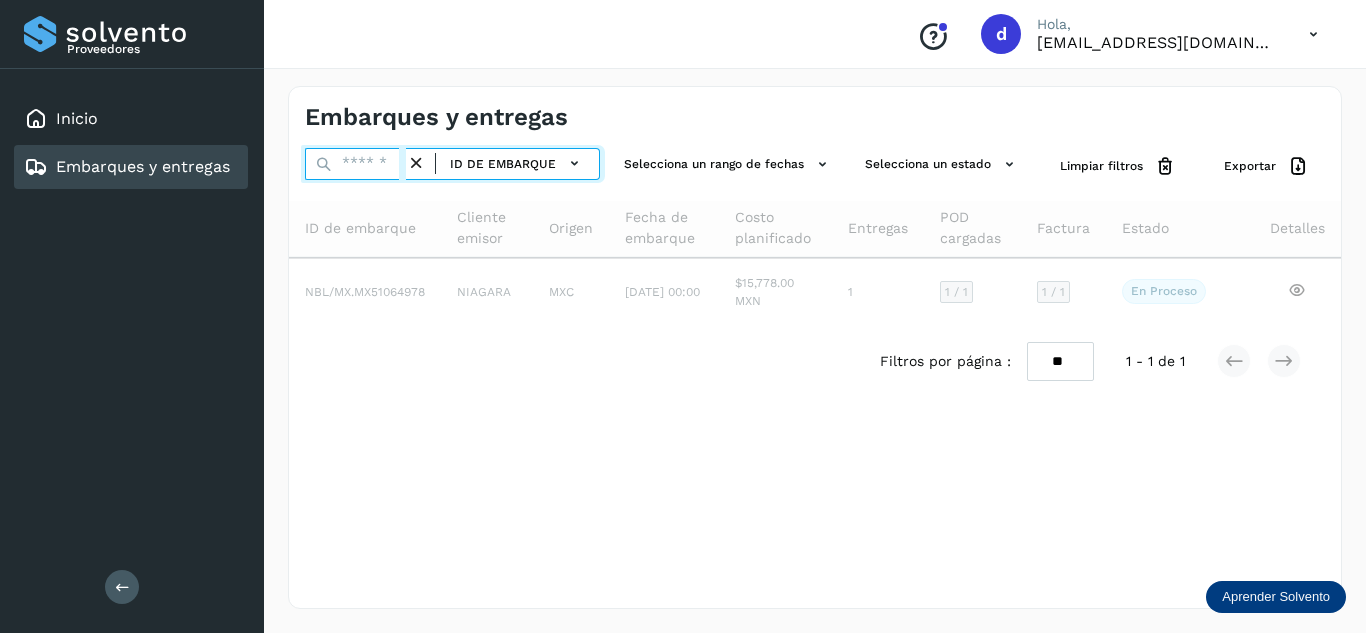 paste on "**********" 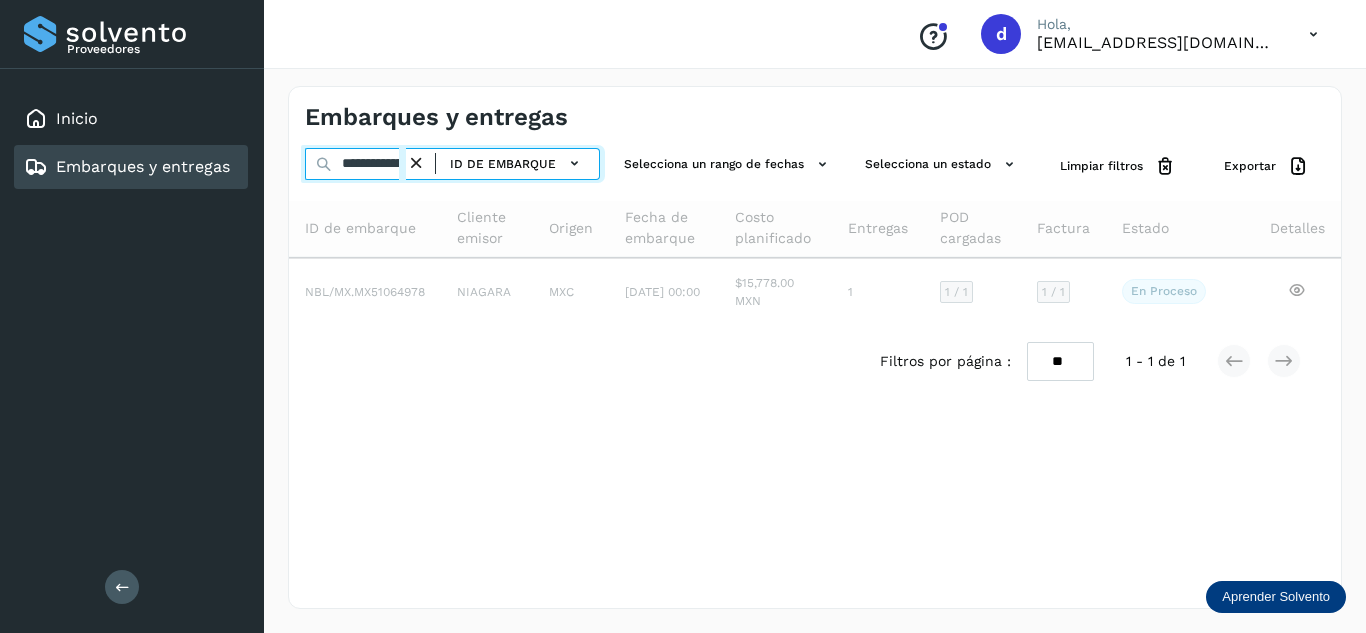 scroll, scrollTop: 0, scrollLeft: 74, axis: horizontal 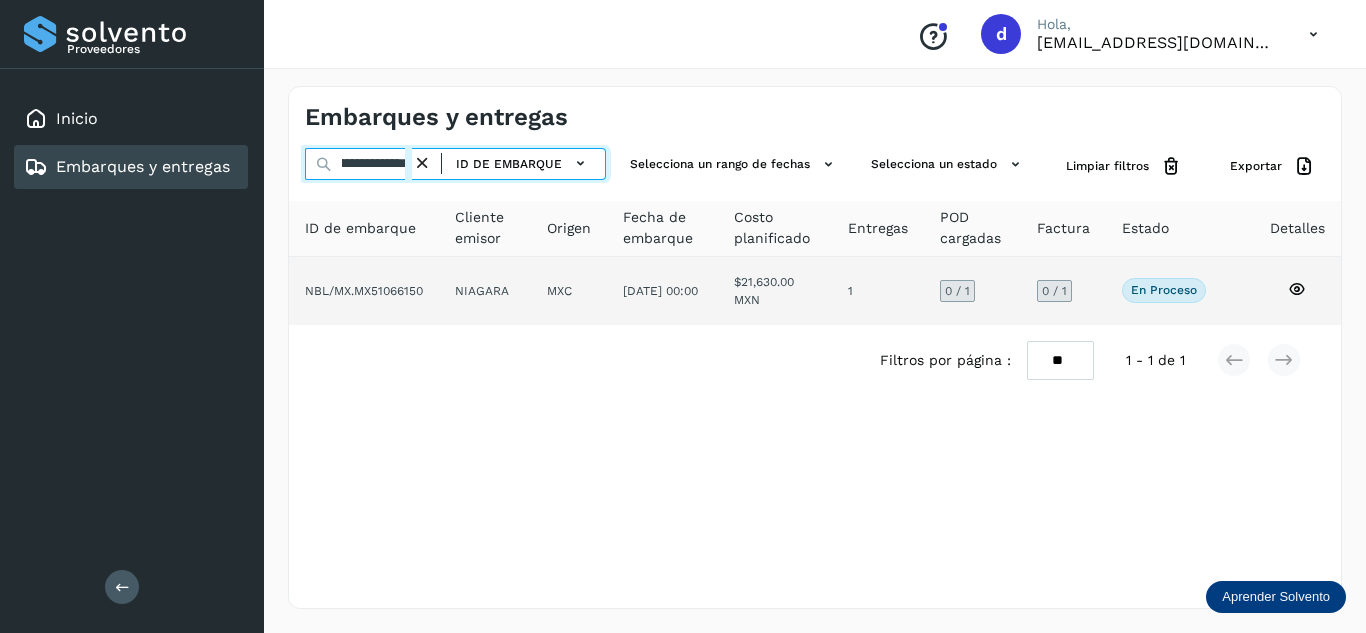 type on "**********" 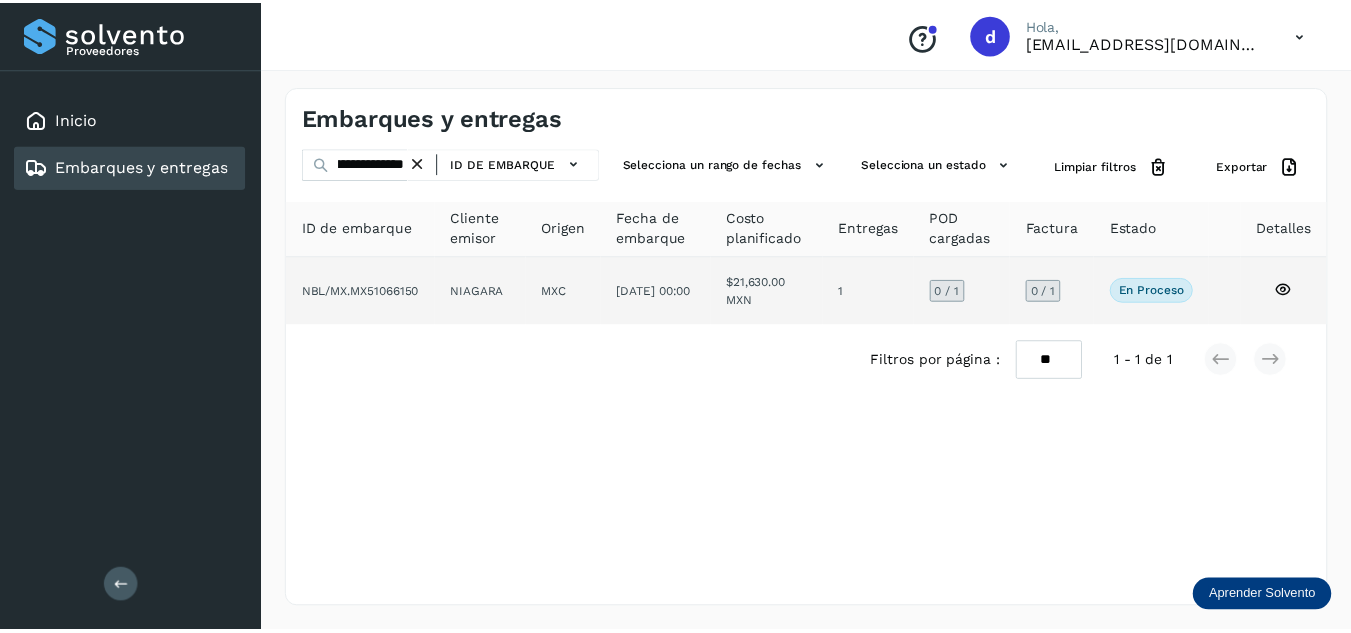 scroll, scrollTop: 0, scrollLeft: 0, axis: both 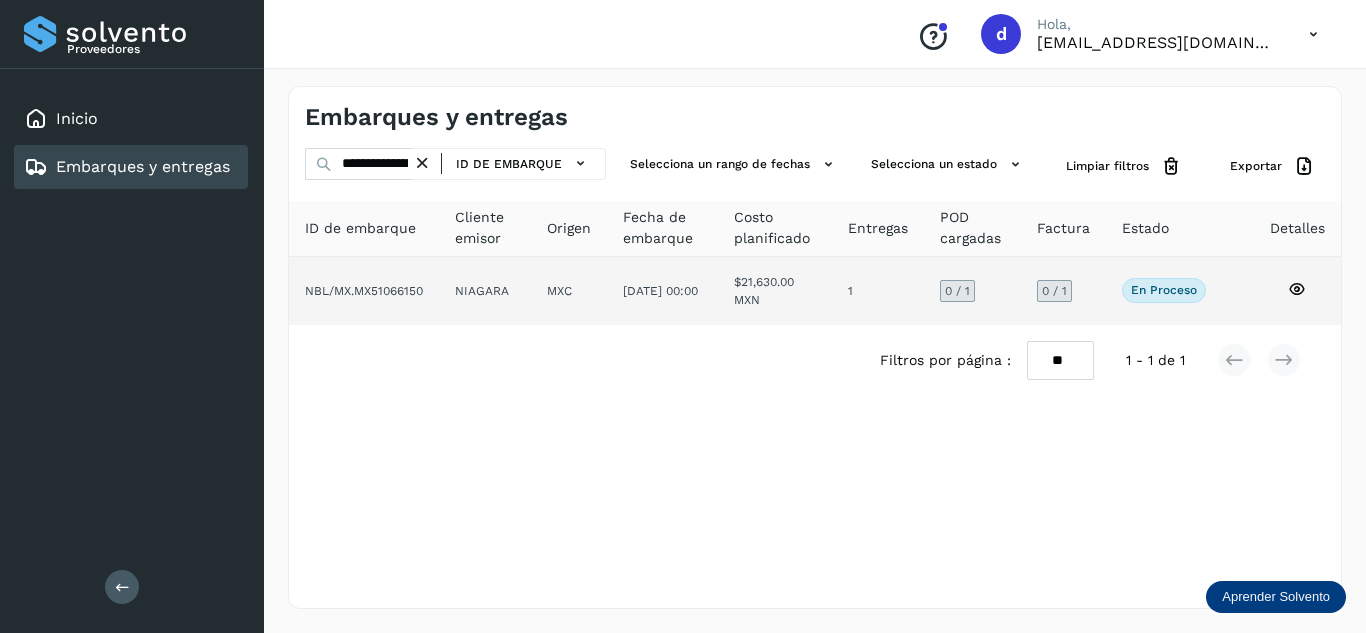 click 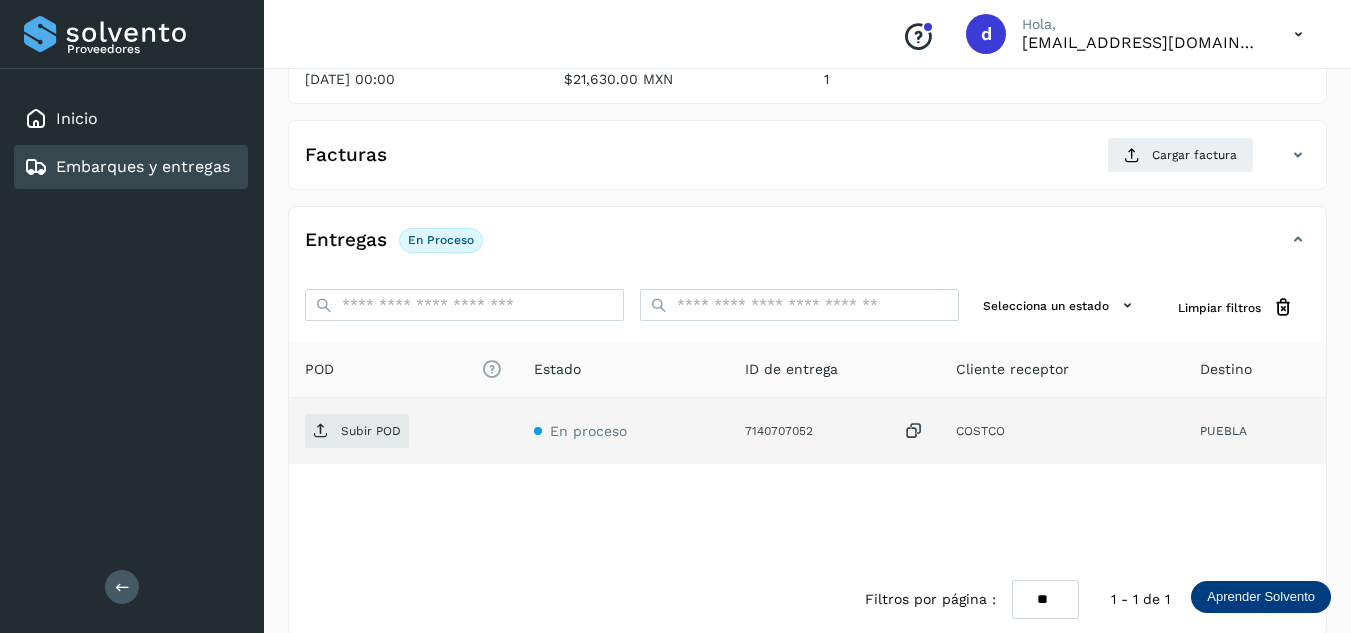 scroll, scrollTop: 300, scrollLeft: 0, axis: vertical 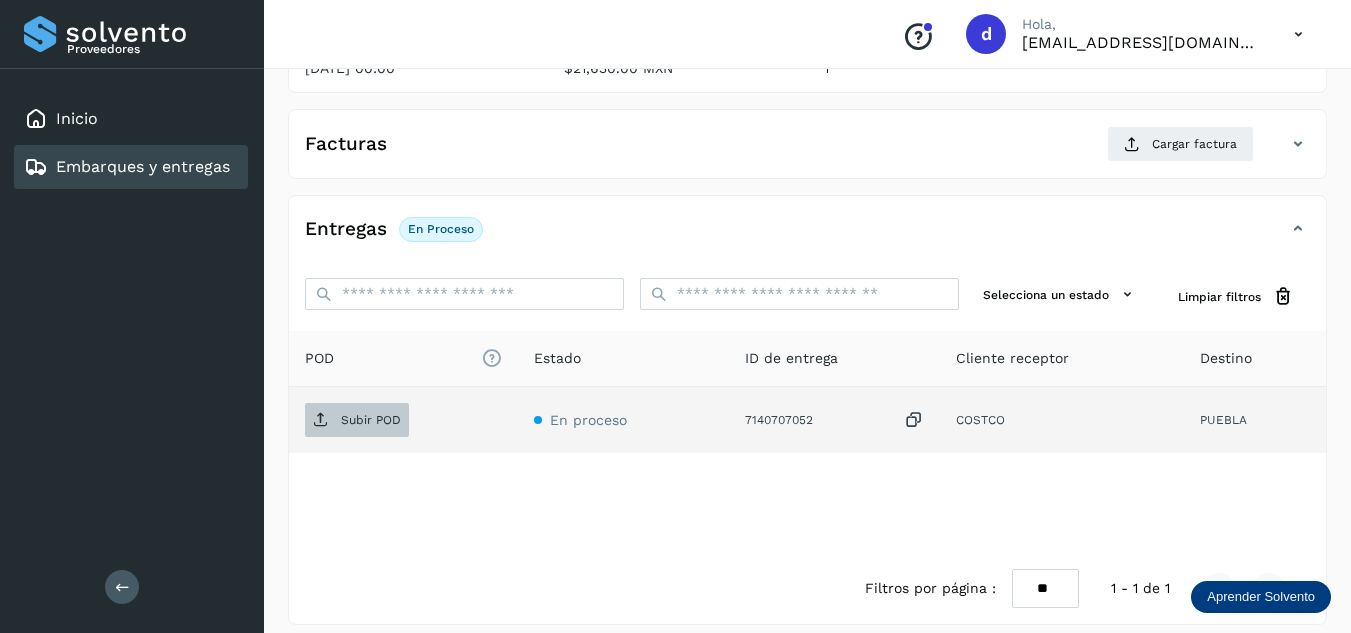 click on "Subir POD" at bounding box center (371, 420) 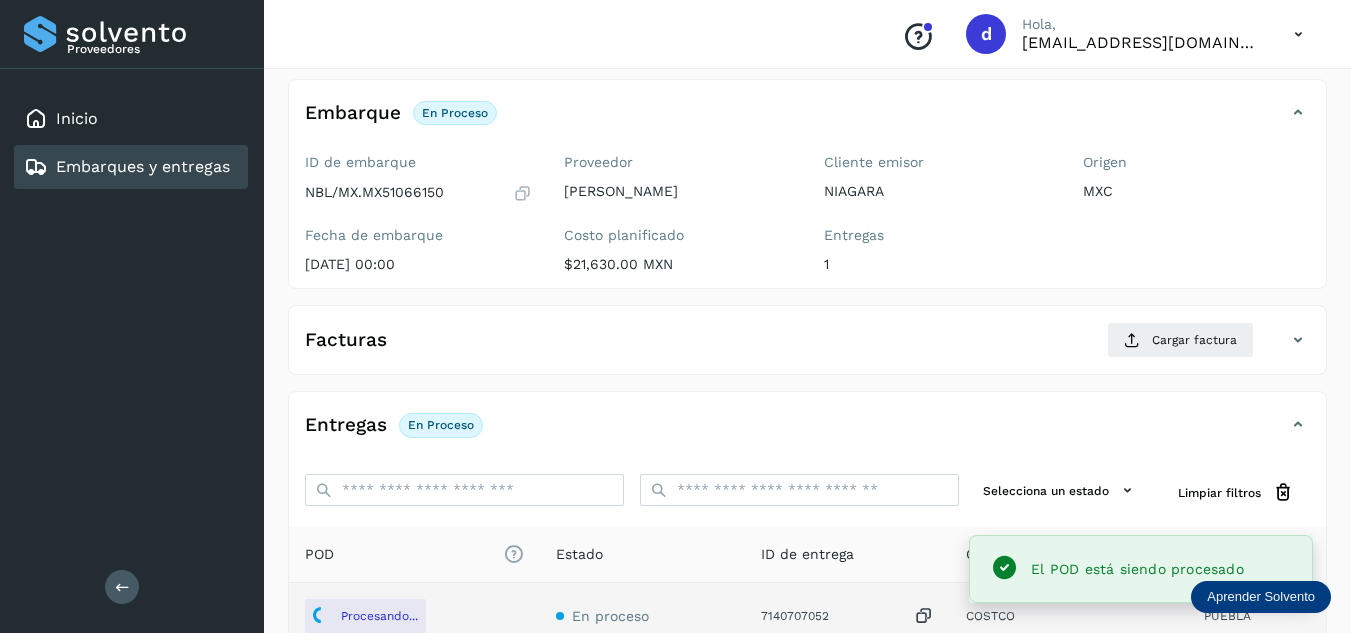 scroll, scrollTop: 100, scrollLeft: 0, axis: vertical 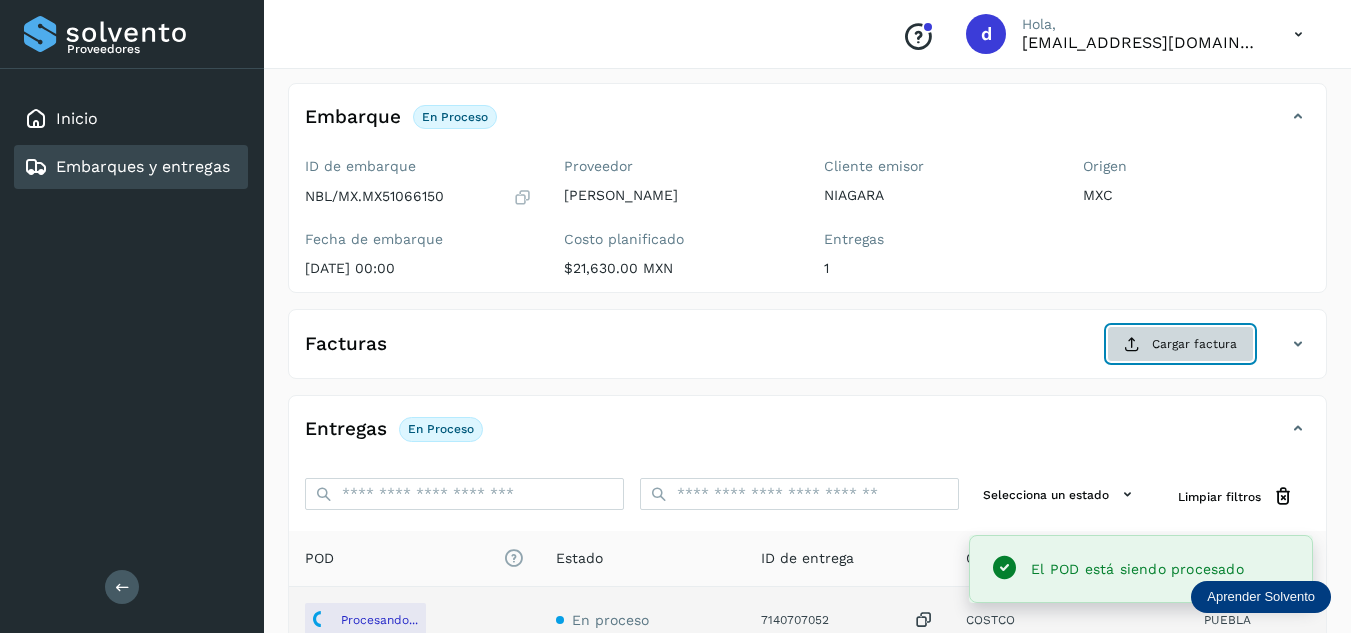click on "Cargar factura" 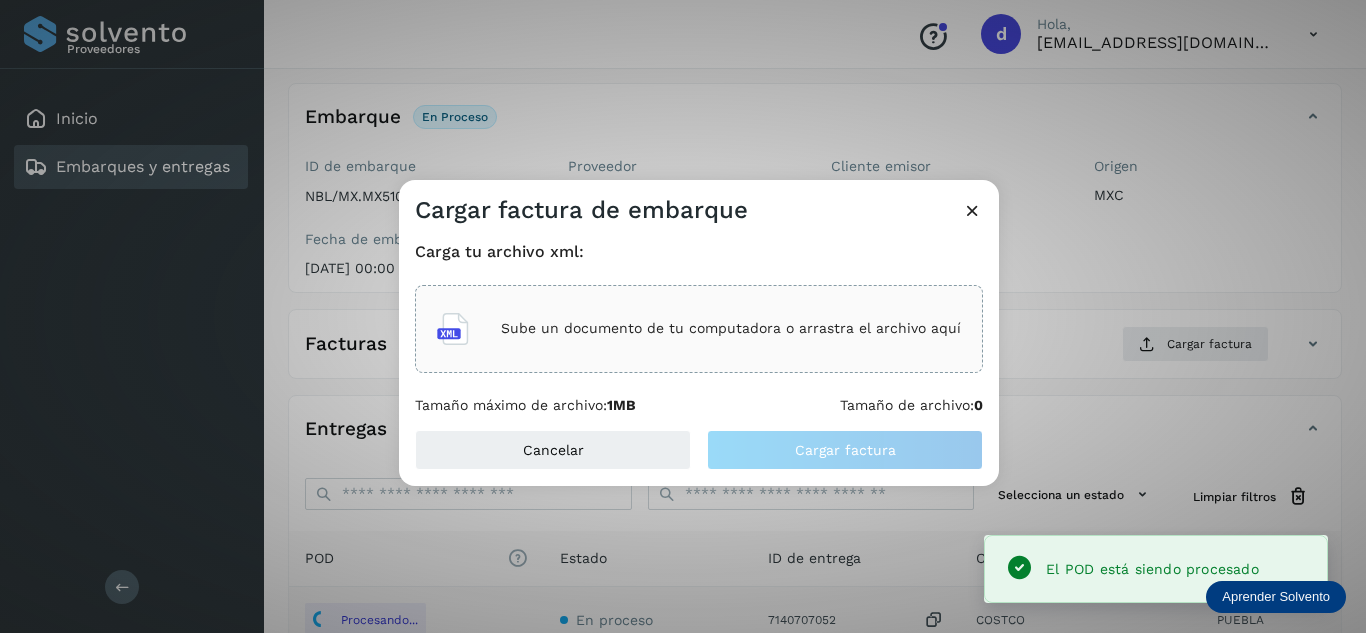 click on "Sube un documento de tu computadora o arrastra el archivo aquí" 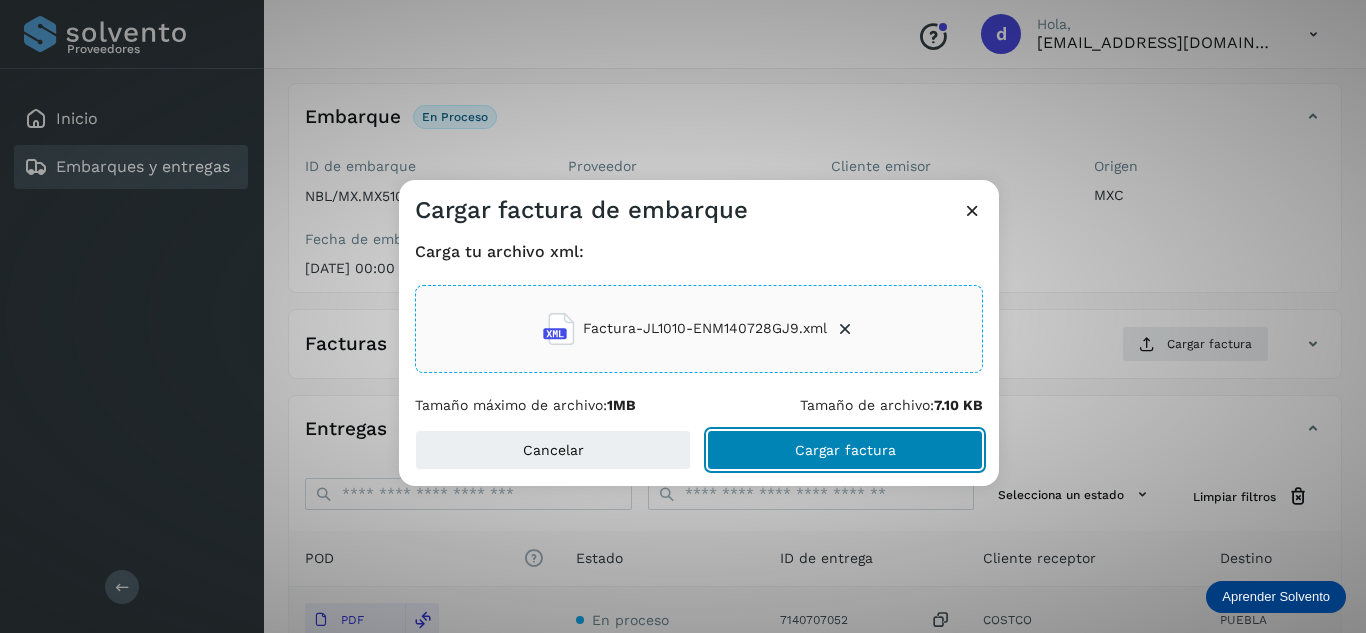 click on "Cargar factura" 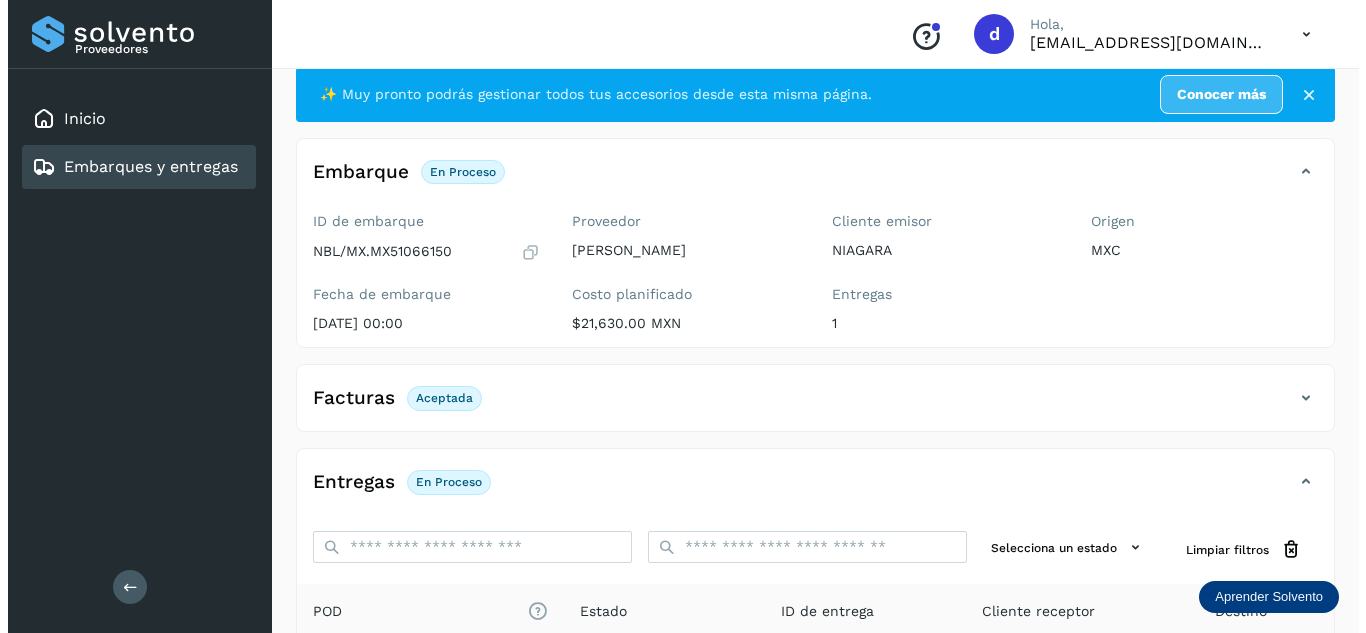 scroll, scrollTop: 0, scrollLeft: 0, axis: both 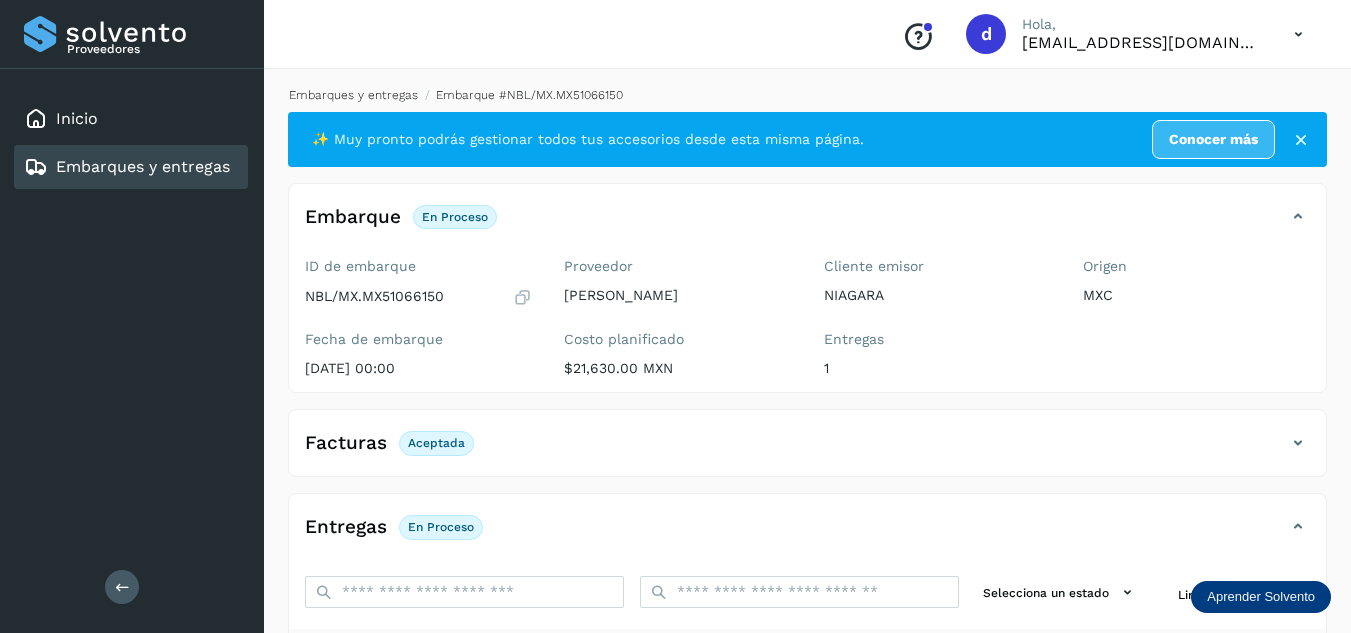 click on "Embarques y entregas" at bounding box center (353, 95) 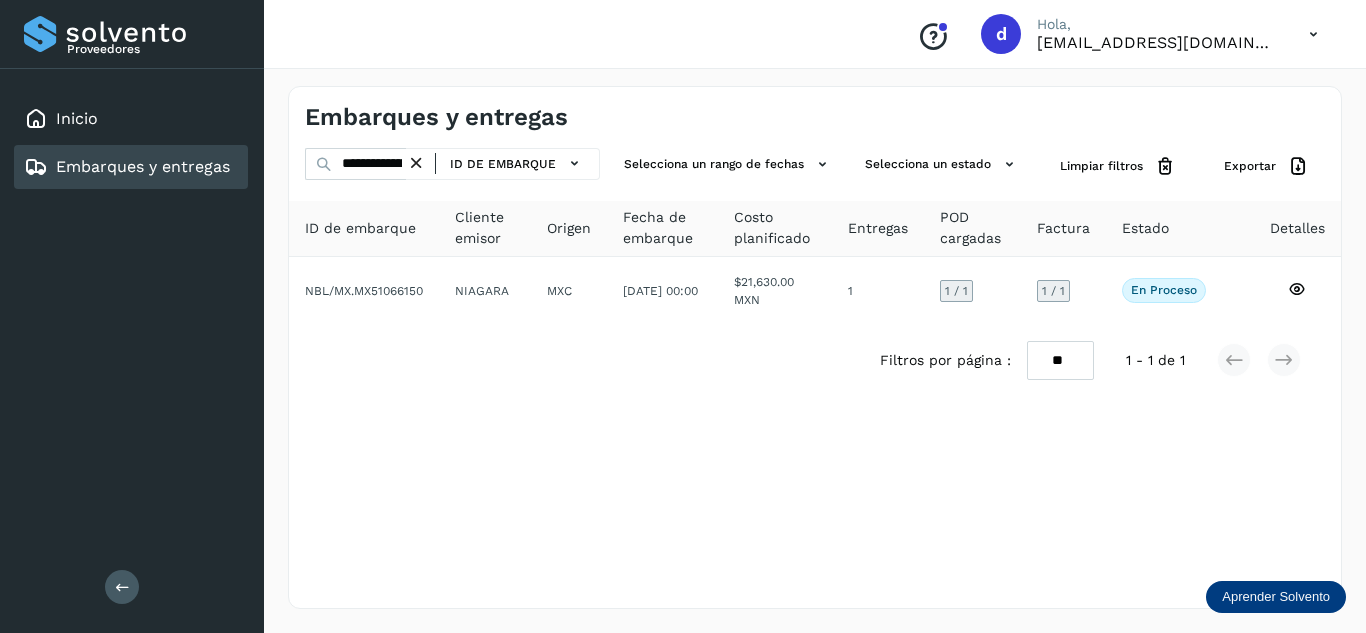 click at bounding box center [416, 163] 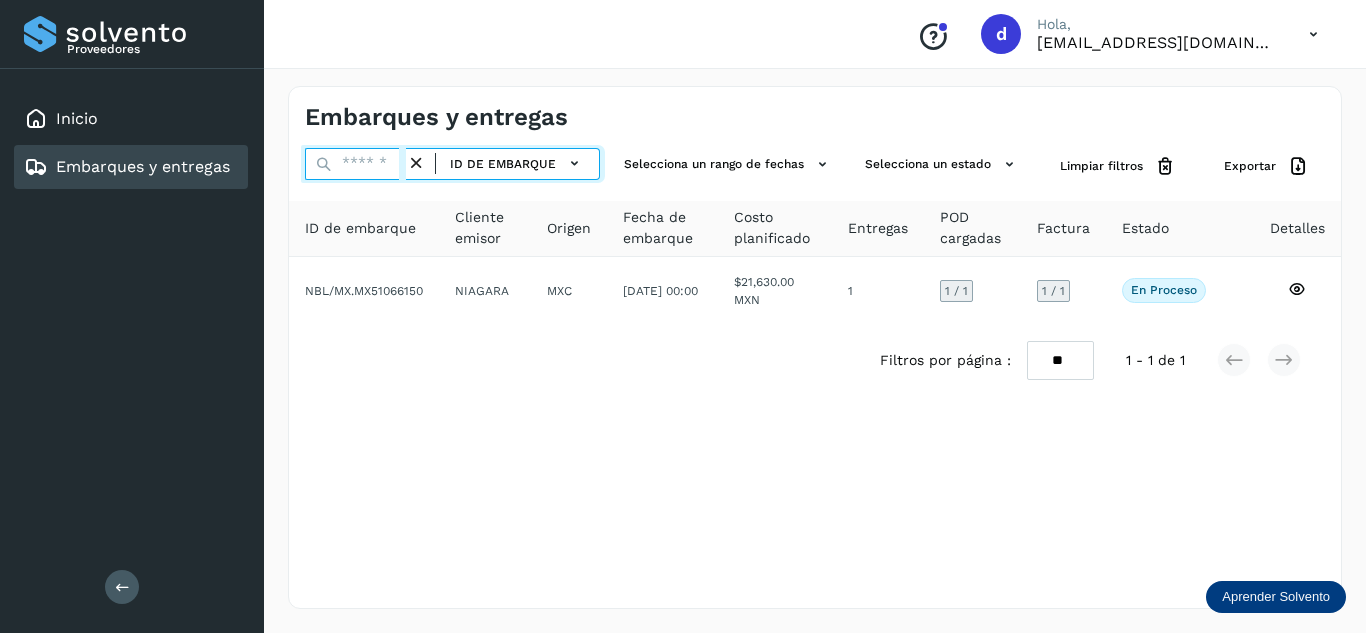 click at bounding box center [355, 164] 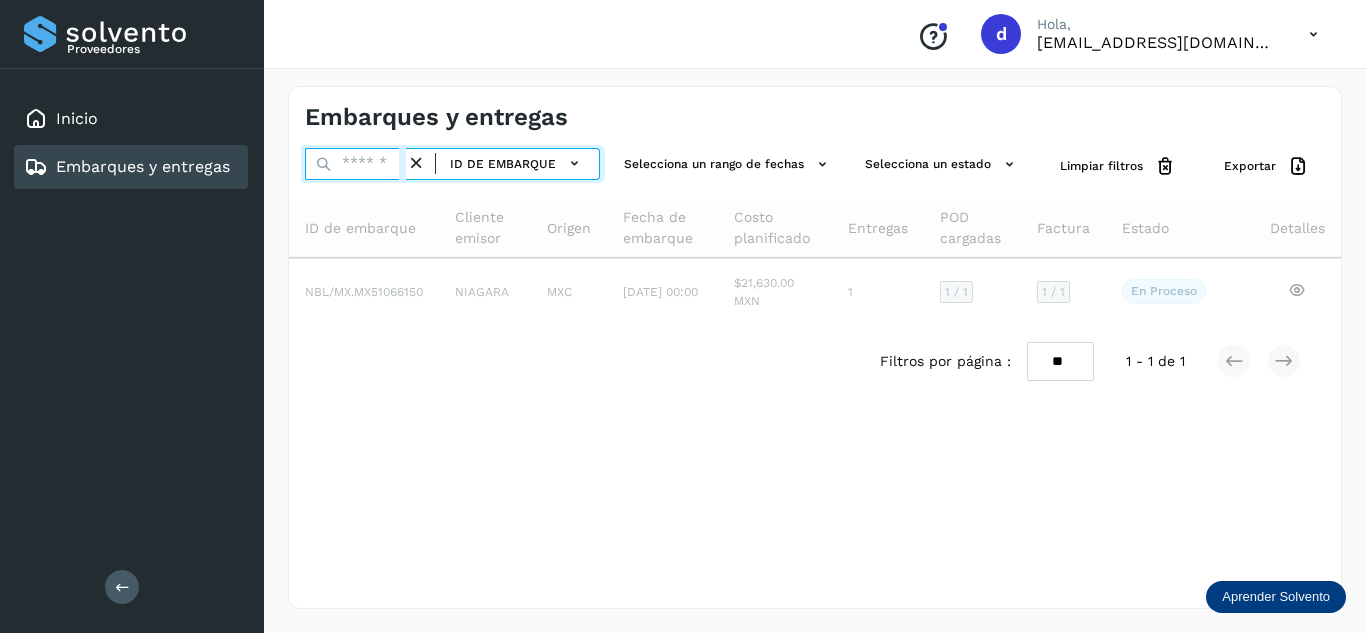 paste on "**********" 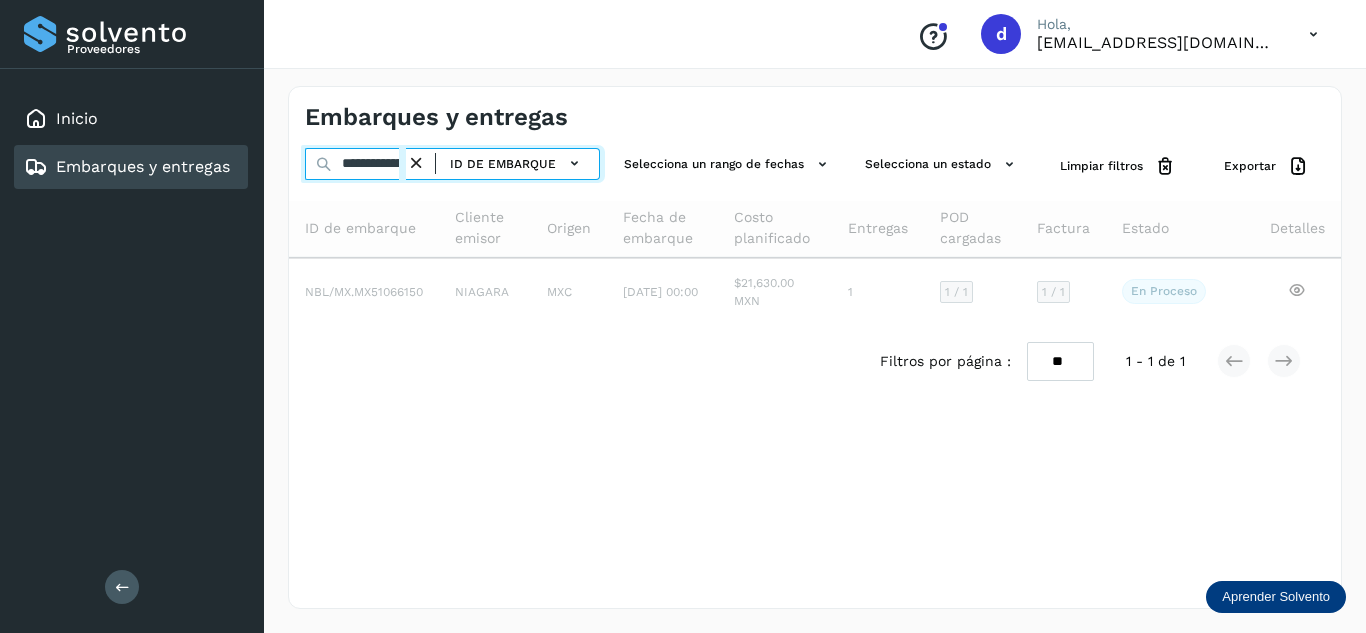 scroll, scrollTop: 0, scrollLeft: 77, axis: horizontal 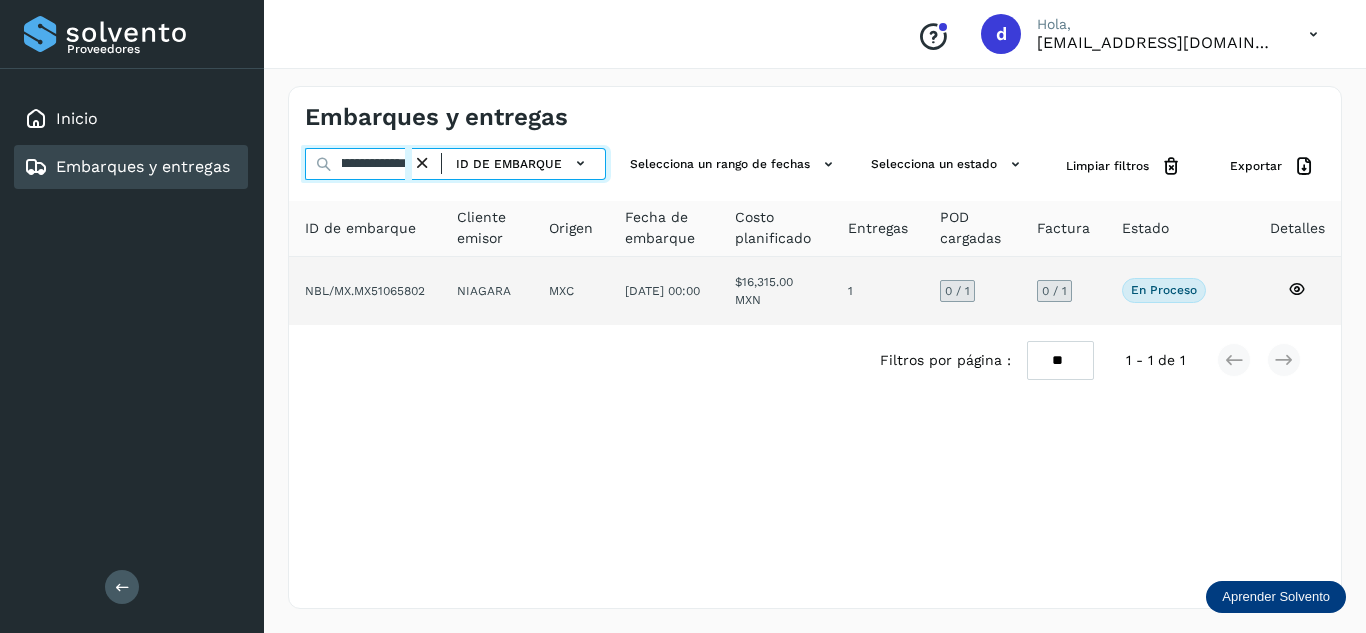 type on "**********" 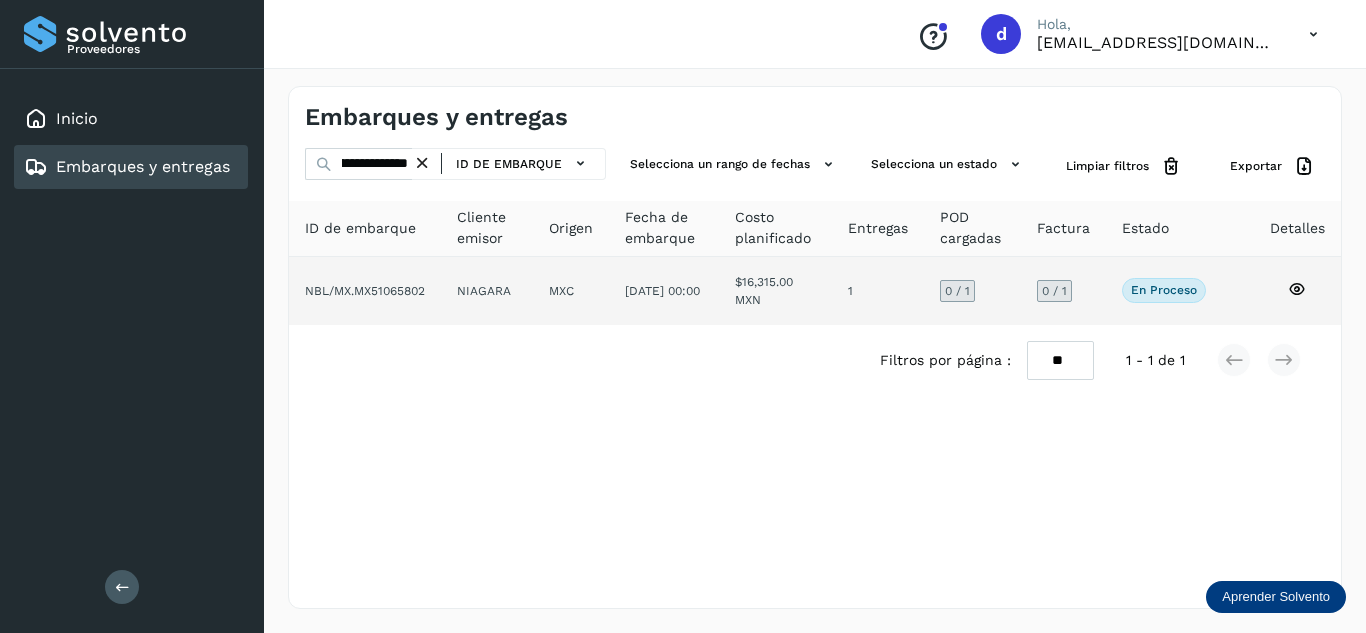 click 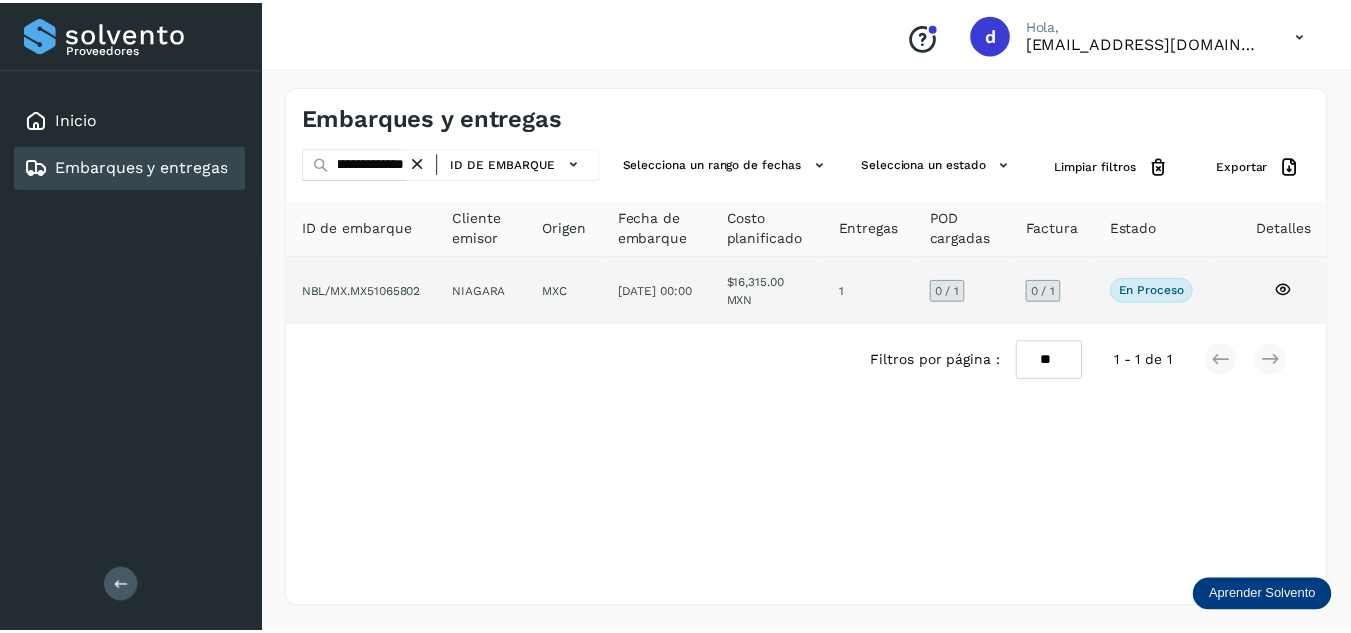 scroll, scrollTop: 0, scrollLeft: 0, axis: both 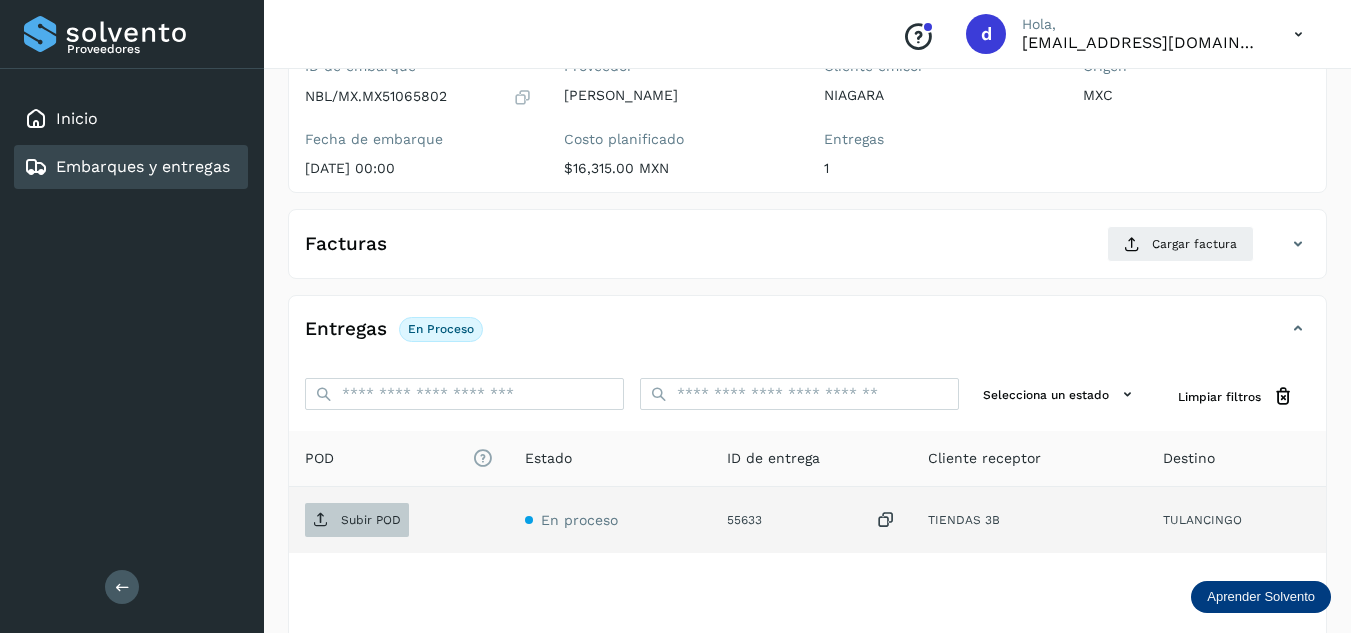 click on "Subir POD" at bounding box center [371, 520] 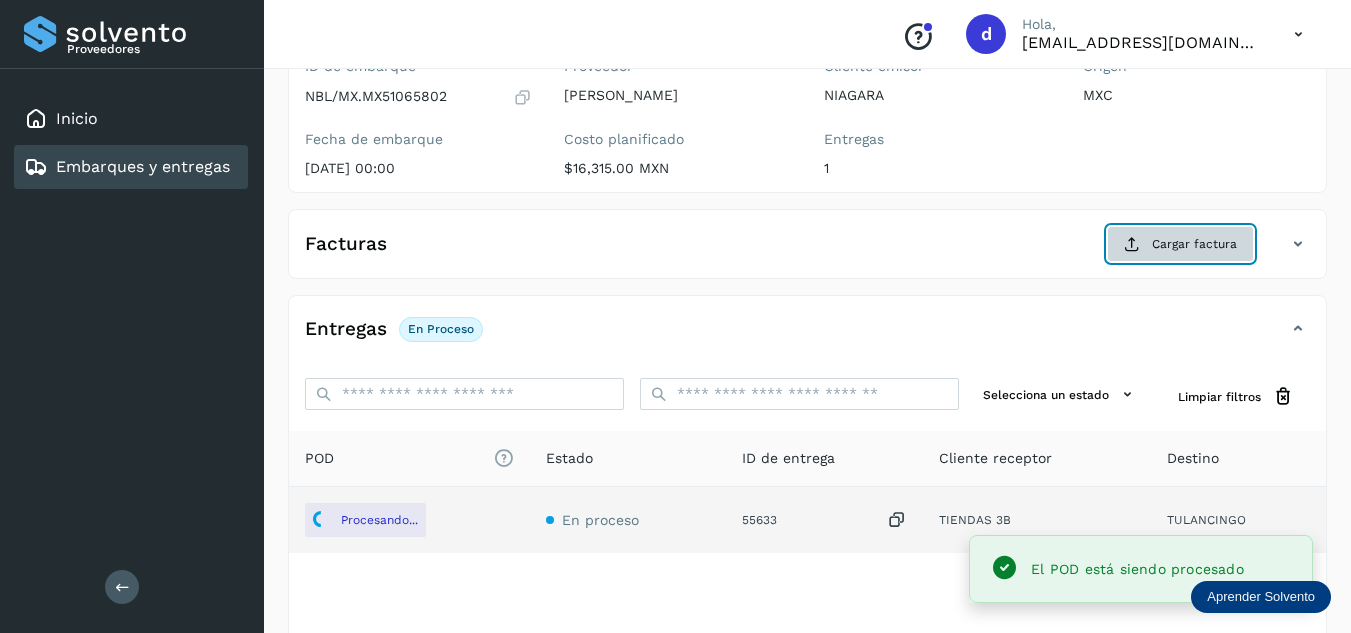click on "Cargar factura" 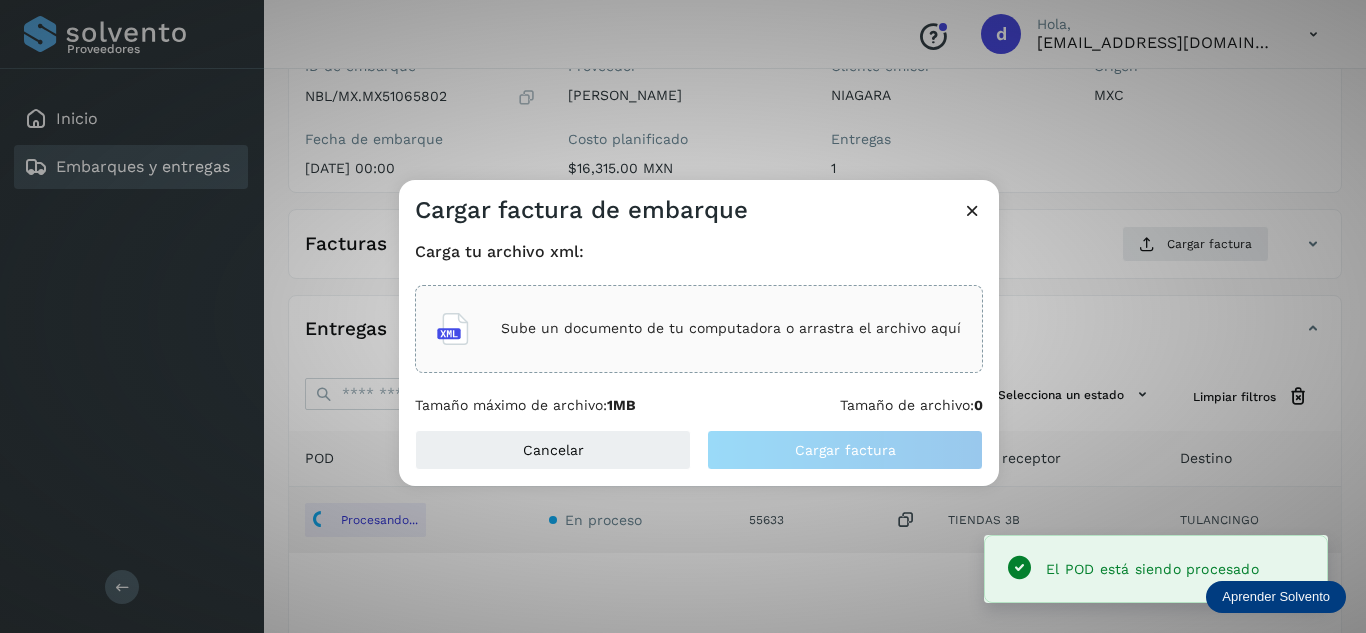 click on "Sube un documento de tu computadora o arrastra el archivo aquí" 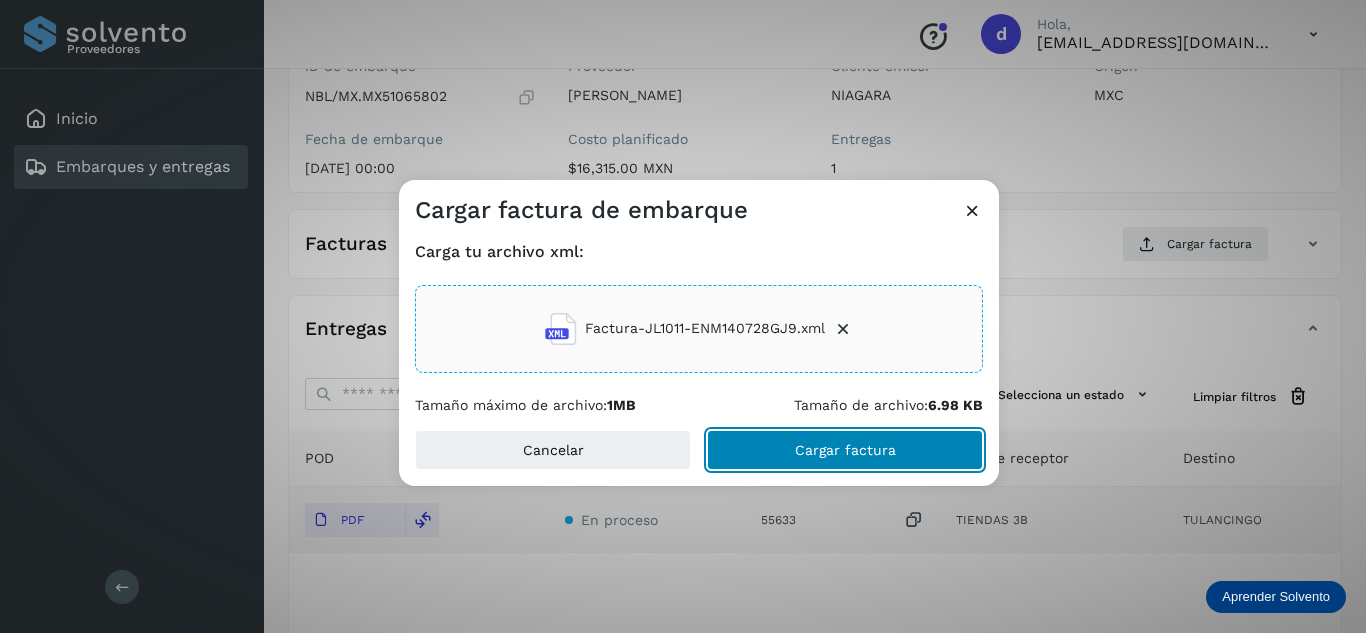 click on "Cargar factura" 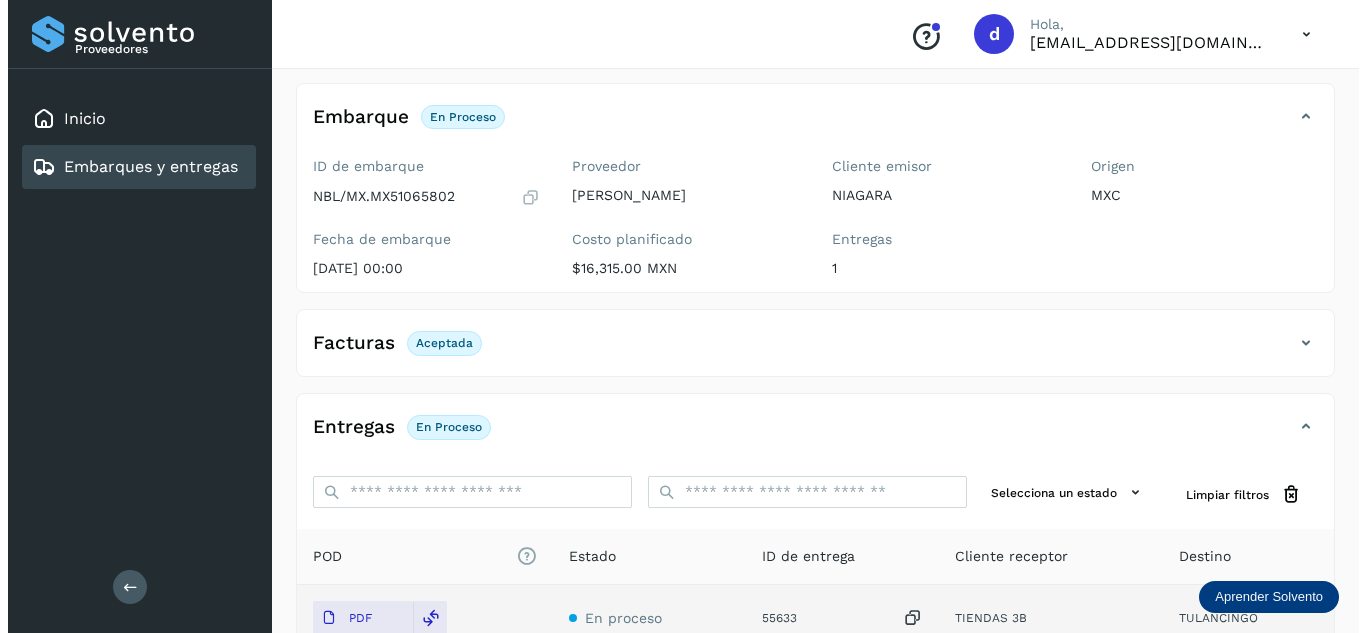 scroll, scrollTop: 0, scrollLeft: 0, axis: both 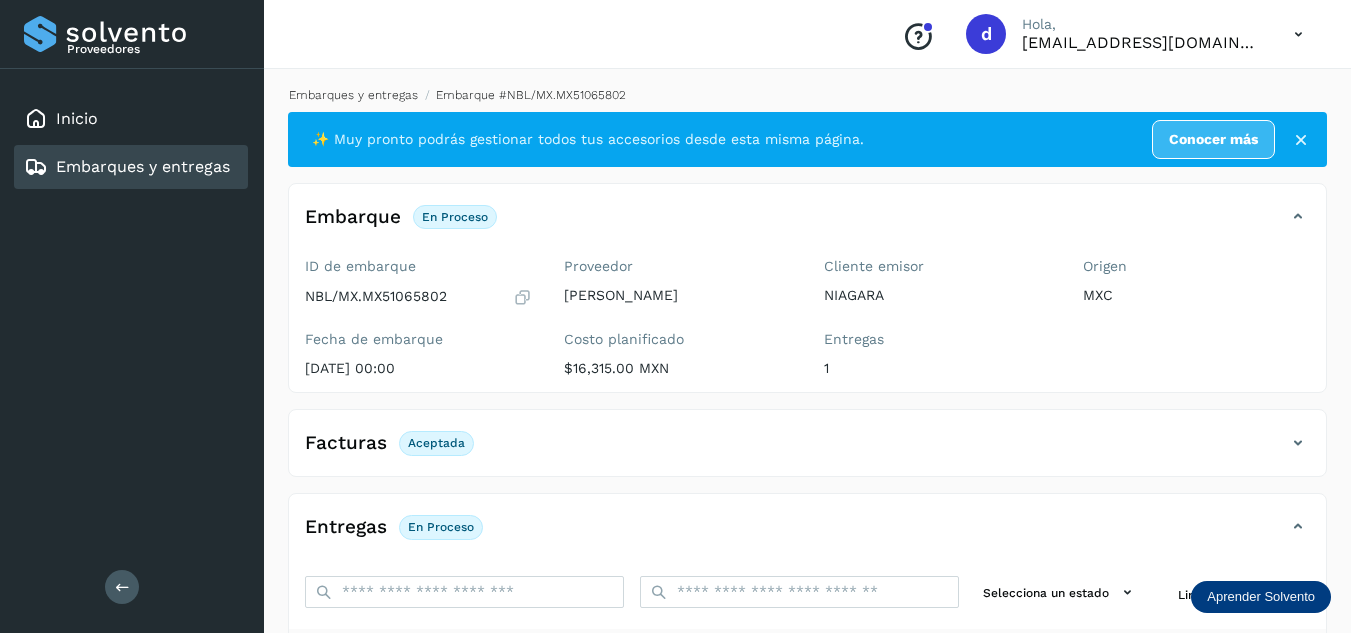 click on "Embarques y entregas" at bounding box center [353, 95] 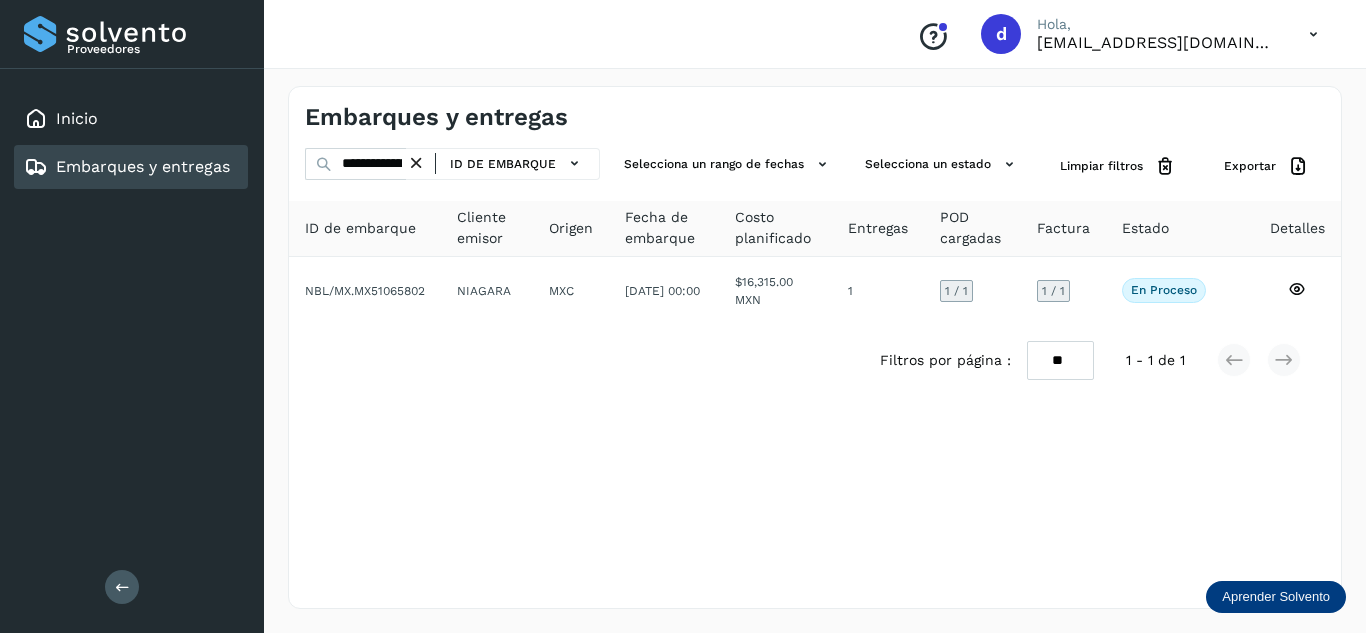 click at bounding box center (416, 163) 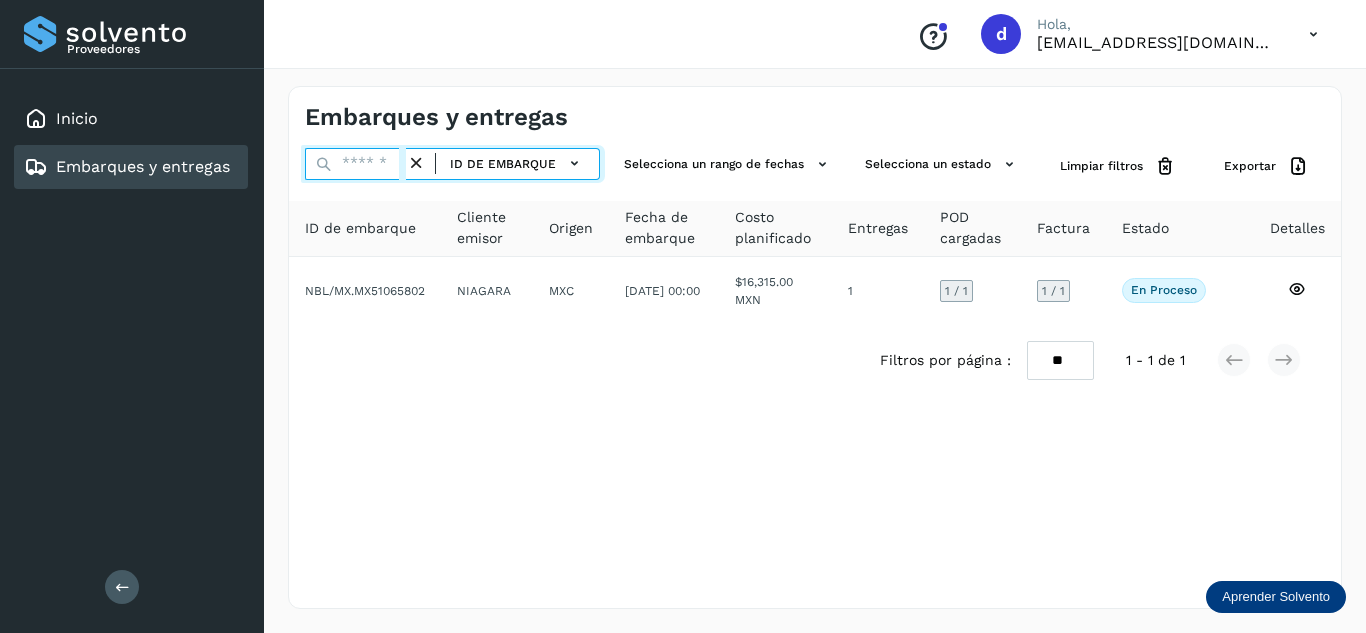 click at bounding box center [355, 164] 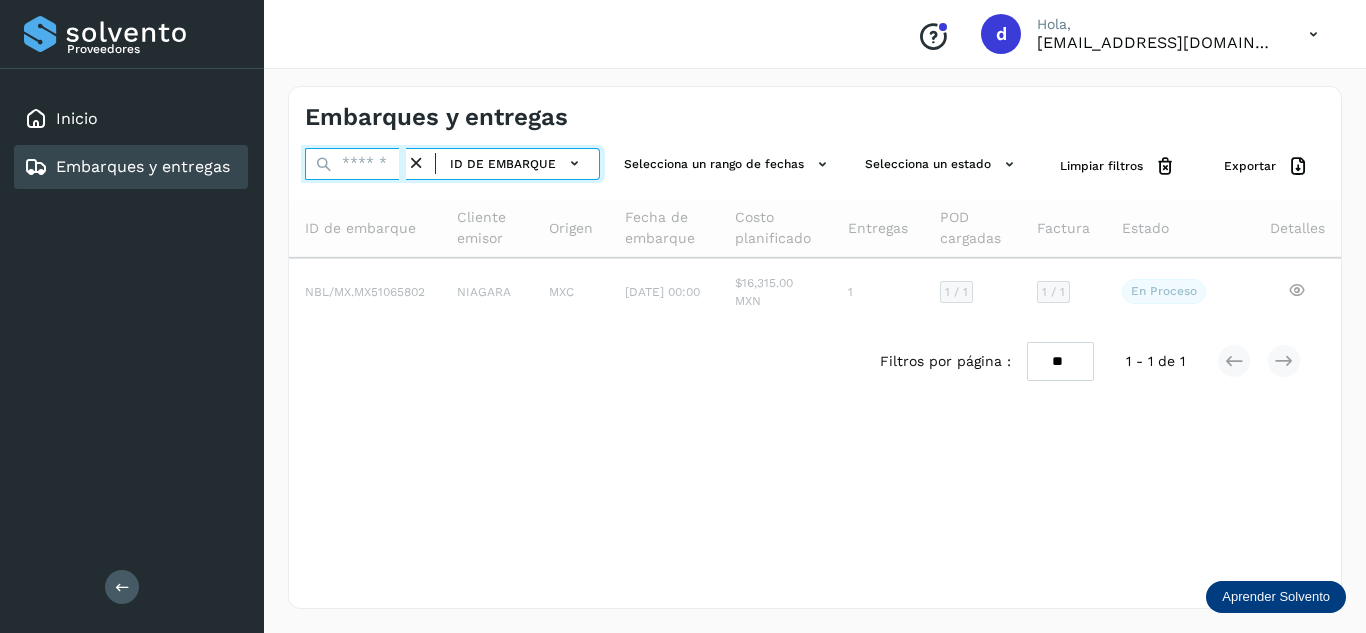paste on "**********" 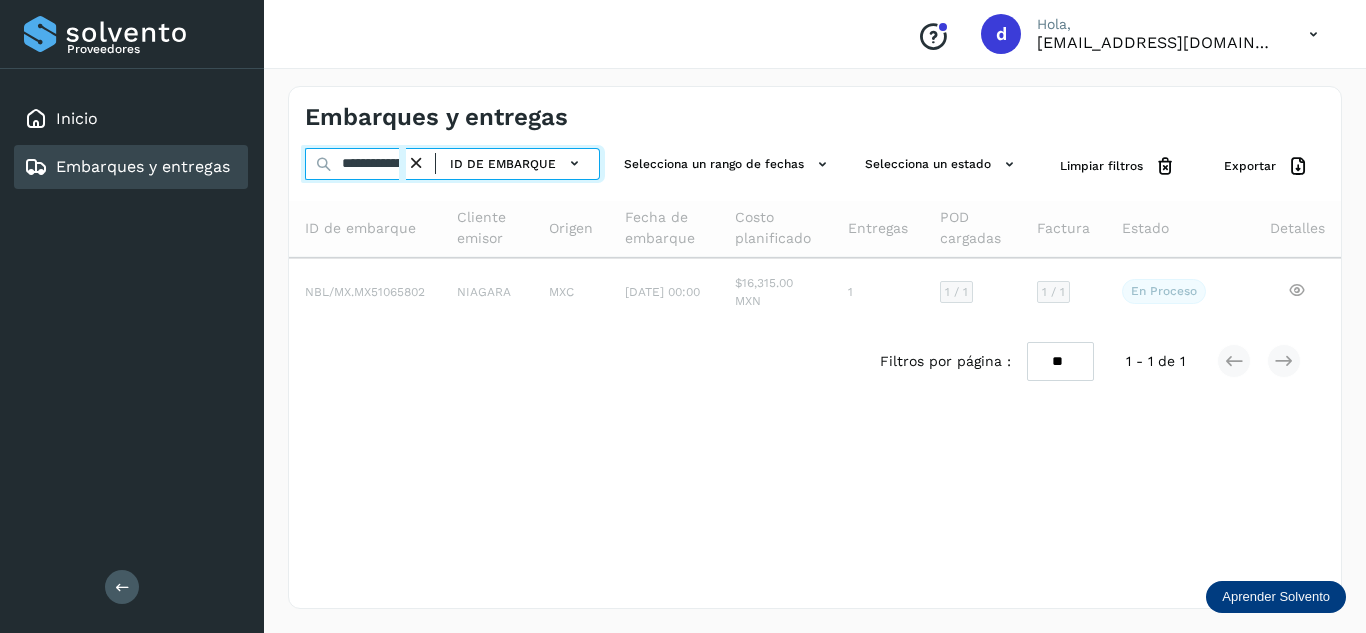 scroll, scrollTop: 0, scrollLeft: 74, axis: horizontal 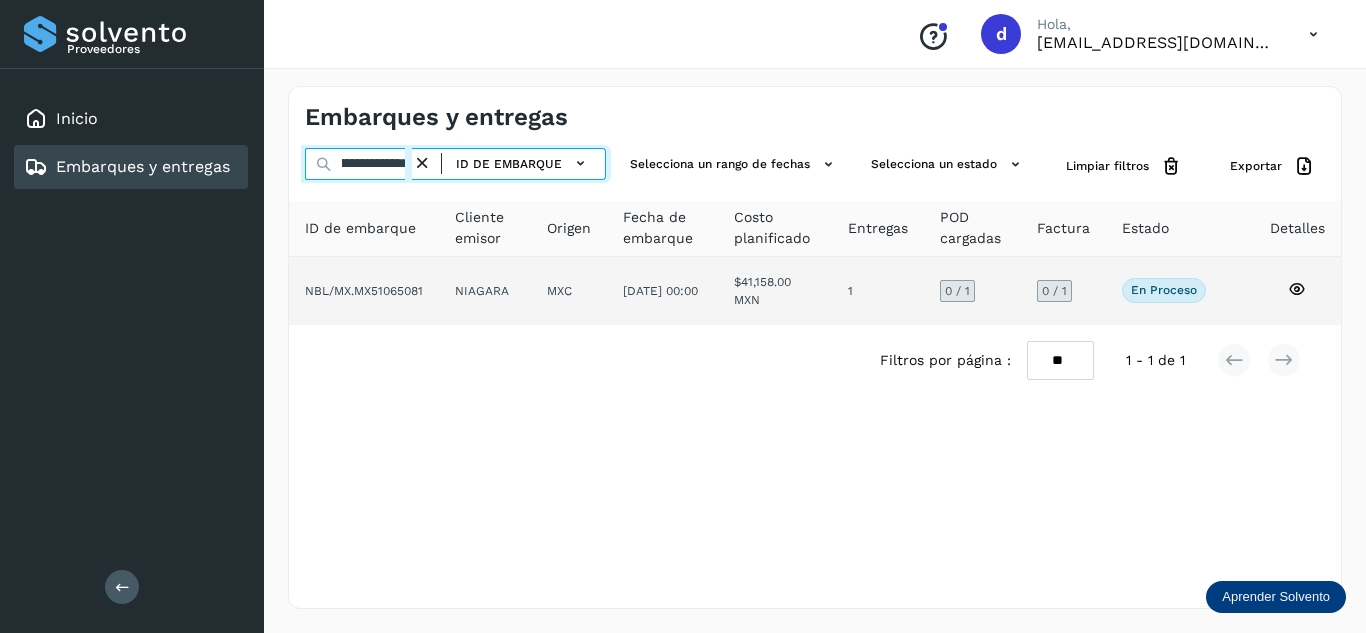 type on "**********" 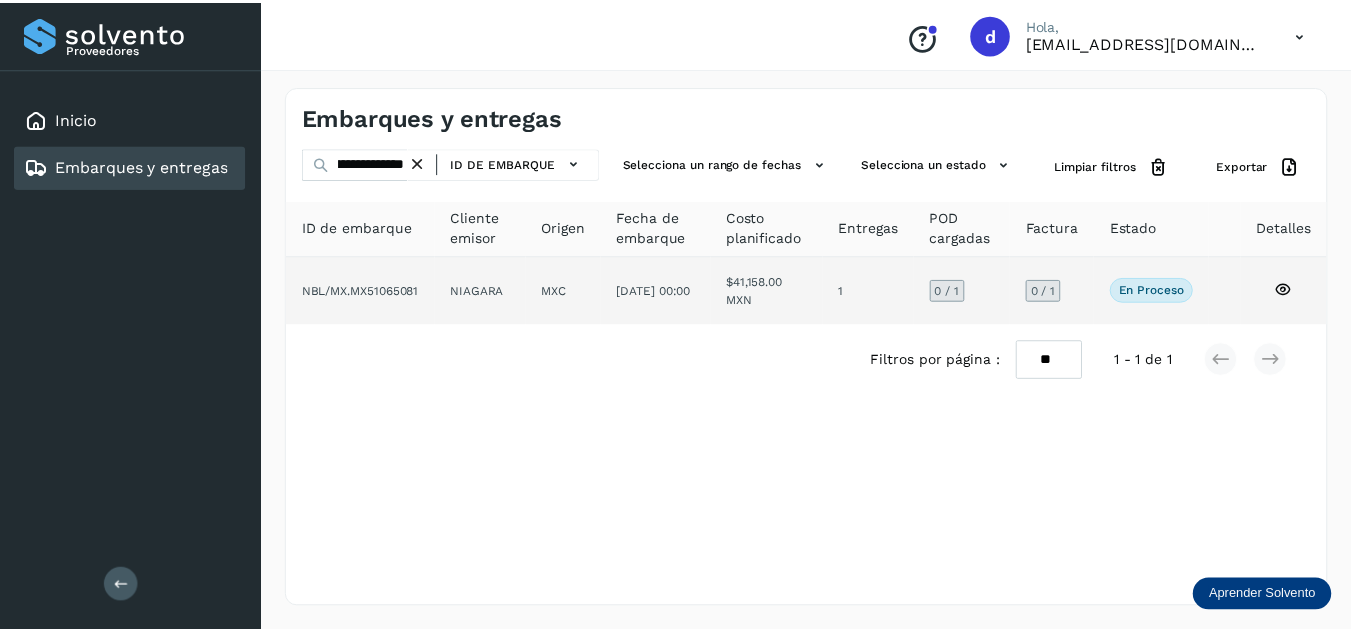 scroll, scrollTop: 0, scrollLeft: 0, axis: both 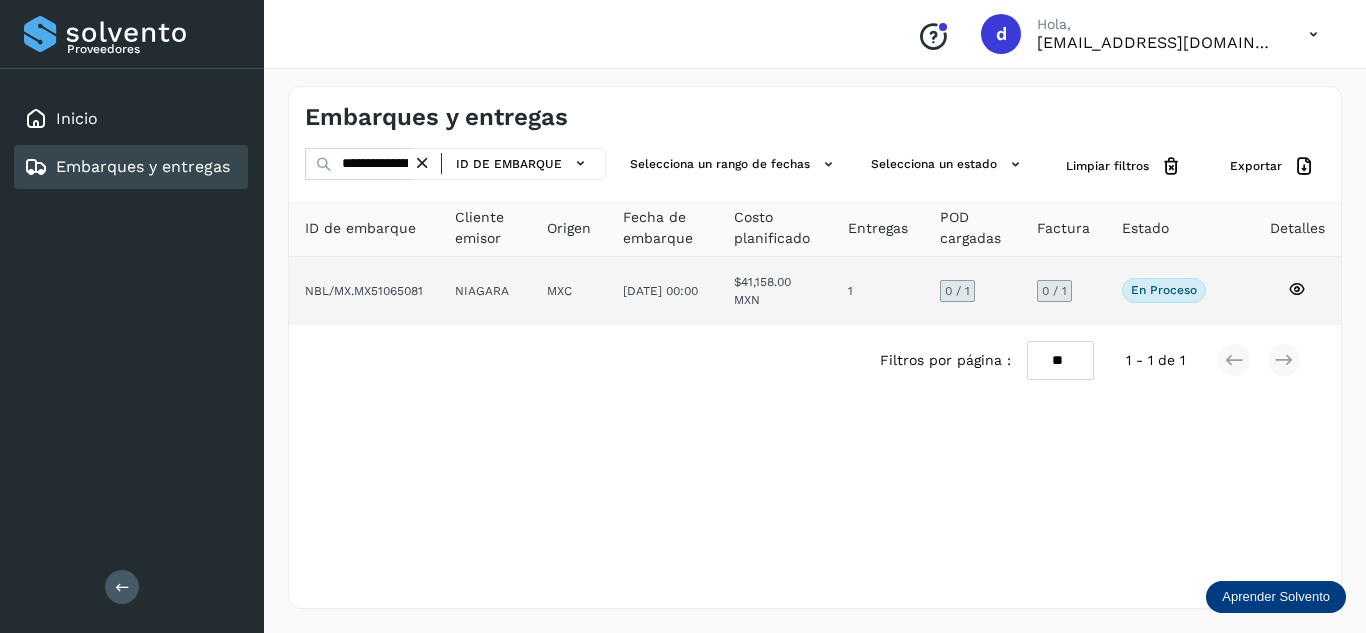 click 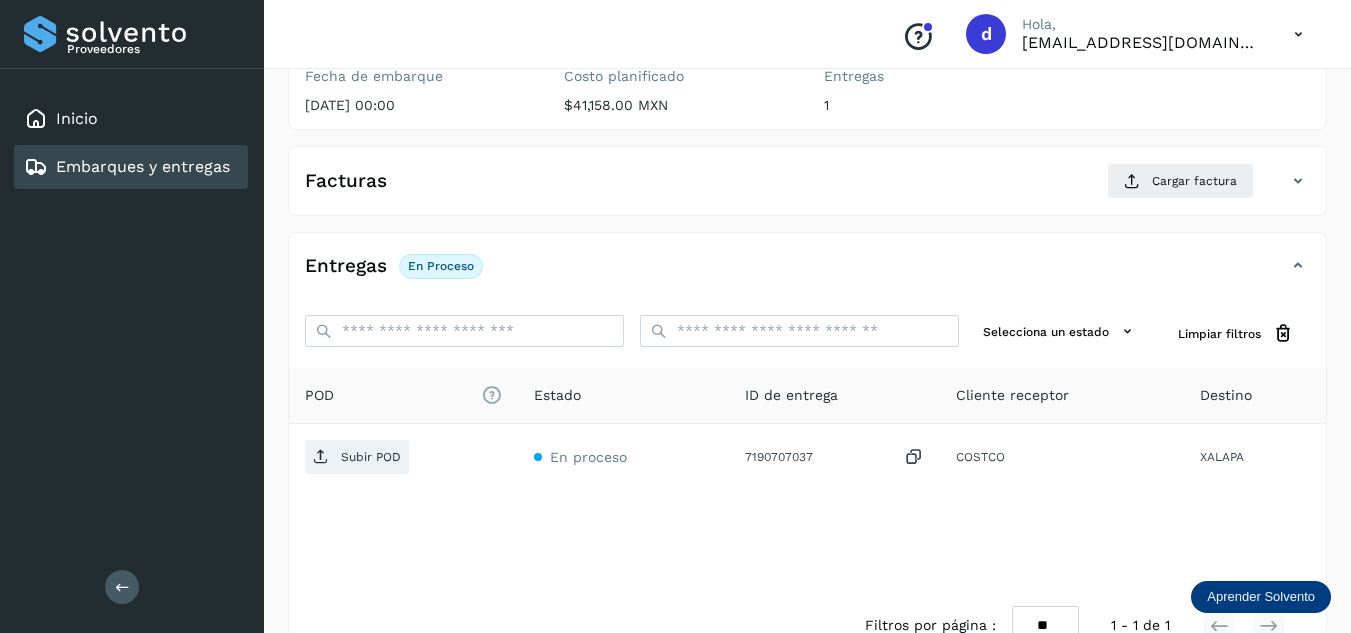 scroll, scrollTop: 300, scrollLeft: 0, axis: vertical 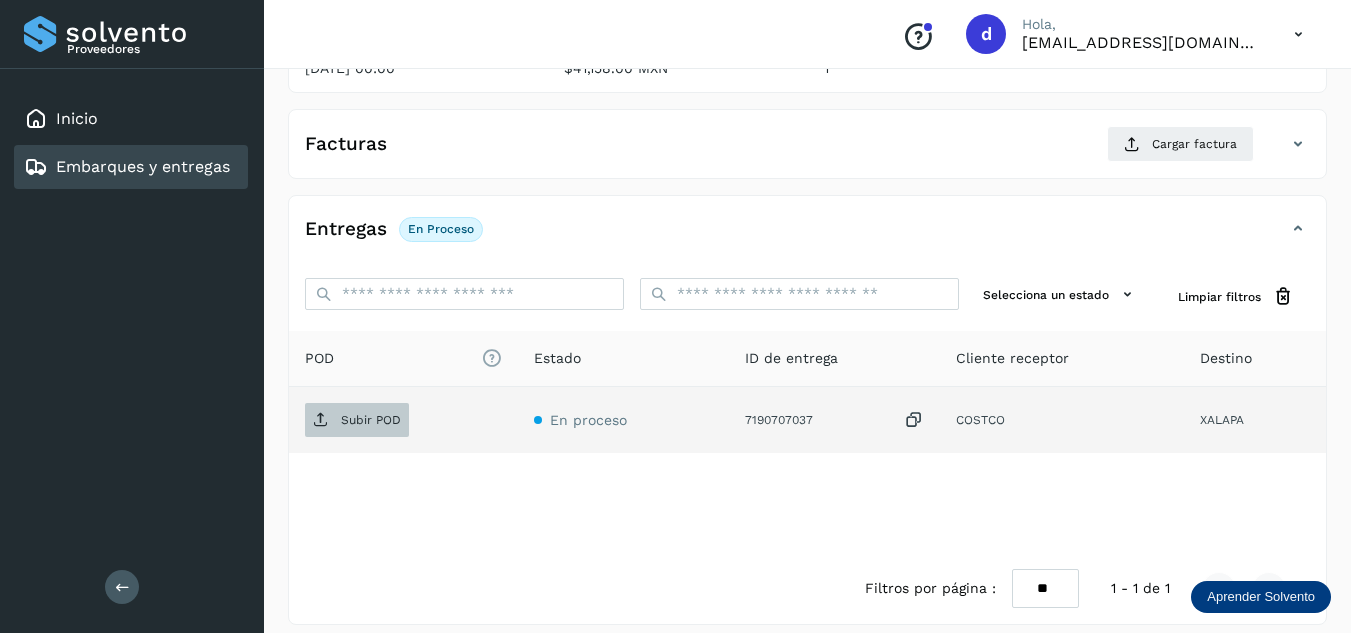click on "Subir POD" at bounding box center (357, 420) 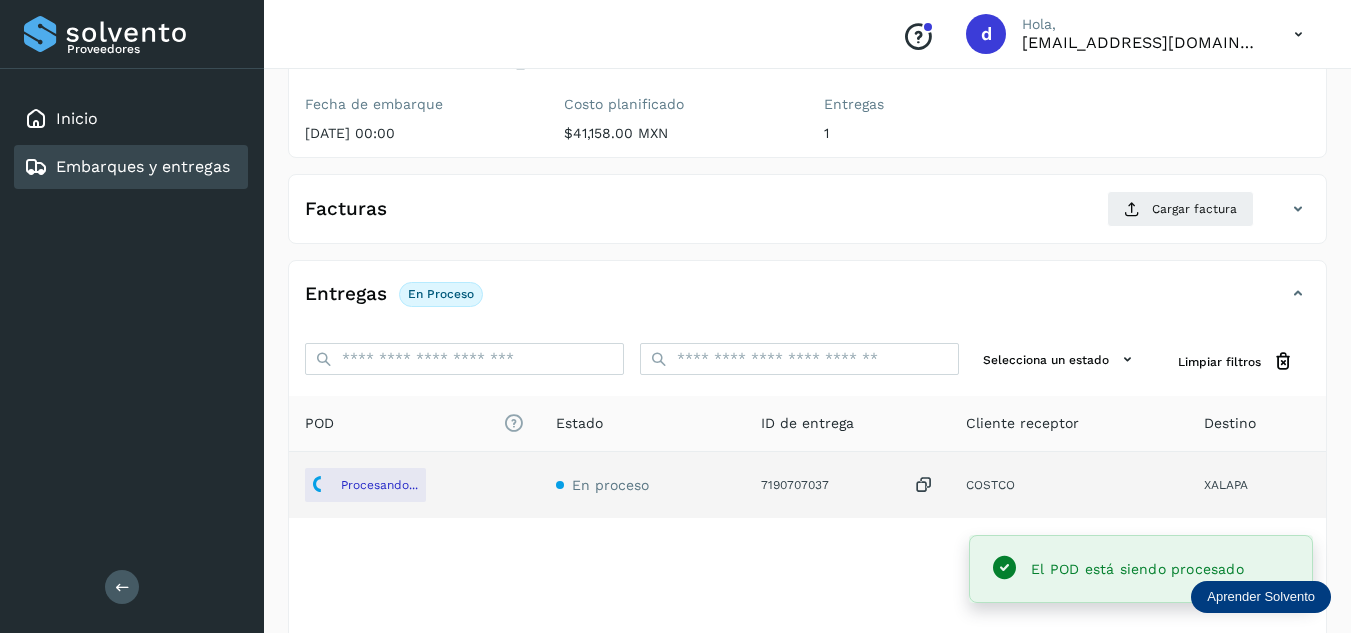 scroll, scrollTop: 200, scrollLeft: 0, axis: vertical 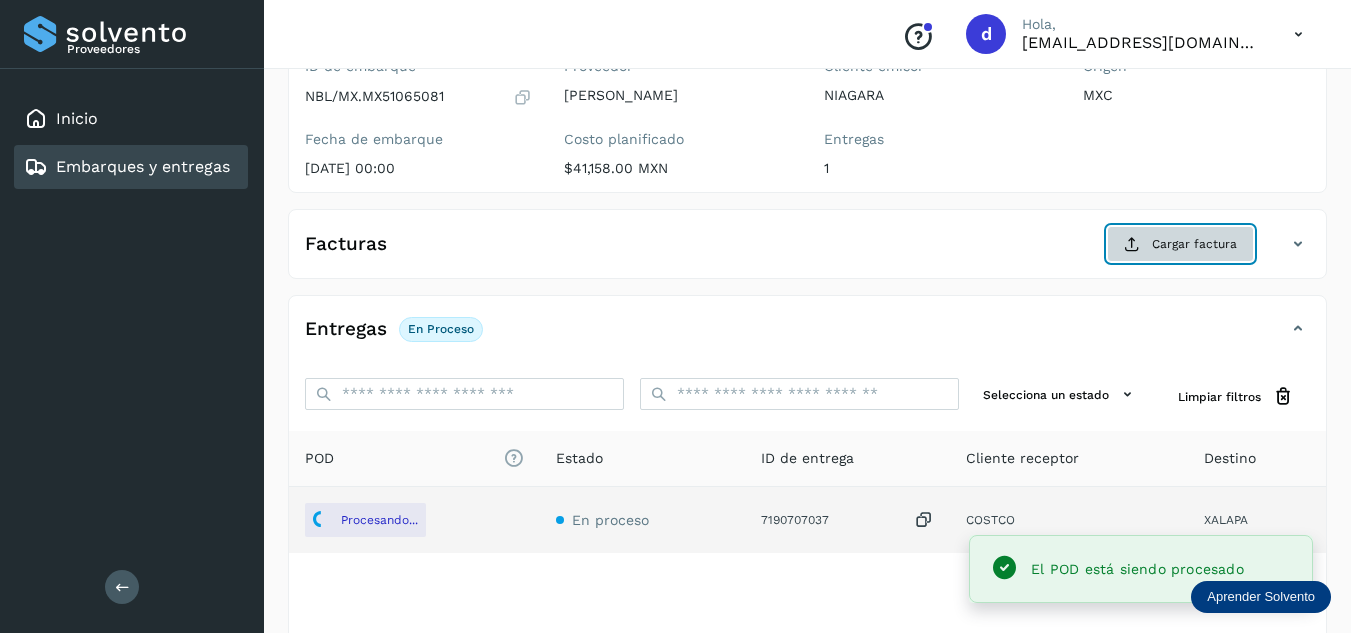 click on "Cargar factura" 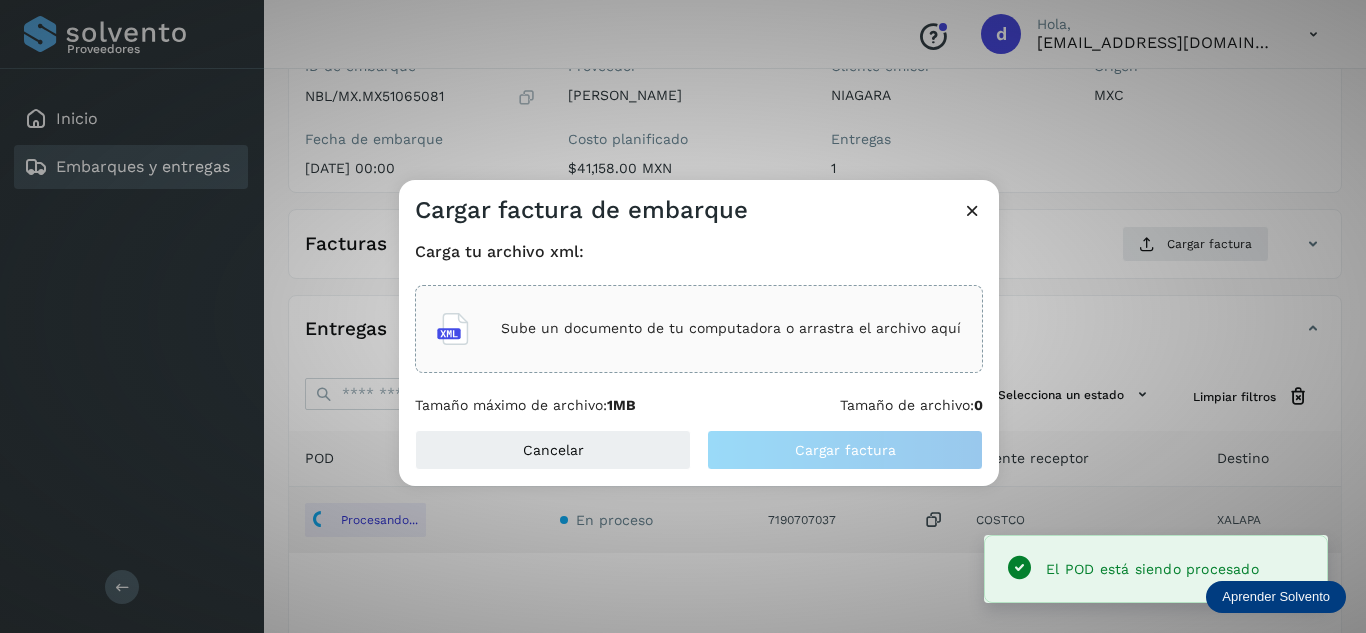 click on "Sube un documento de tu computadora o arrastra el archivo aquí" at bounding box center [731, 328] 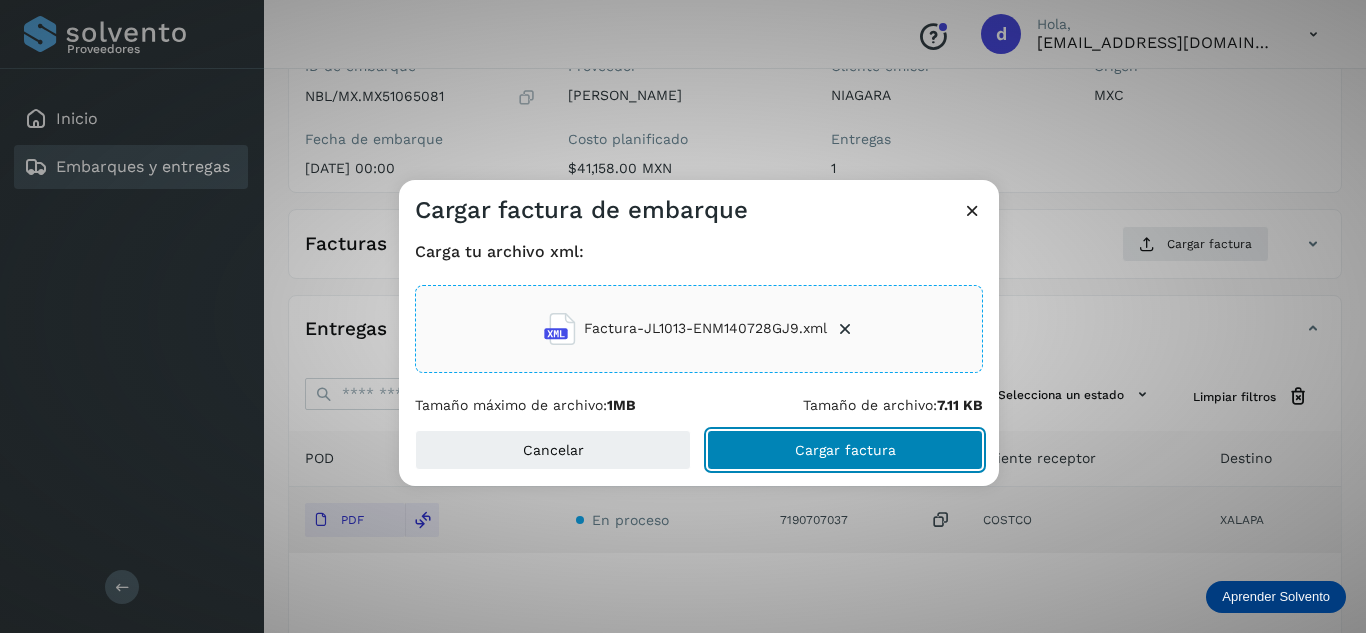 click on "Cargar factura" 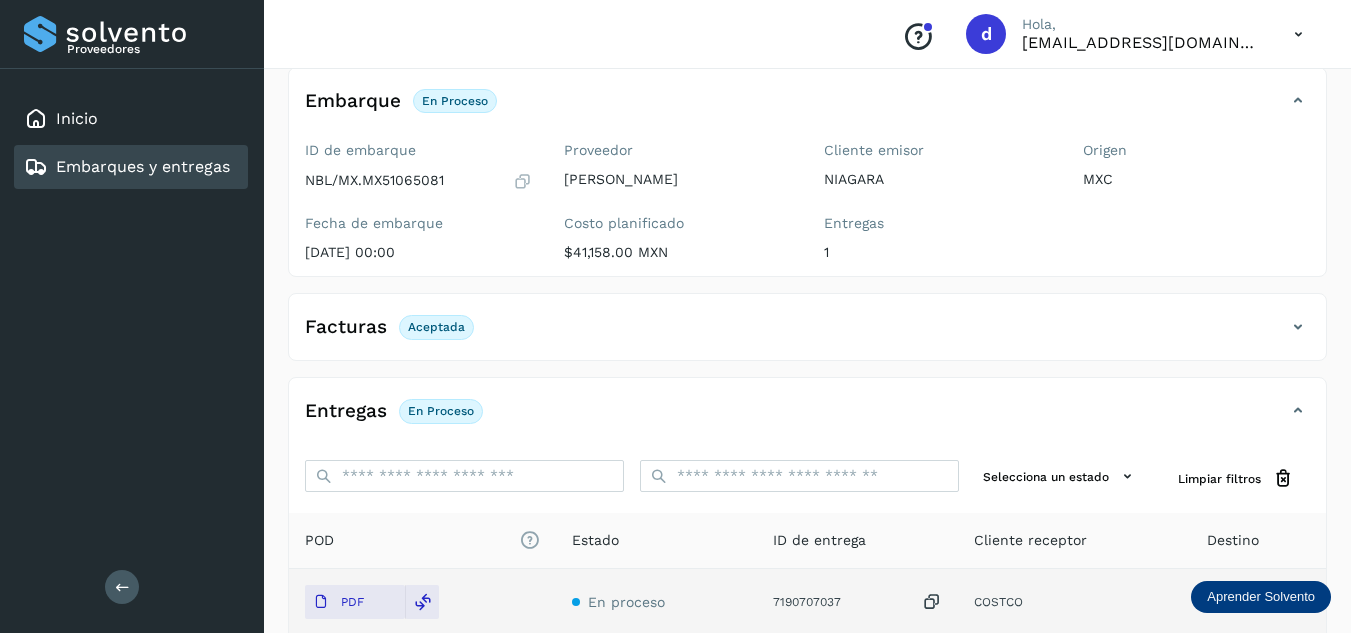scroll, scrollTop: 0, scrollLeft: 0, axis: both 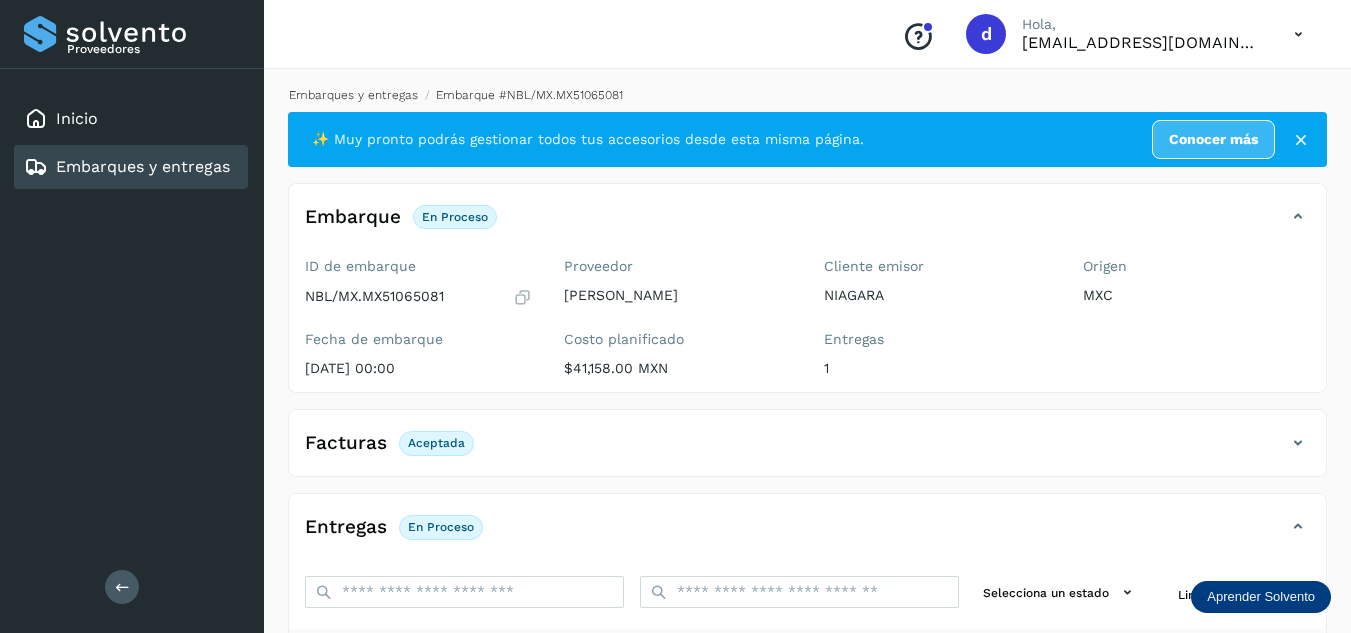 click on "Embarques y entregas" at bounding box center (353, 95) 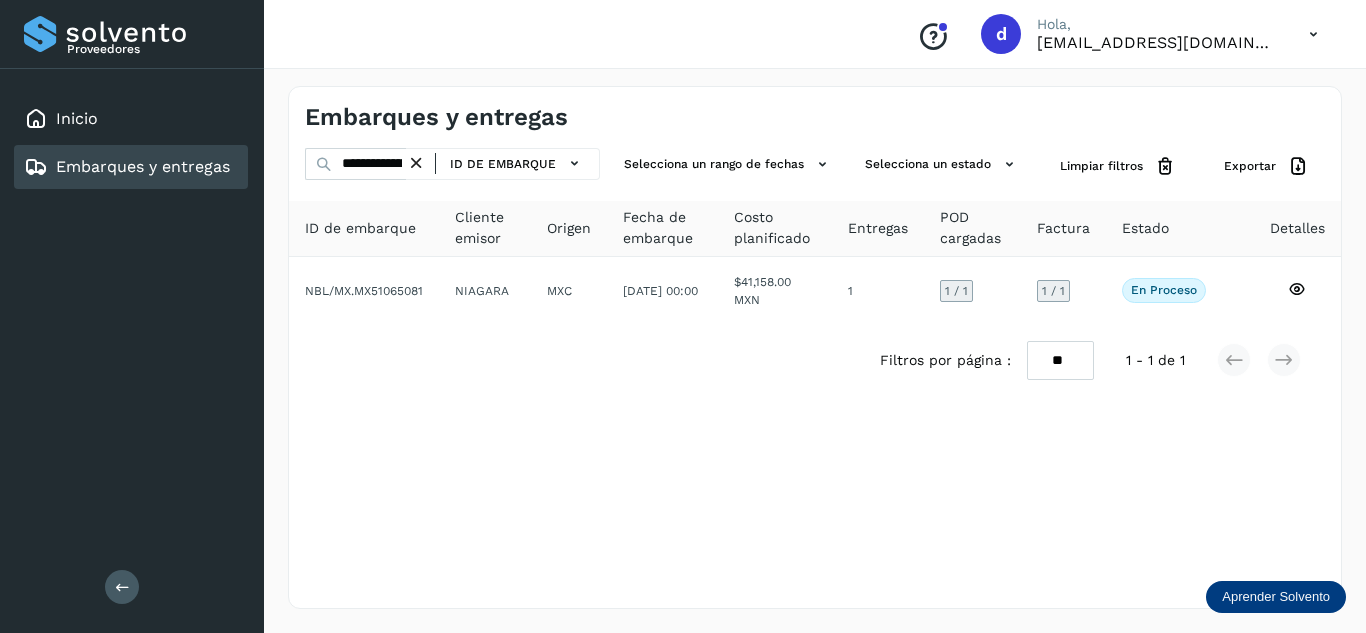 click at bounding box center [416, 163] 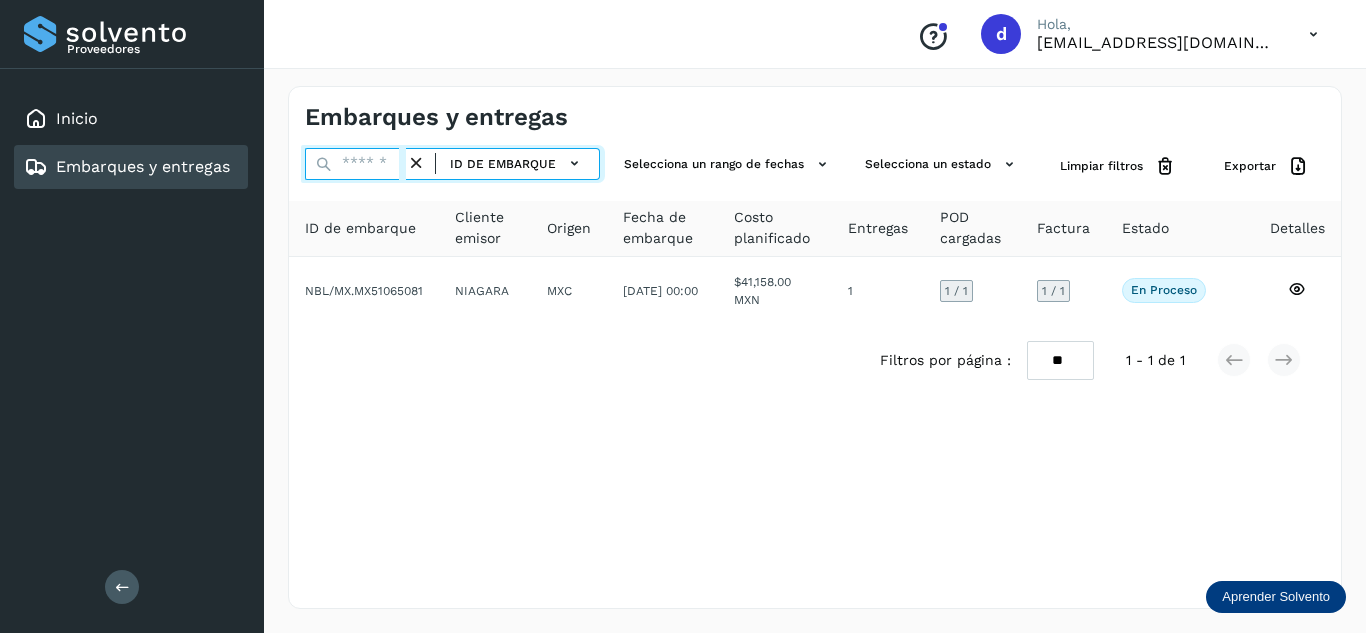 click on "ID de embarque" at bounding box center [452, 164] 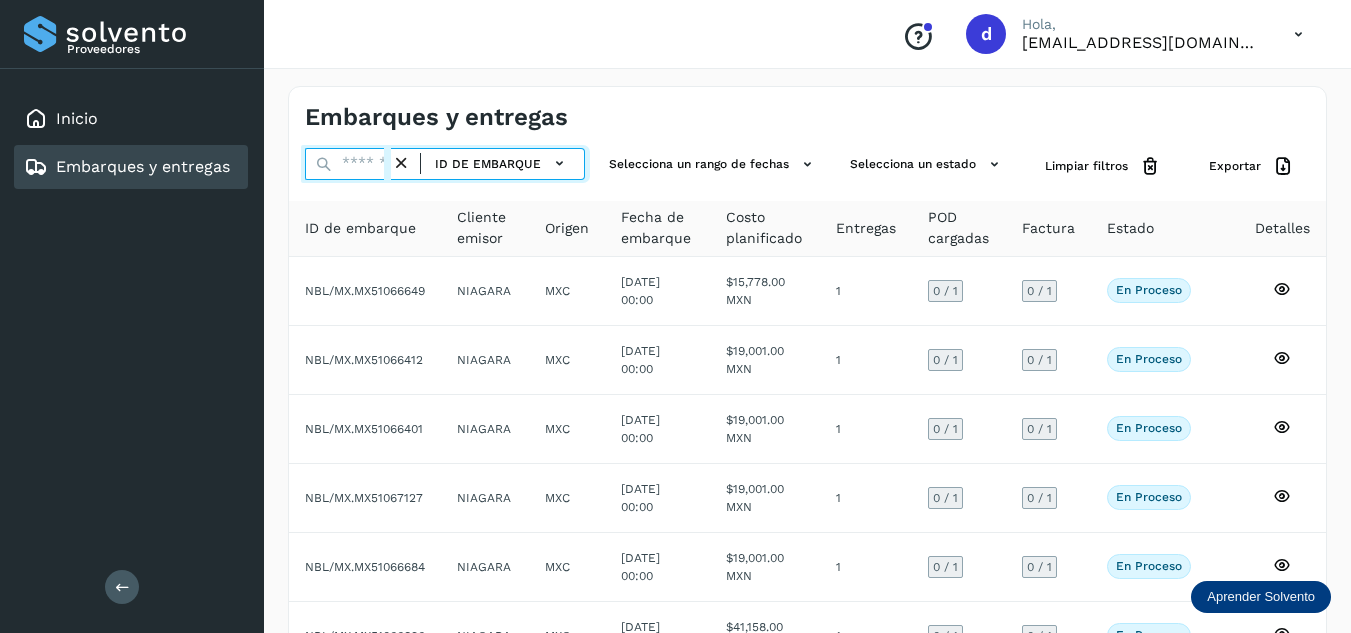 paste on "**********" 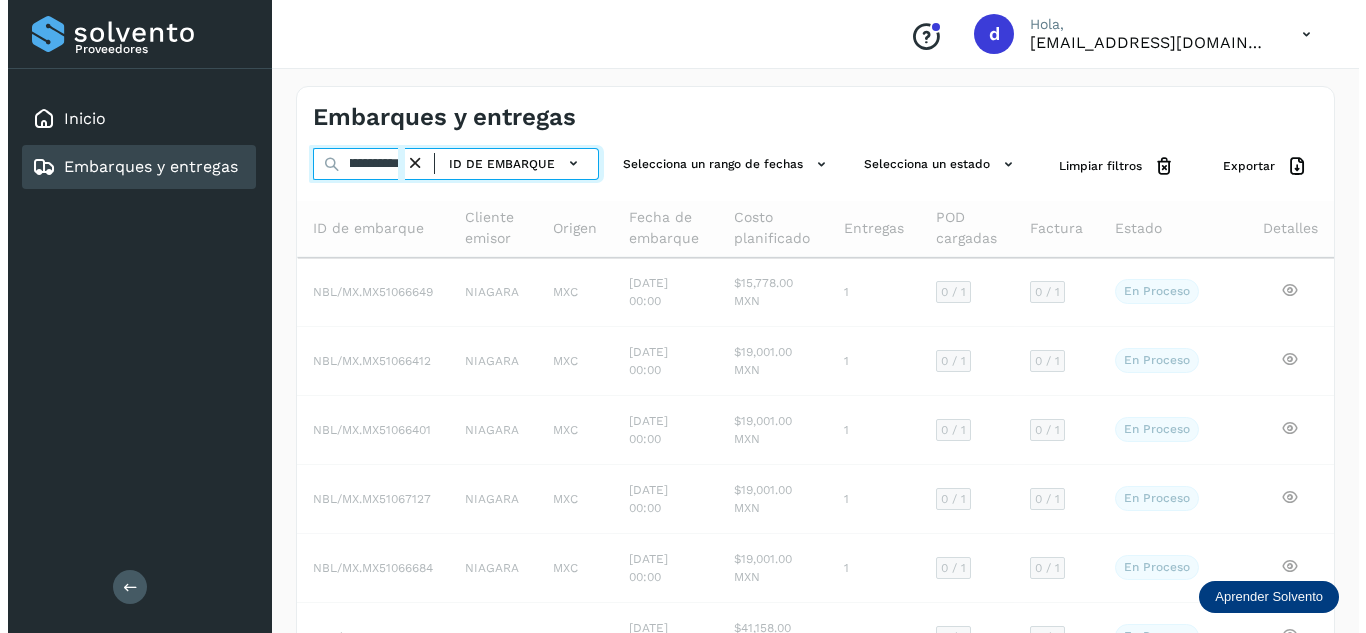 scroll, scrollTop: 0, scrollLeft: 78, axis: horizontal 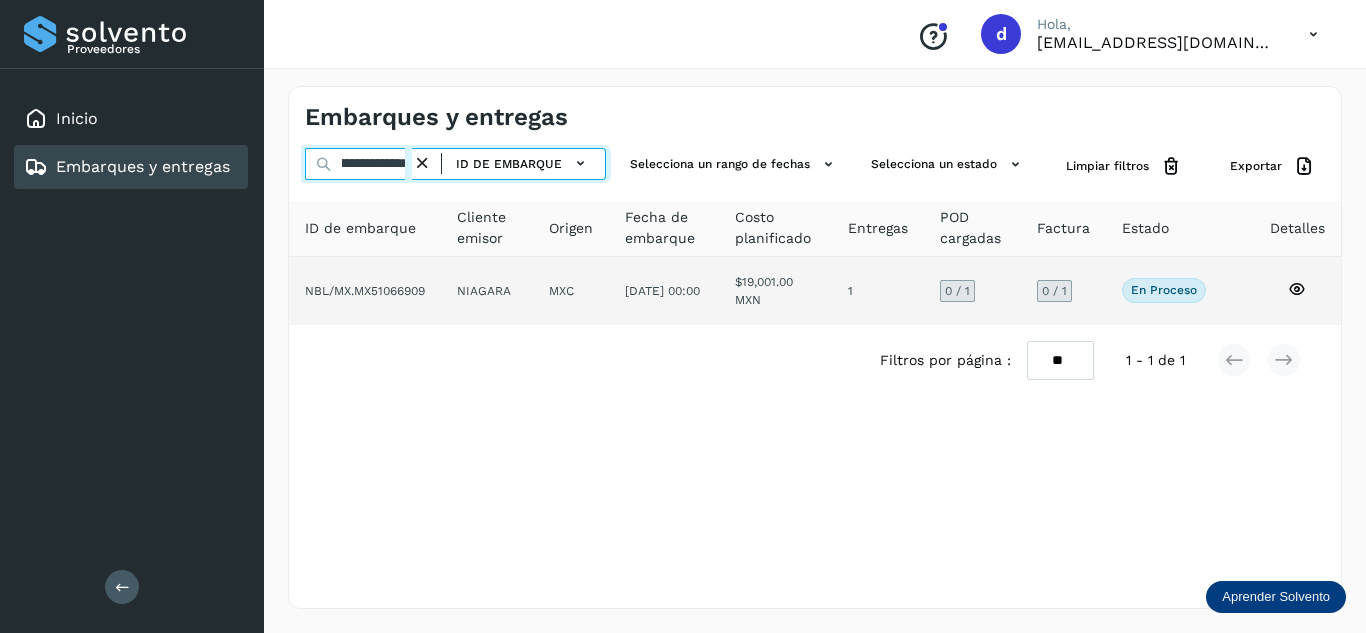 type on "**********" 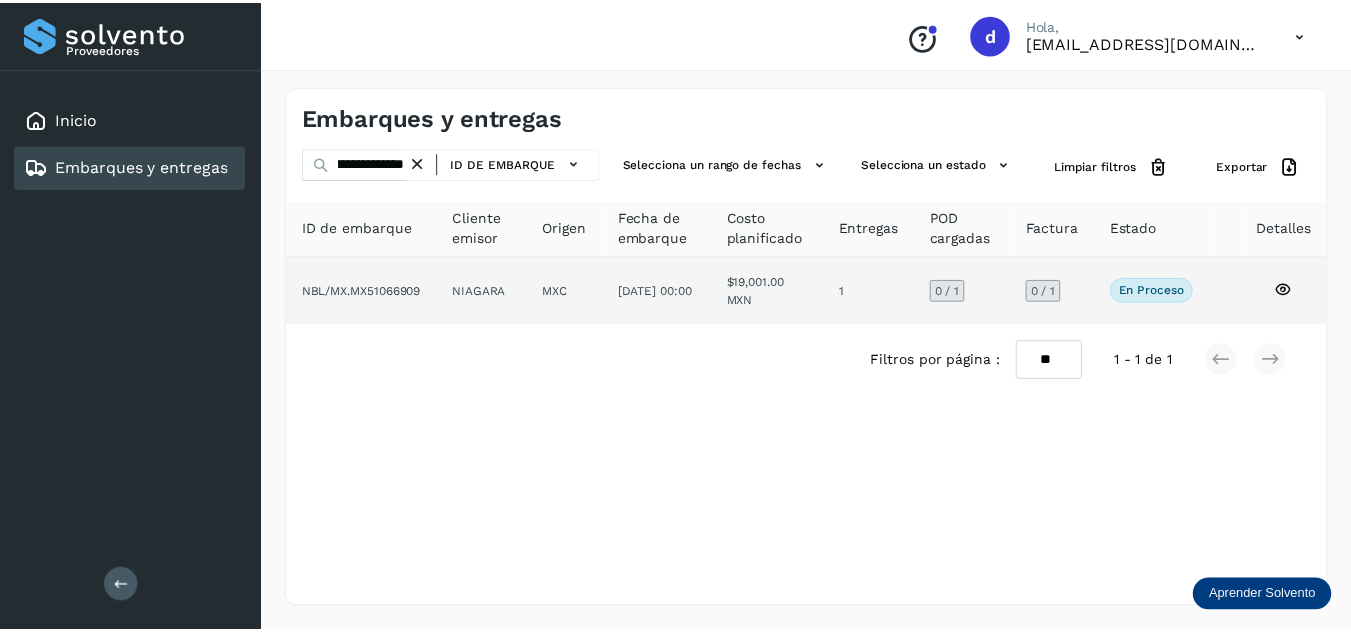 scroll, scrollTop: 0, scrollLeft: 0, axis: both 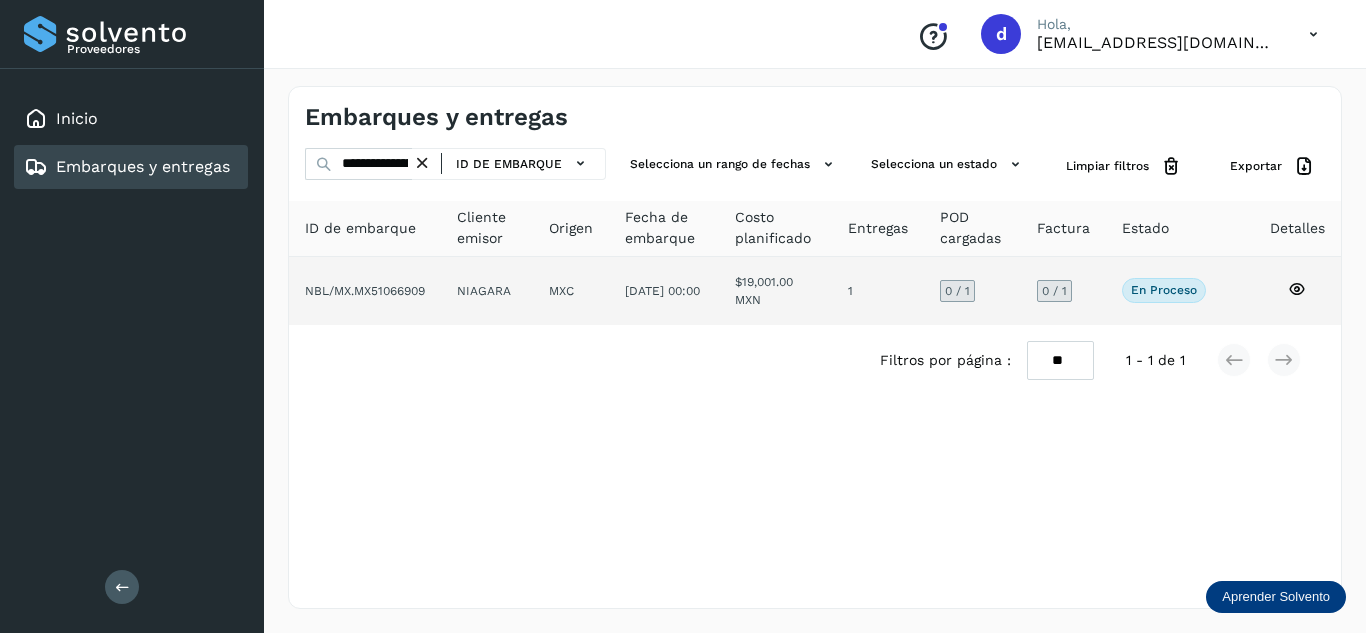 click 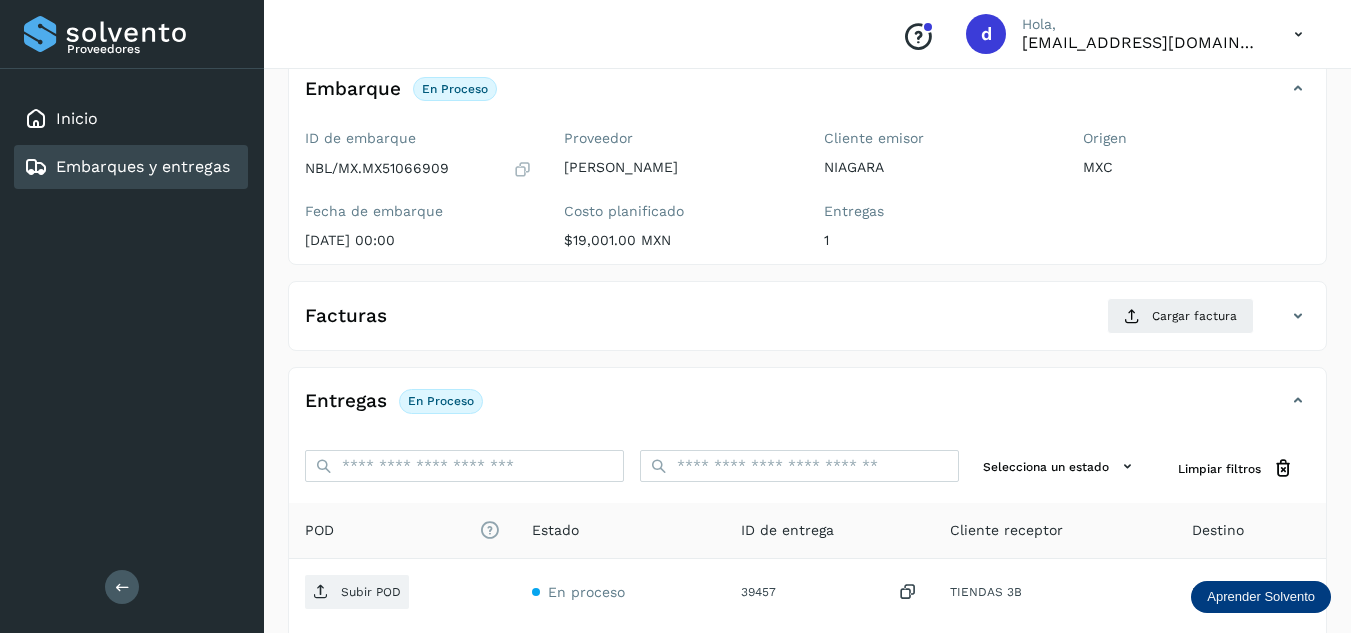 scroll, scrollTop: 200, scrollLeft: 0, axis: vertical 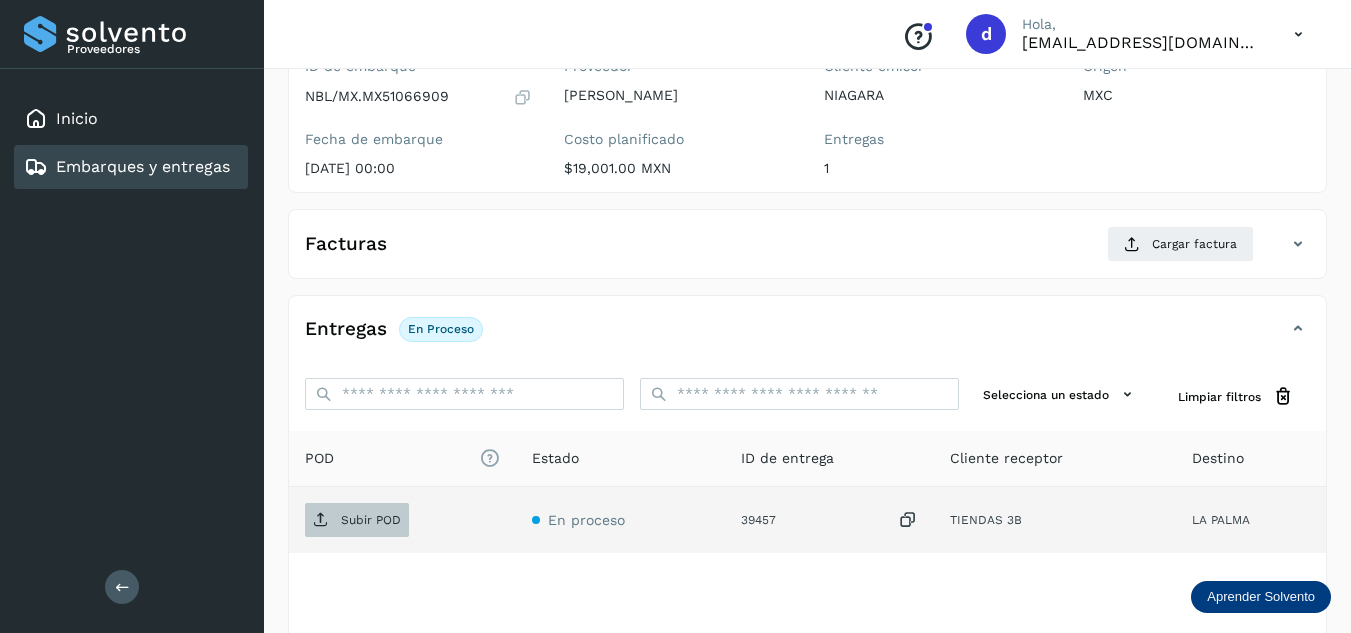 click on "Subir POD" at bounding box center (357, 520) 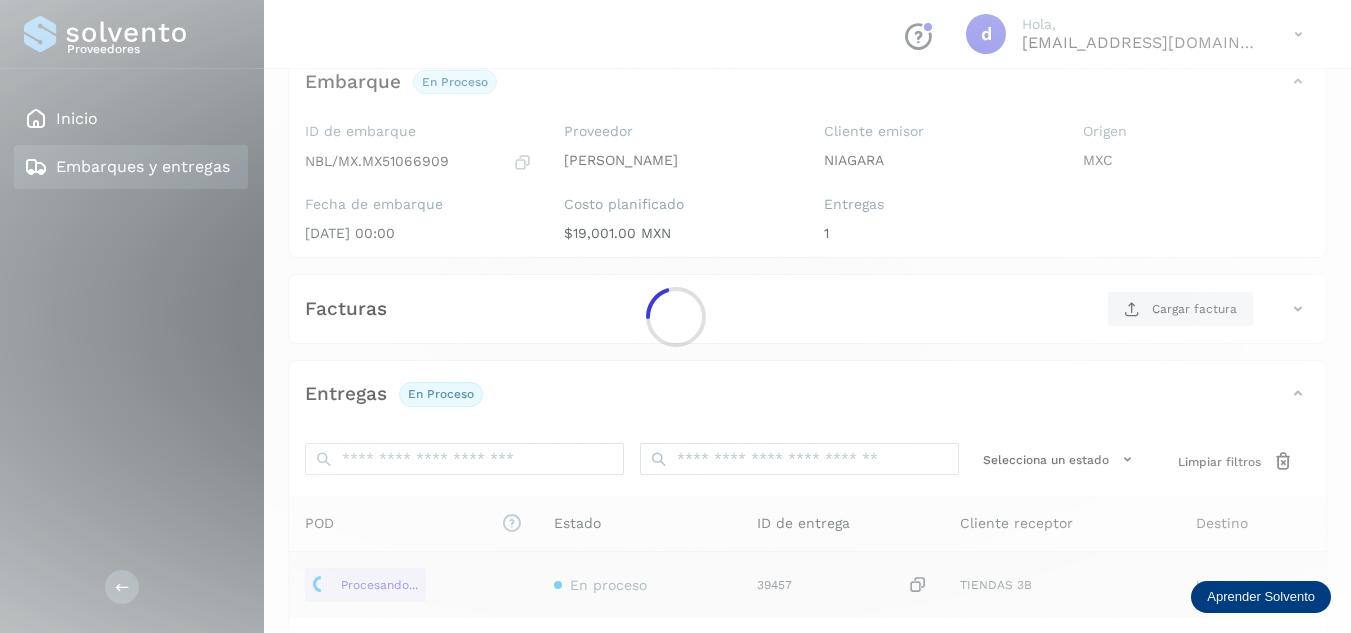 scroll, scrollTop: 100, scrollLeft: 0, axis: vertical 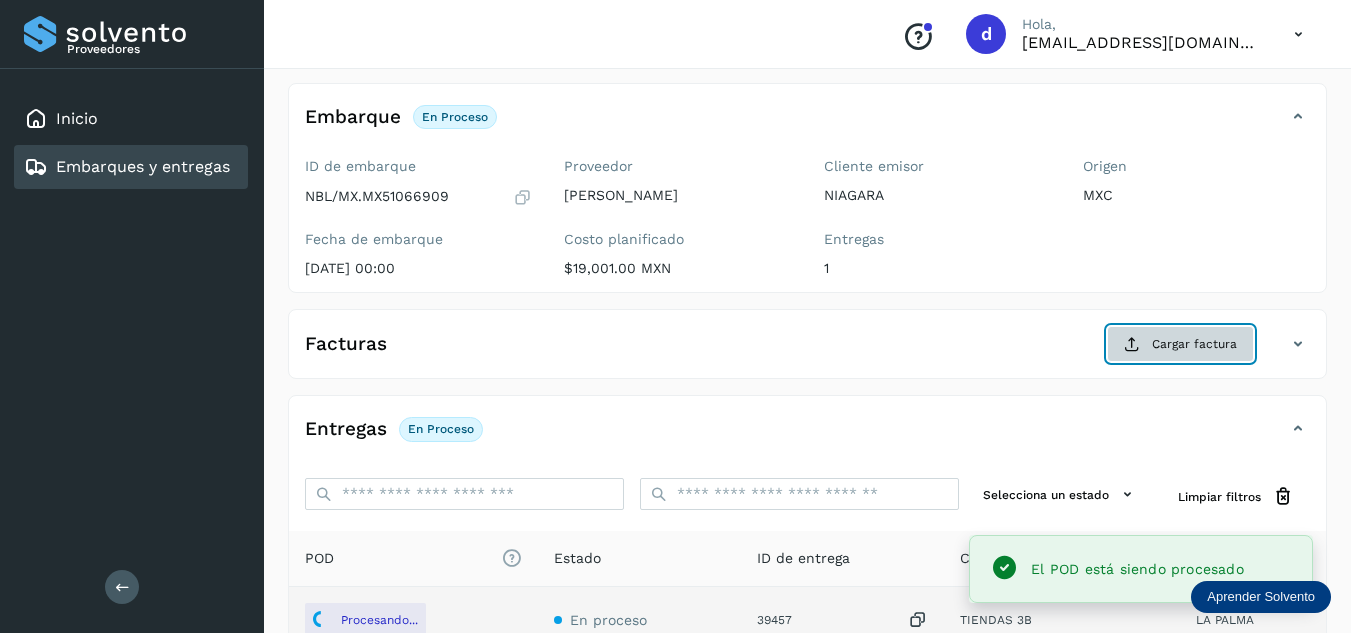 click on "Cargar factura" 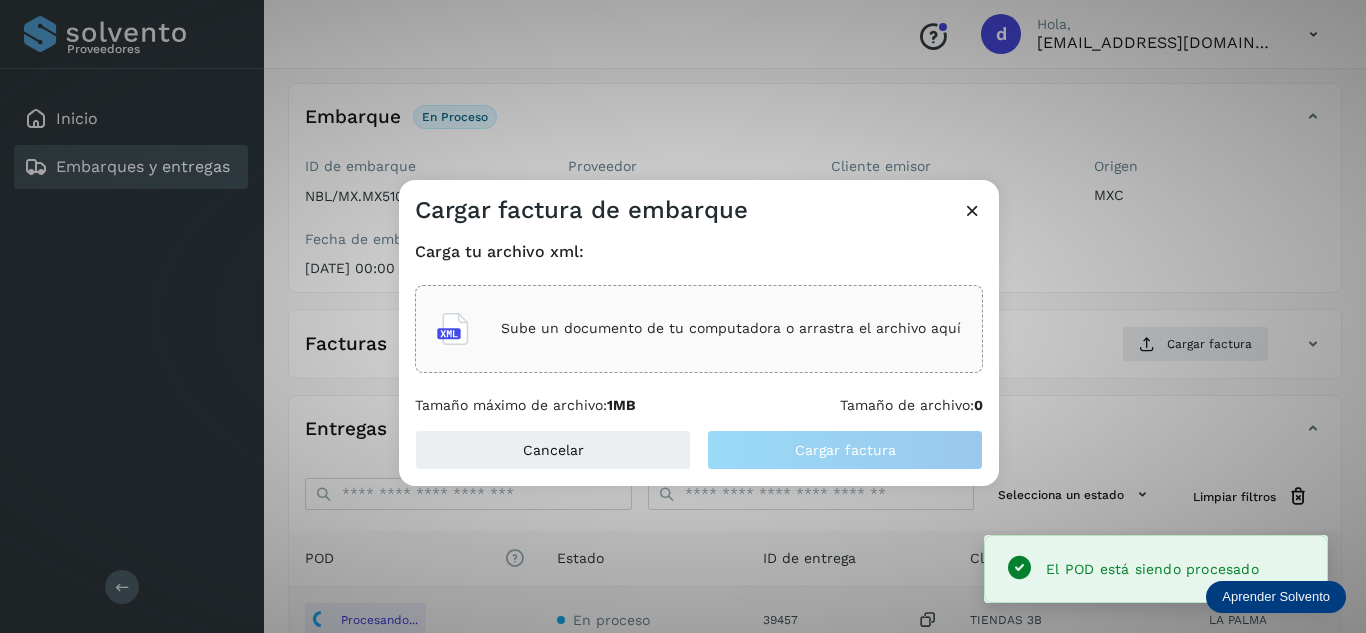 click on "Sube un documento de tu computadora o arrastra el archivo aquí" 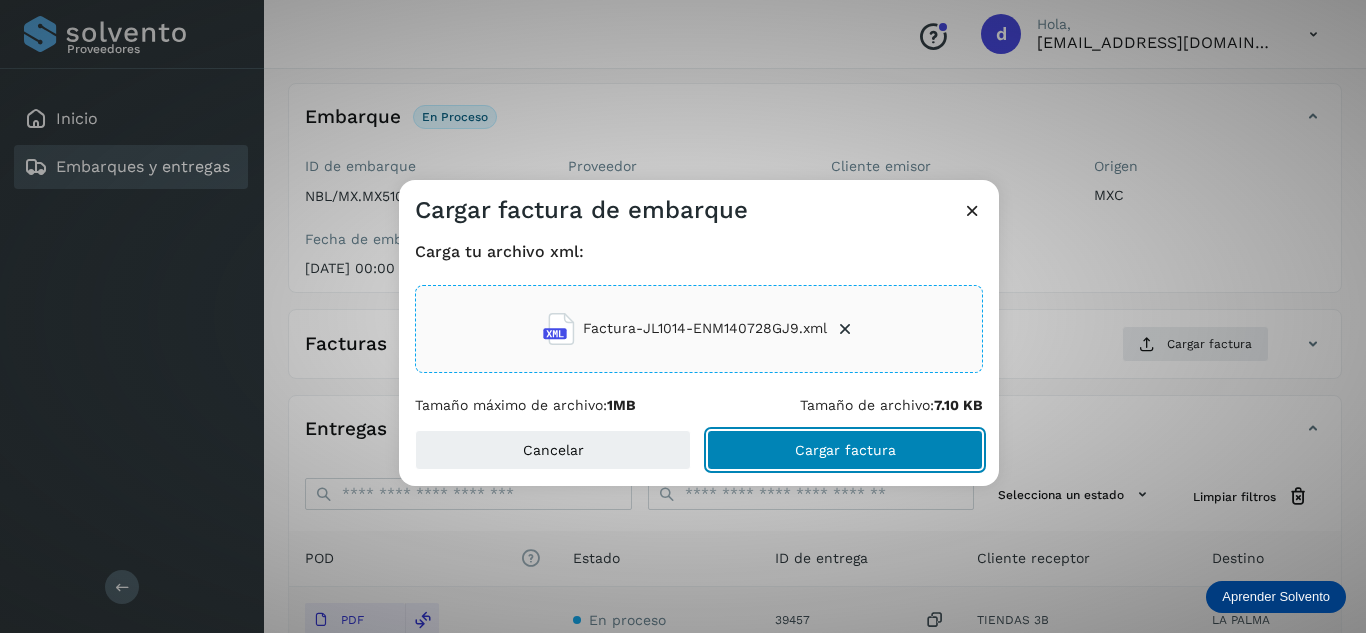click on "Cargar factura" 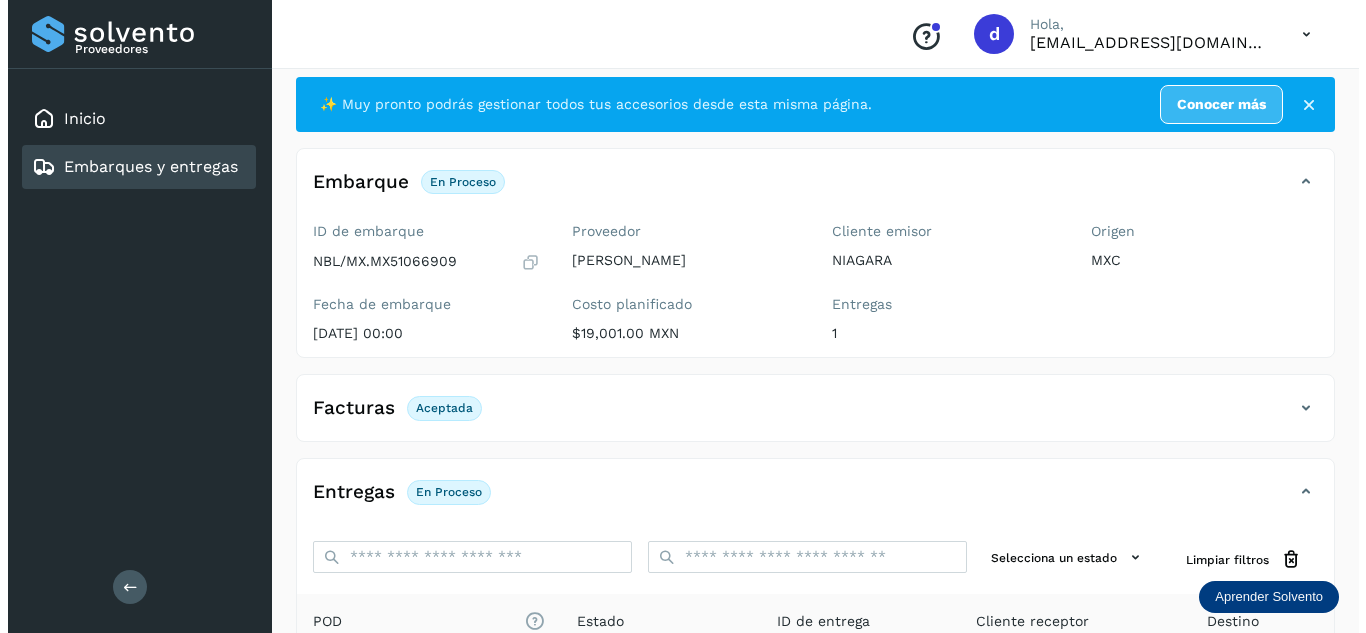 scroll, scrollTop: 0, scrollLeft: 0, axis: both 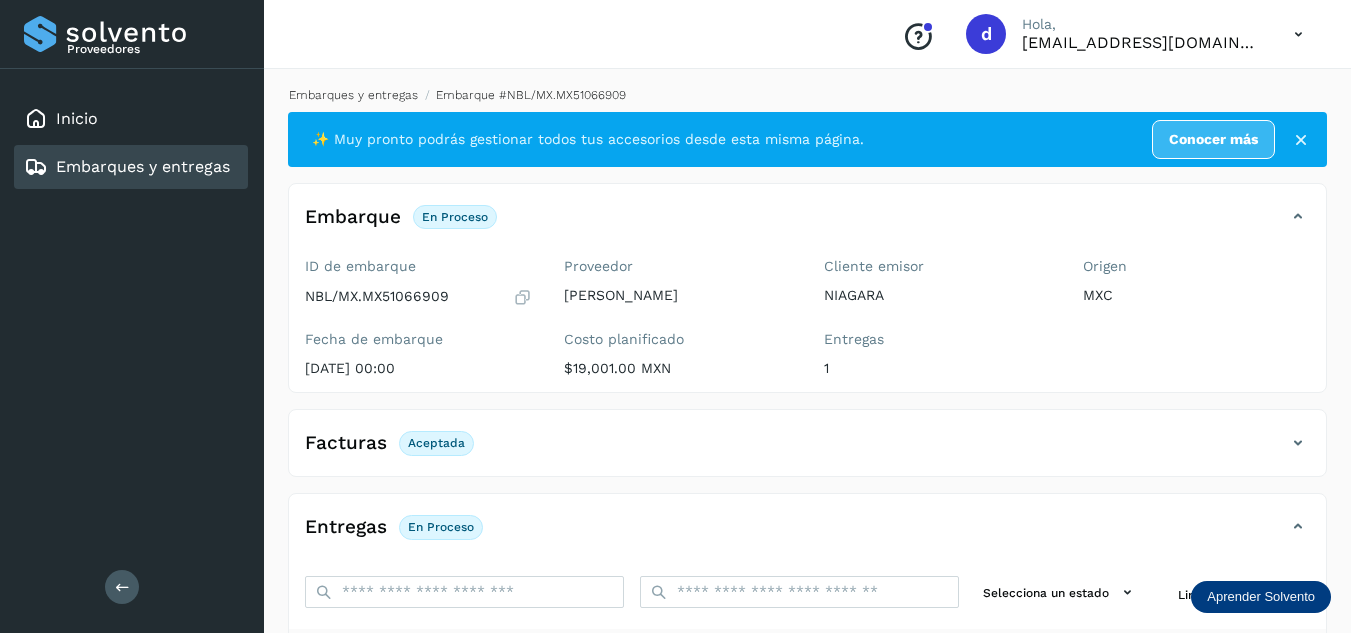 click on "Embarques y entregas" at bounding box center [353, 95] 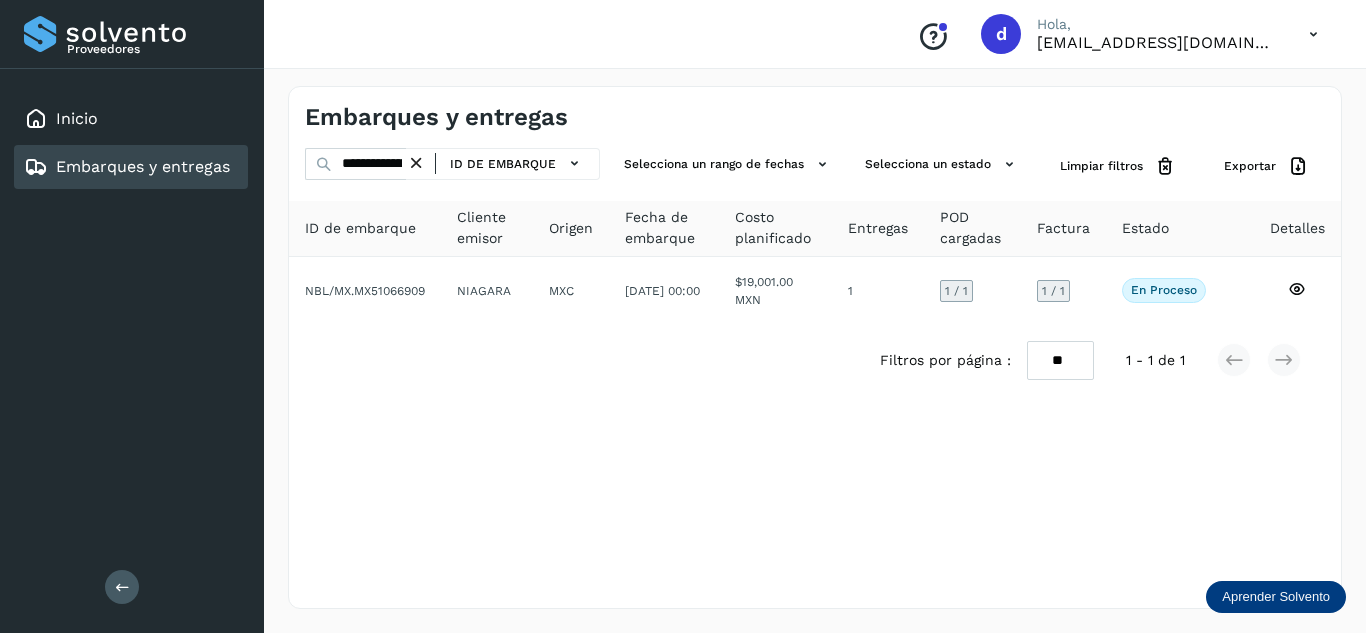 click at bounding box center (416, 163) 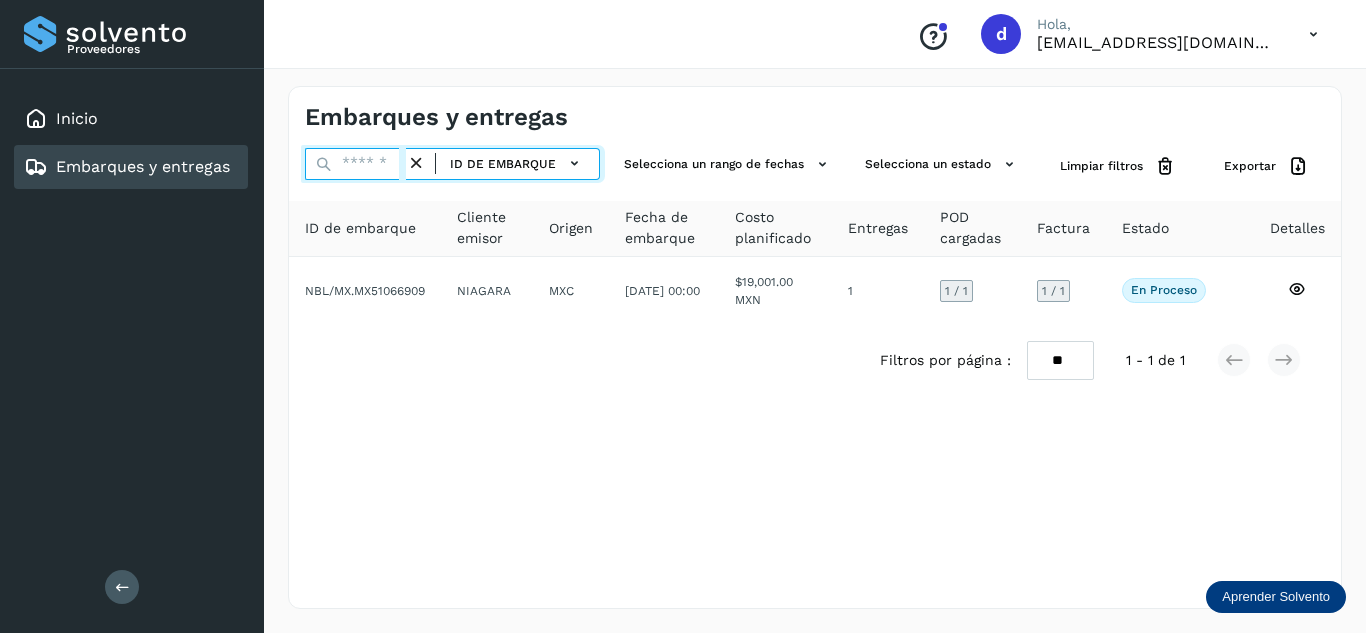 click at bounding box center [355, 164] 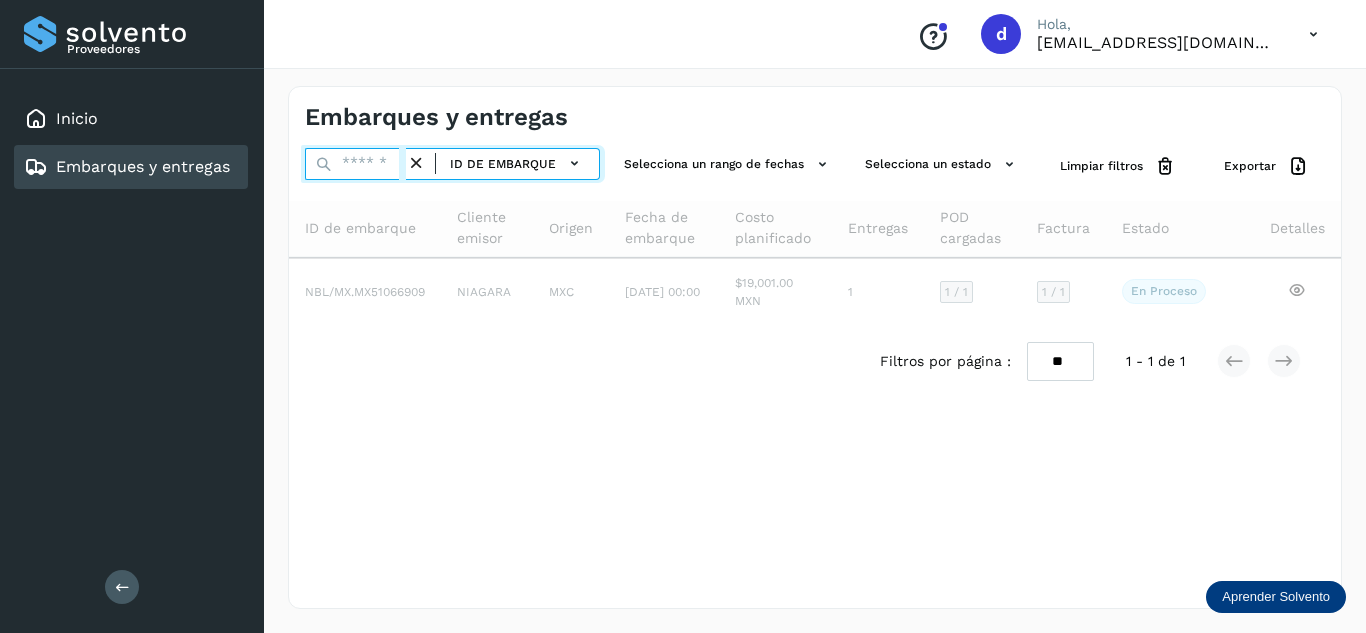 paste on "**********" 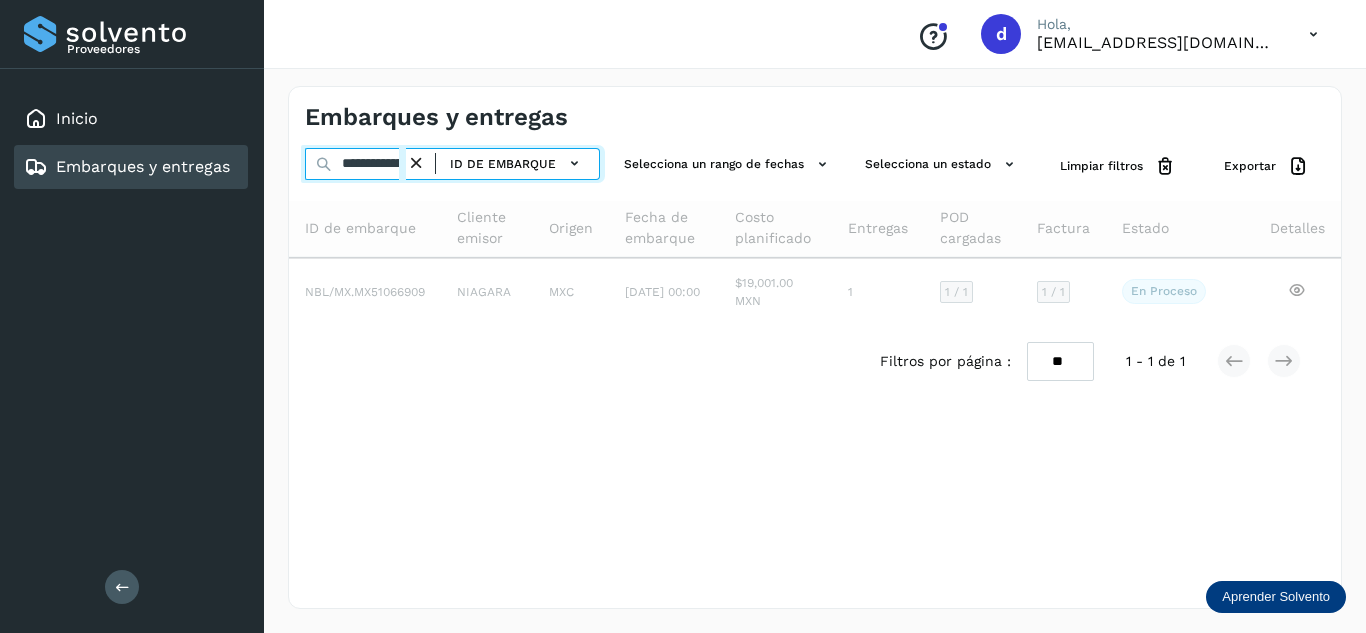 scroll, scrollTop: 0, scrollLeft: 77, axis: horizontal 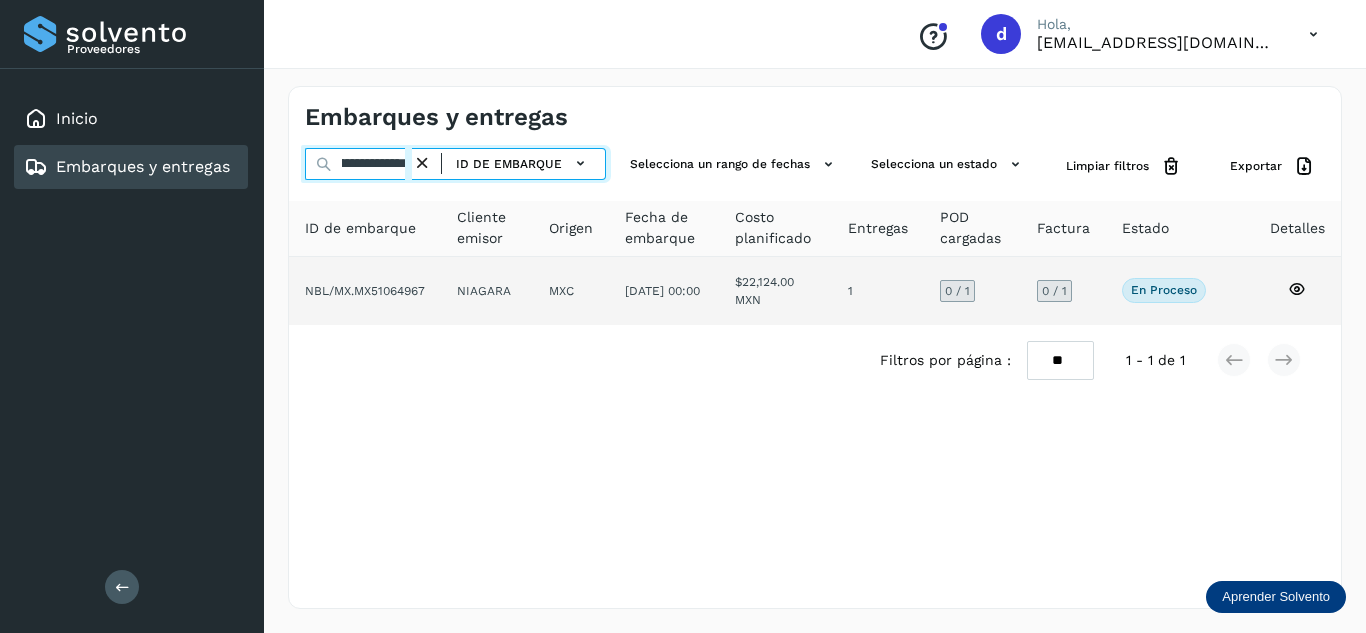type on "**********" 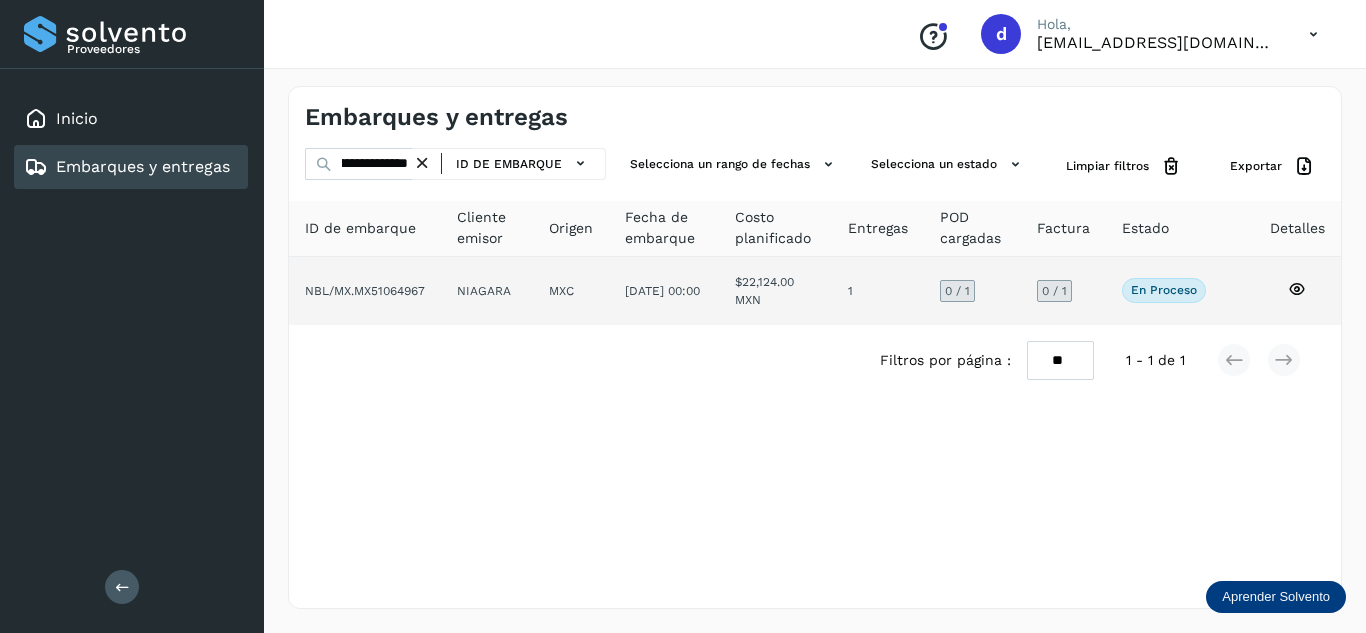 click 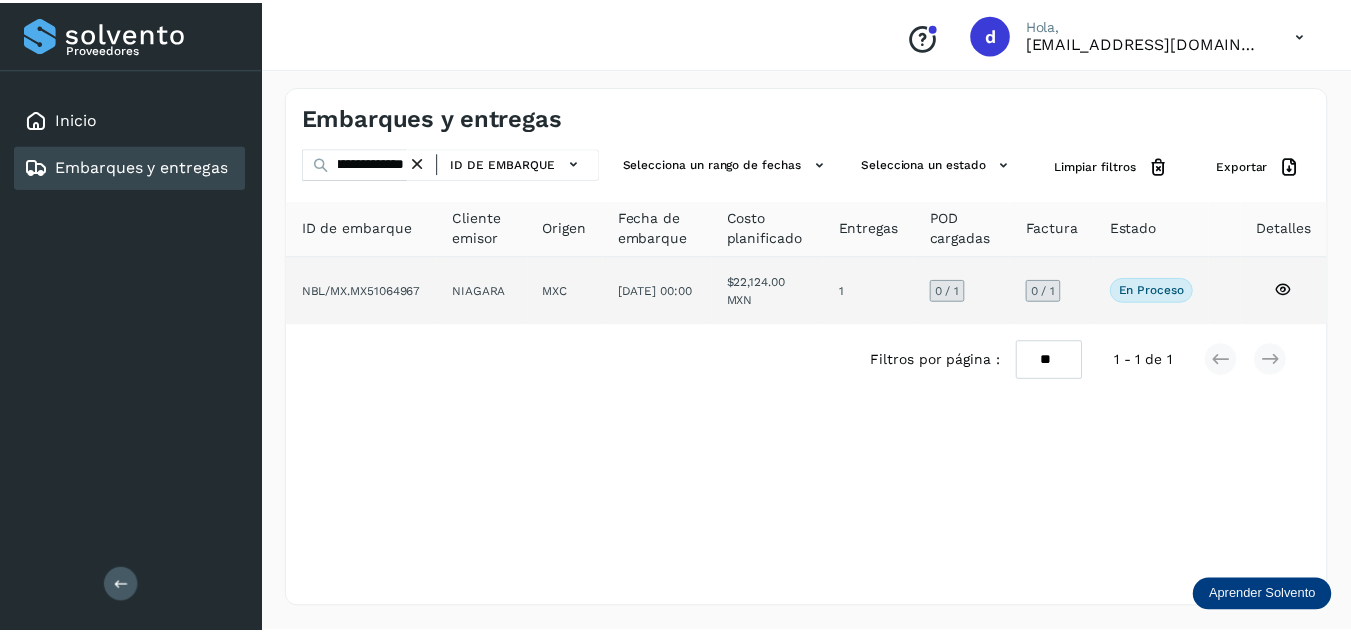 scroll, scrollTop: 0, scrollLeft: 0, axis: both 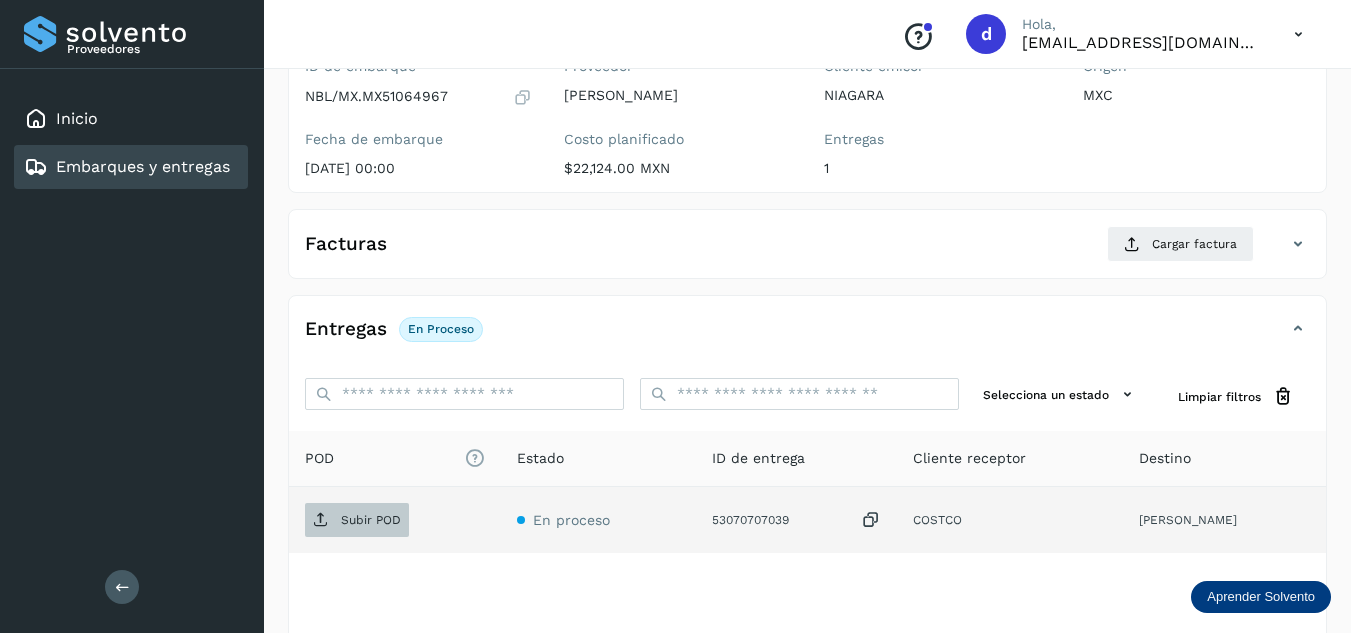 click on "Subir POD" at bounding box center (357, 520) 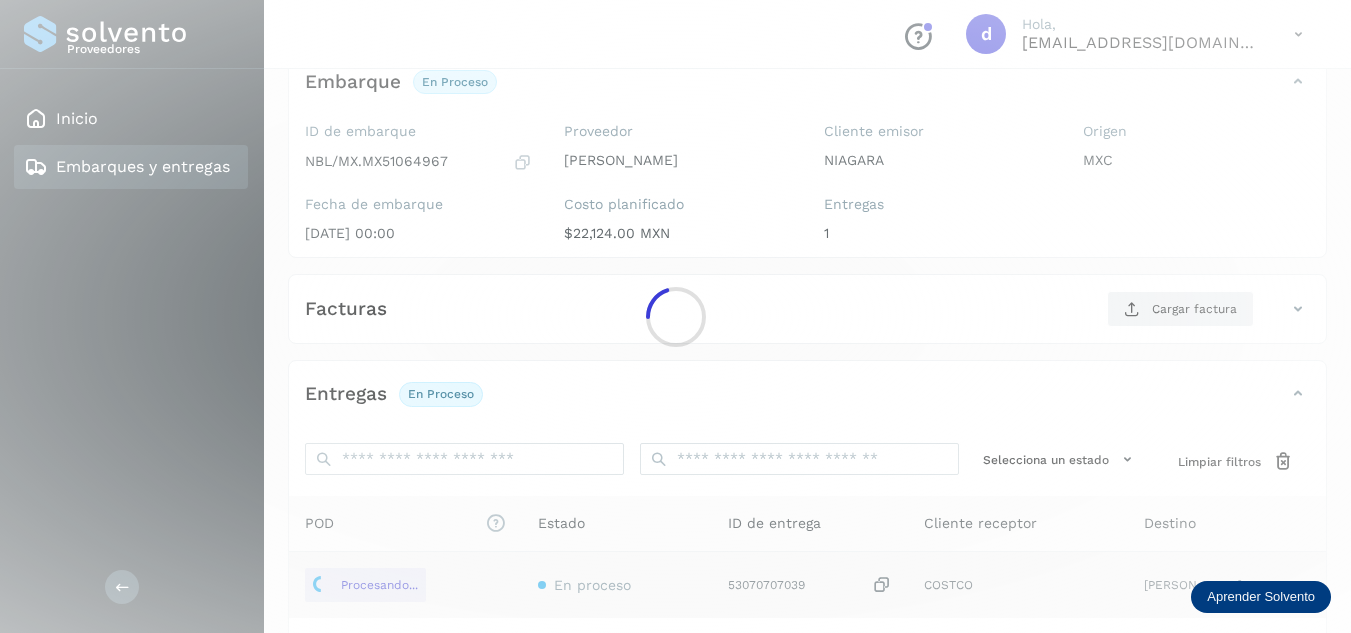 scroll, scrollTop: 100, scrollLeft: 0, axis: vertical 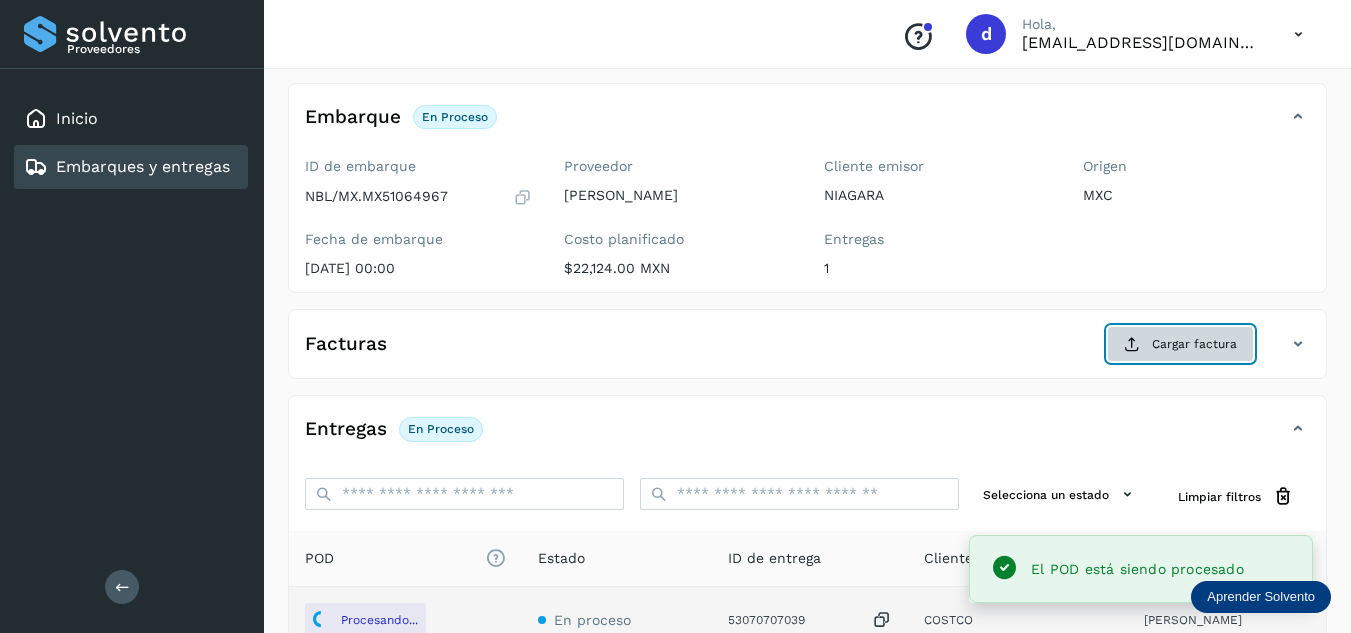 click on "Cargar factura" 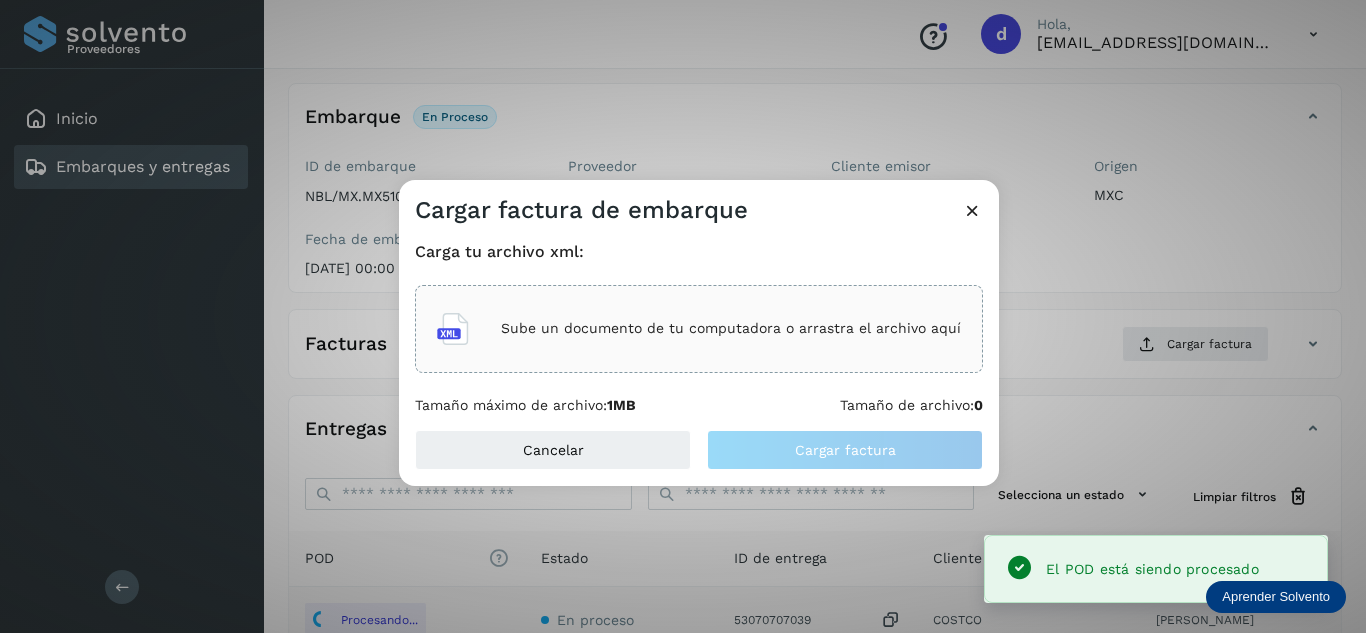 click on "Sube un documento de tu computadora o arrastra el archivo aquí" at bounding box center [731, 328] 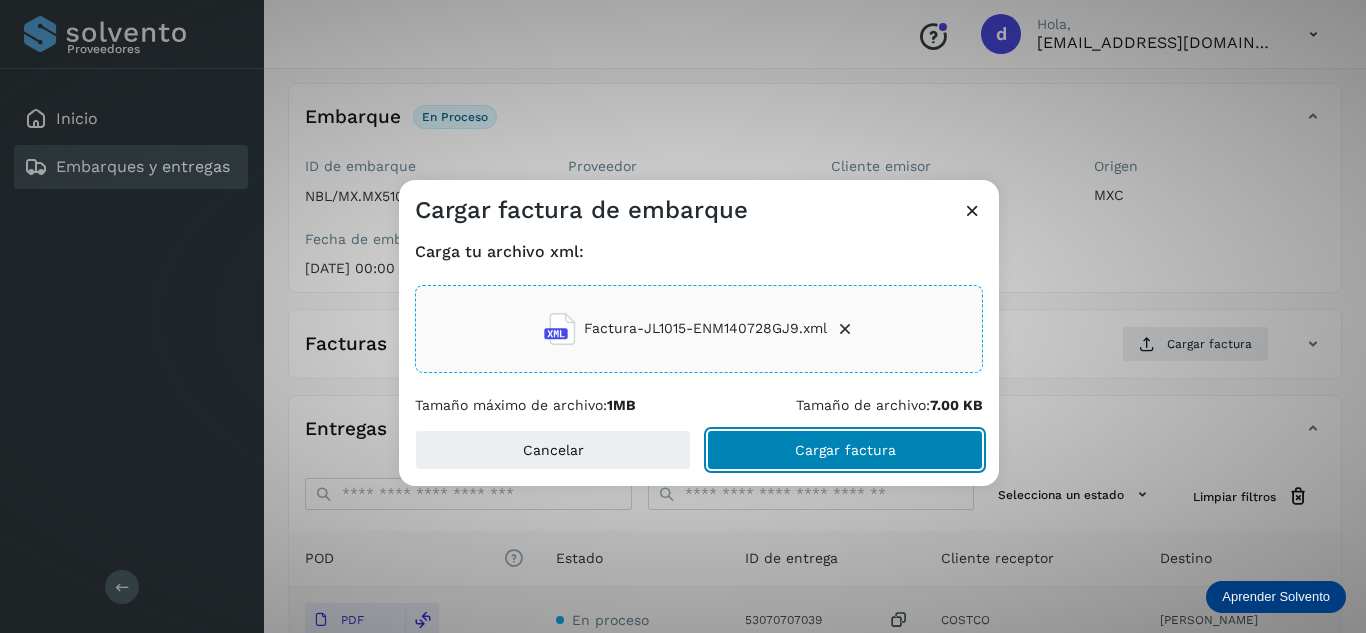 click on "Cargar factura" 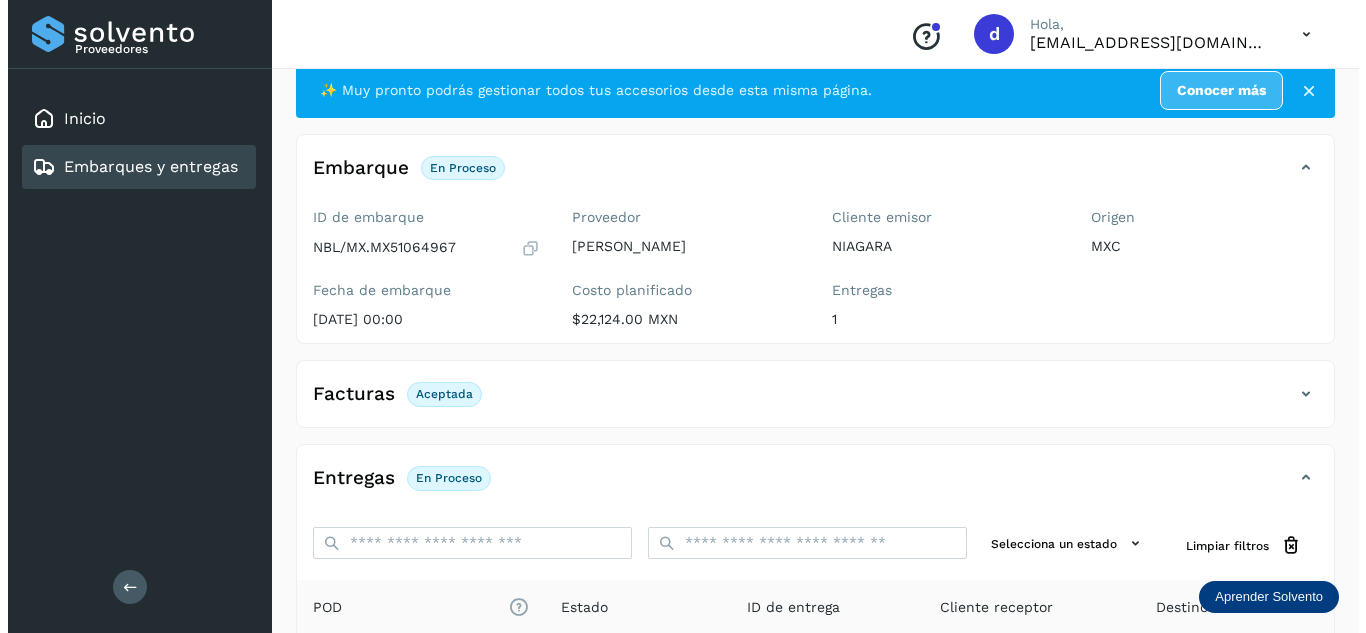 scroll, scrollTop: 0, scrollLeft: 0, axis: both 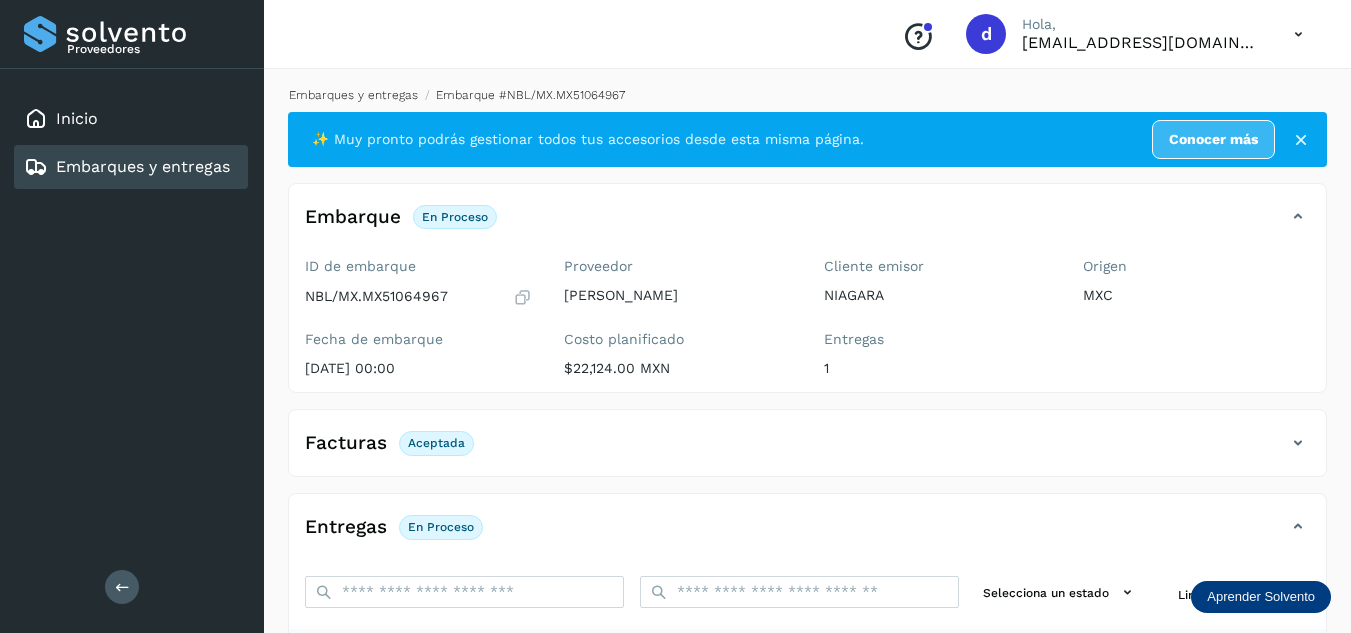 click on "Embarques y entregas" at bounding box center (353, 95) 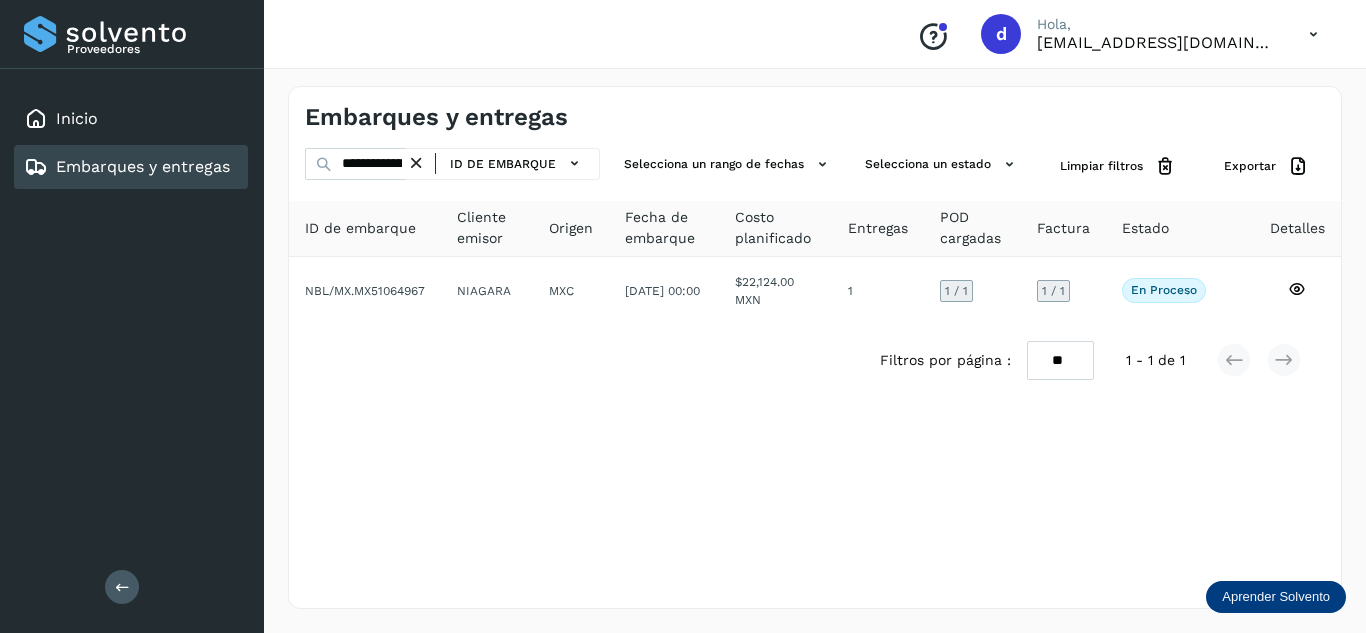 click at bounding box center (416, 163) 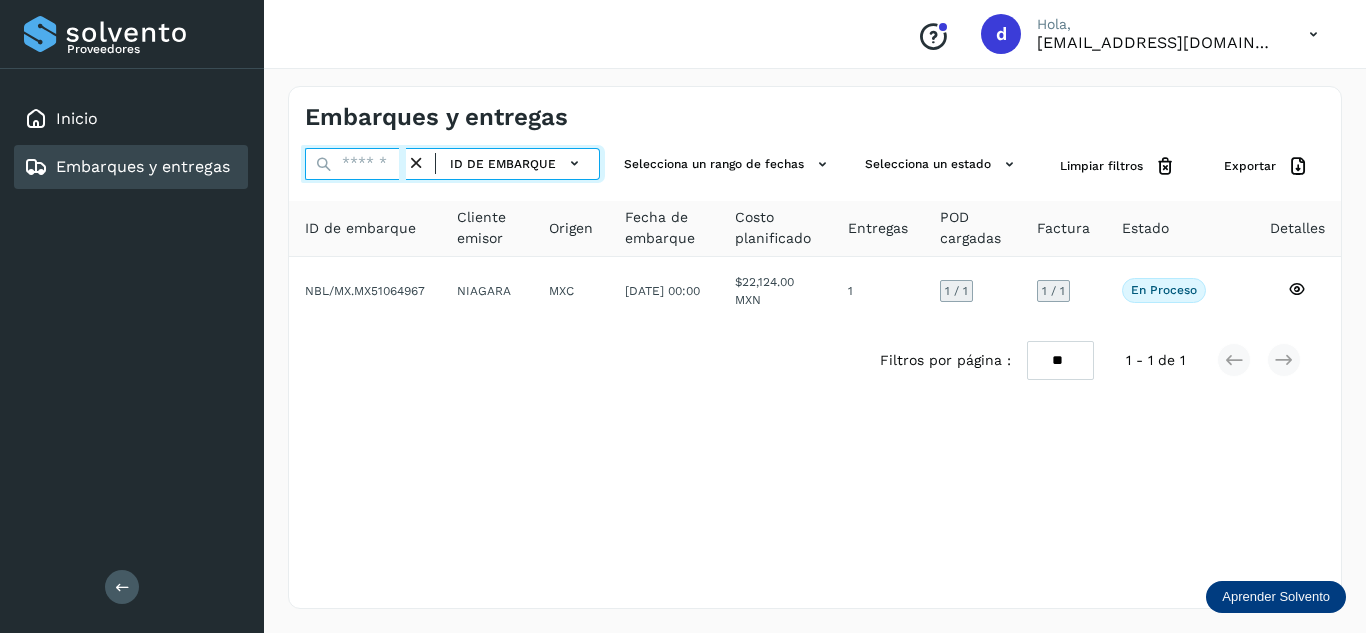 click at bounding box center (355, 164) 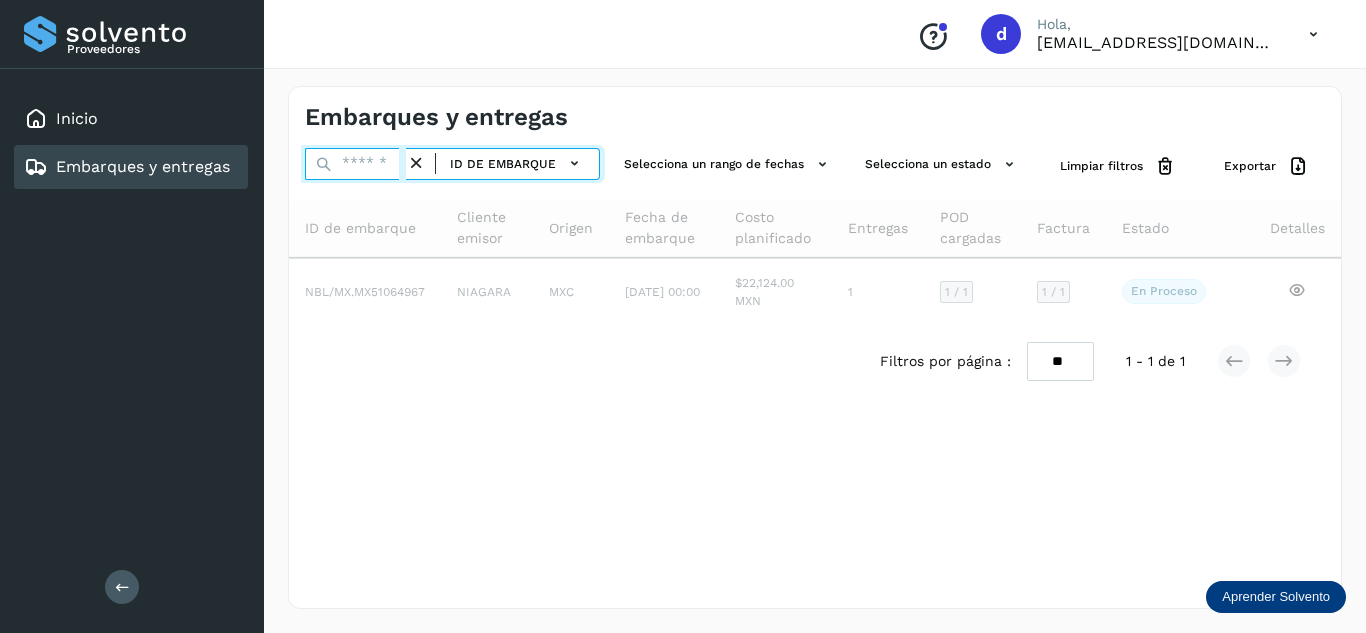 paste on "**********" 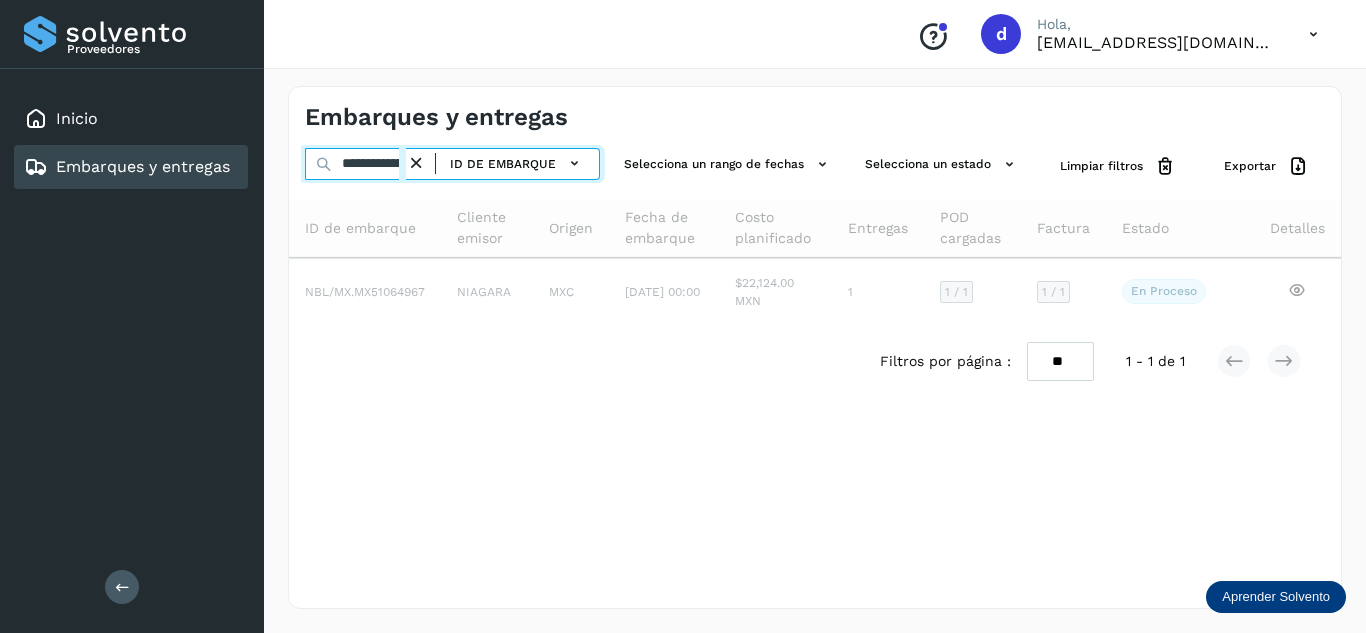 scroll, scrollTop: 0, scrollLeft: 77, axis: horizontal 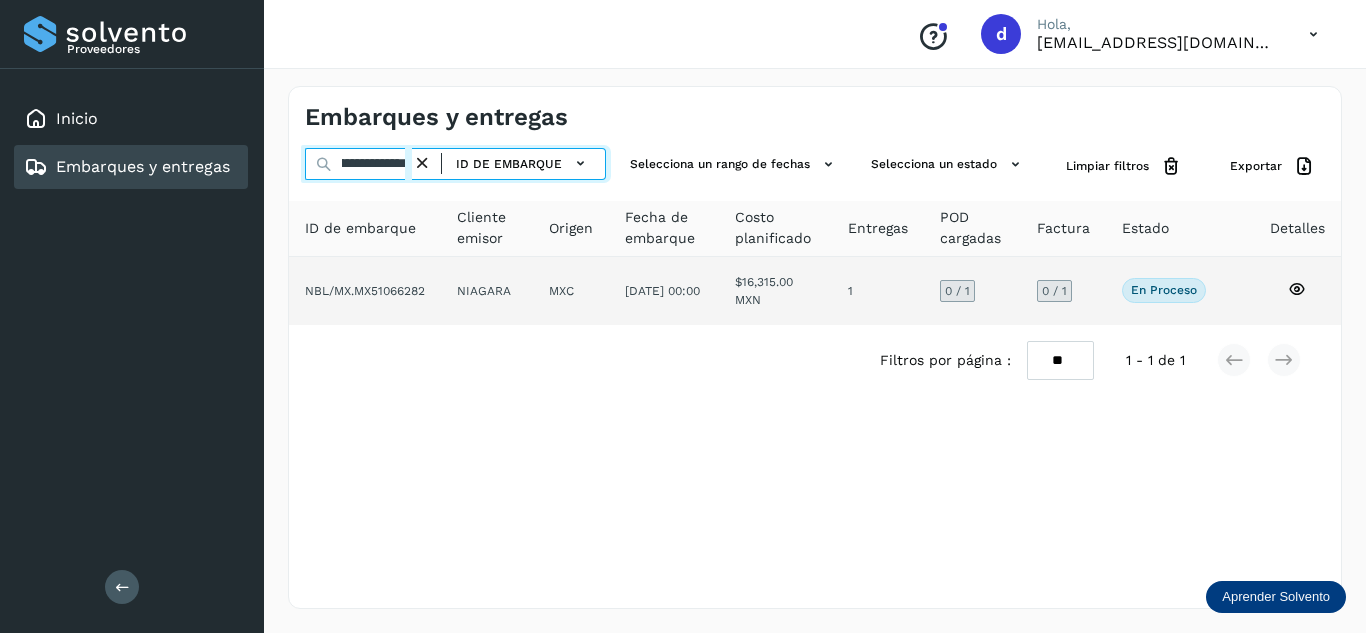 type on "**********" 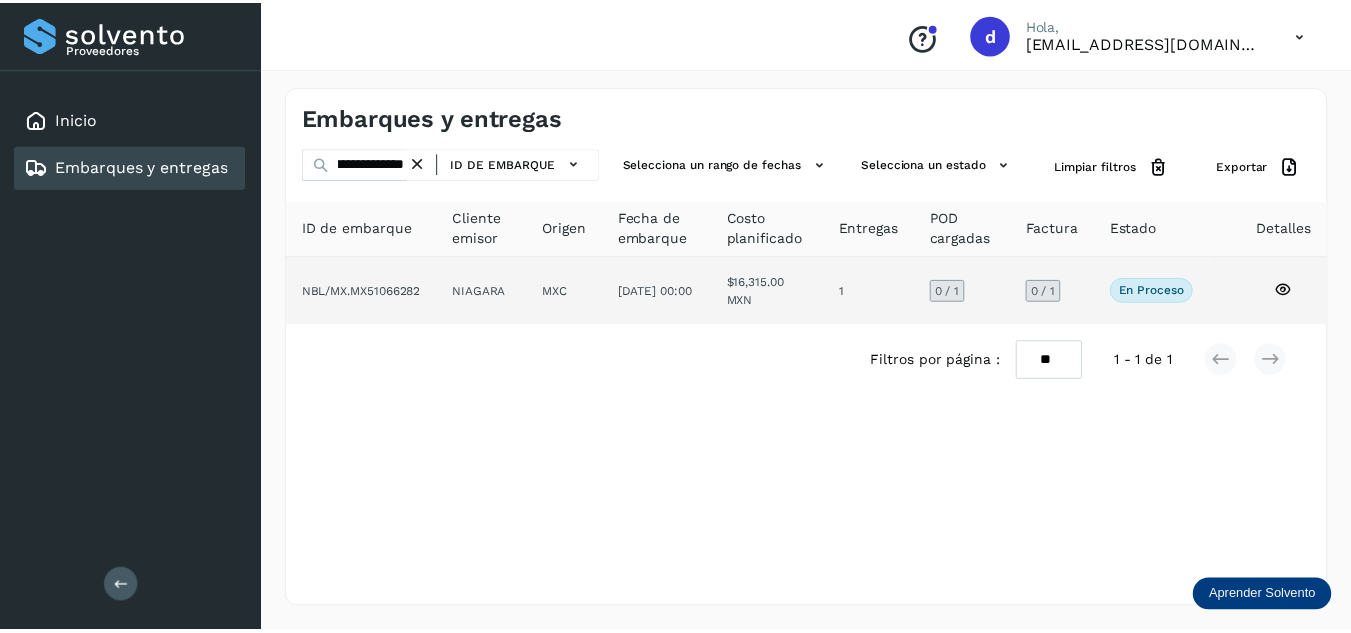 scroll, scrollTop: 0, scrollLeft: 0, axis: both 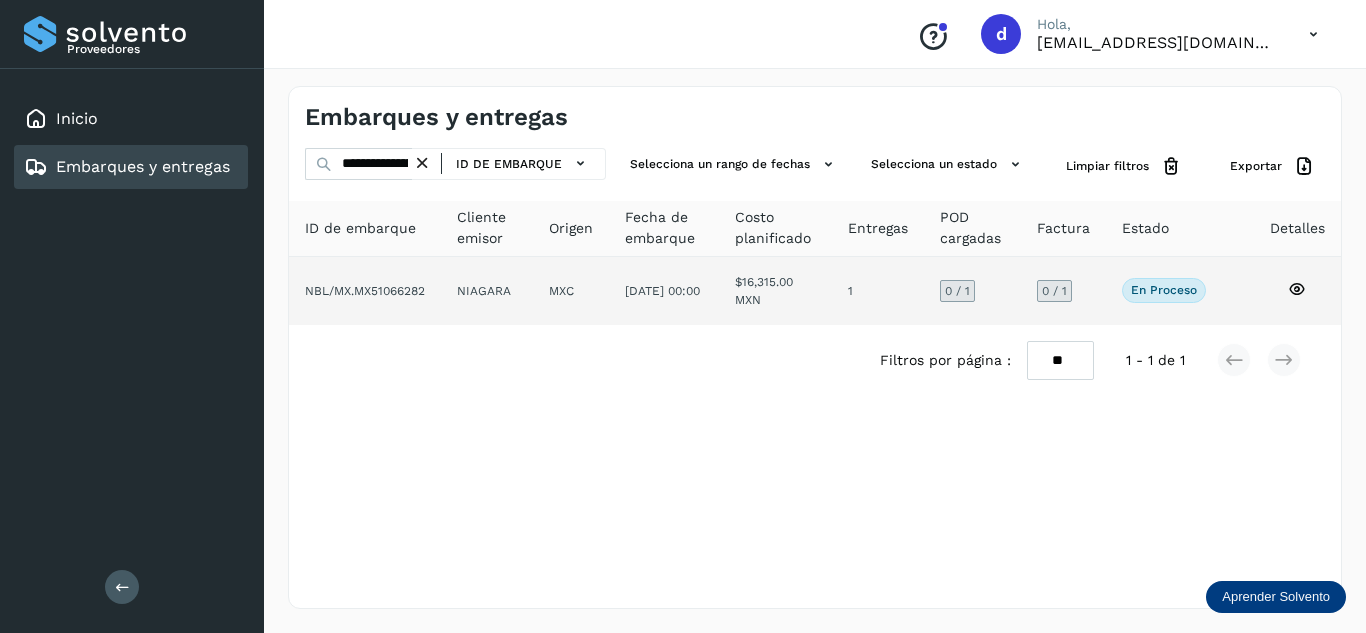 click 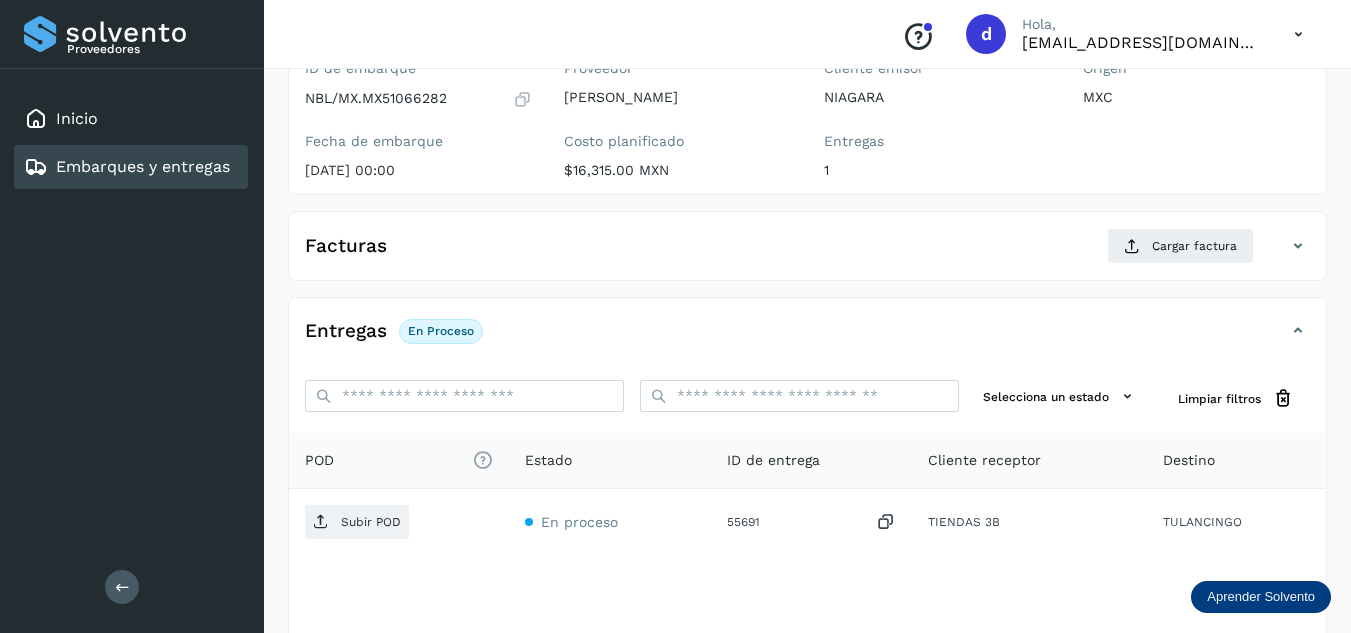 scroll, scrollTop: 200, scrollLeft: 0, axis: vertical 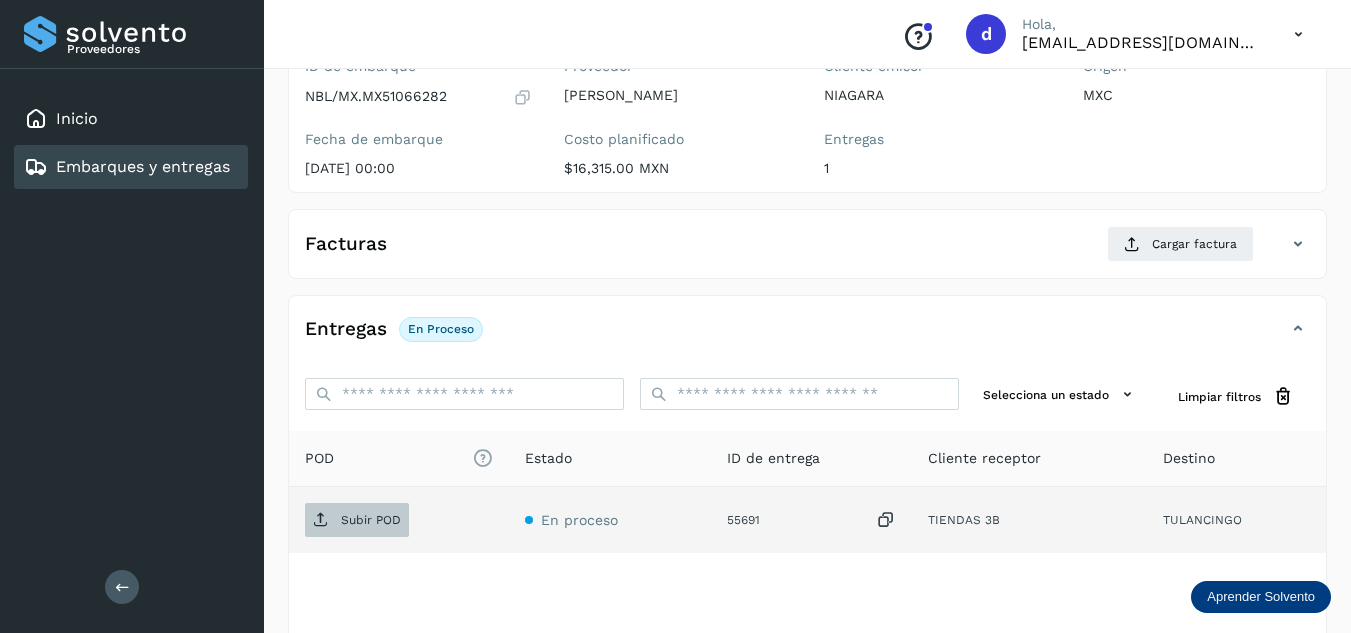 click on "Subir POD" at bounding box center (371, 520) 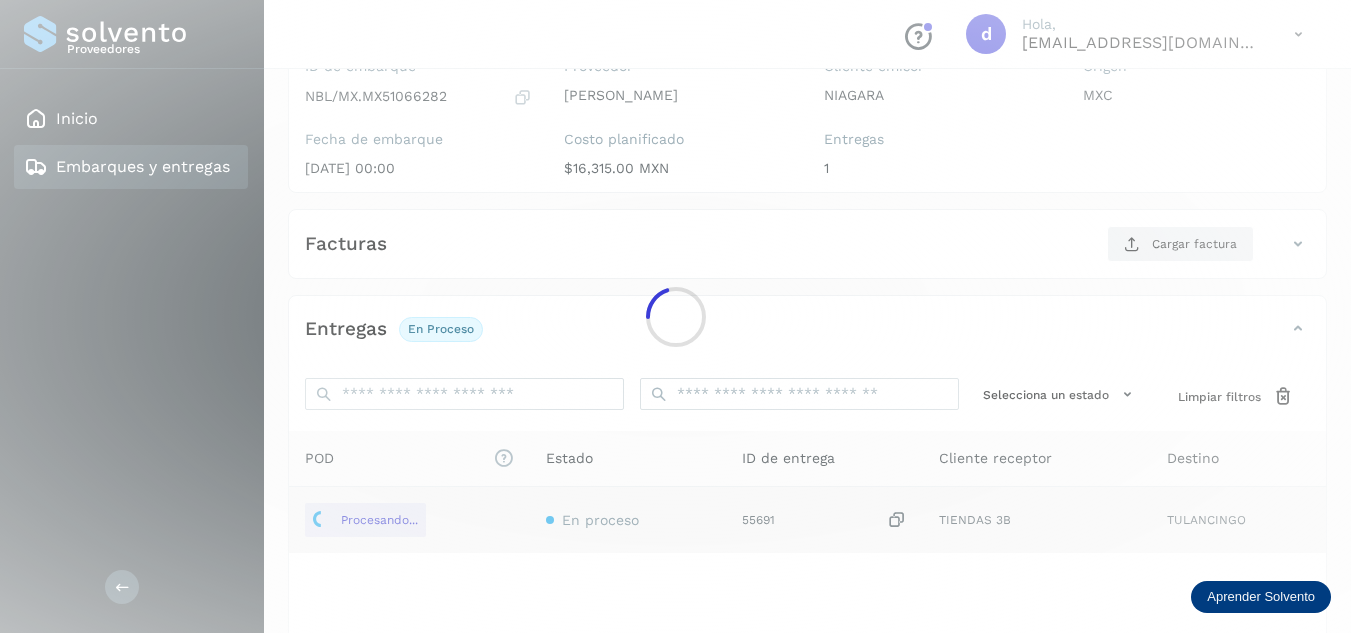 scroll, scrollTop: 100, scrollLeft: 0, axis: vertical 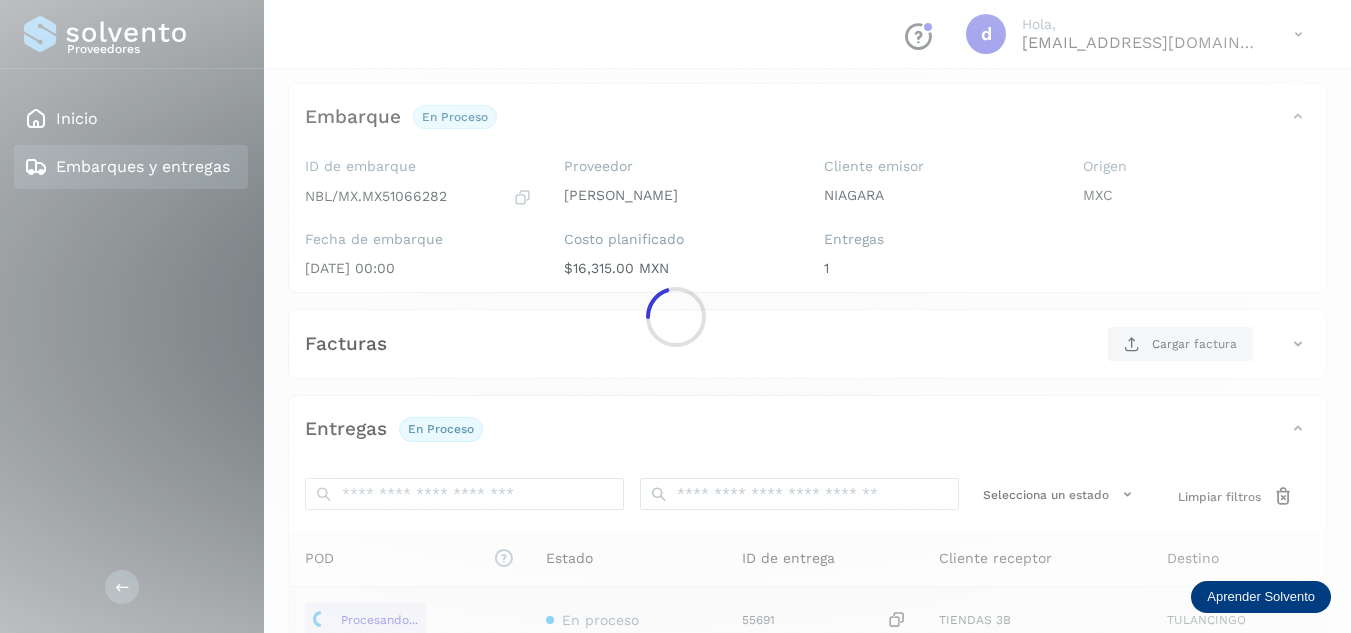click 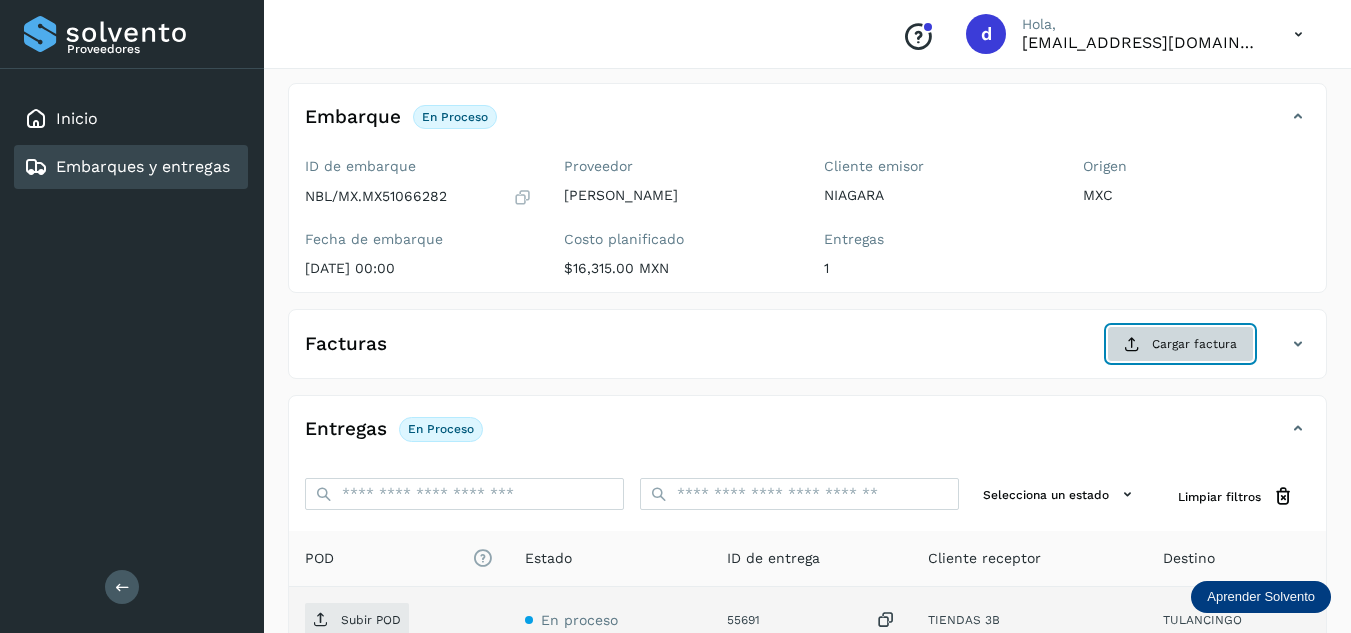 click on "Cargar factura" 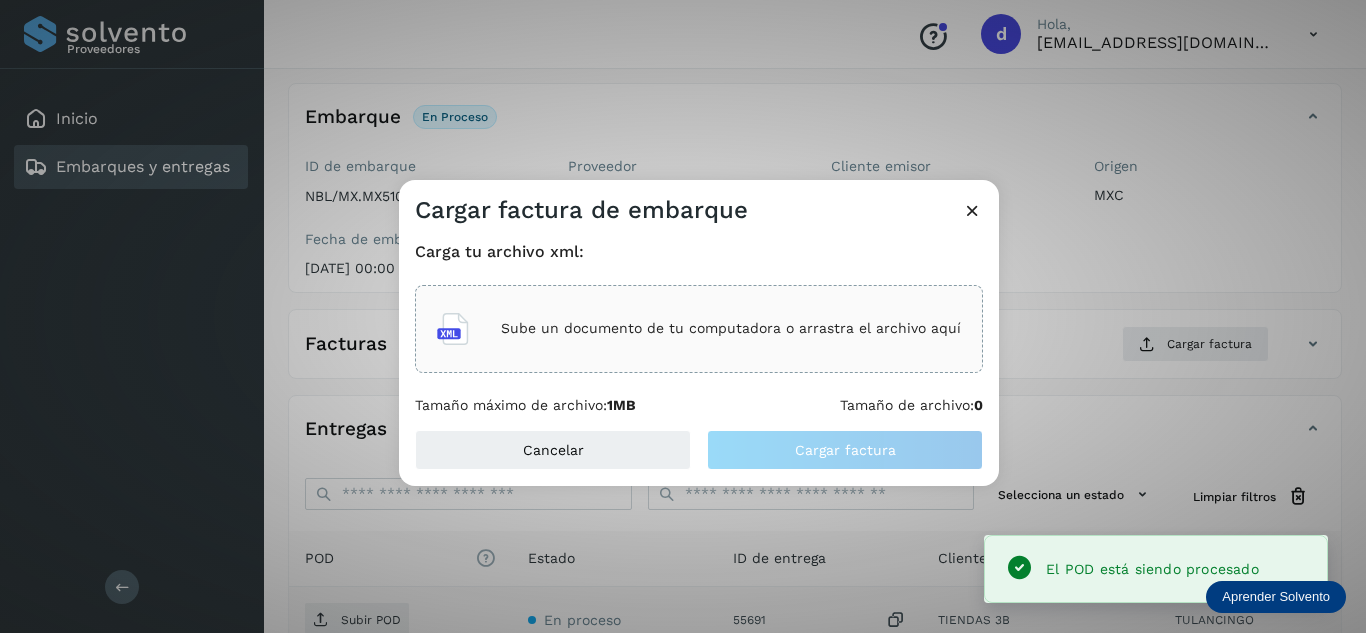 click on "Sube un documento de tu computadora o arrastra el archivo aquí" 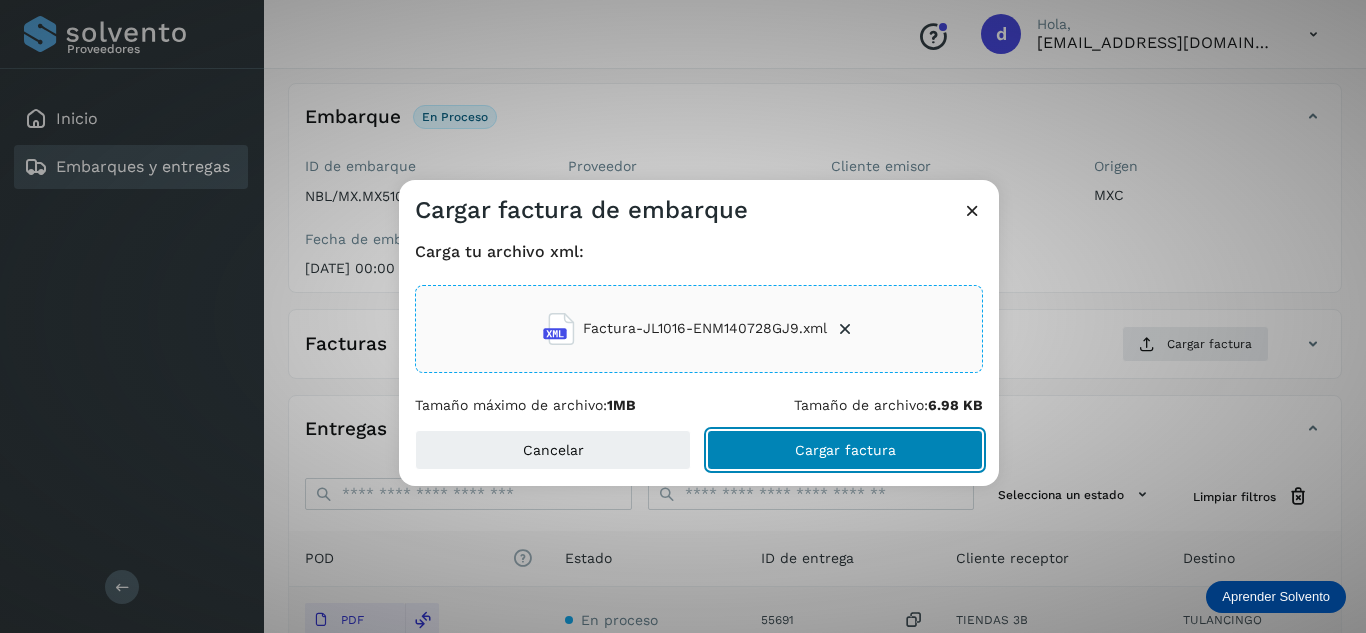 click on "Cargar factura" 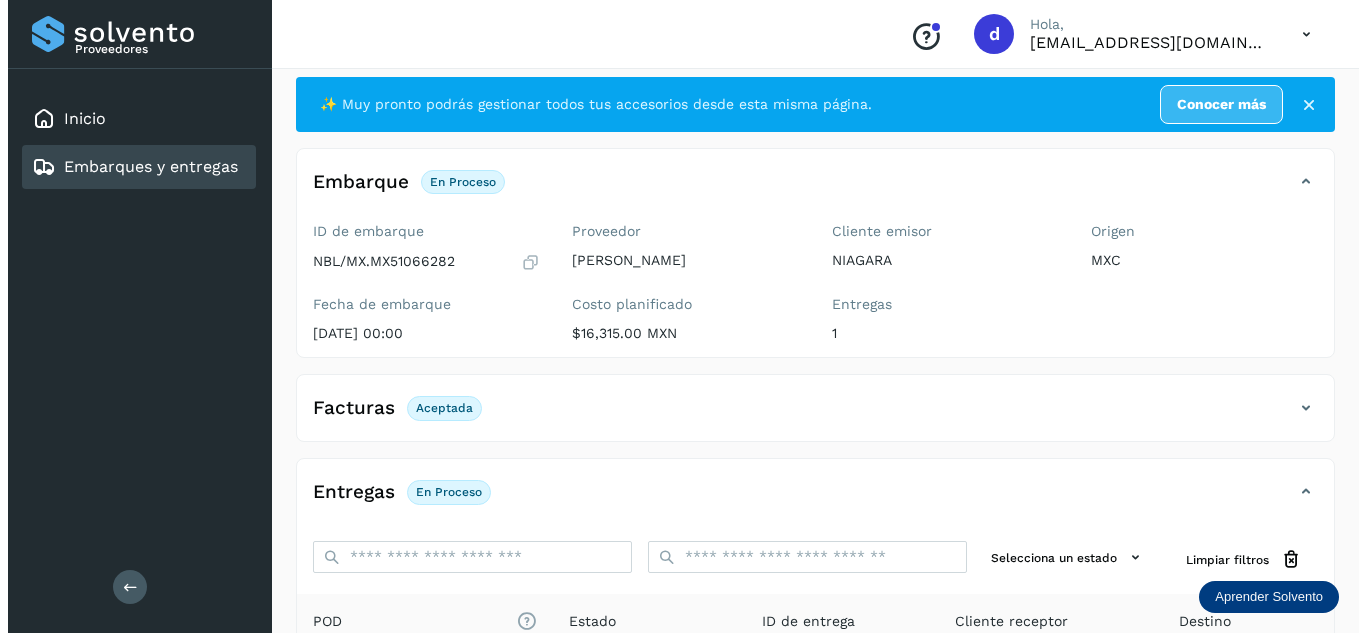 scroll, scrollTop: 0, scrollLeft: 0, axis: both 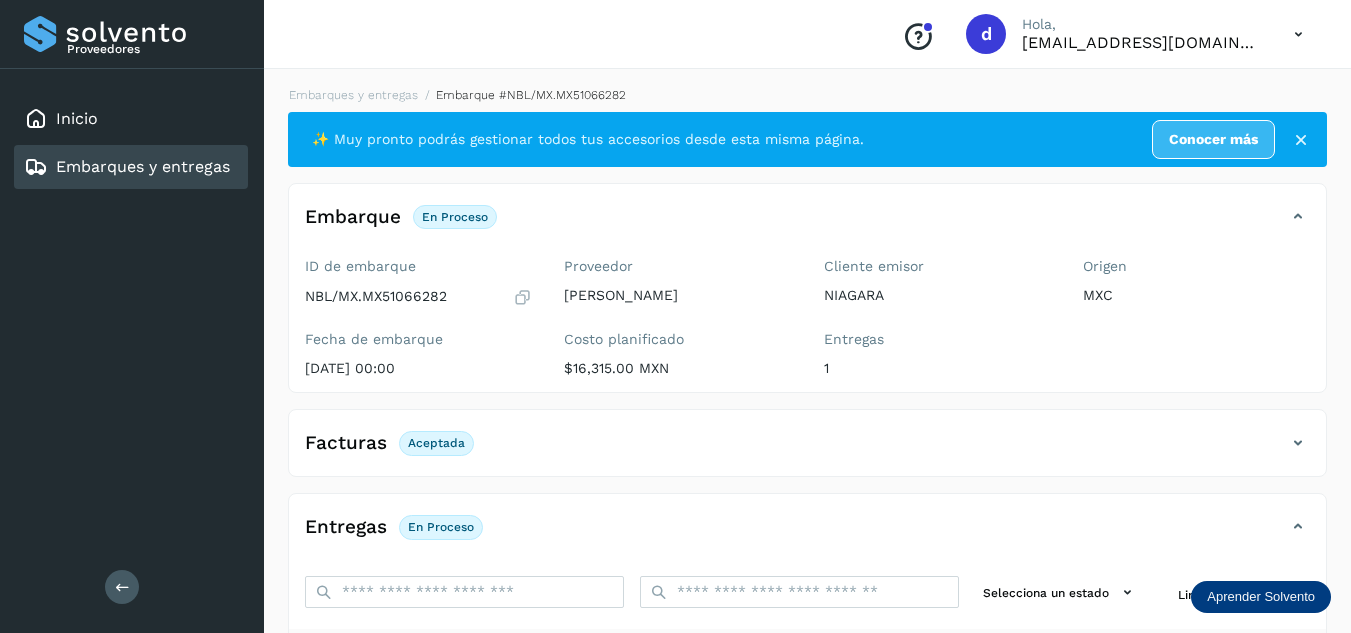 click on "Embarques y entregas" 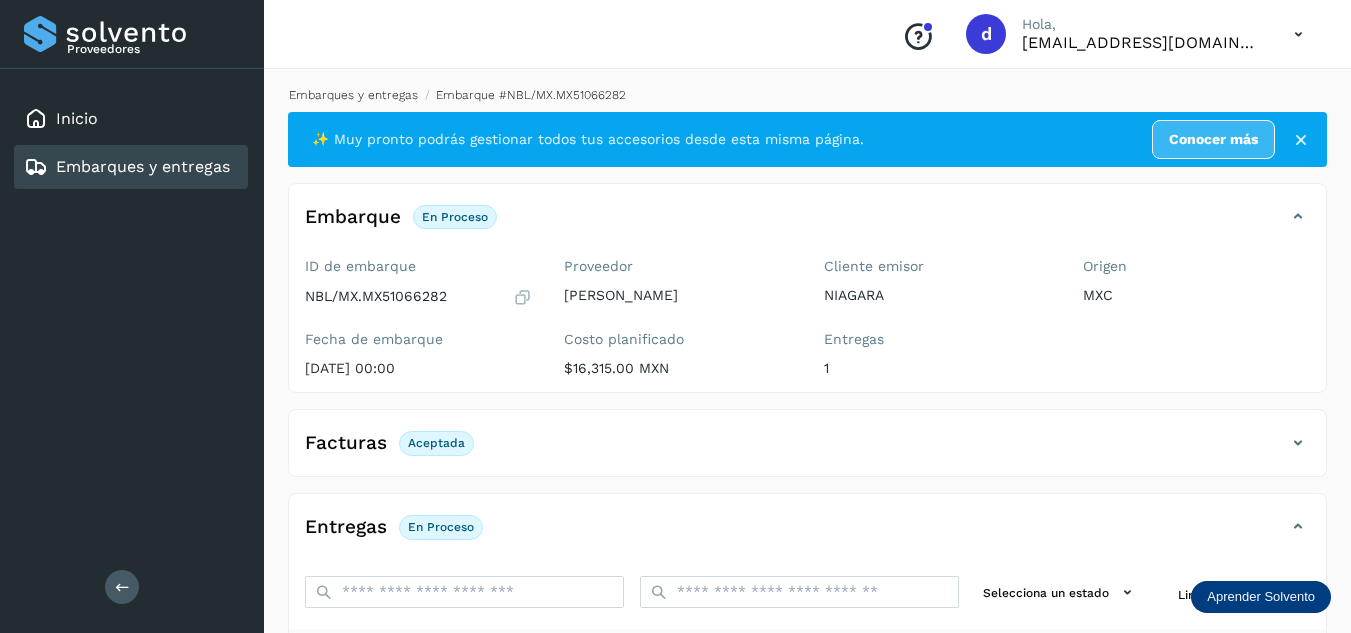 click on "Embarques y entregas" at bounding box center (353, 95) 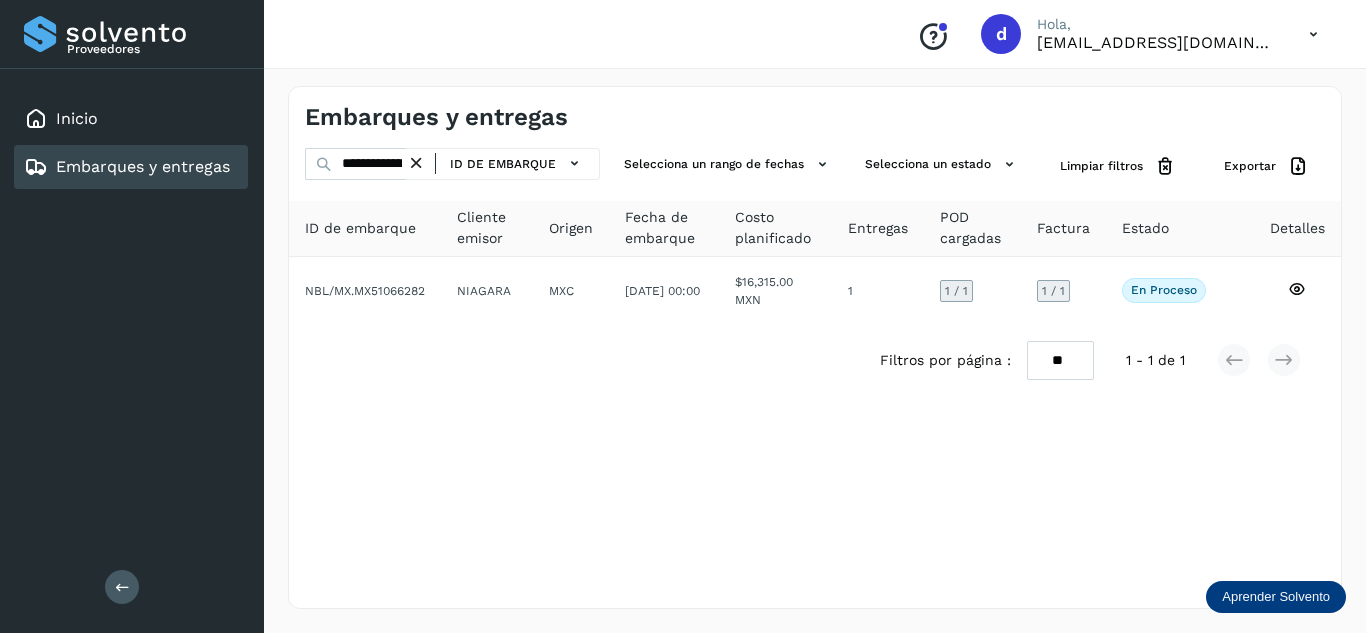 click at bounding box center [416, 163] 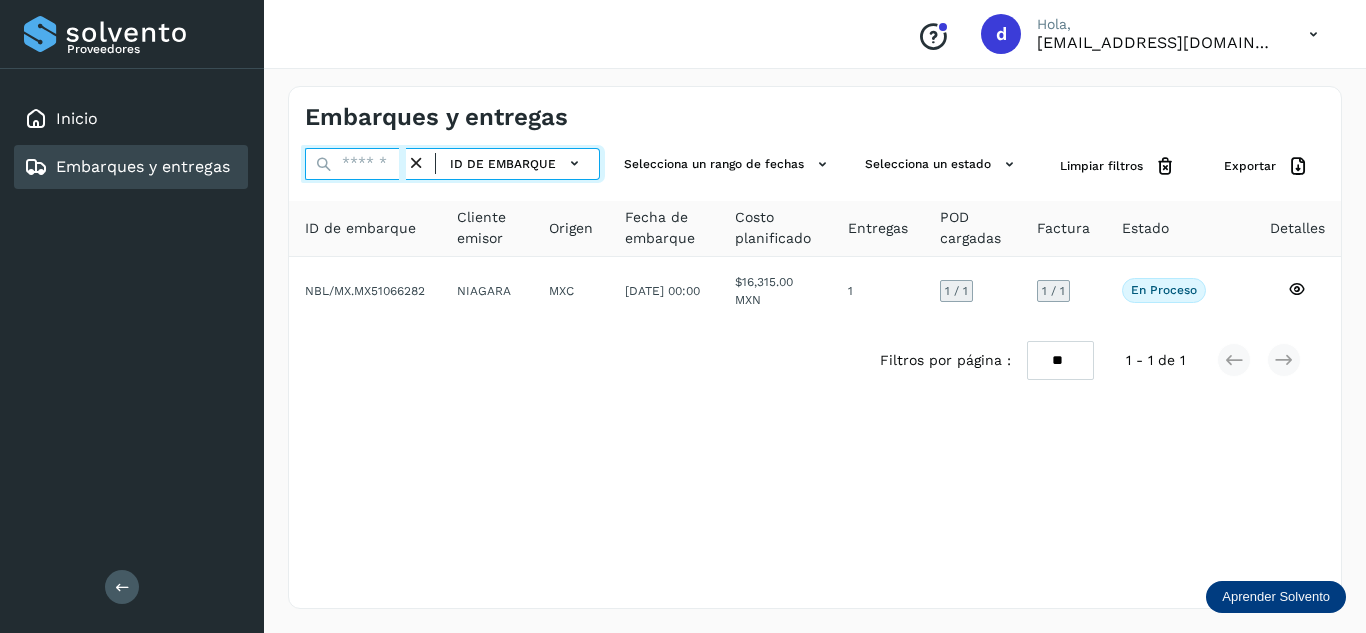 click at bounding box center (355, 164) 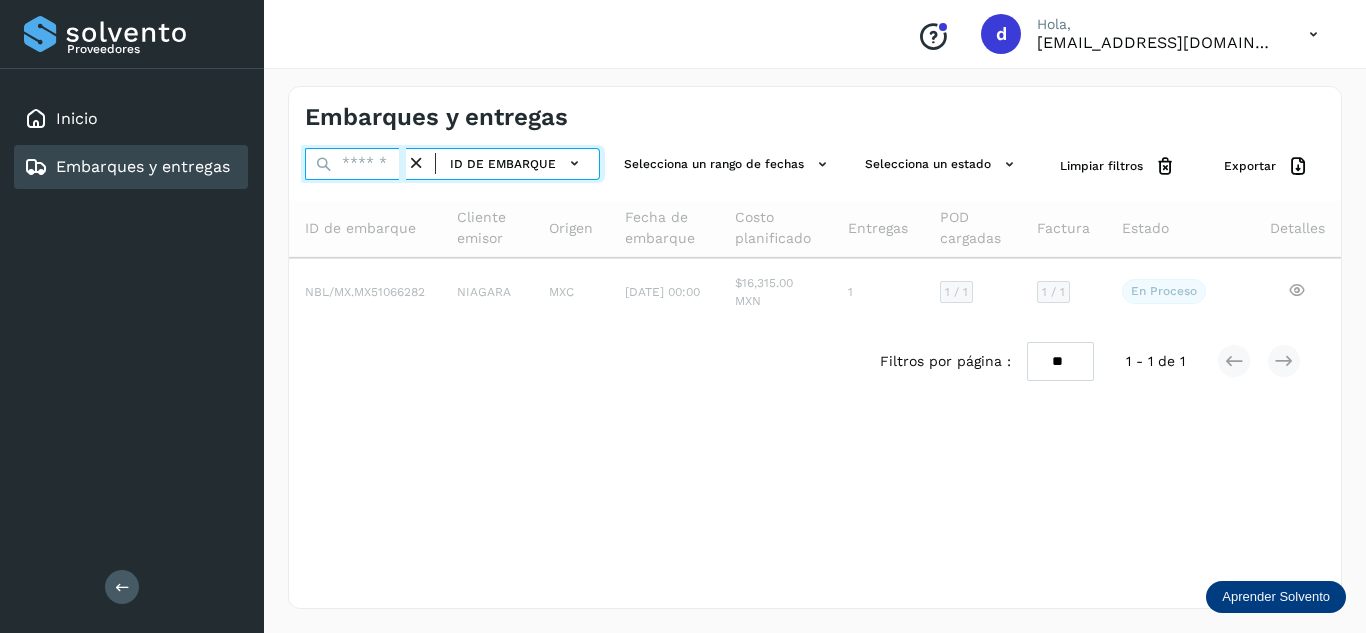 paste on "**********" 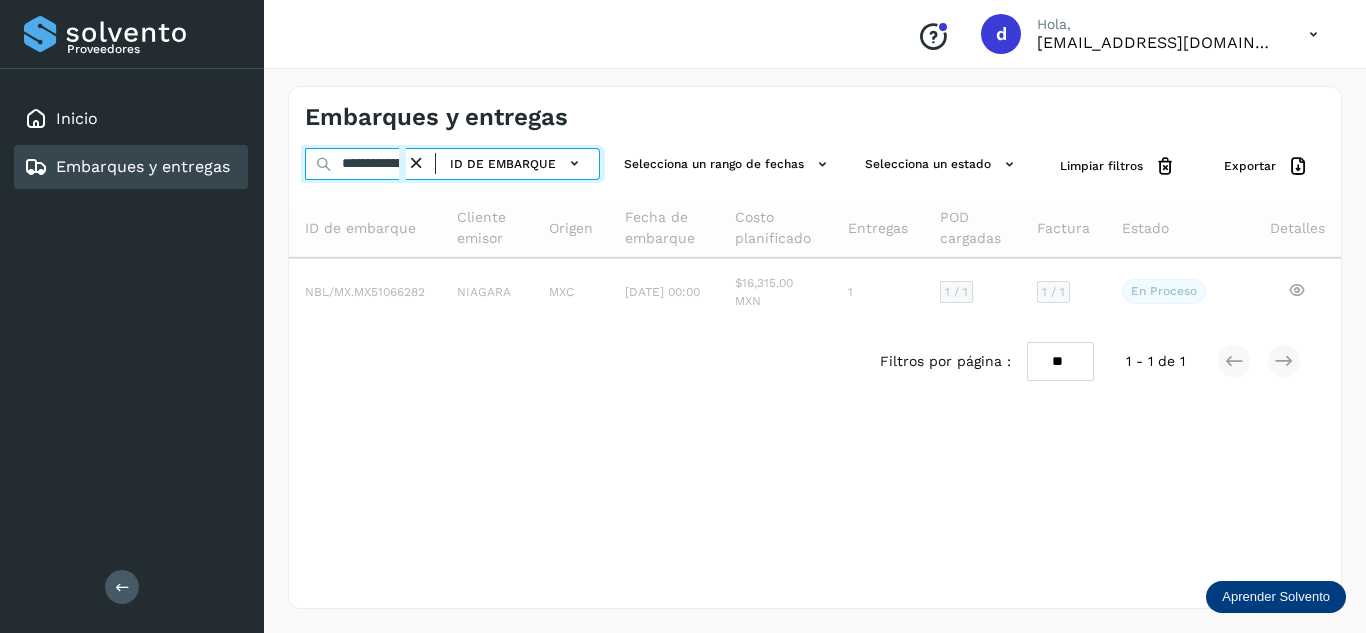scroll, scrollTop: 0, scrollLeft: 71, axis: horizontal 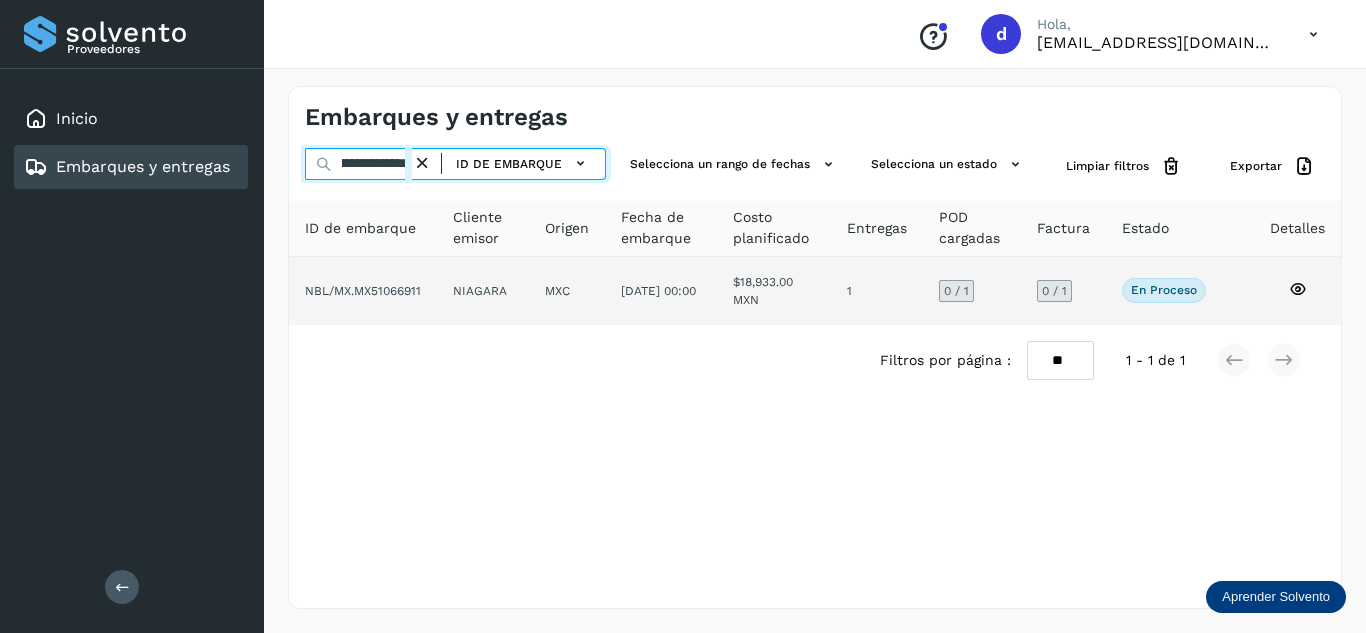 type on "**********" 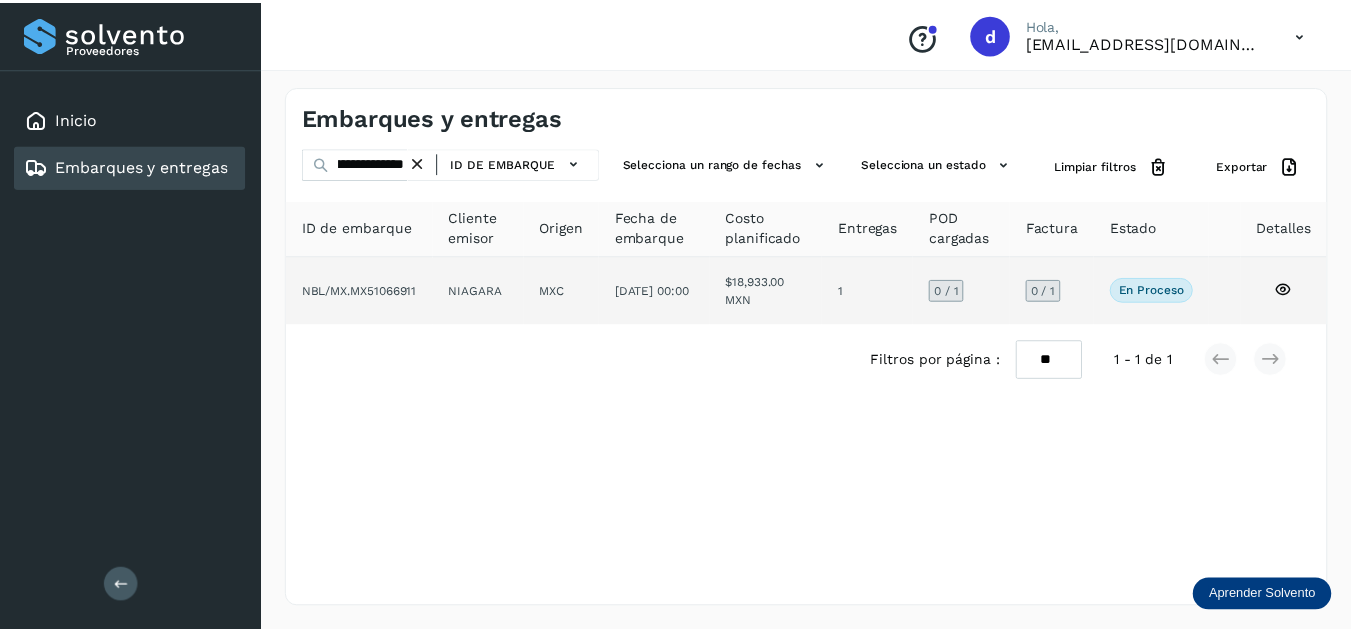 scroll, scrollTop: 0, scrollLeft: 0, axis: both 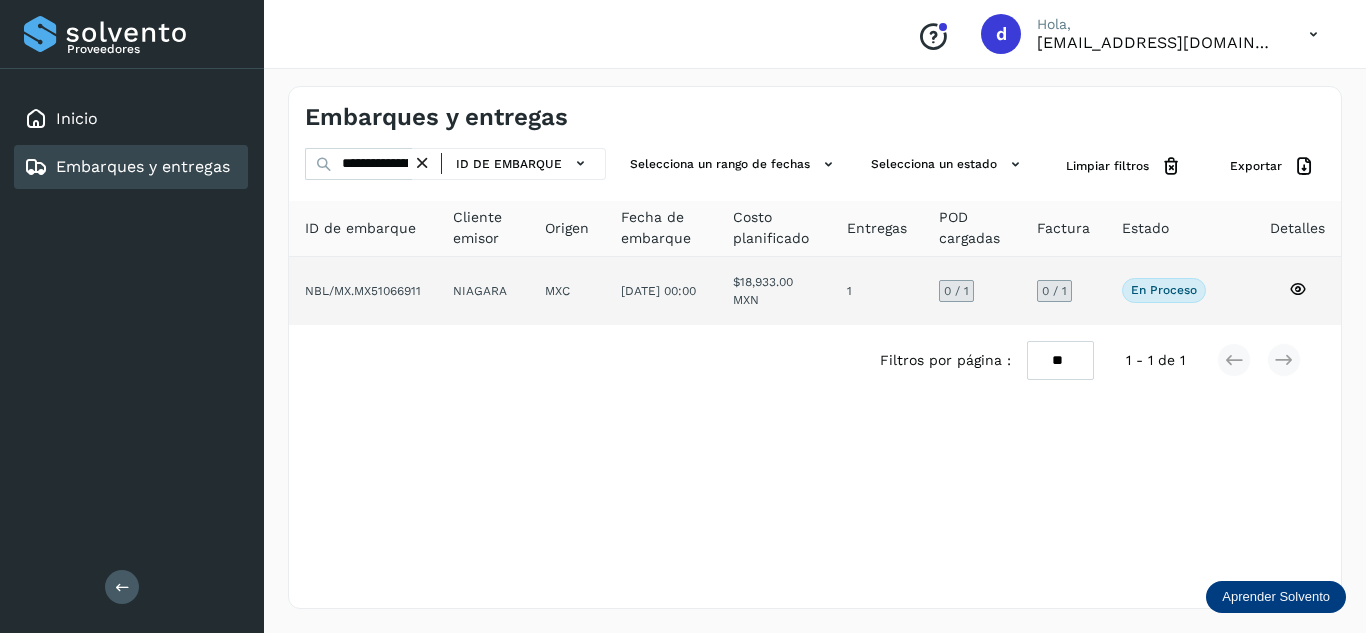 click 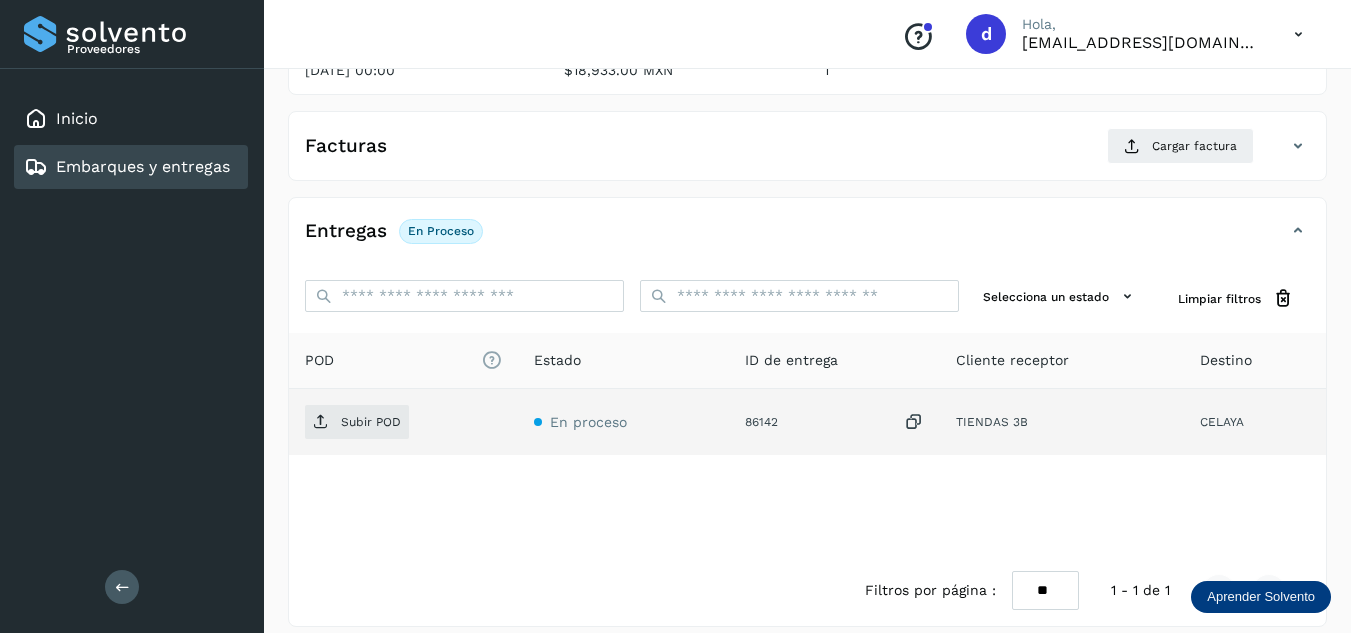 scroll, scrollTop: 300, scrollLeft: 0, axis: vertical 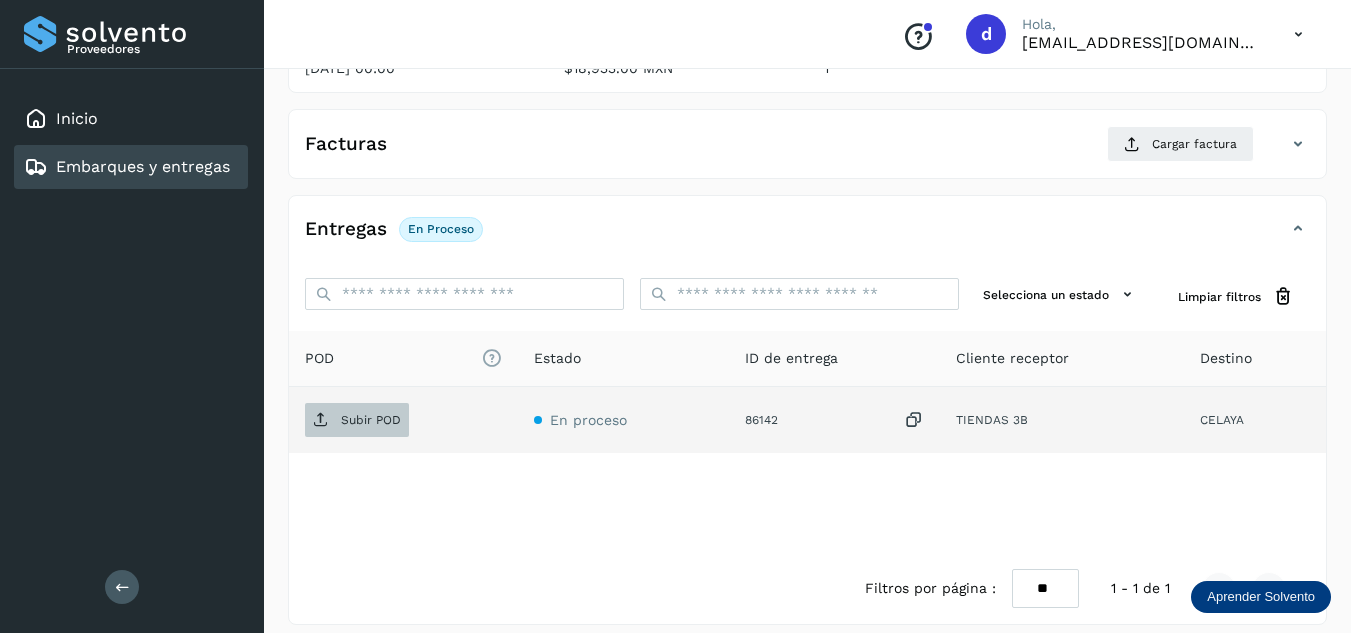 click on "Subir POD" at bounding box center [371, 420] 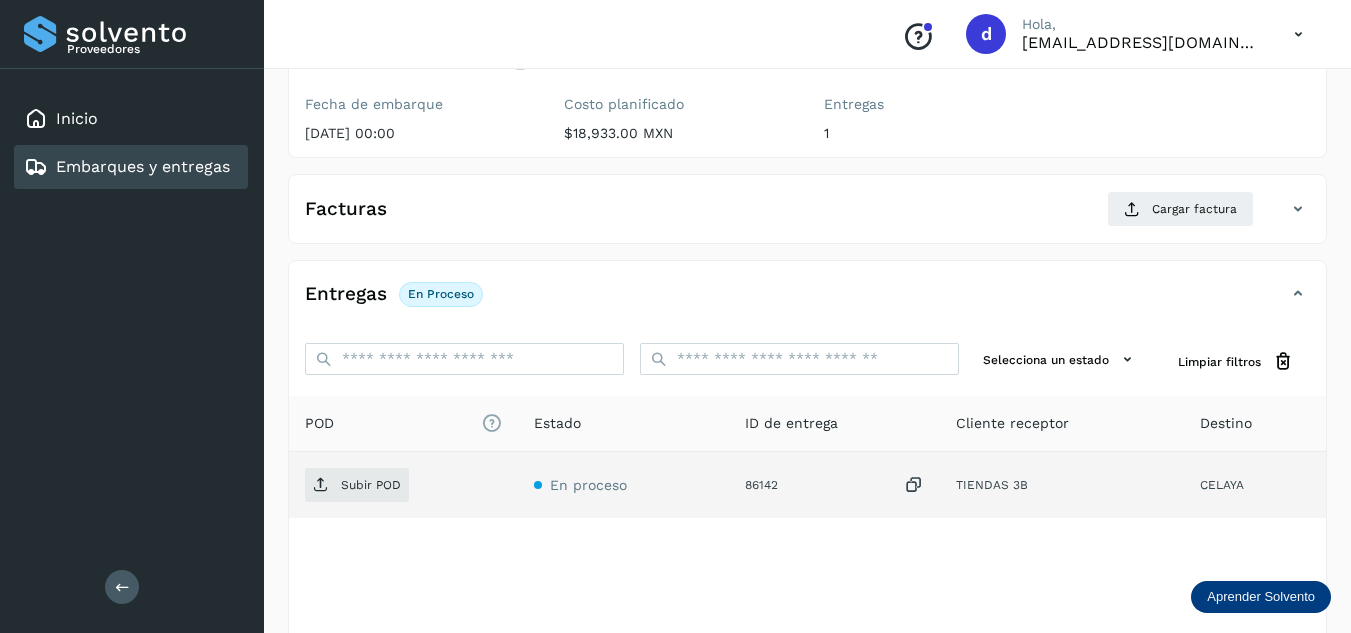 scroll, scrollTop: 200, scrollLeft: 0, axis: vertical 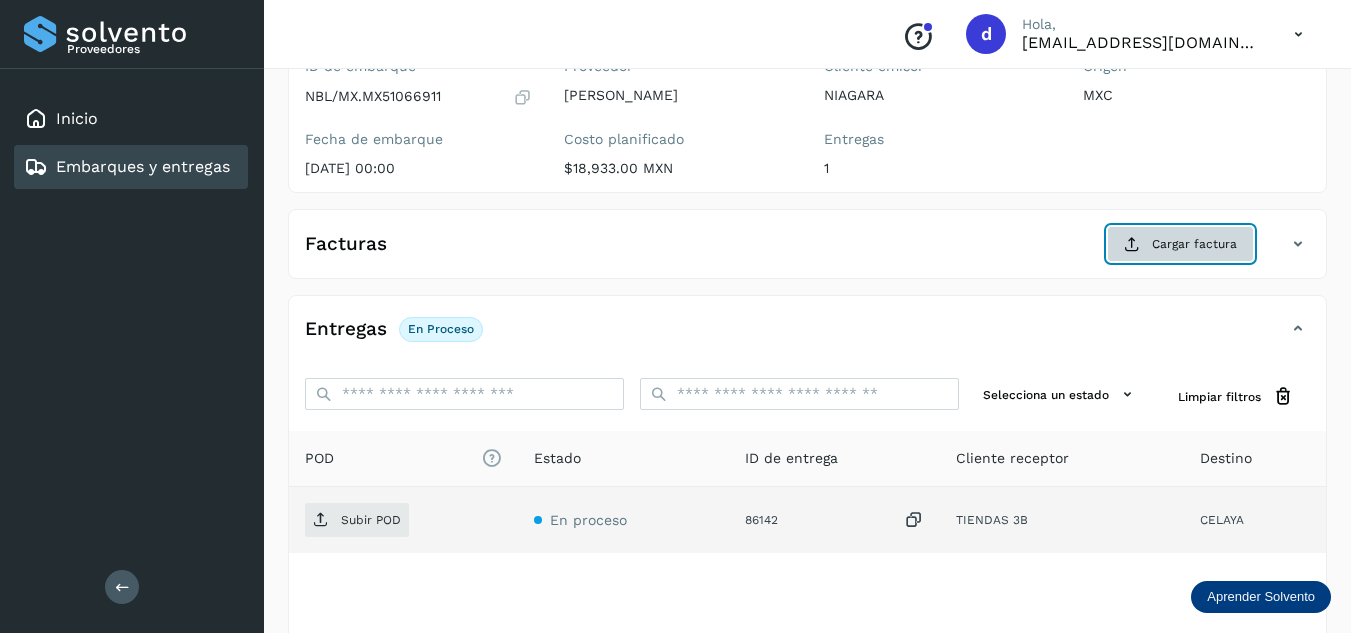click on "Cargar factura" 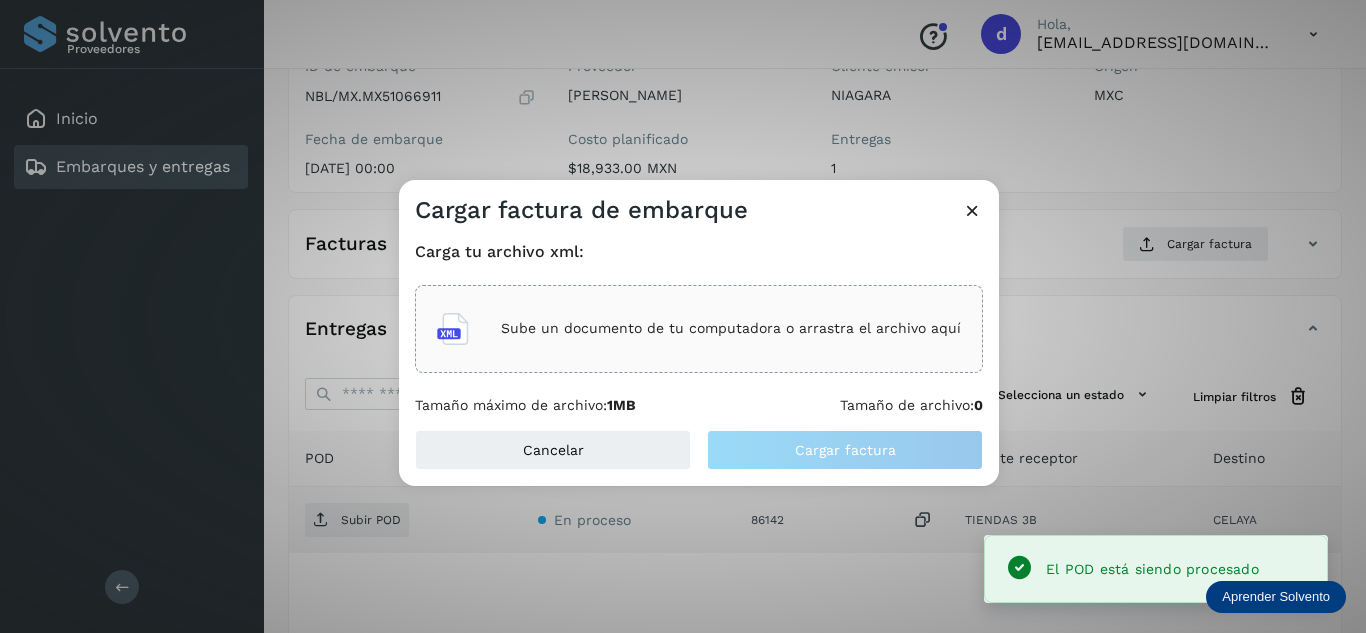click on "Sube un documento de tu computadora o arrastra el archivo aquí" 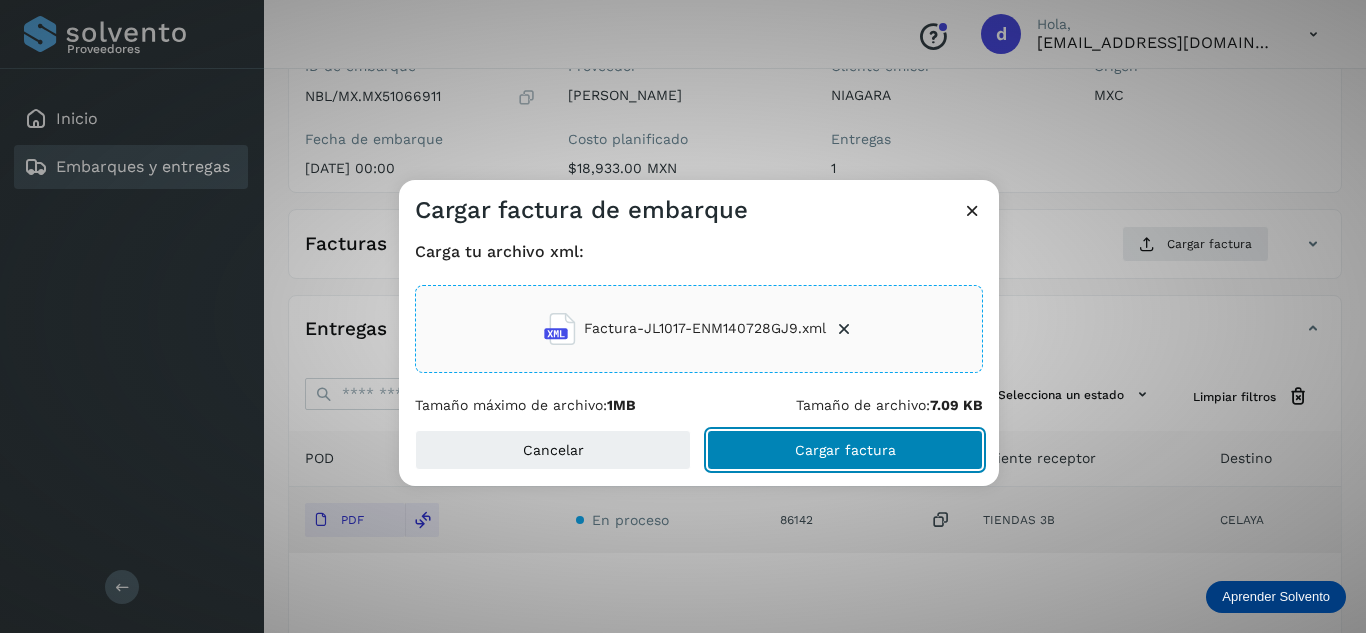 click on "Cargar factura" 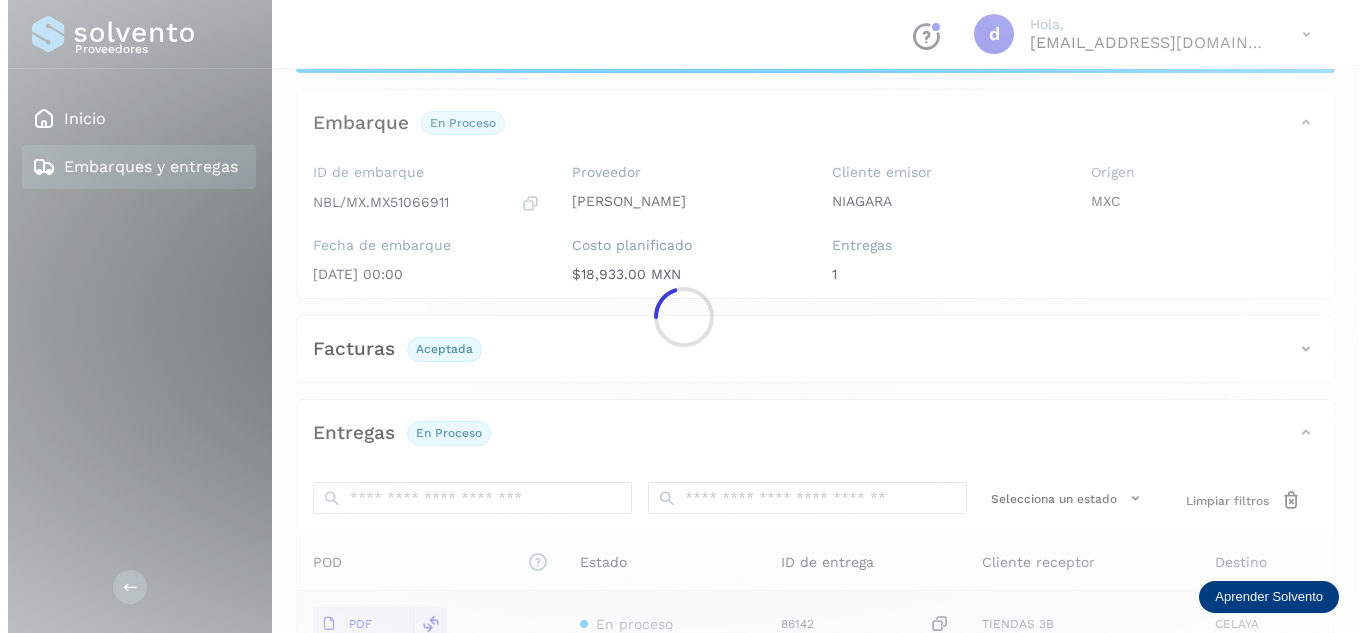 scroll, scrollTop: 0, scrollLeft: 0, axis: both 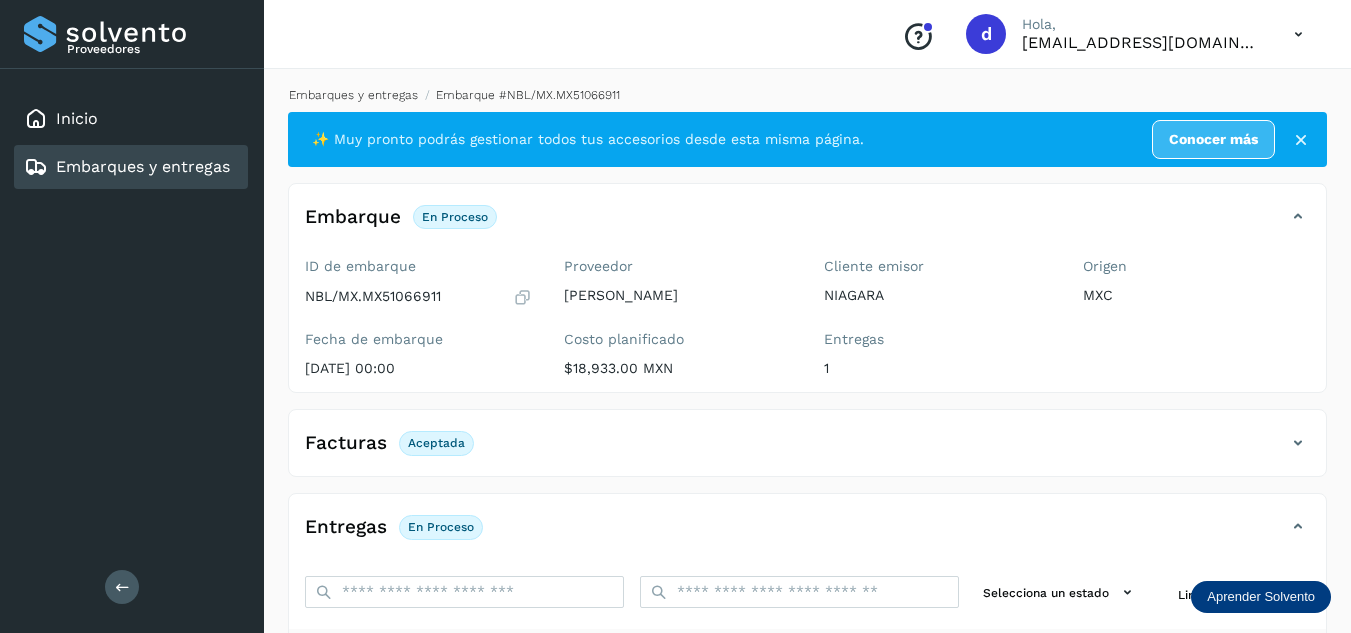 click on "Embarques y entregas" at bounding box center (353, 95) 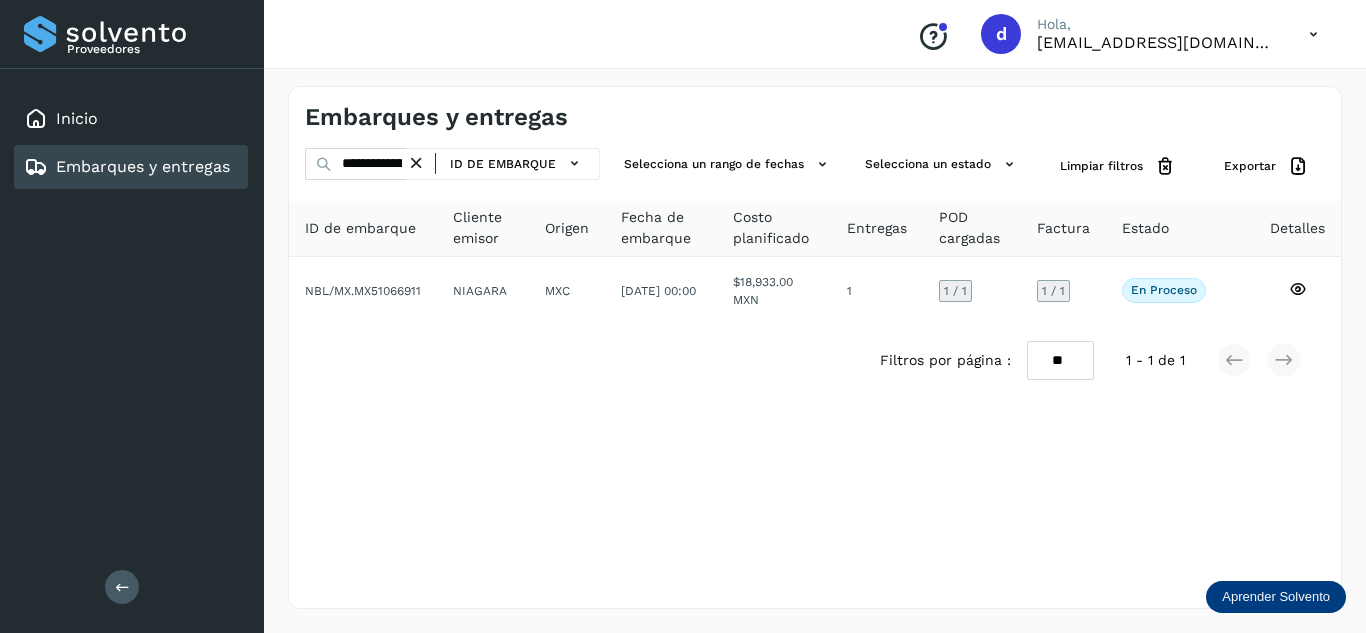 click at bounding box center [416, 163] 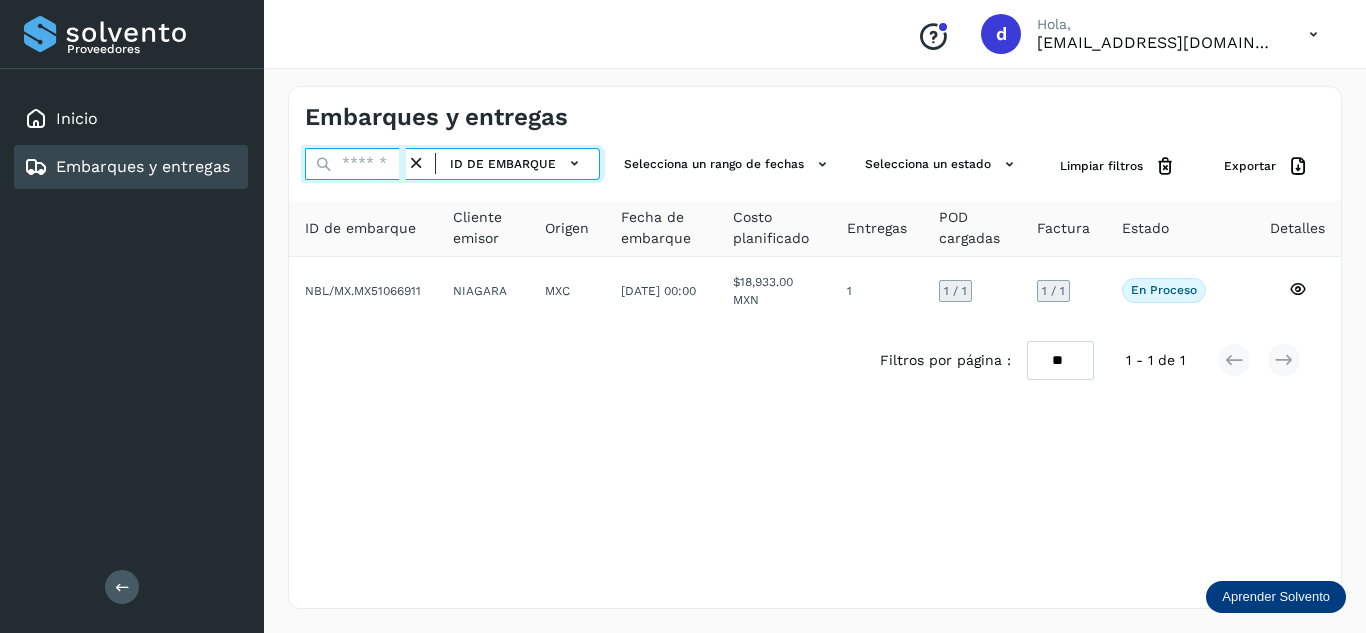 click at bounding box center (355, 164) 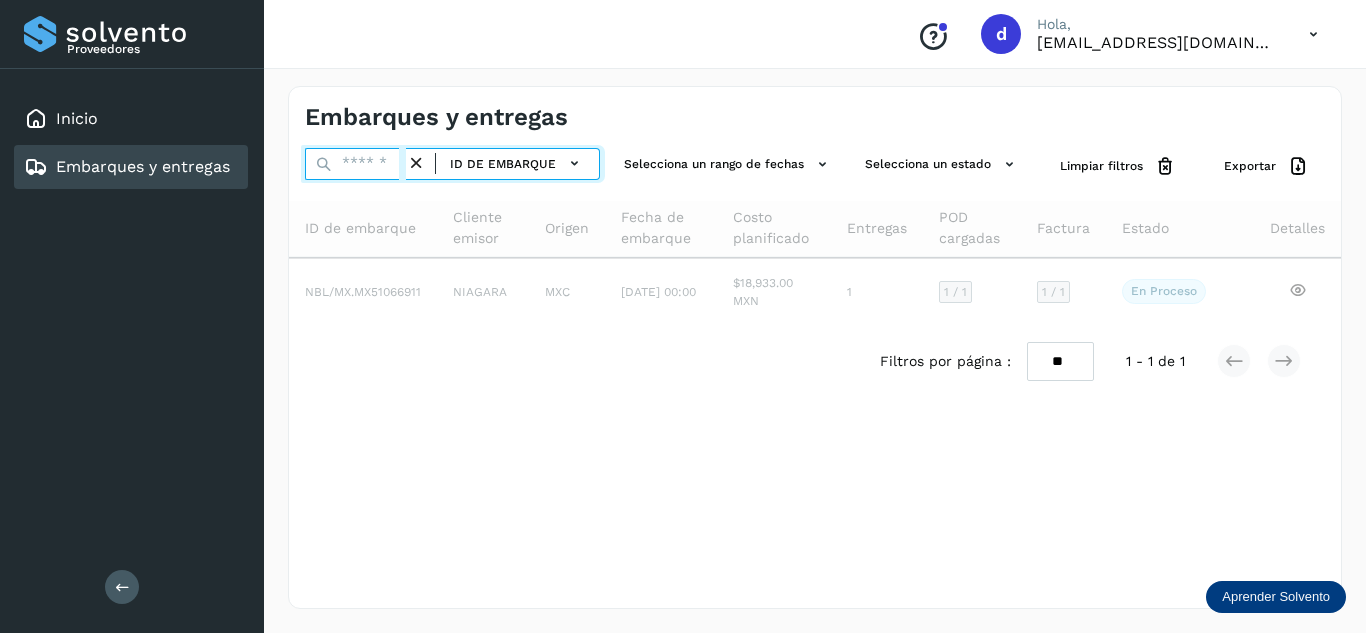 paste on "**********" 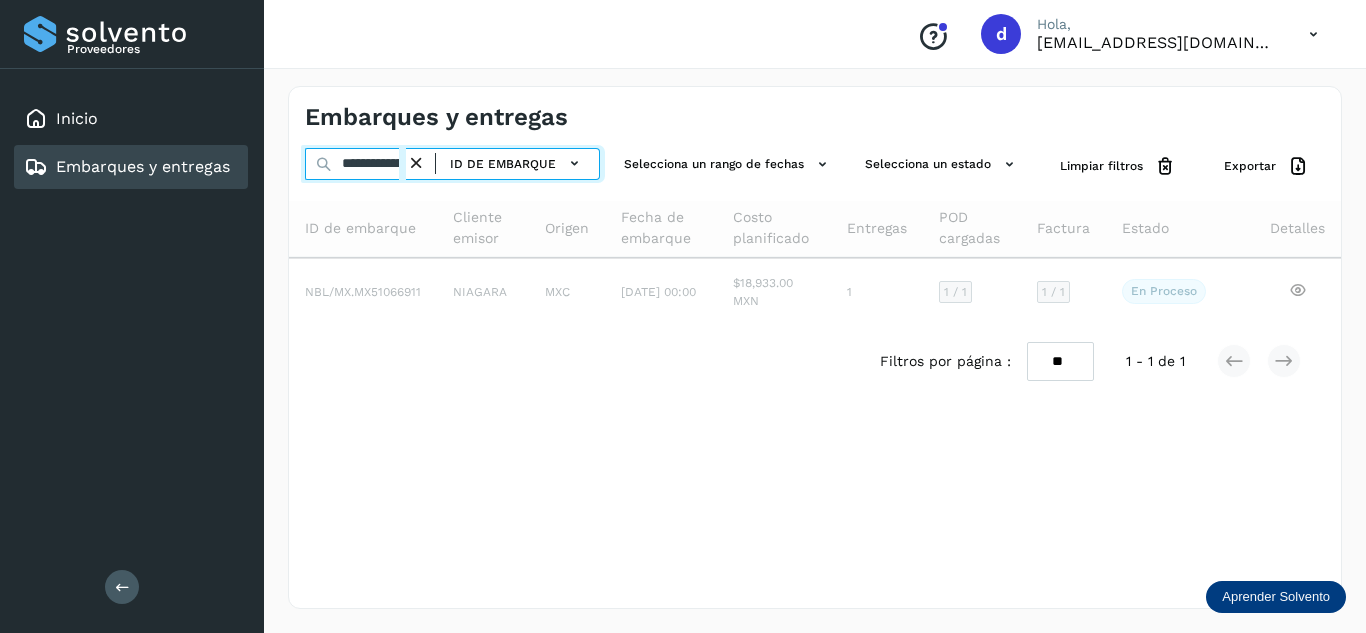 scroll, scrollTop: 0, scrollLeft: 75, axis: horizontal 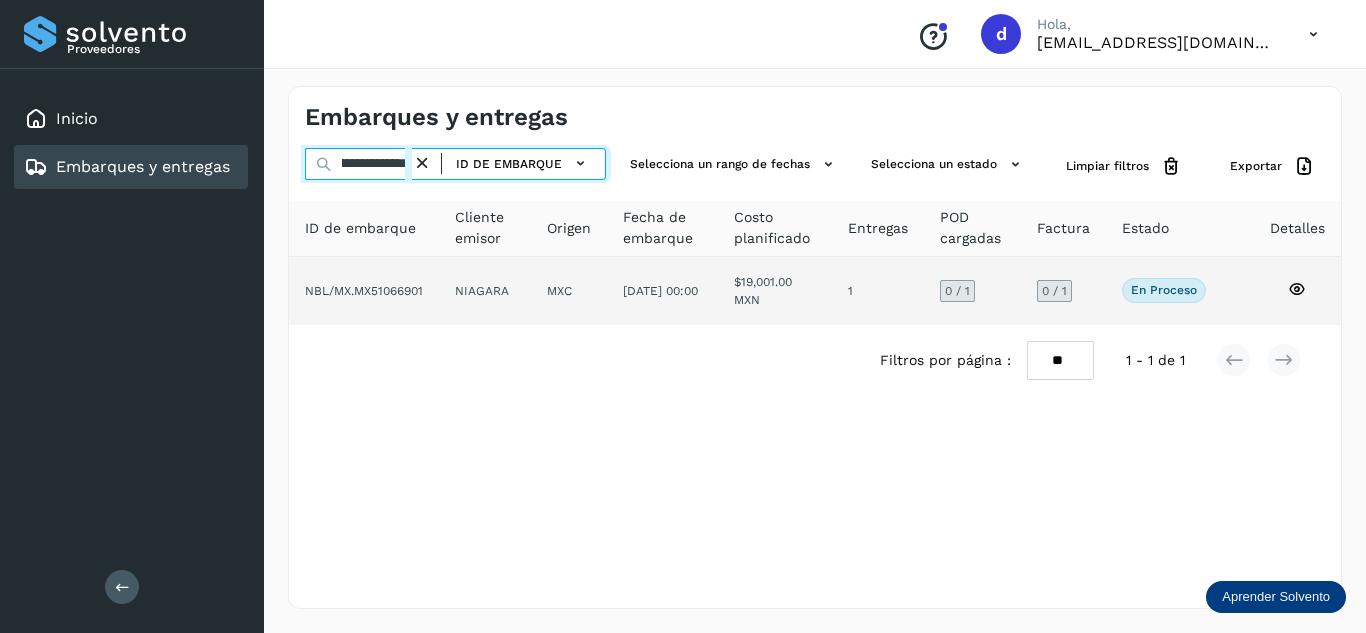 type on "**********" 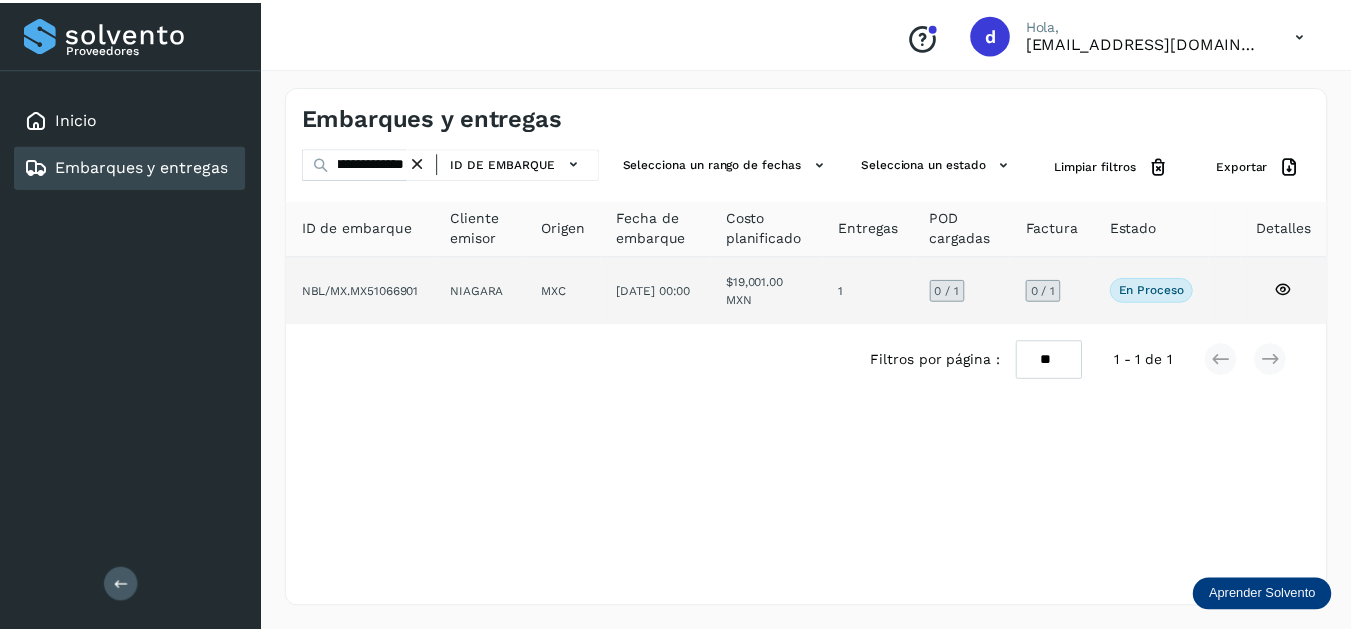 scroll, scrollTop: 0, scrollLeft: 0, axis: both 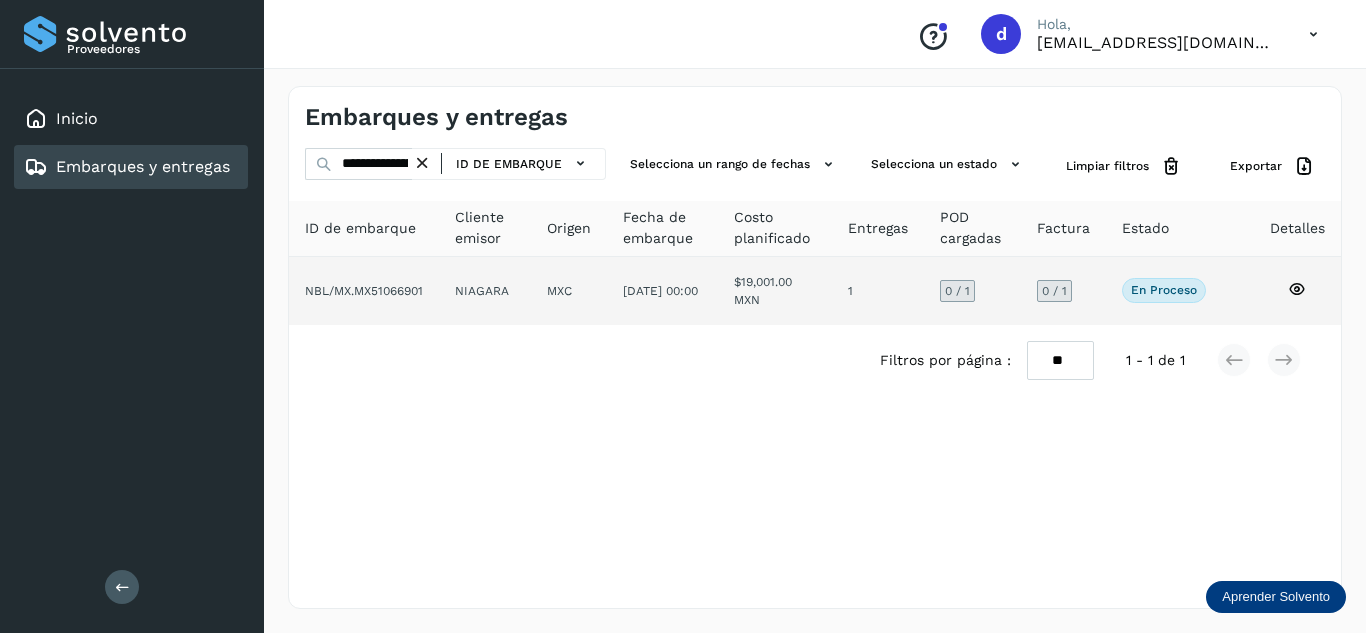 click 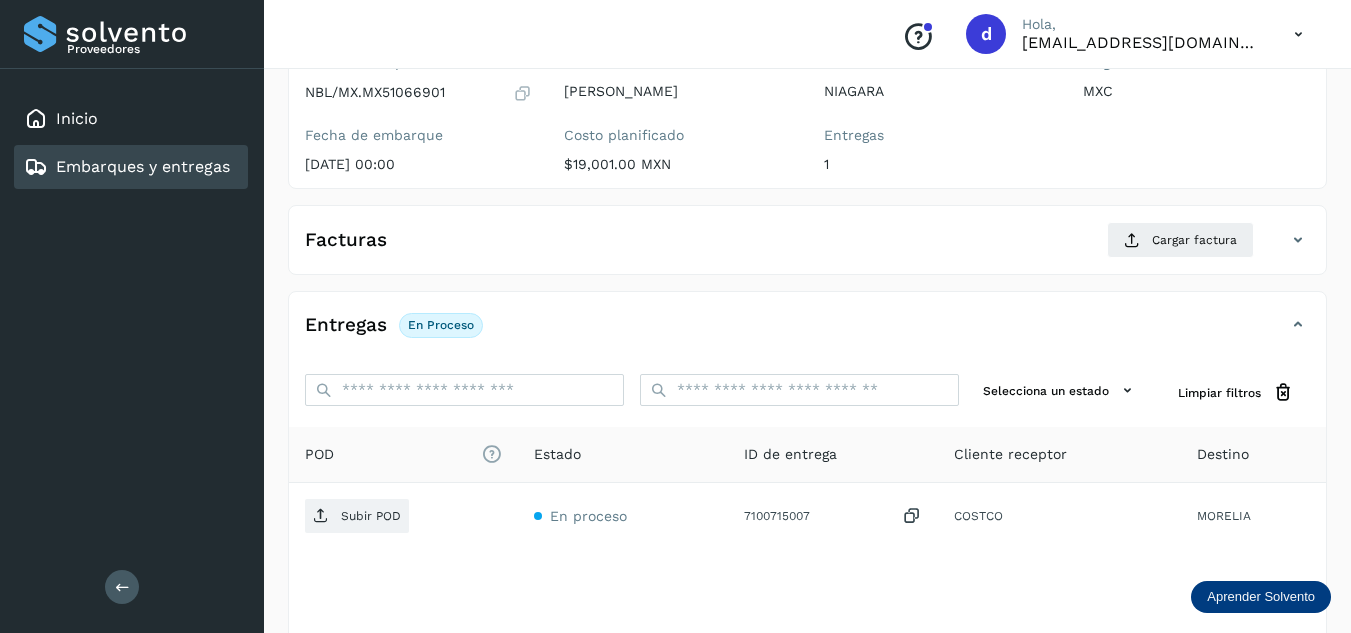 scroll, scrollTop: 300, scrollLeft: 0, axis: vertical 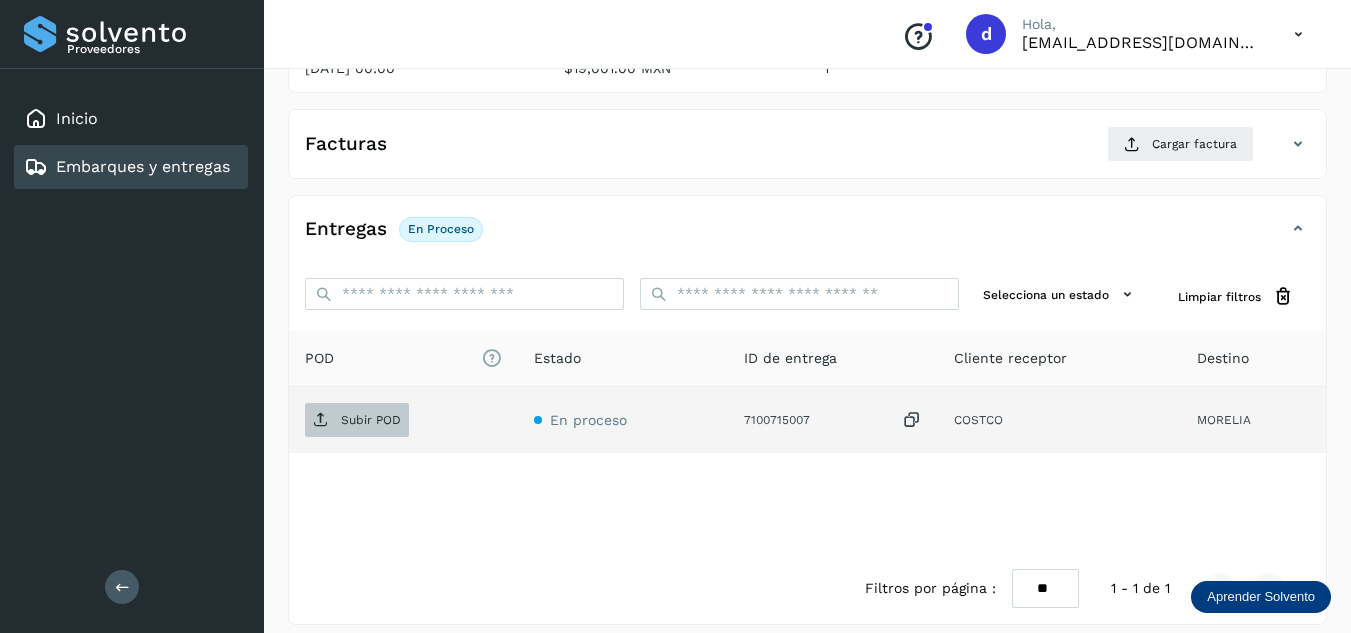 click on "Subir POD" at bounding box center (371, 420) 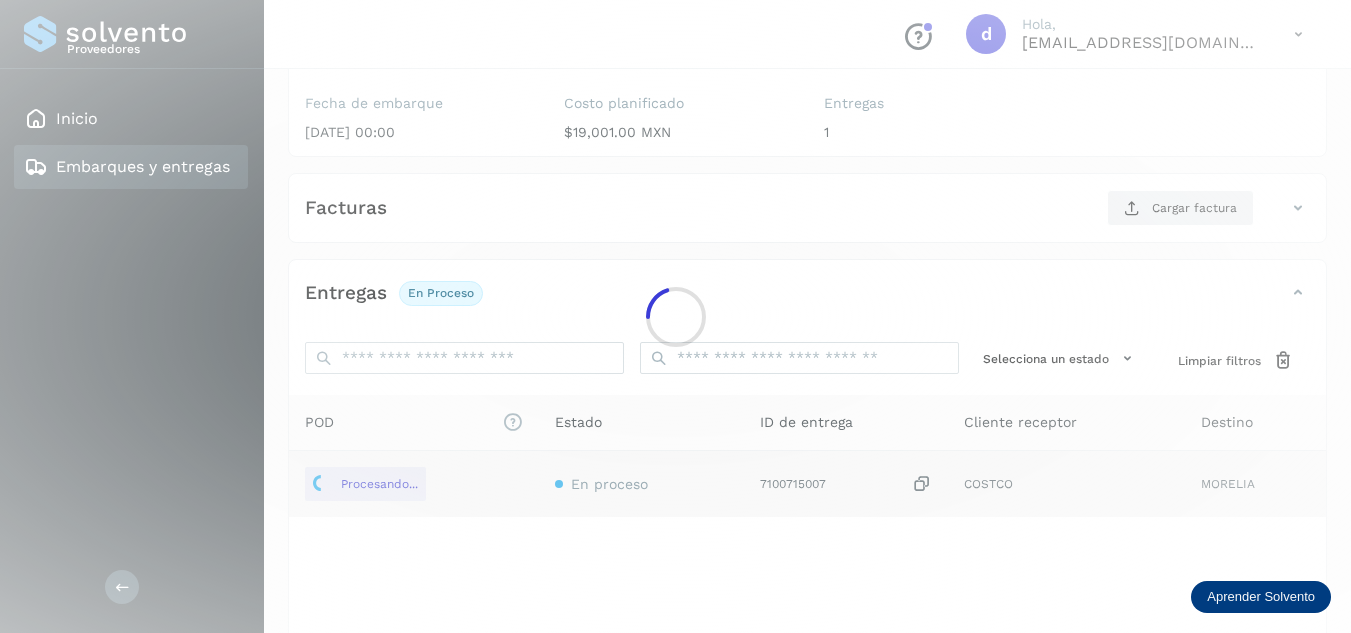 scroll, scrollTop: 200, scrollLeft: 0, axis: vertical 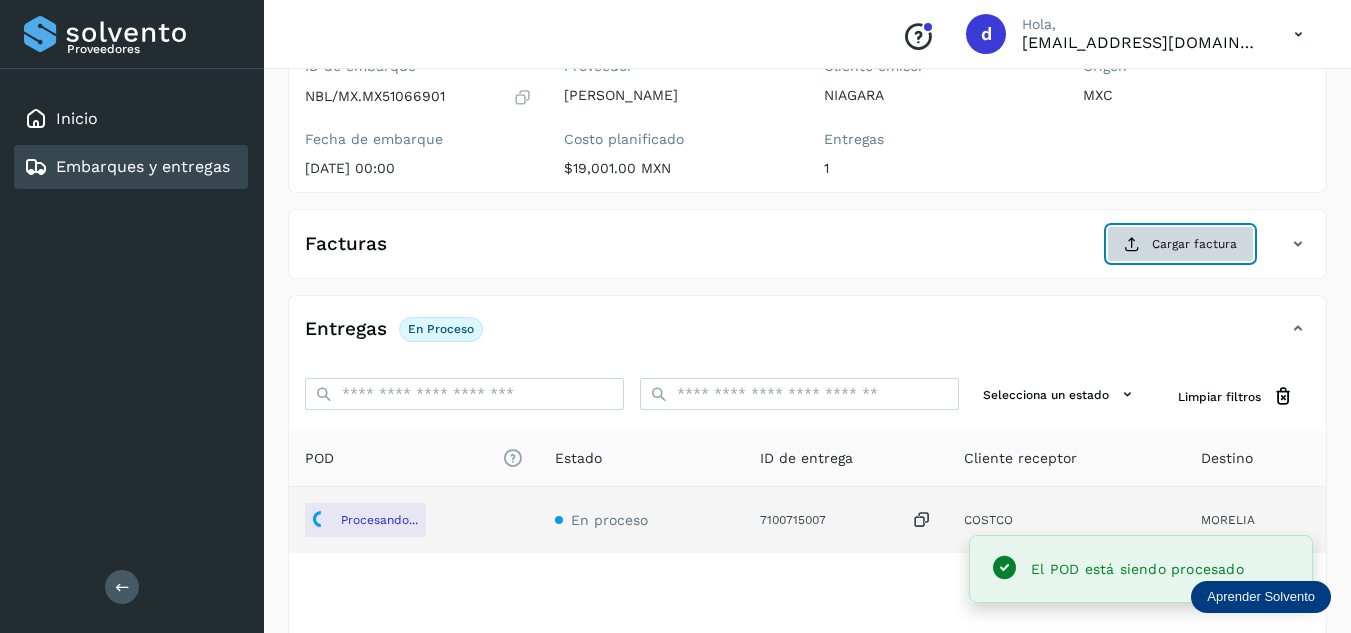 click on "Cargar factura" 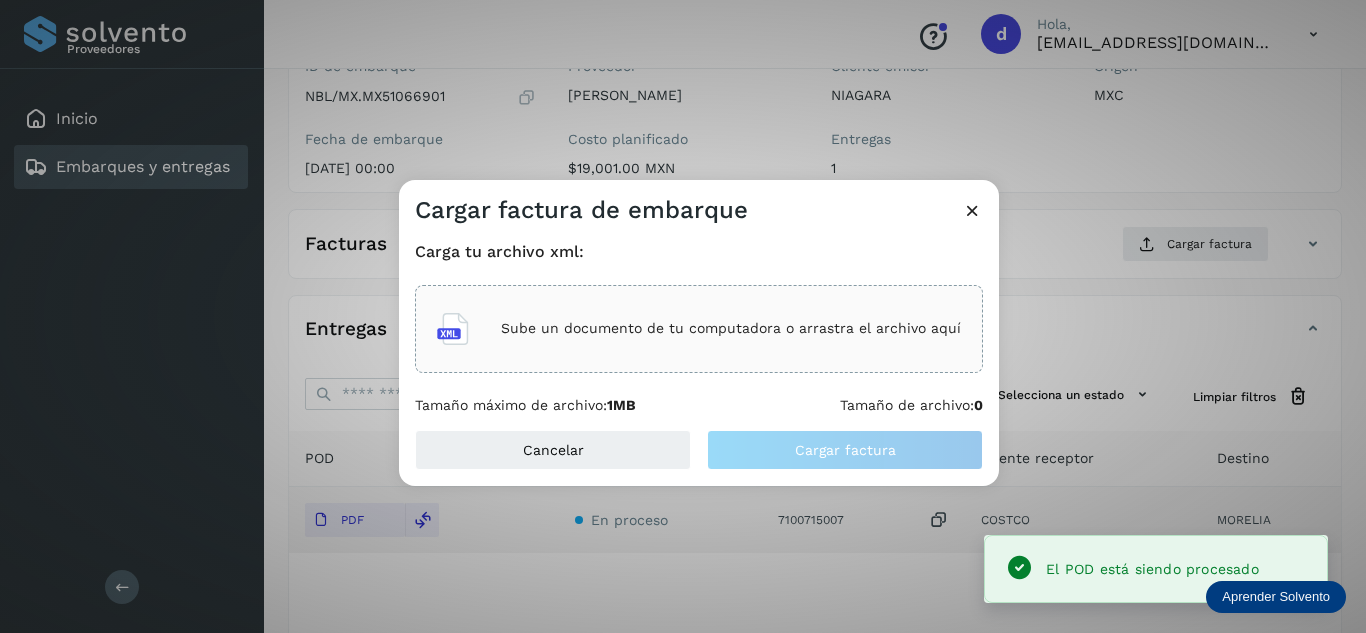 click on "Sube un documento de tu computadora o arrastra el archivo aquí" 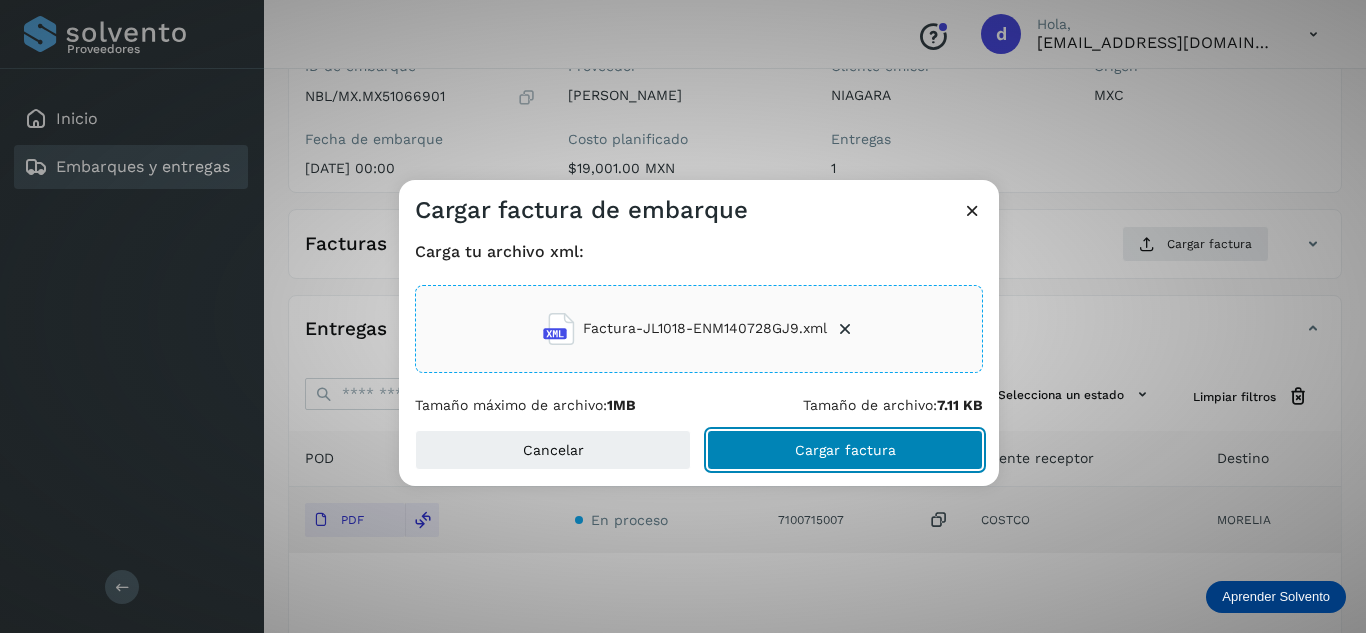 click on "Cargar factura" 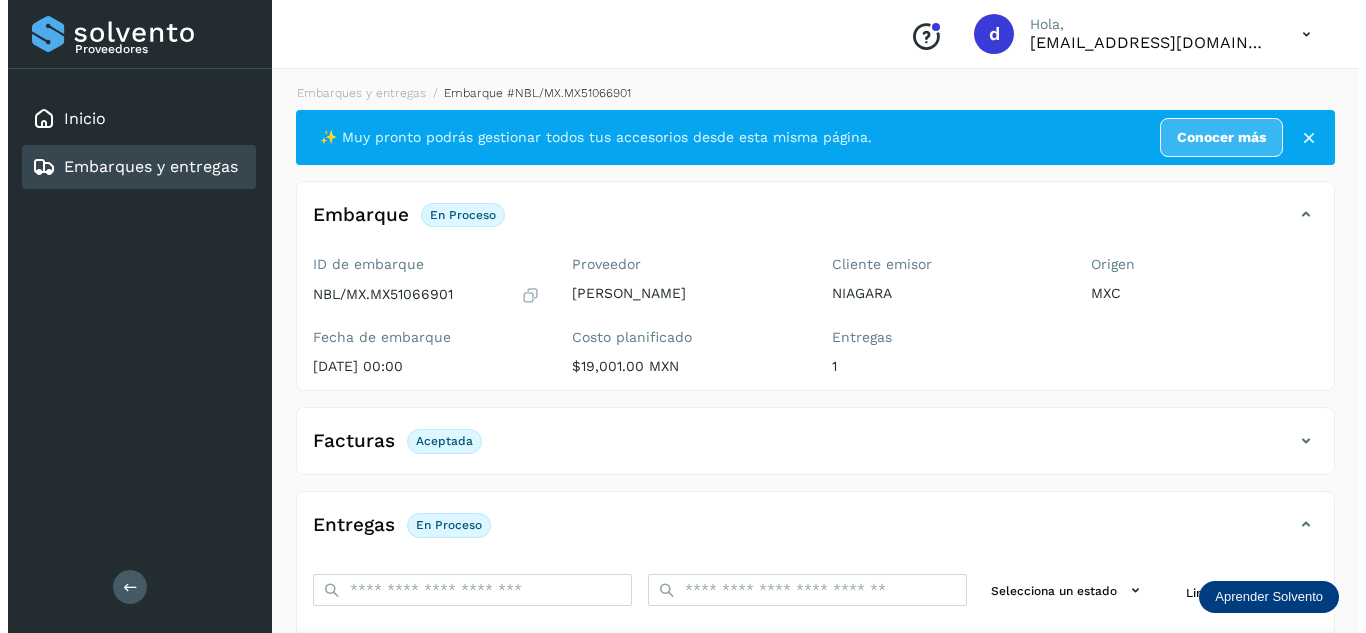 scroll, scrollTop: 0, scrollLeft: 0, axis: both 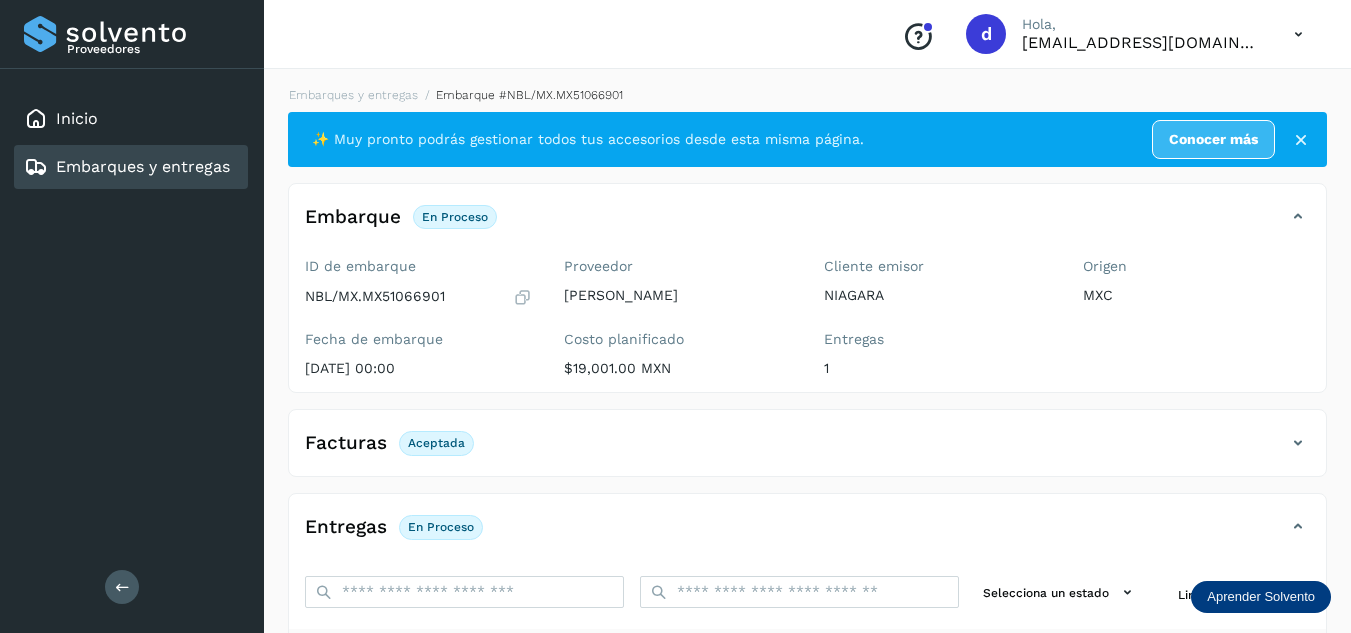 click on "Embarques y entregas Embarque #NBL/MX.MX51066901  ✨ Muy pronto podrás gestionar todos tus accesorios desde esta misma página. Conocer más Embarque En proceso
Verifica el estado de la factura o entregas asociadas a este embarque
ID de embarque NBL/MX.MX51066901 Fecha de embarque [DATE] 00:00 Proveedor [PERSON_NAME] planificado  $19,001.00 MXN  Cliente emisor NIAGARA Entregas 1 Origen MXC Facturas Aceptada Estado Aceptada Entregas En proceso Selecciona un estado Limpiar filtros POD
El tamaño máximo de archivo es de 20 Mb.
Estado ID de entrega Cliente receptor Destino PDF En proceso 7100715007  COSTCO MORELIA COSTCO 7100715007 PDF Destino: MORELIA En proceso Filtros por página : ** ** ** 1 - 1 de 1" at bounding box center [807, 504] 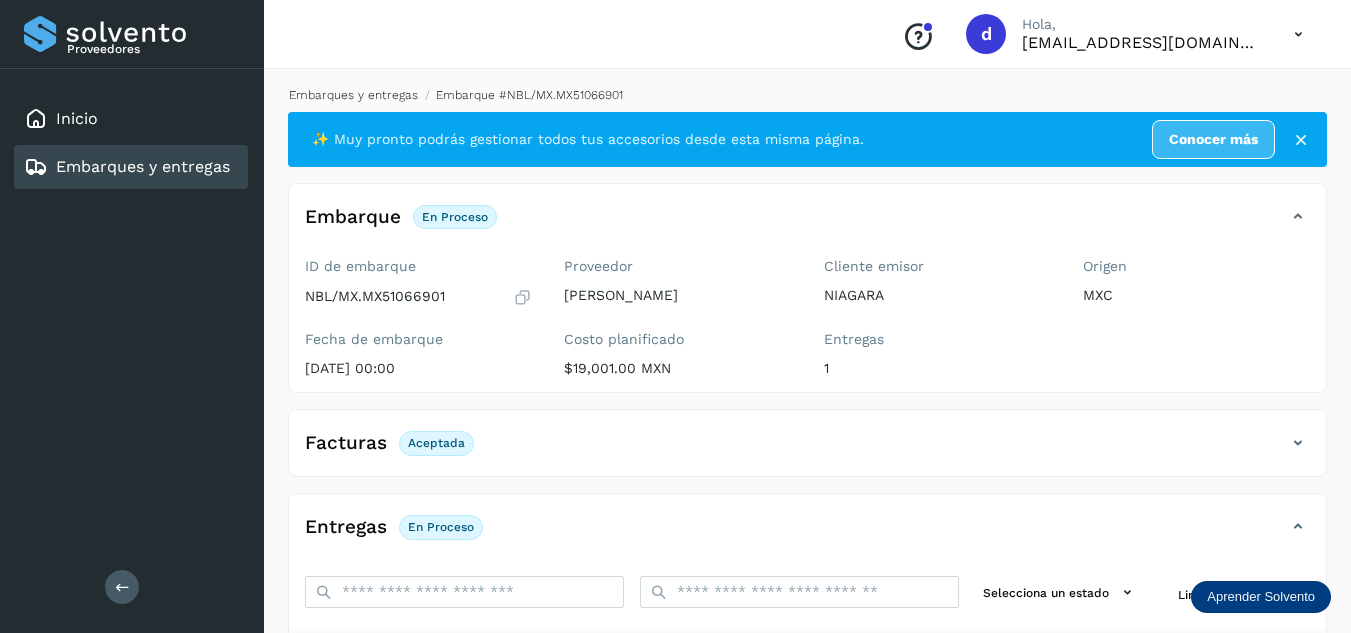 click on "Embarques y entregas" at bounding box center (353, 95) 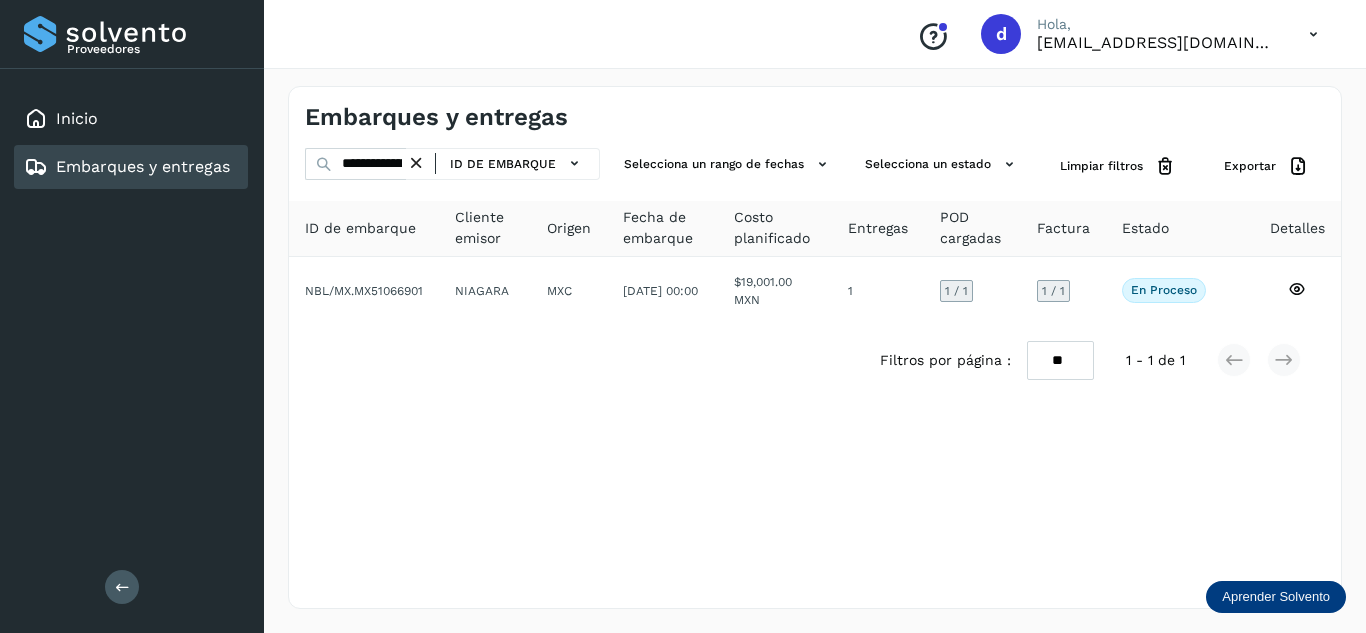 click at bounding box center [416, 163] 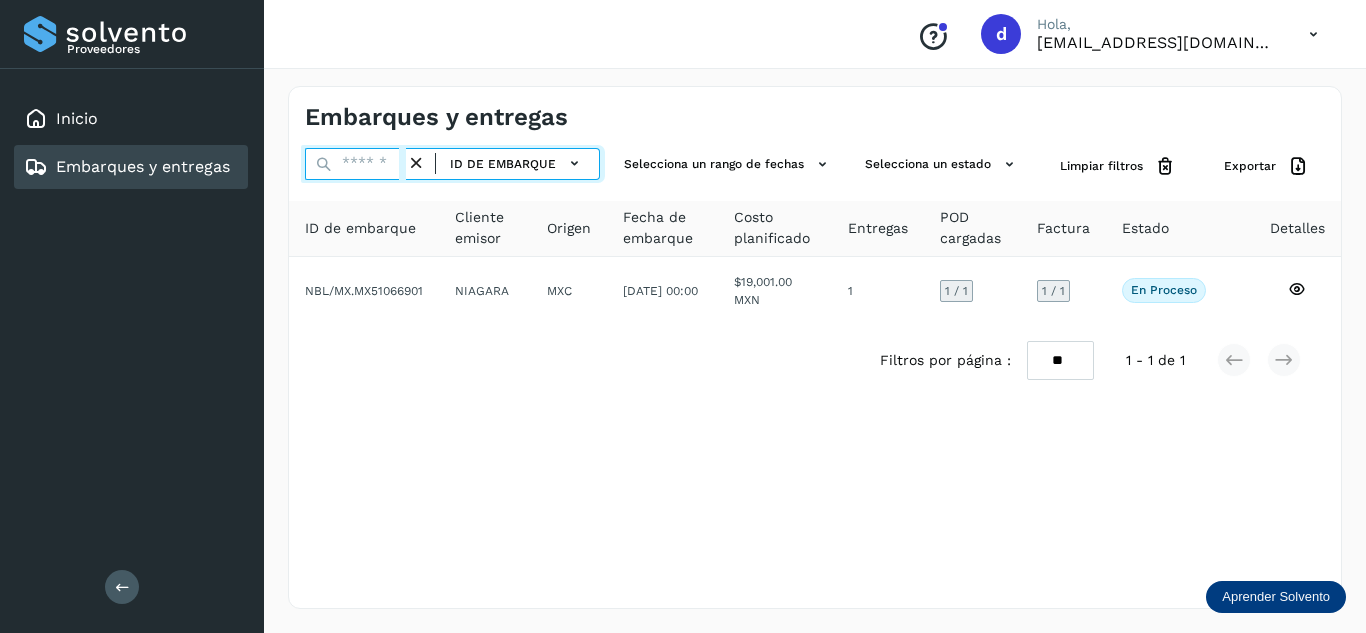 click at bounding box center (355, 164) 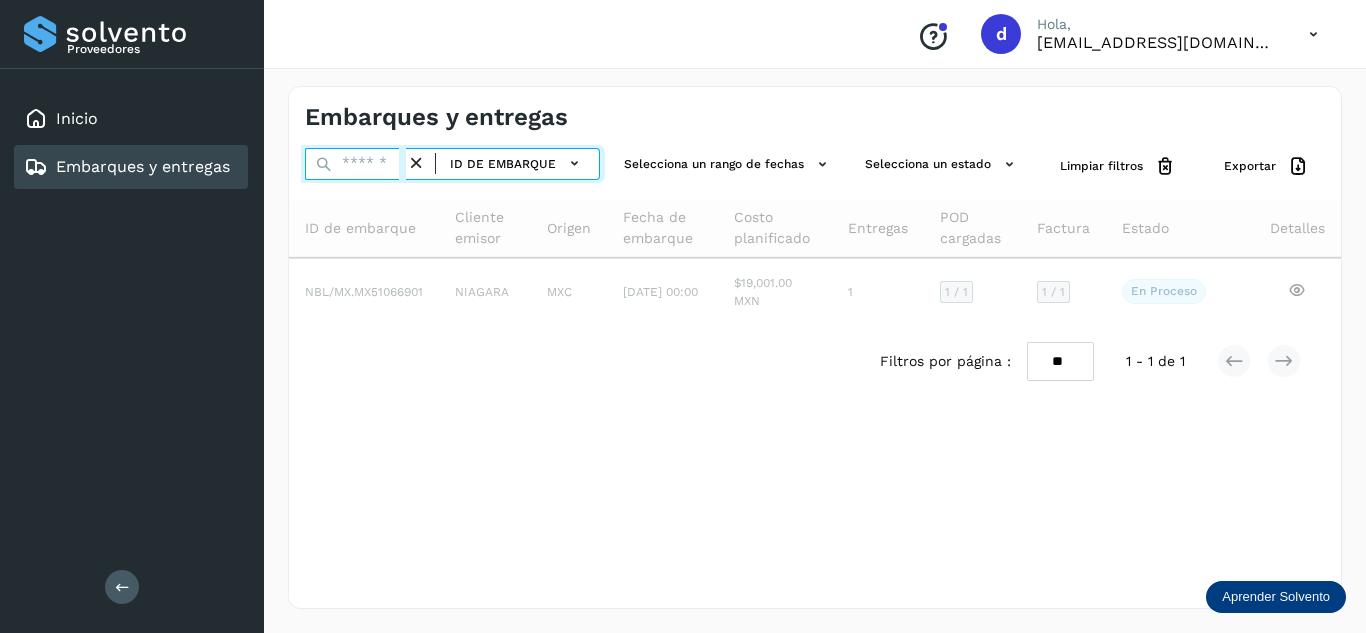 paste on "**********" 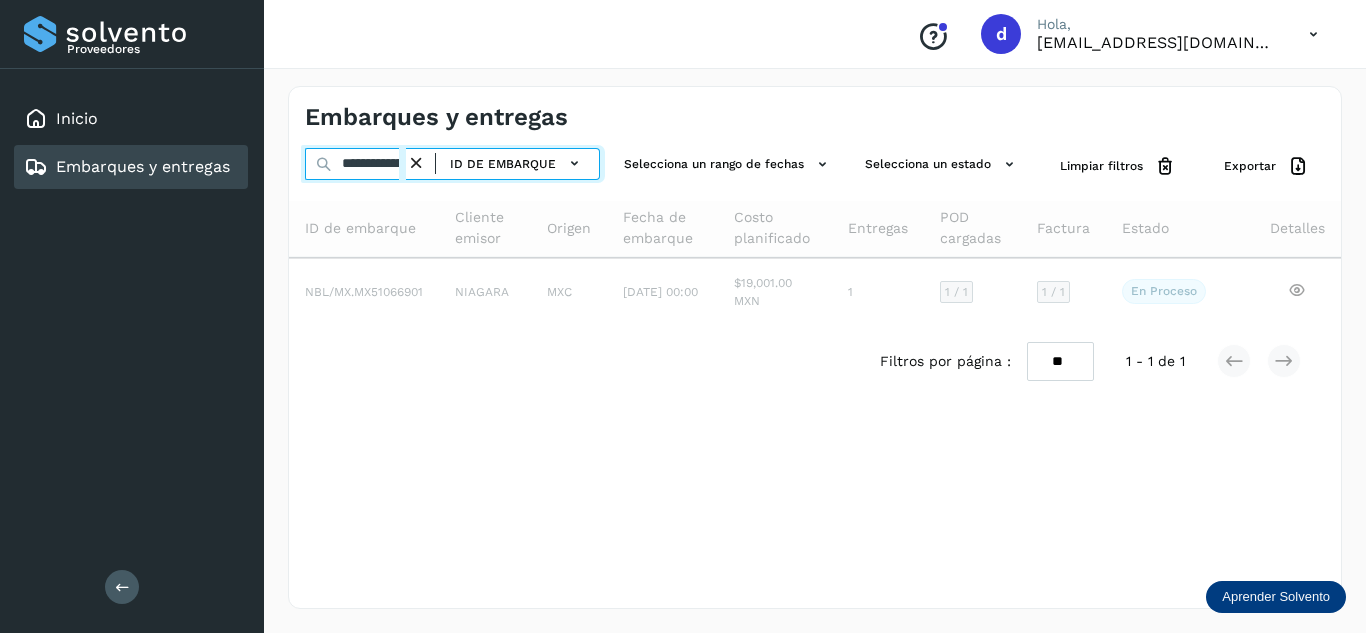 scroll, scrollTop: 0, scrollLeft: 75, axis: horizontal 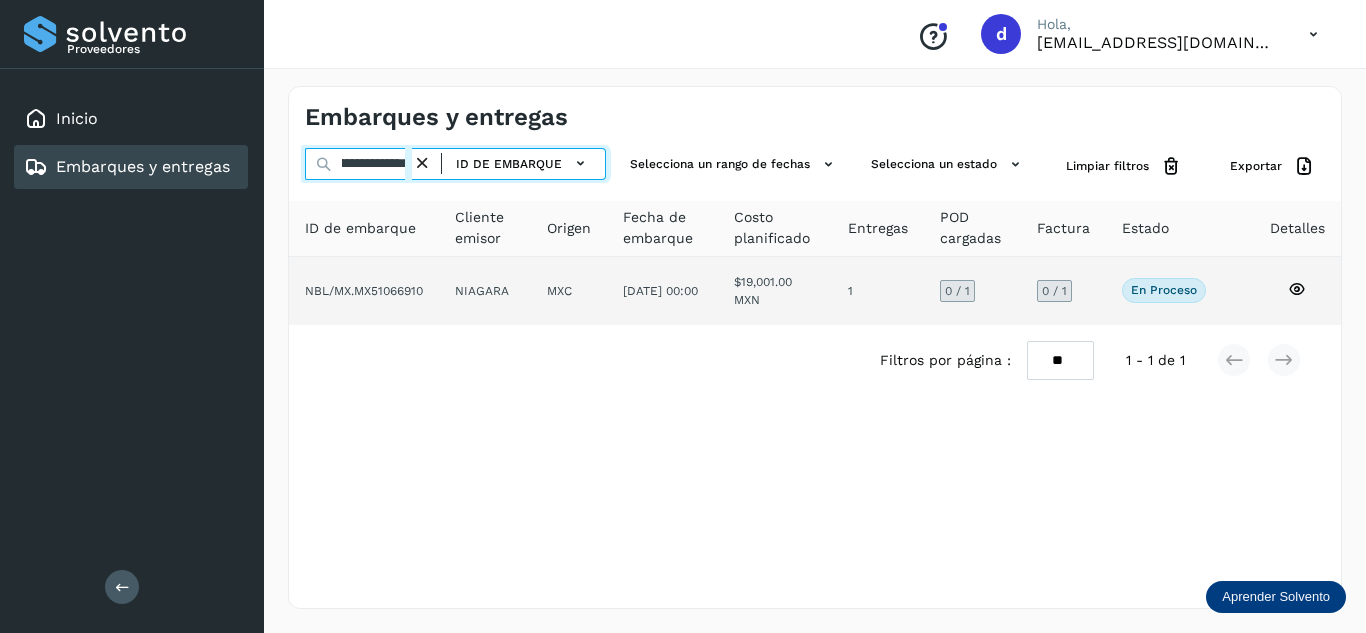 type on "**********" 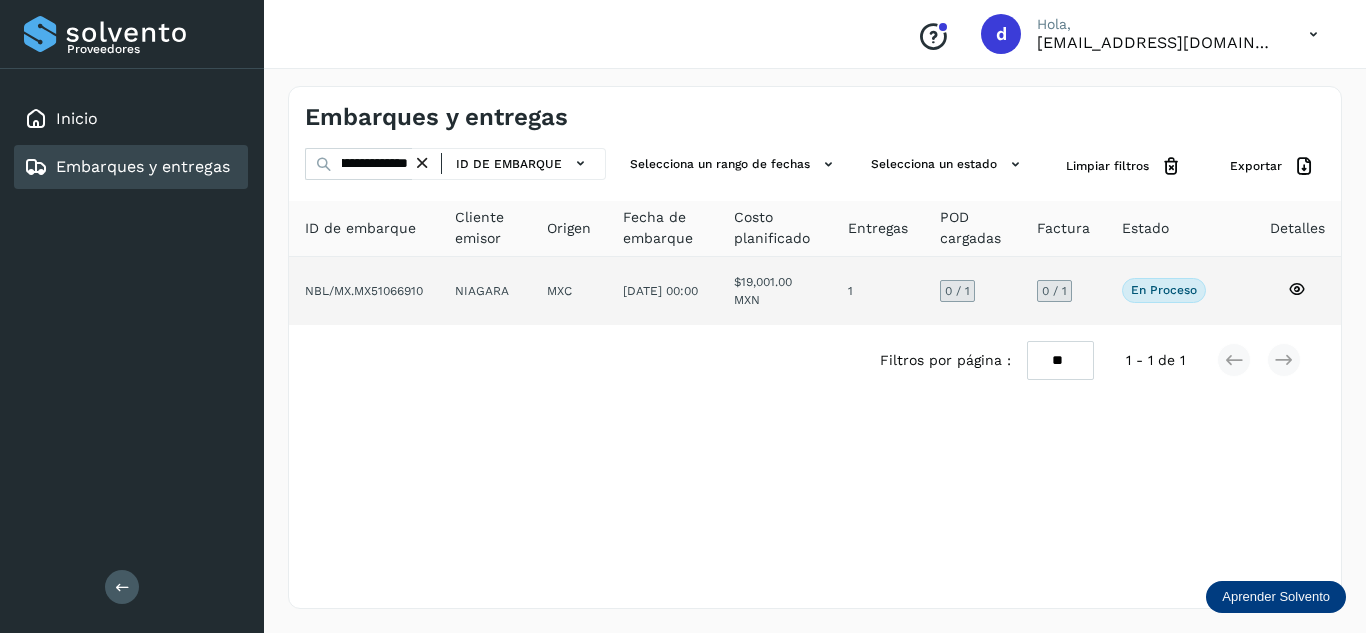 click 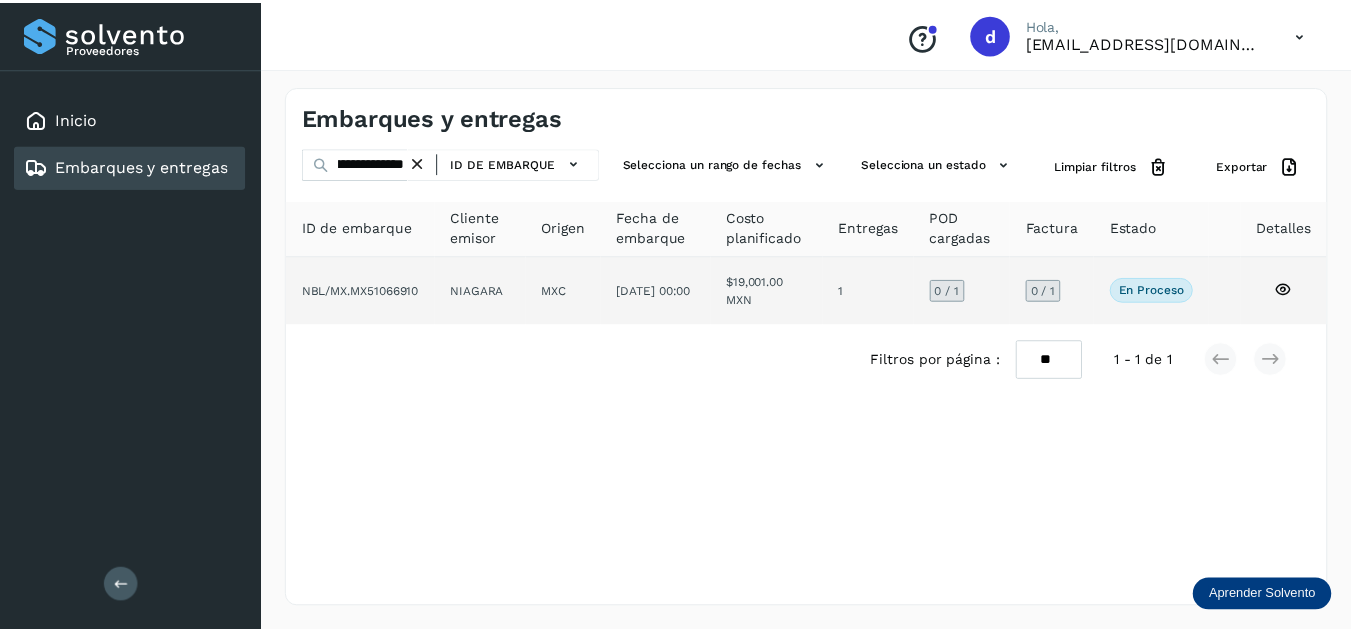 scroll, scrollTop: 0, scrollLeft: 0, axis: both 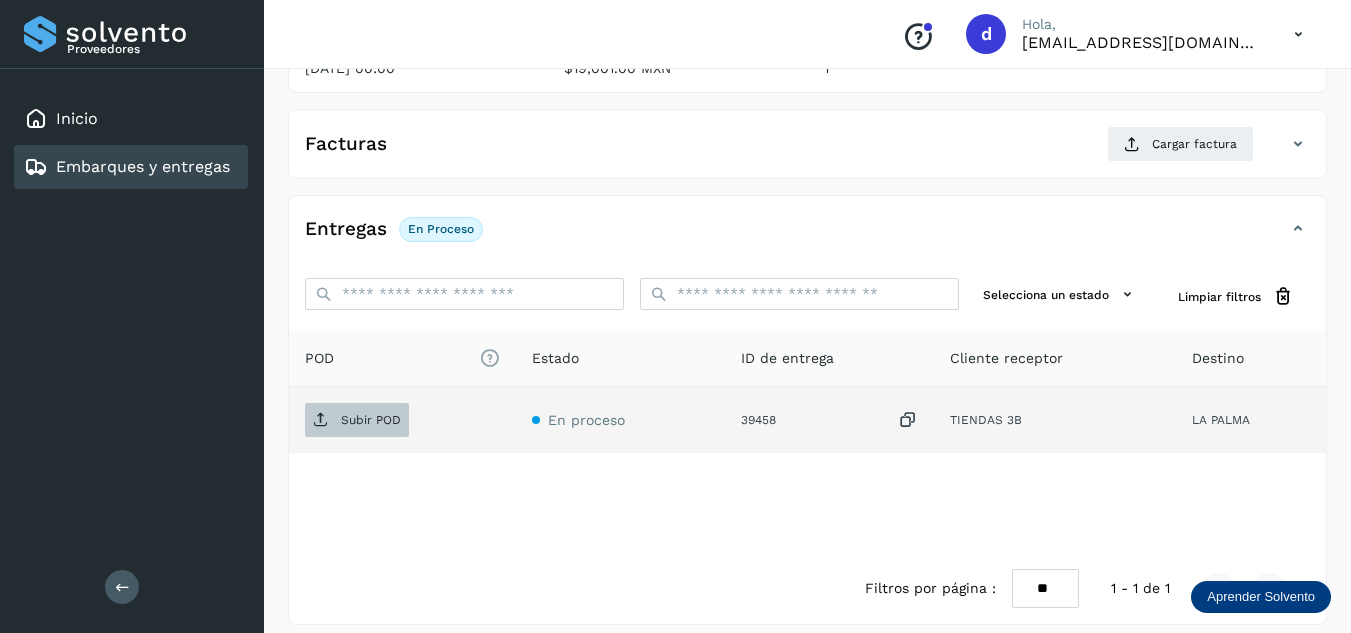click on "Subir POD" at bounding box center [371, 420] 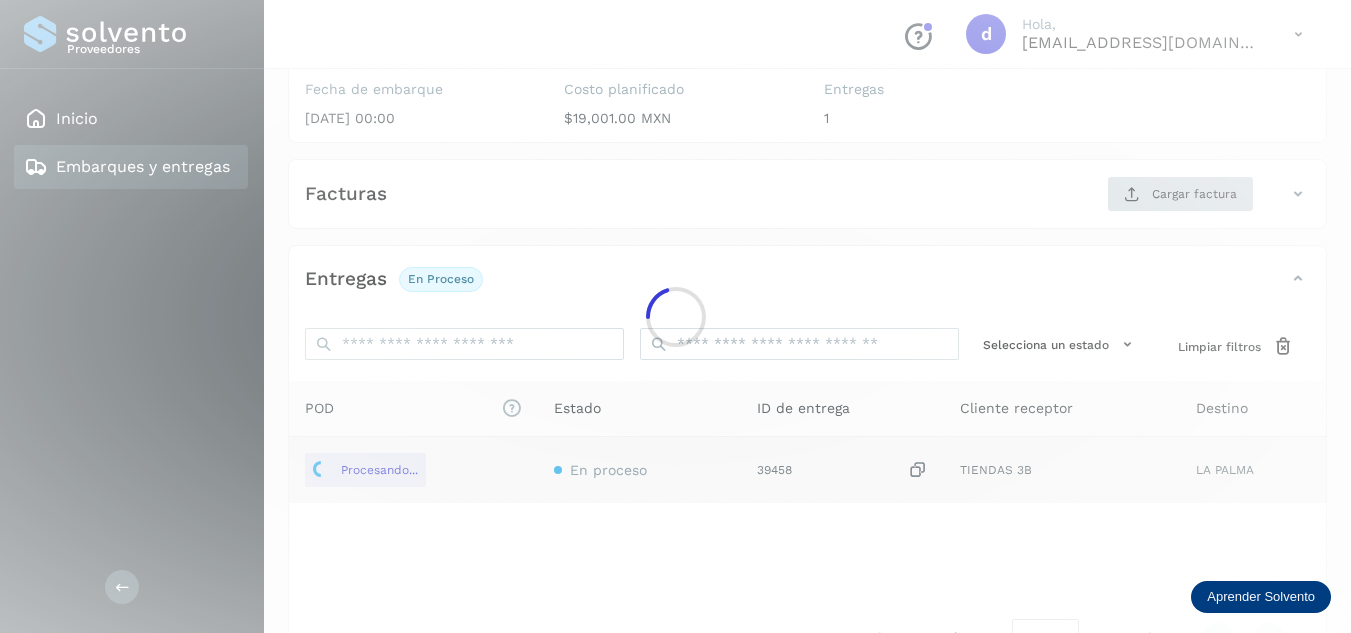 scroll, scrollTop: 200, scrollLeft: 0, axis: vertical 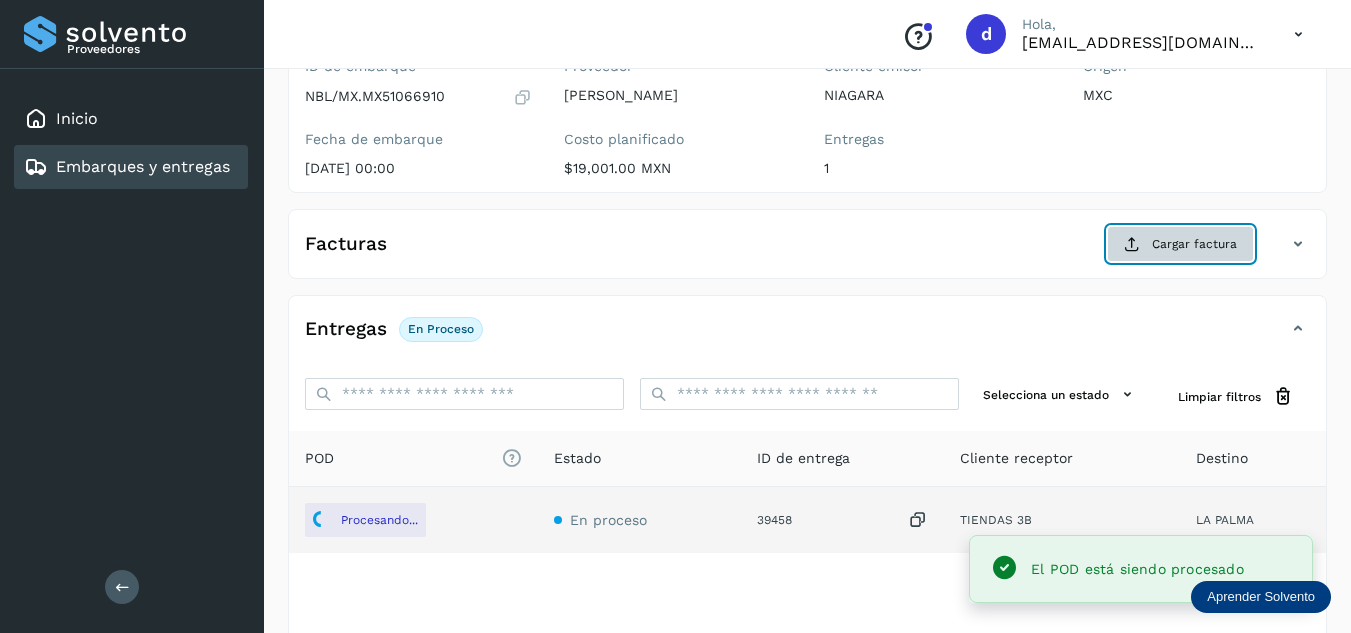 click on "Cargar factura" 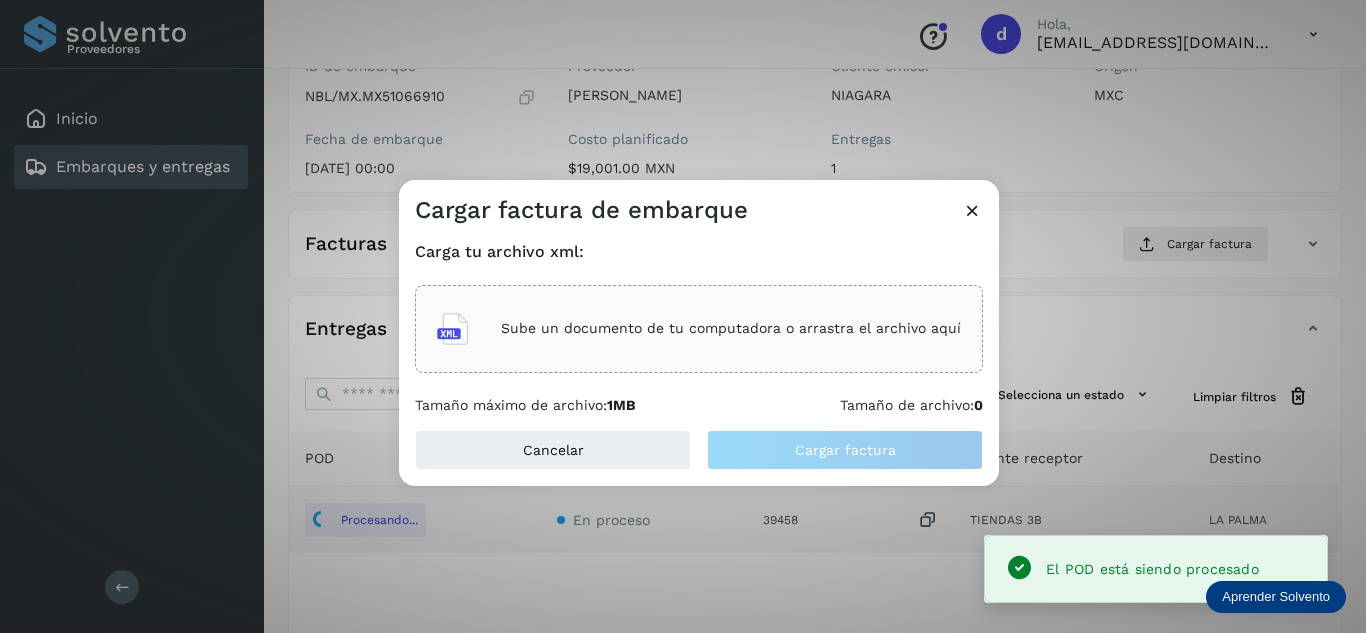 click on "Sube un documento de tu computadora o arrastra el archivo aquí" at bounding box center (731, 328) 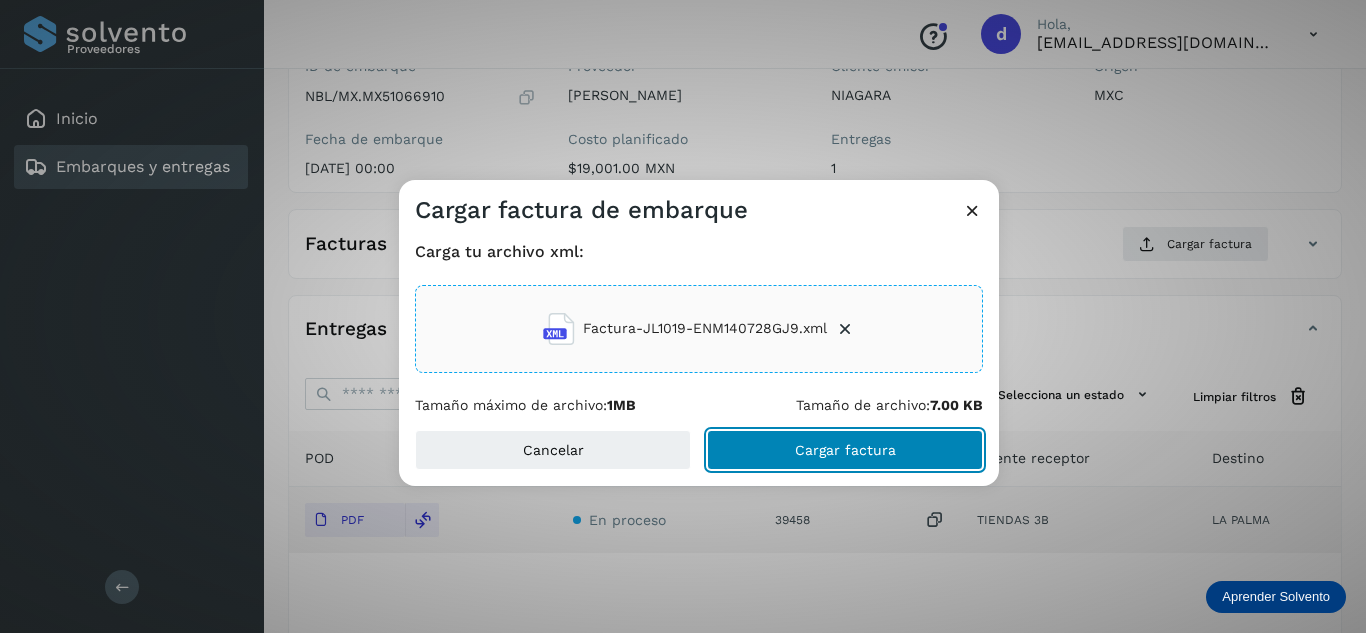 click on "Cargar factura" 